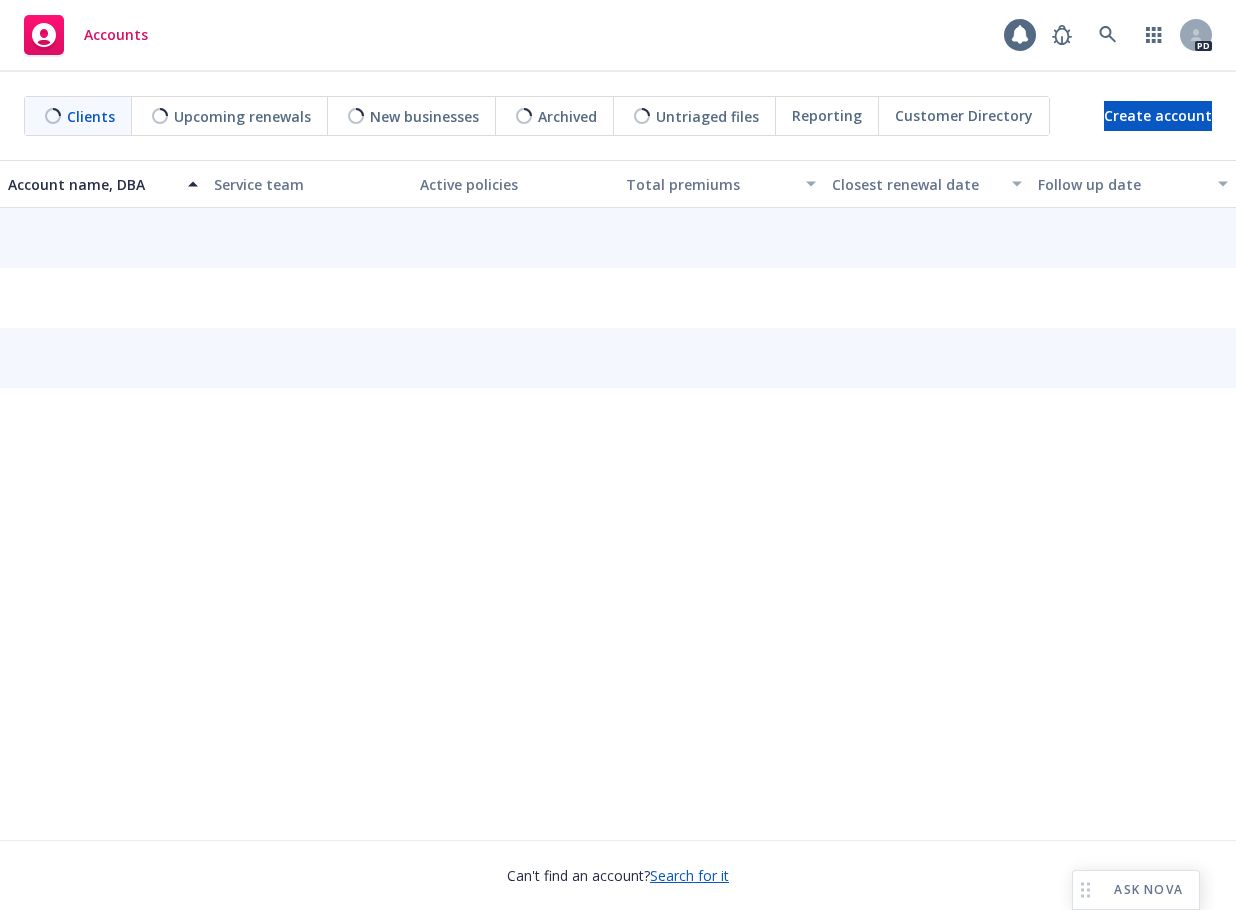 scroll, scrollTop: 0, scrollLeft: 0, axis: both 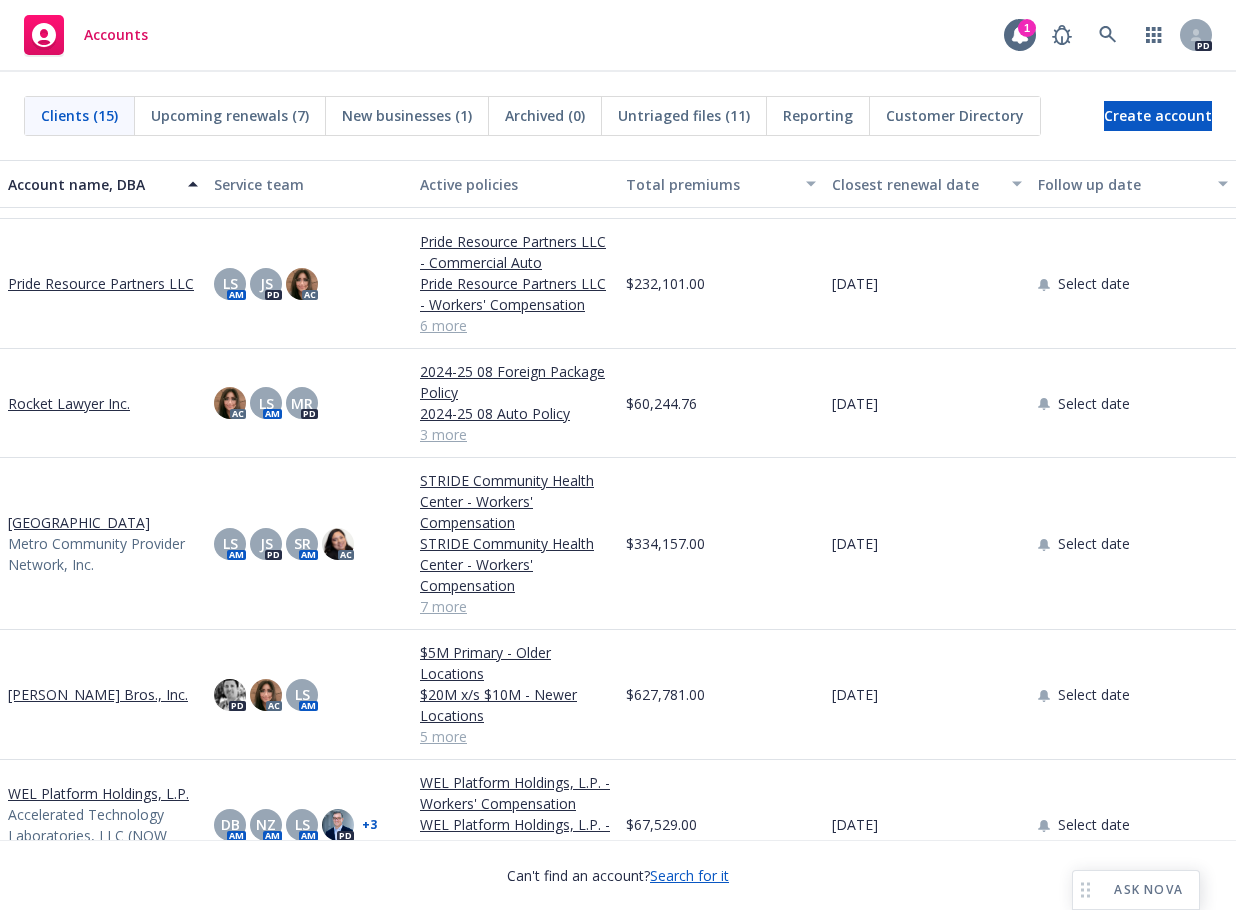 click on "WEL Platform Holdings, L.P." at bounding box center (98, 793) 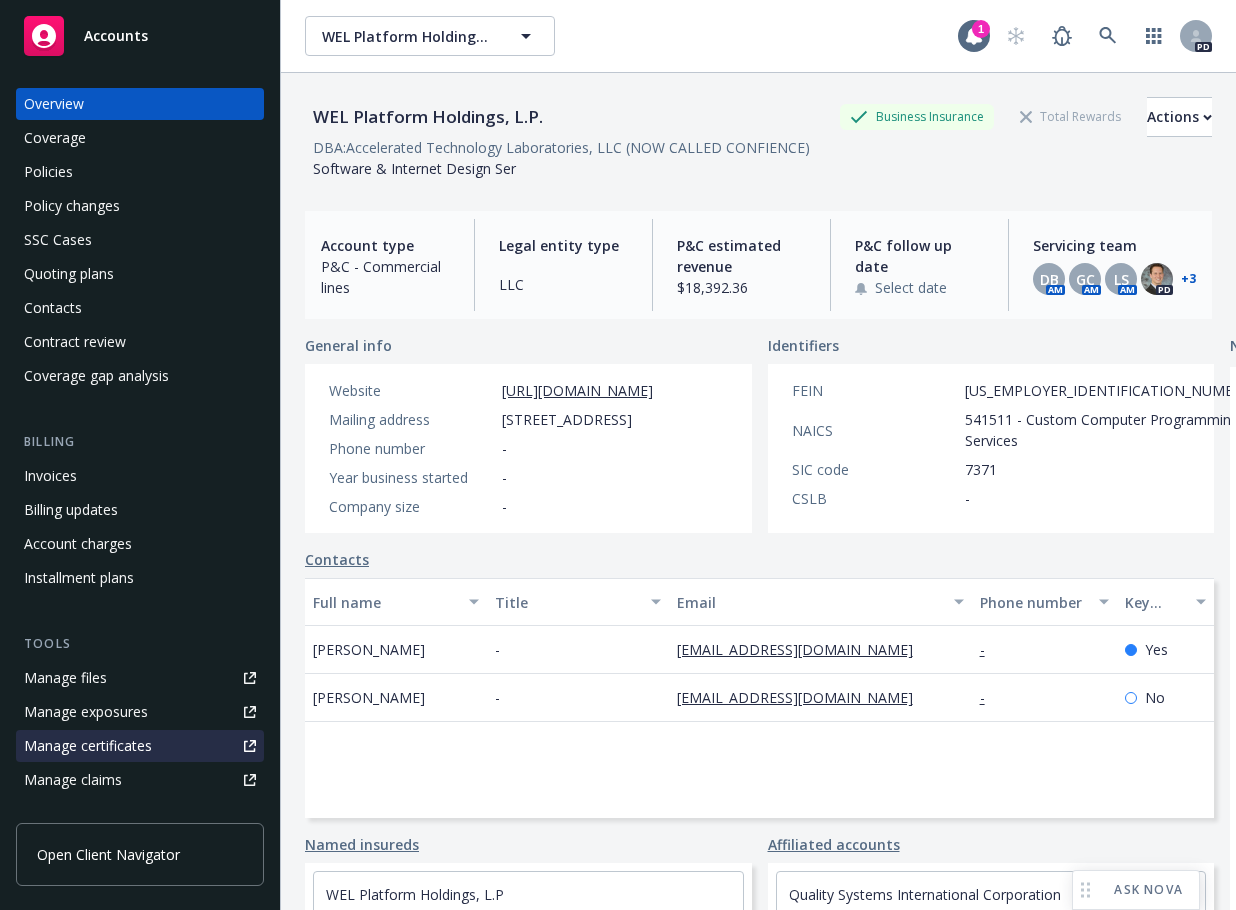 click on "Manage certificates" at bounding box center [88, 746] 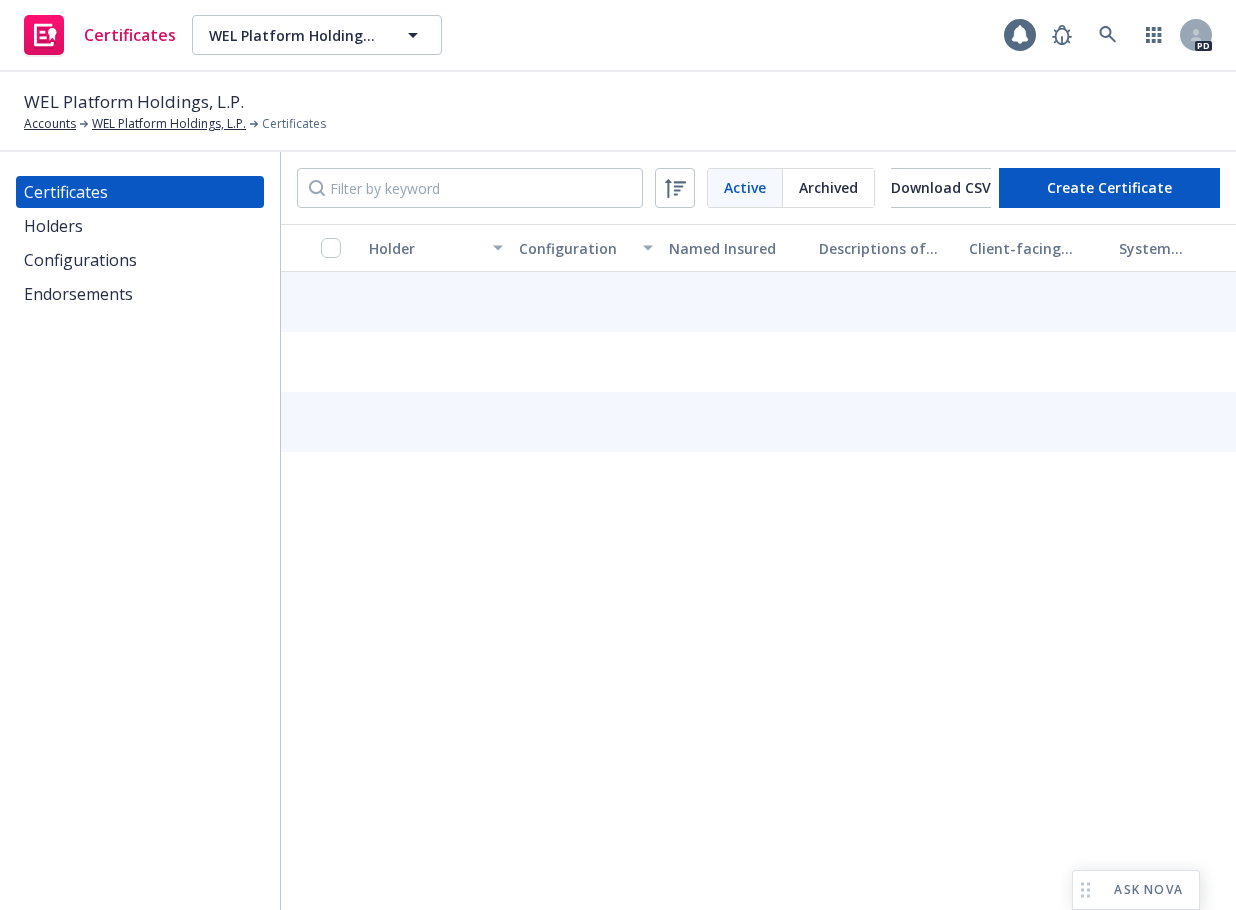 scroll, scrollTop: 0, scrollLeft: 0, axis: both 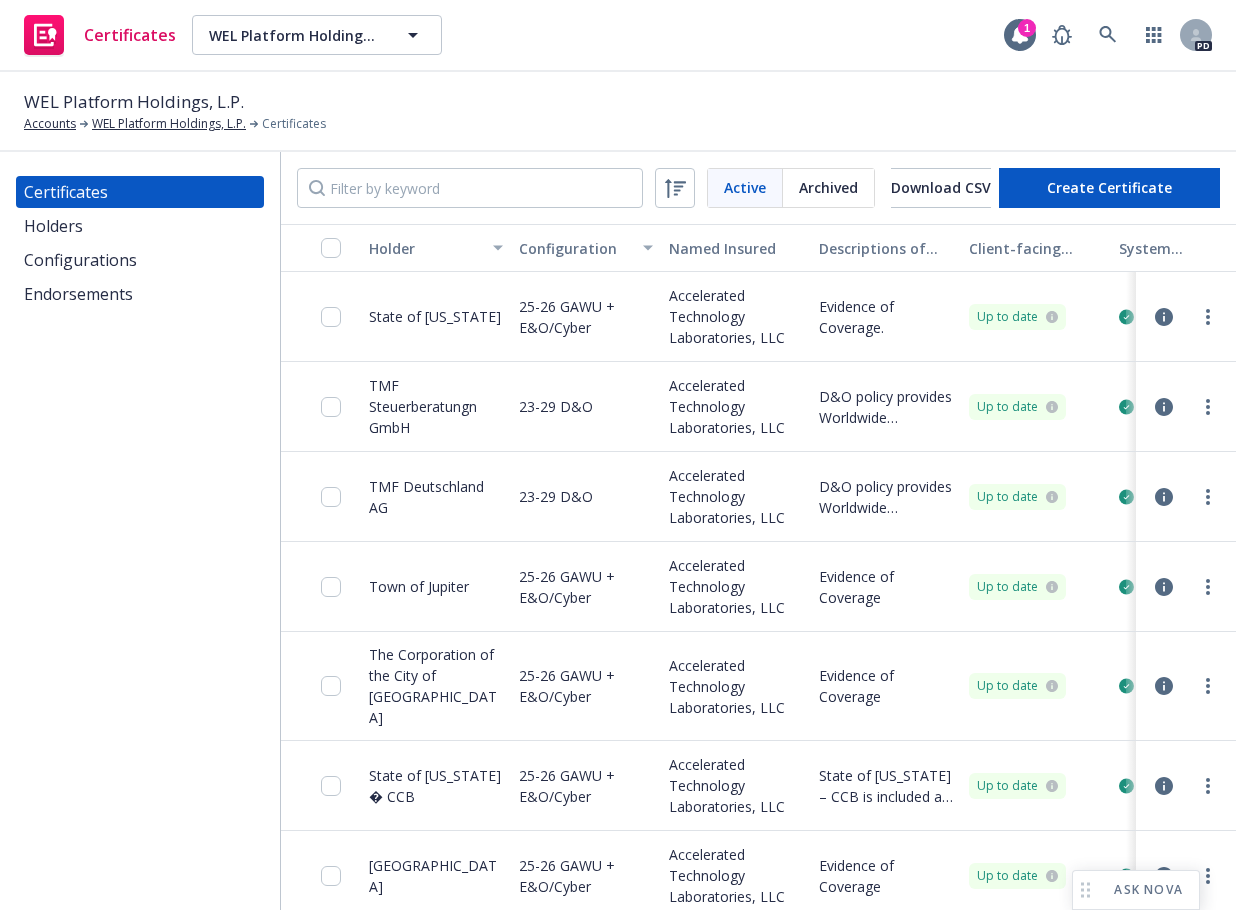 click on "Accelerated Technology Laboratories, LLC" at bounding box center (736, 496) 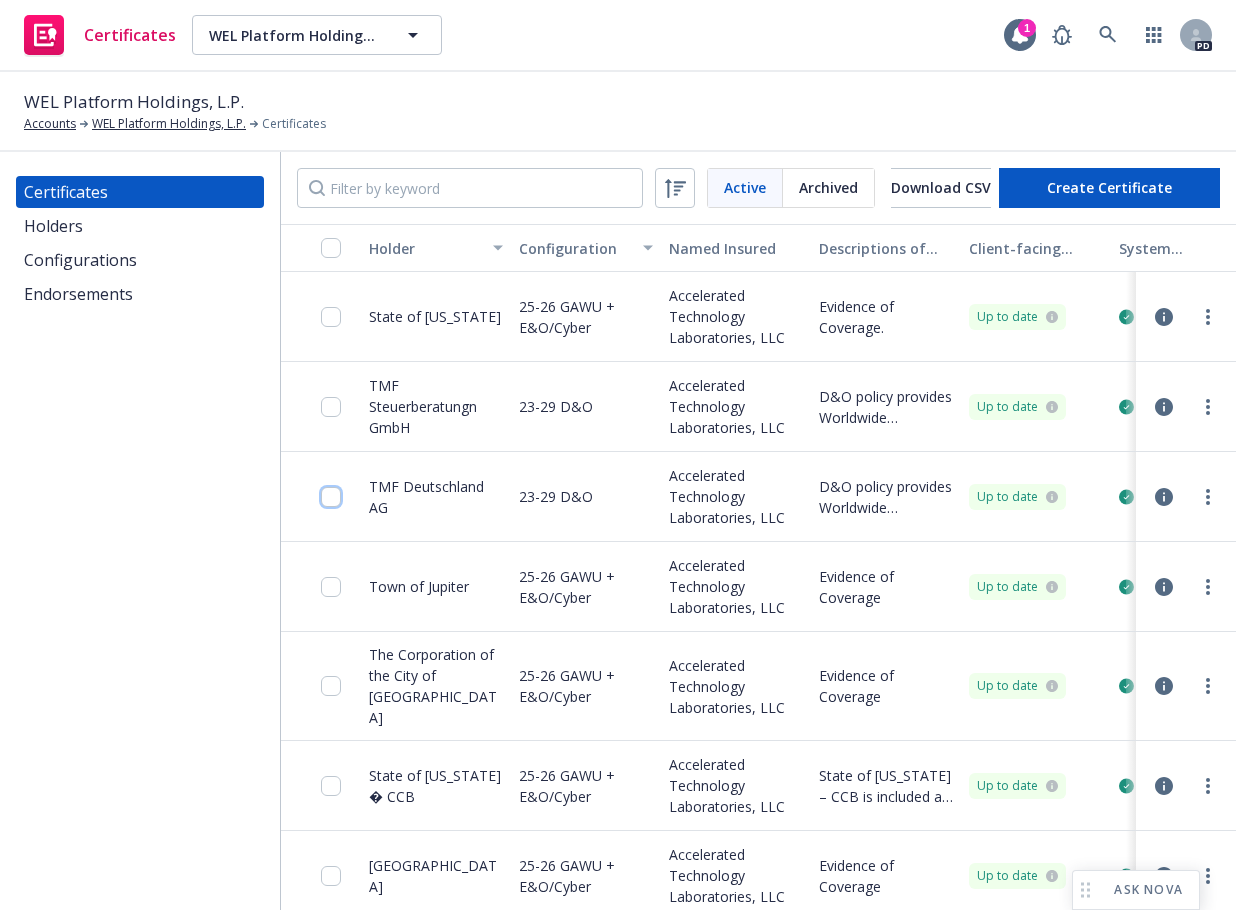 click at bounding box center (331, 497) 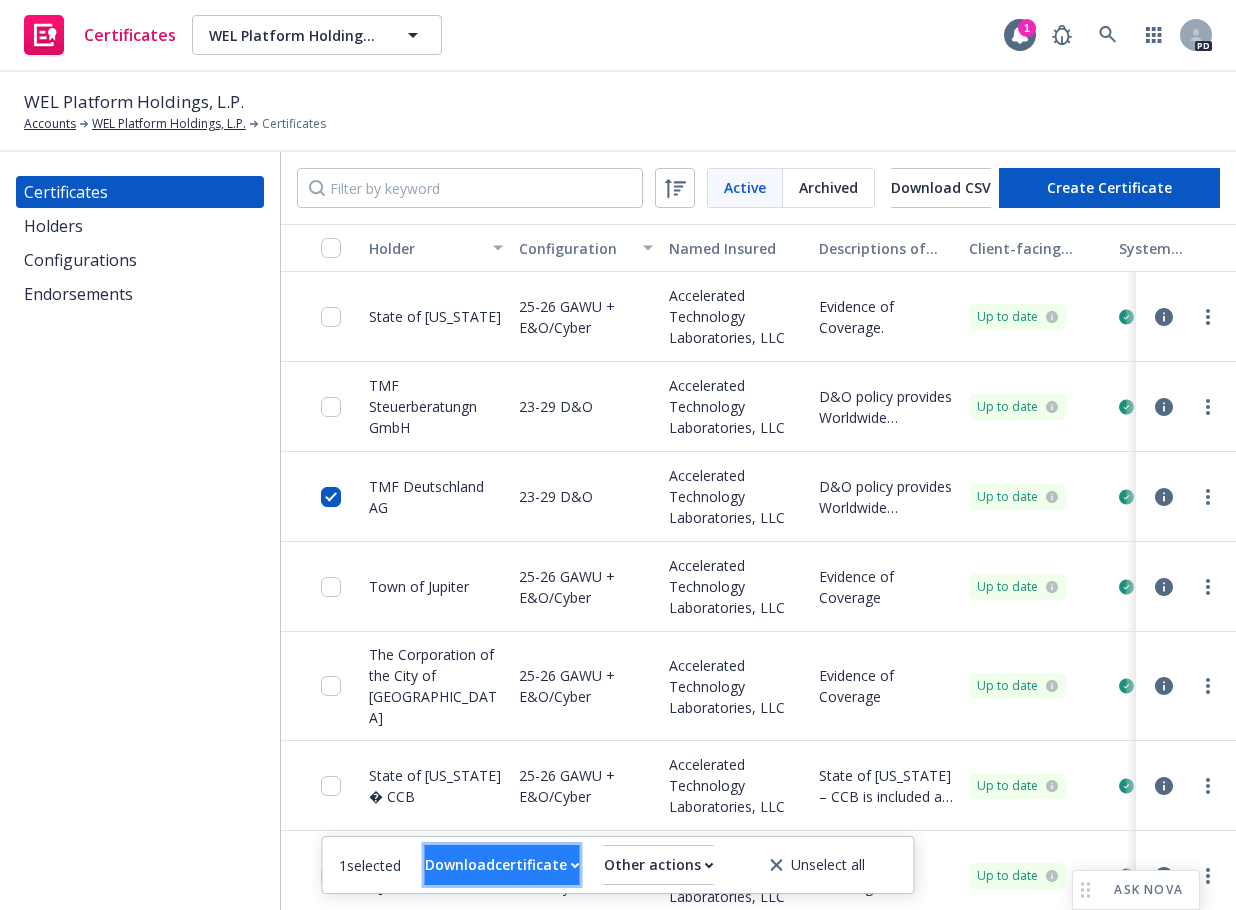 click on "Download  certificate" at bounding box center [502, 865] 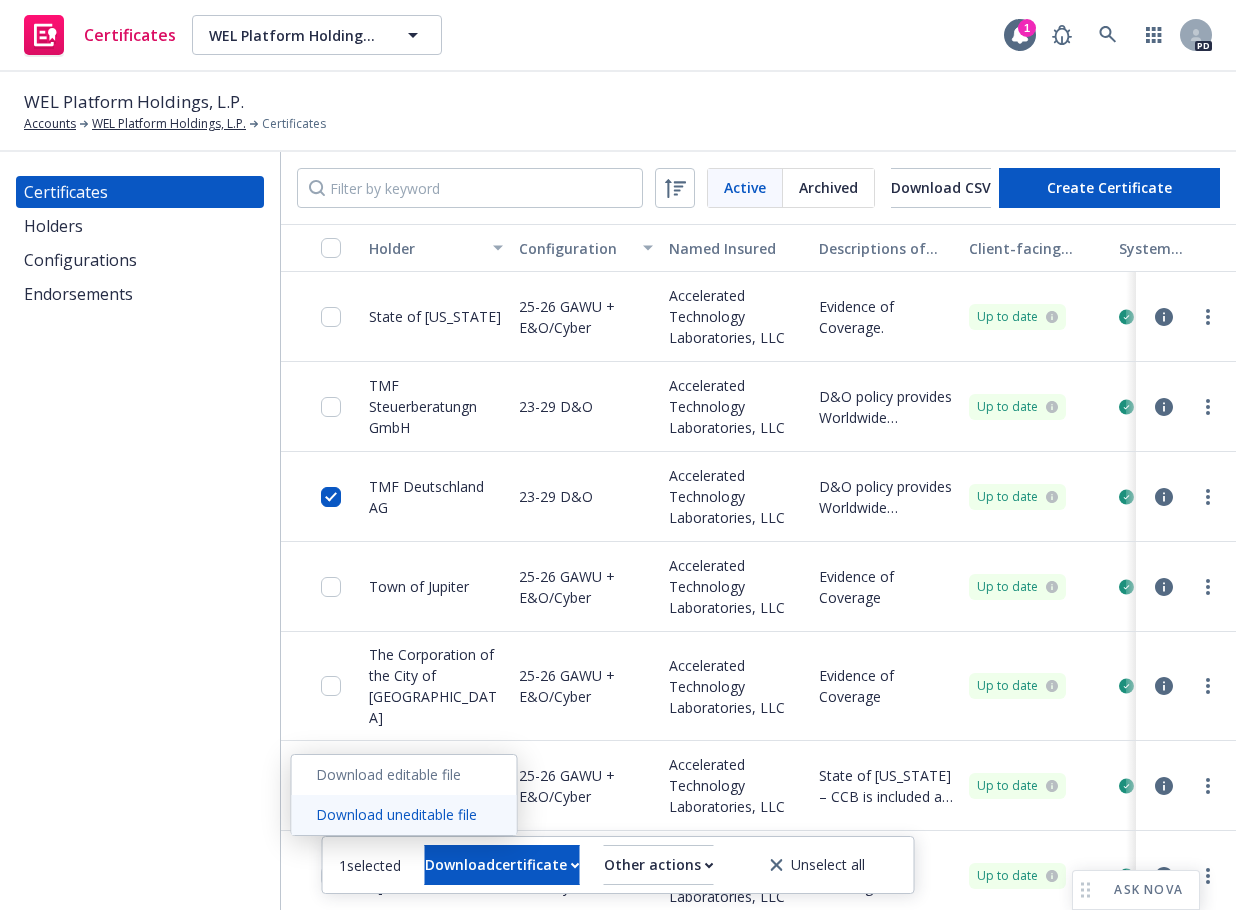click on "Download uneditable file" at bounding box center [404, 815] 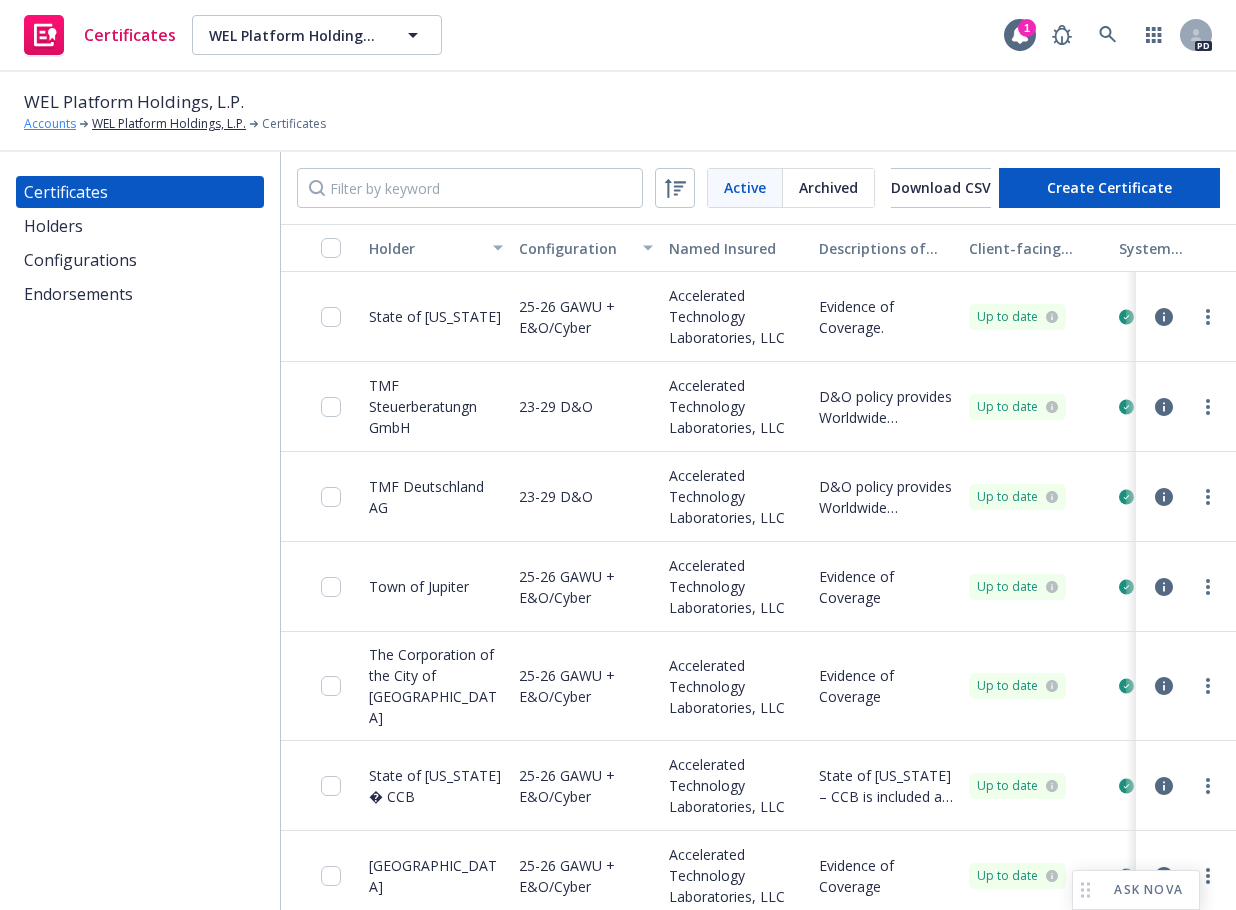 click on "Accounts" at bounding box center [50, 124] 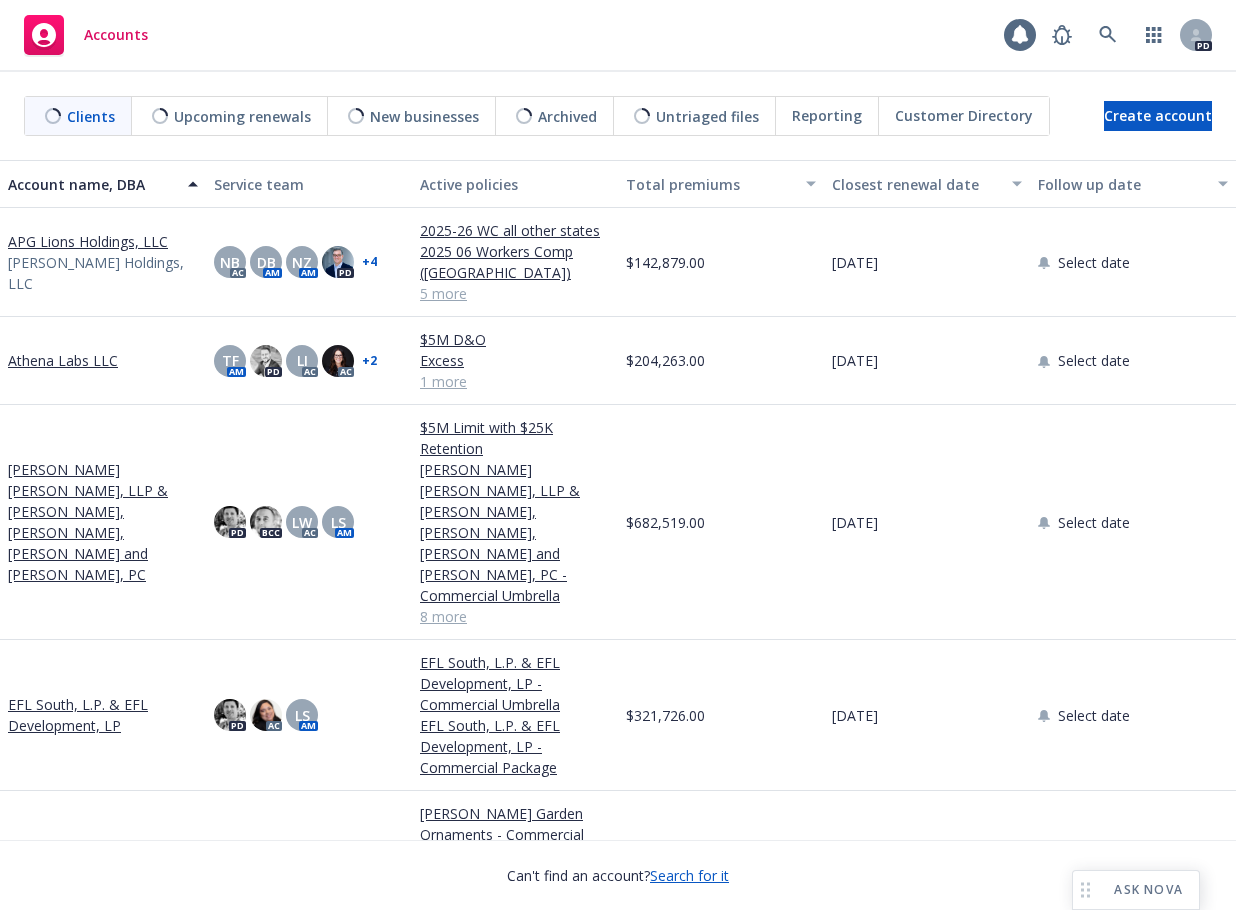 scroll, scrollTop: 0, scrollLeft: 0, axis: both 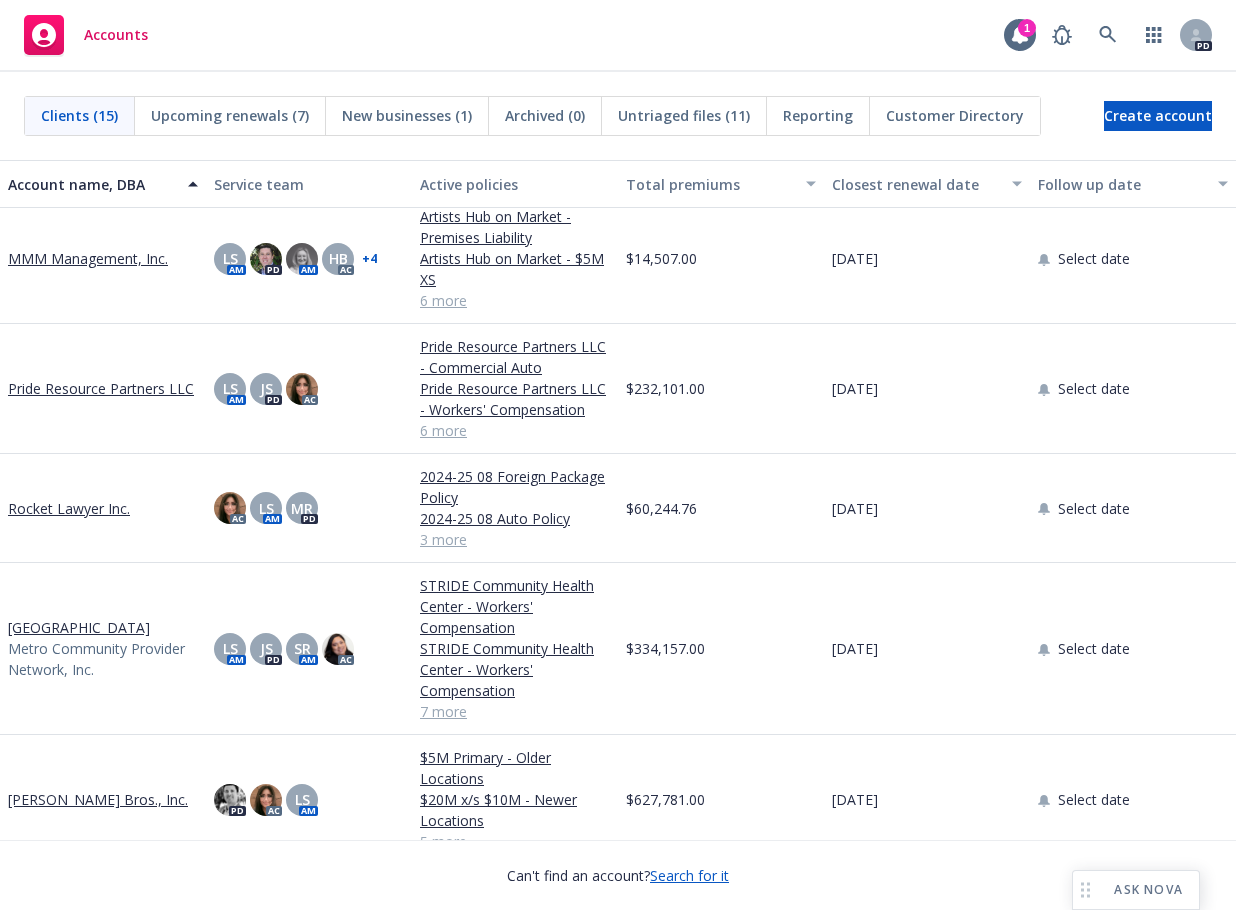 click on "Rocket Lawyer Inc." at bounding box center (69, 508) 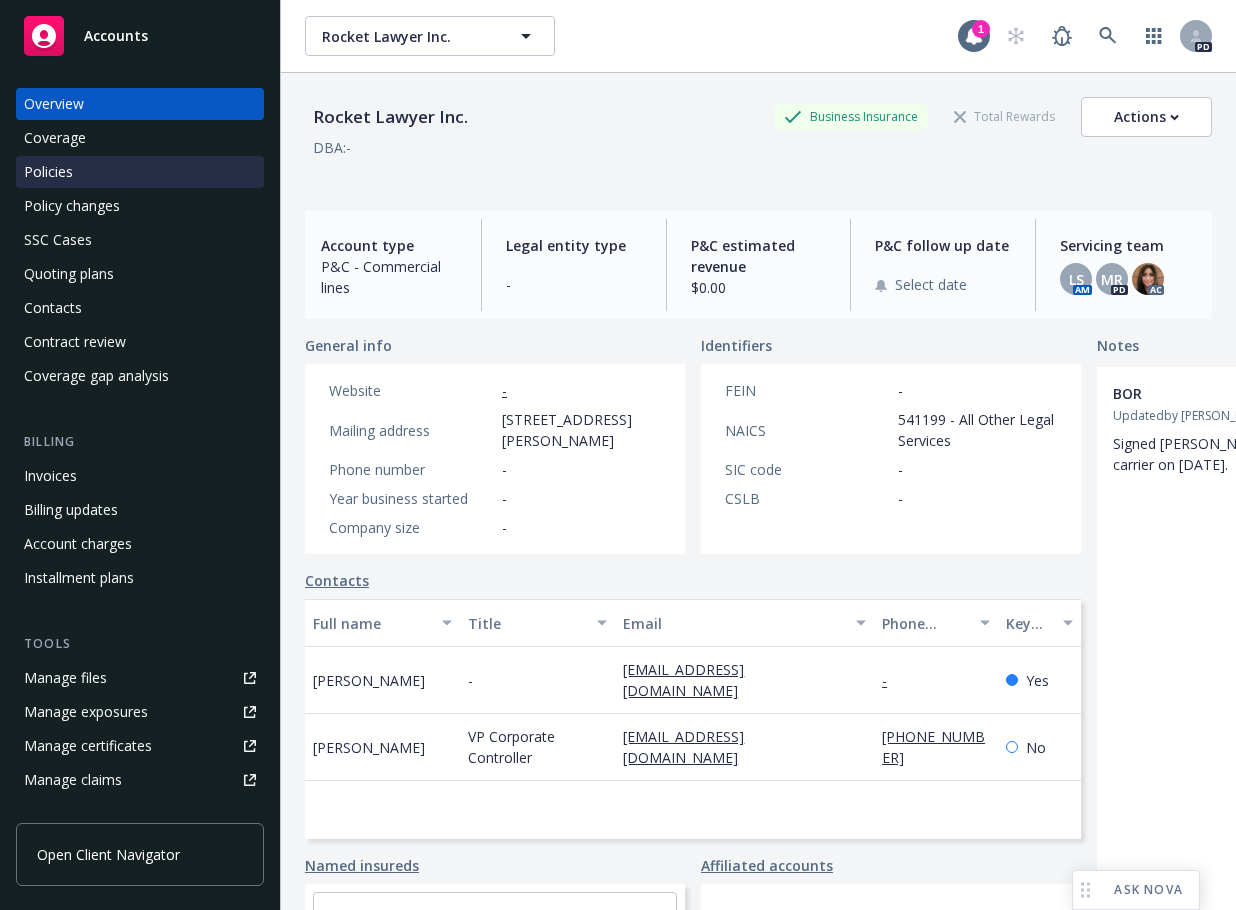 click on "Policies" at bounding box center [48, 172] 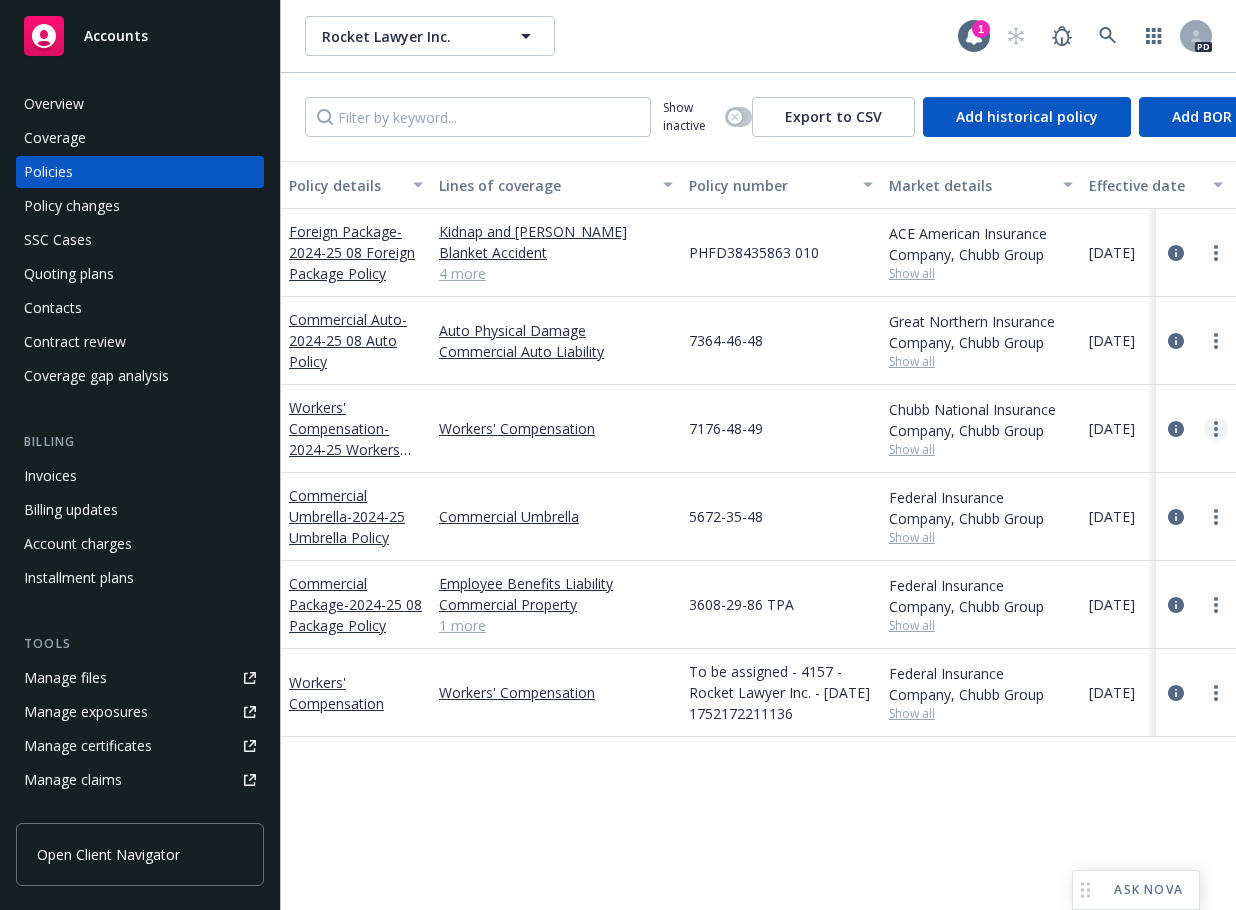 click 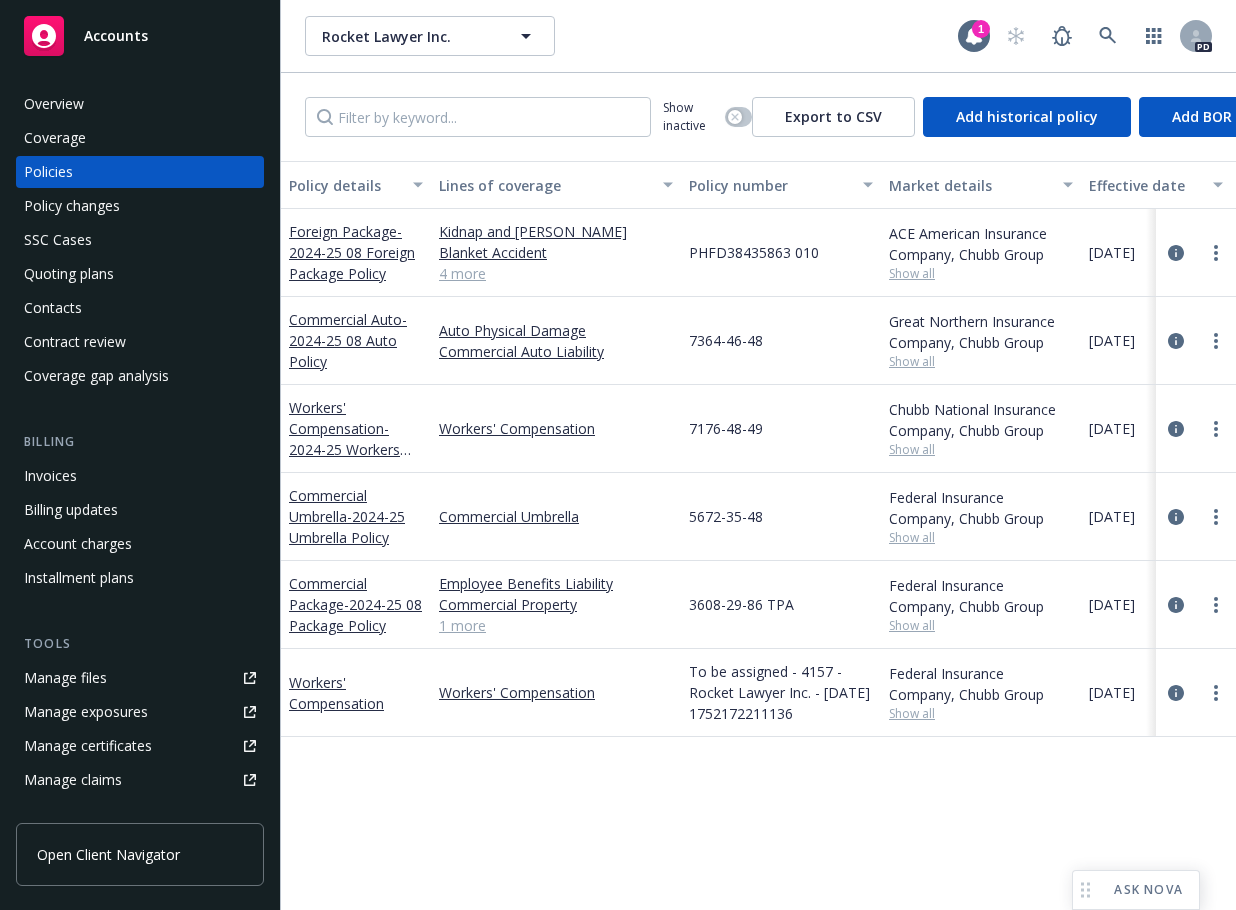 click on "Rocket Lawyer Inc. Rocket Lawyer Inc. 1 PD" at bounding box center (758, 36) 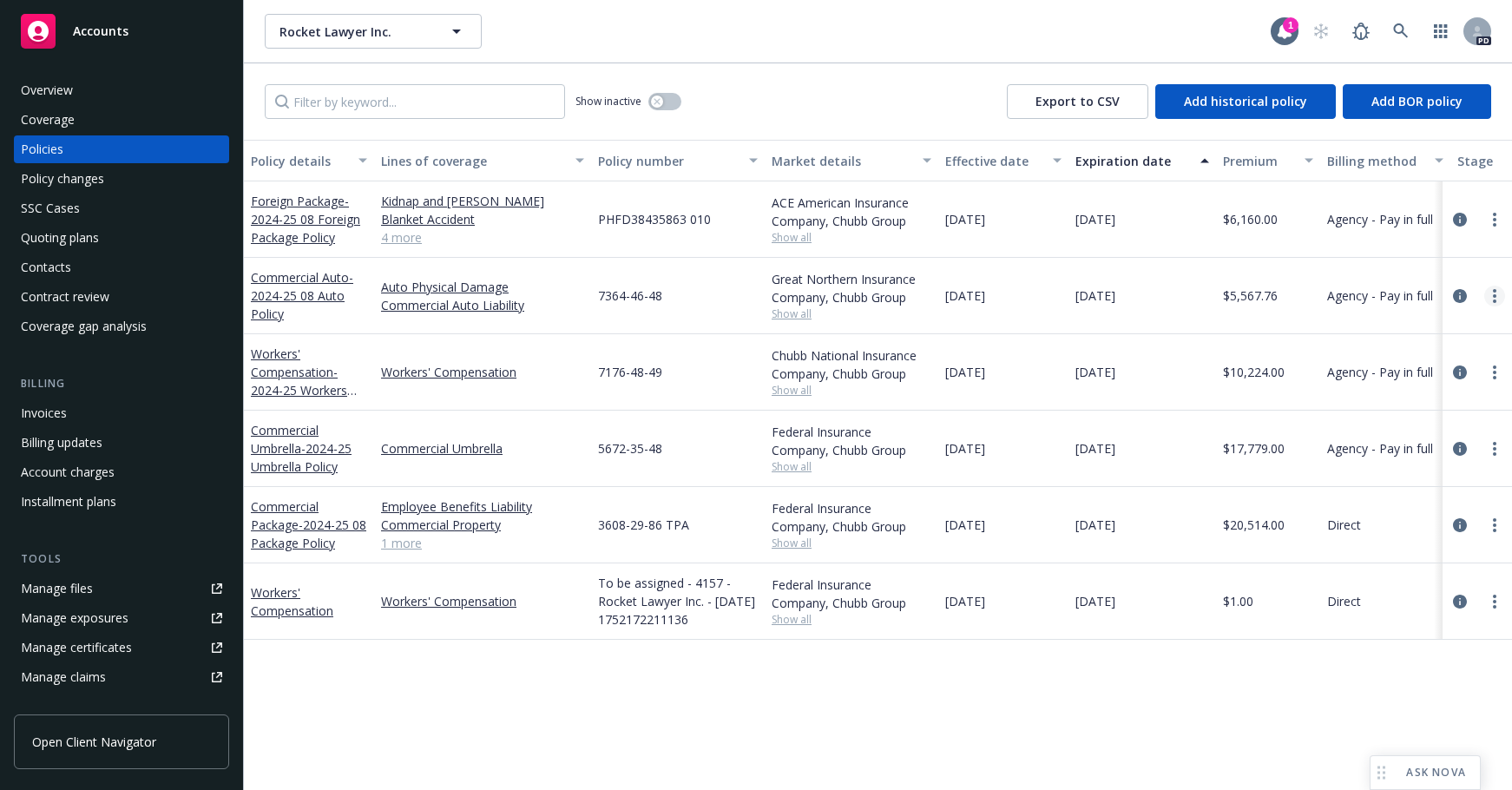 click 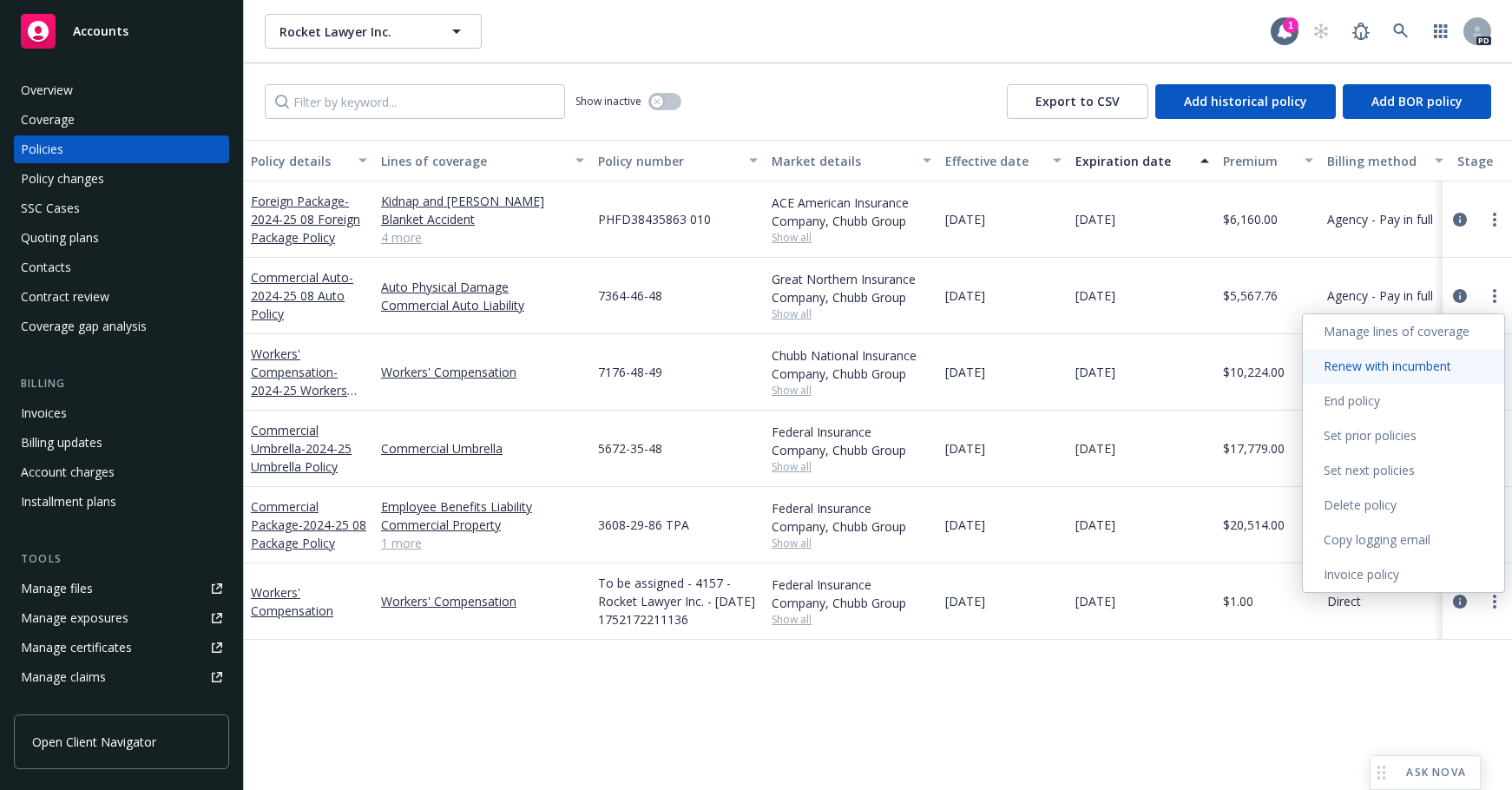 click on "Renew with incumbent" at bounding box center (1404, 366) 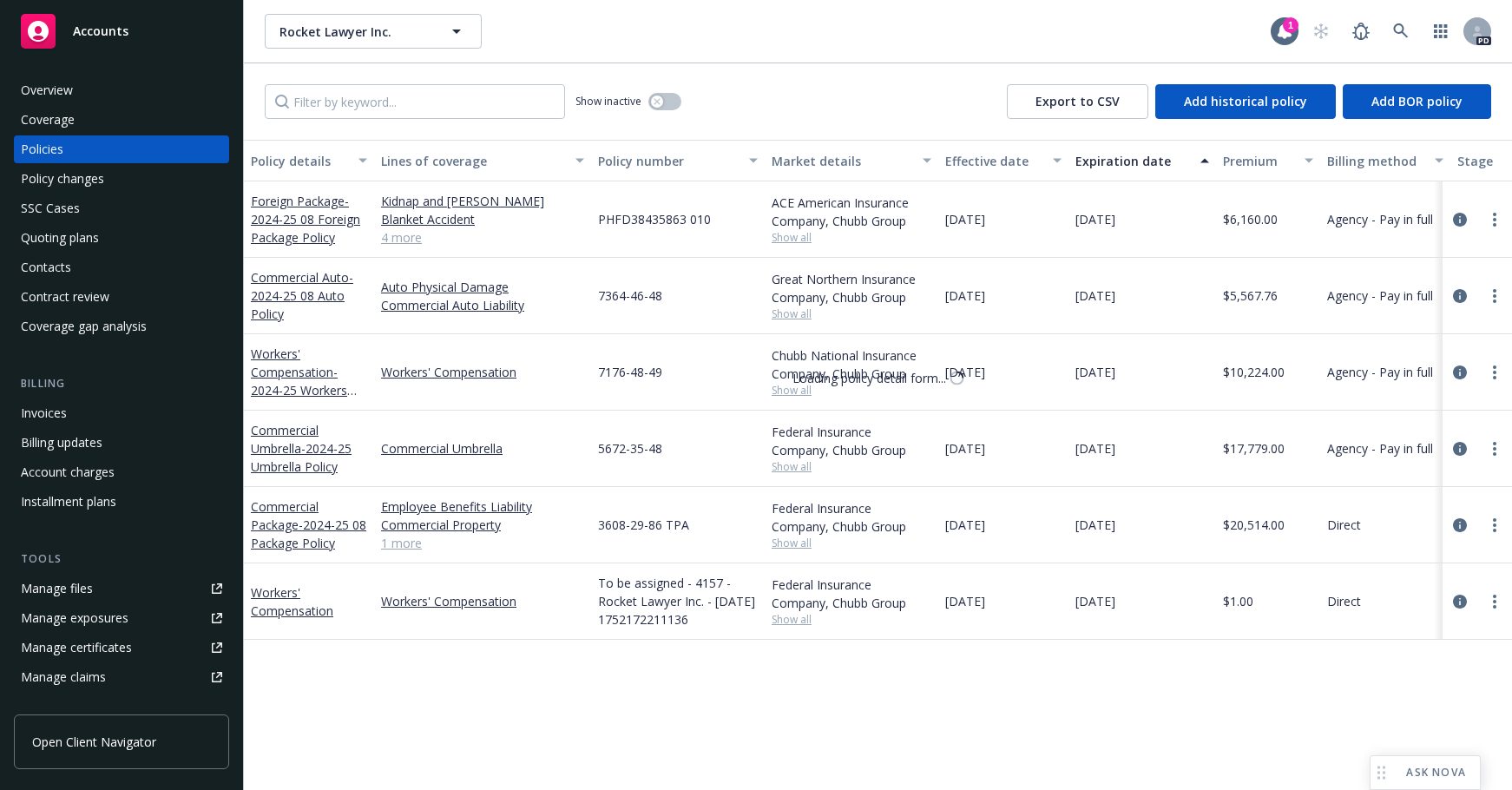 select on "12" 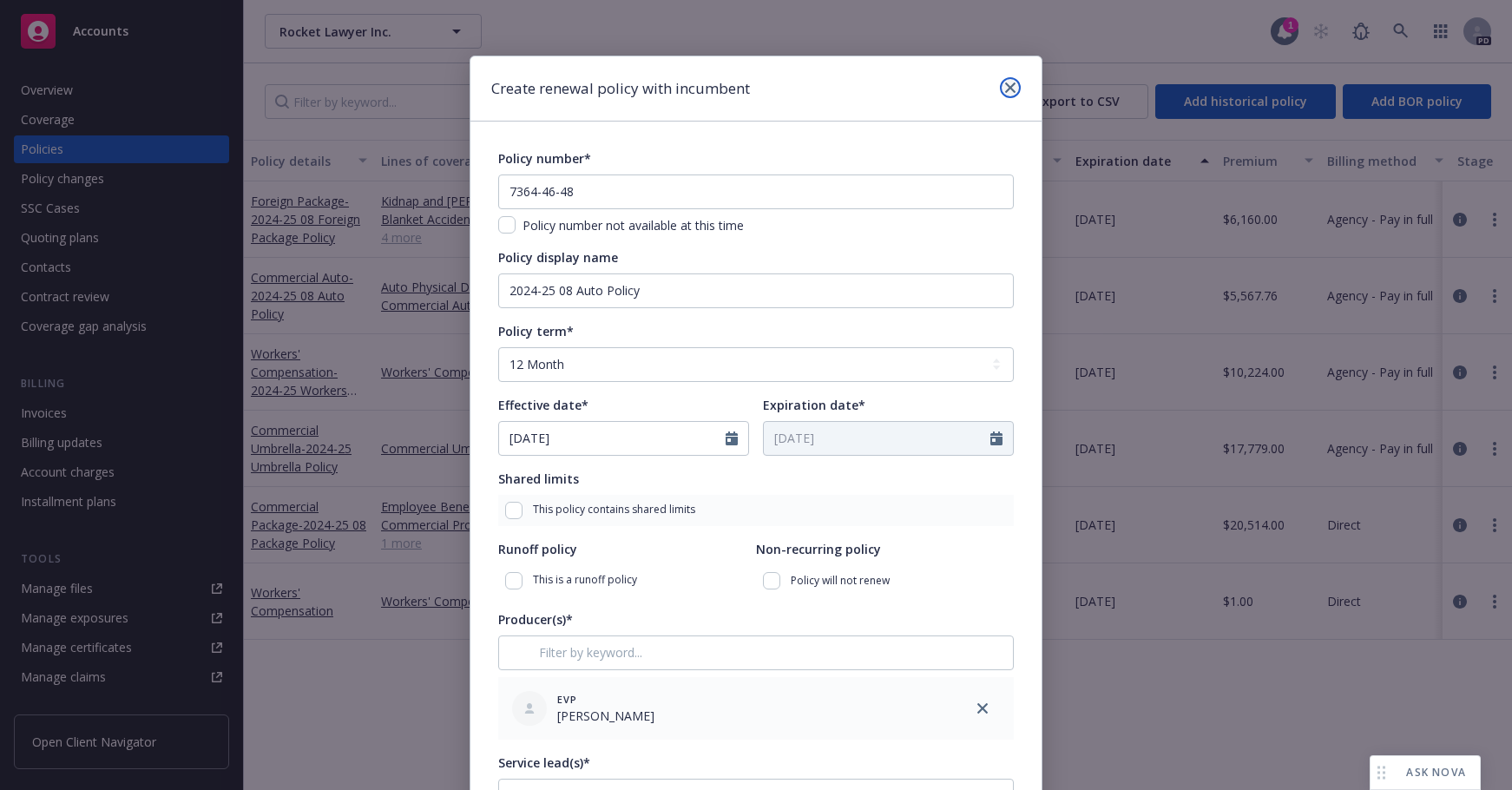 click 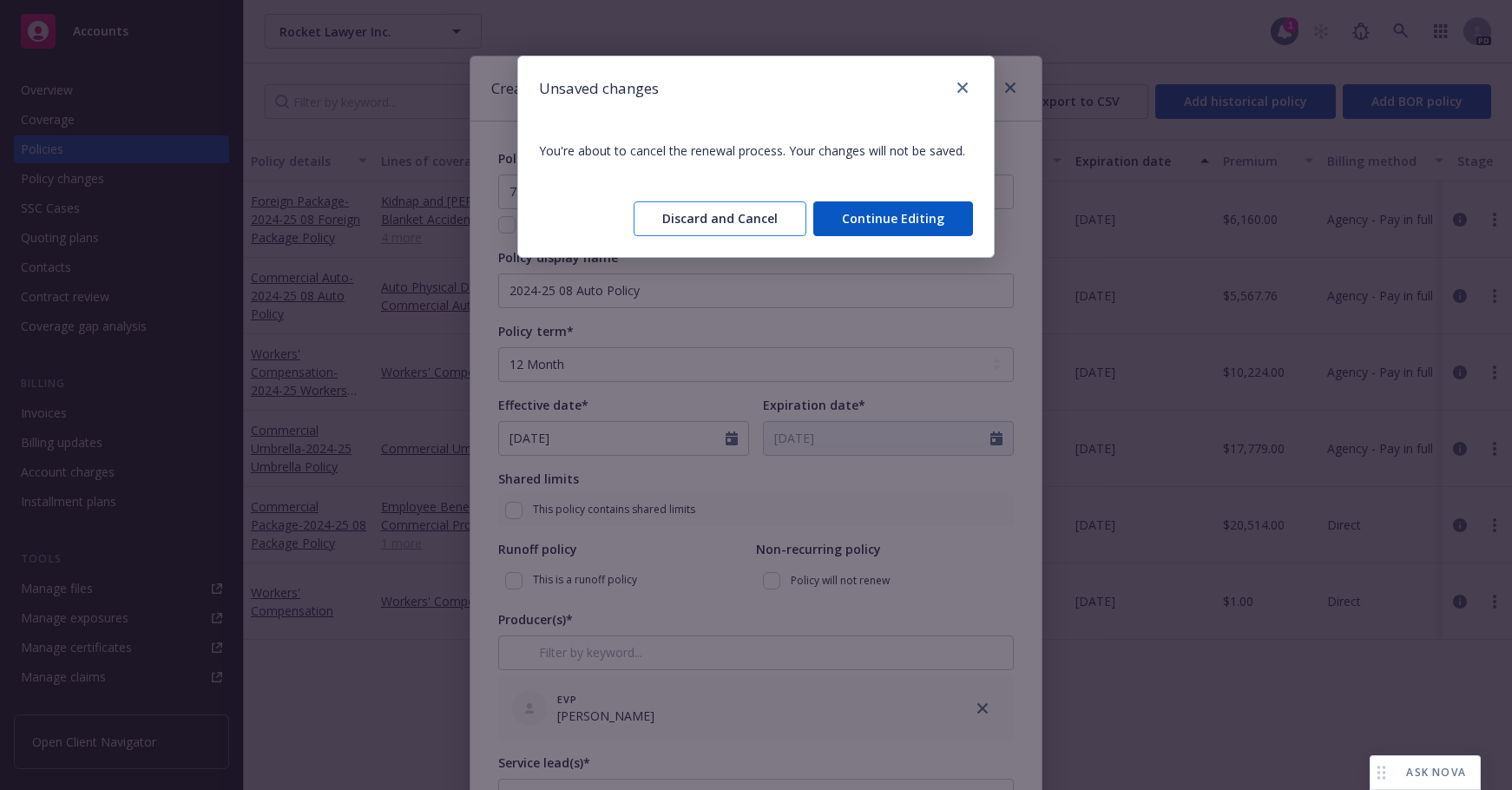 drag, startPoint x: 877, startPoint y: 215, endPoint x: 716, endPoint y: 218, distance: 161.02795 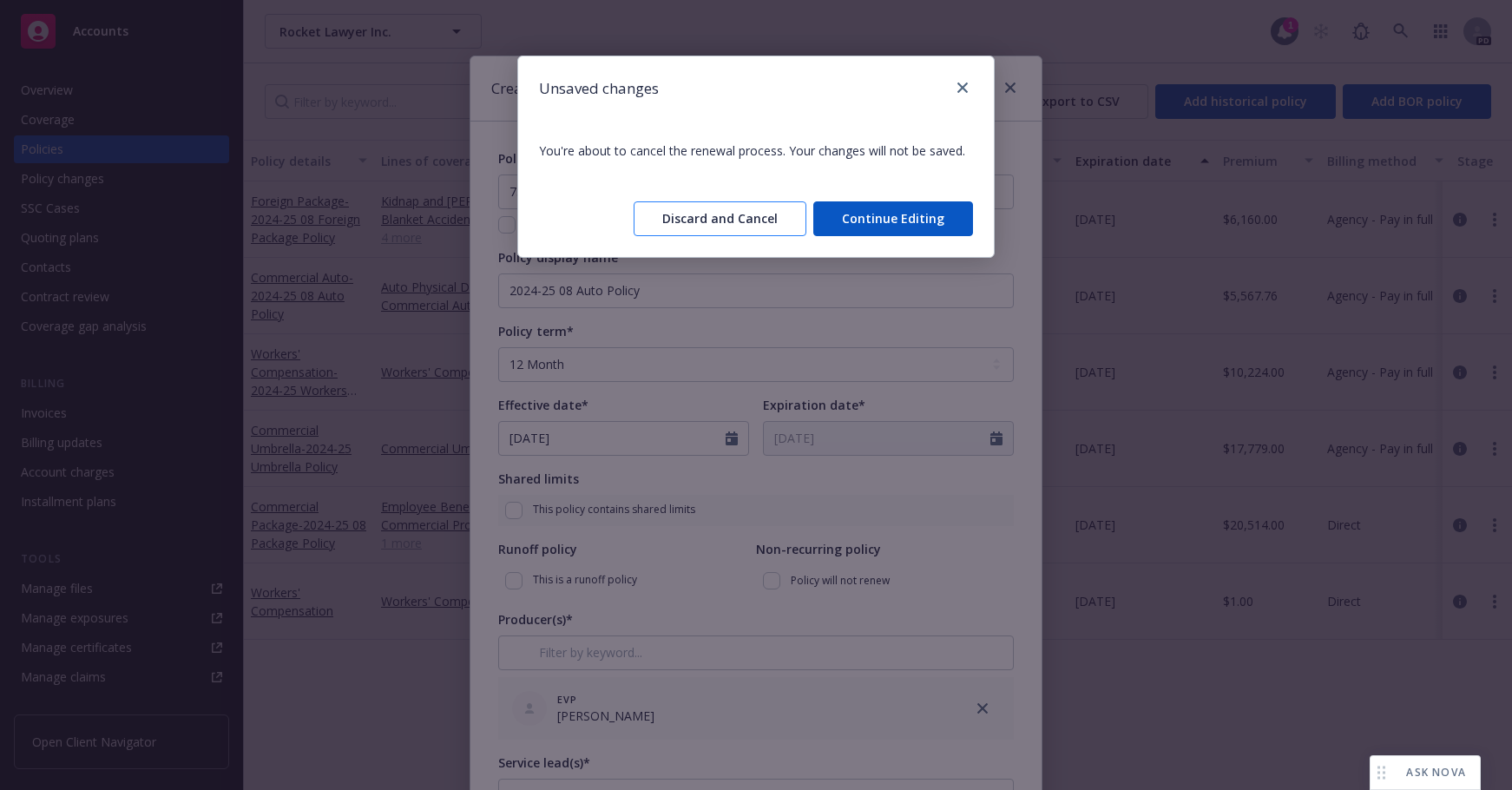 click on "Discard and Cancel Continue Editing" at bounding box center [803, 219] 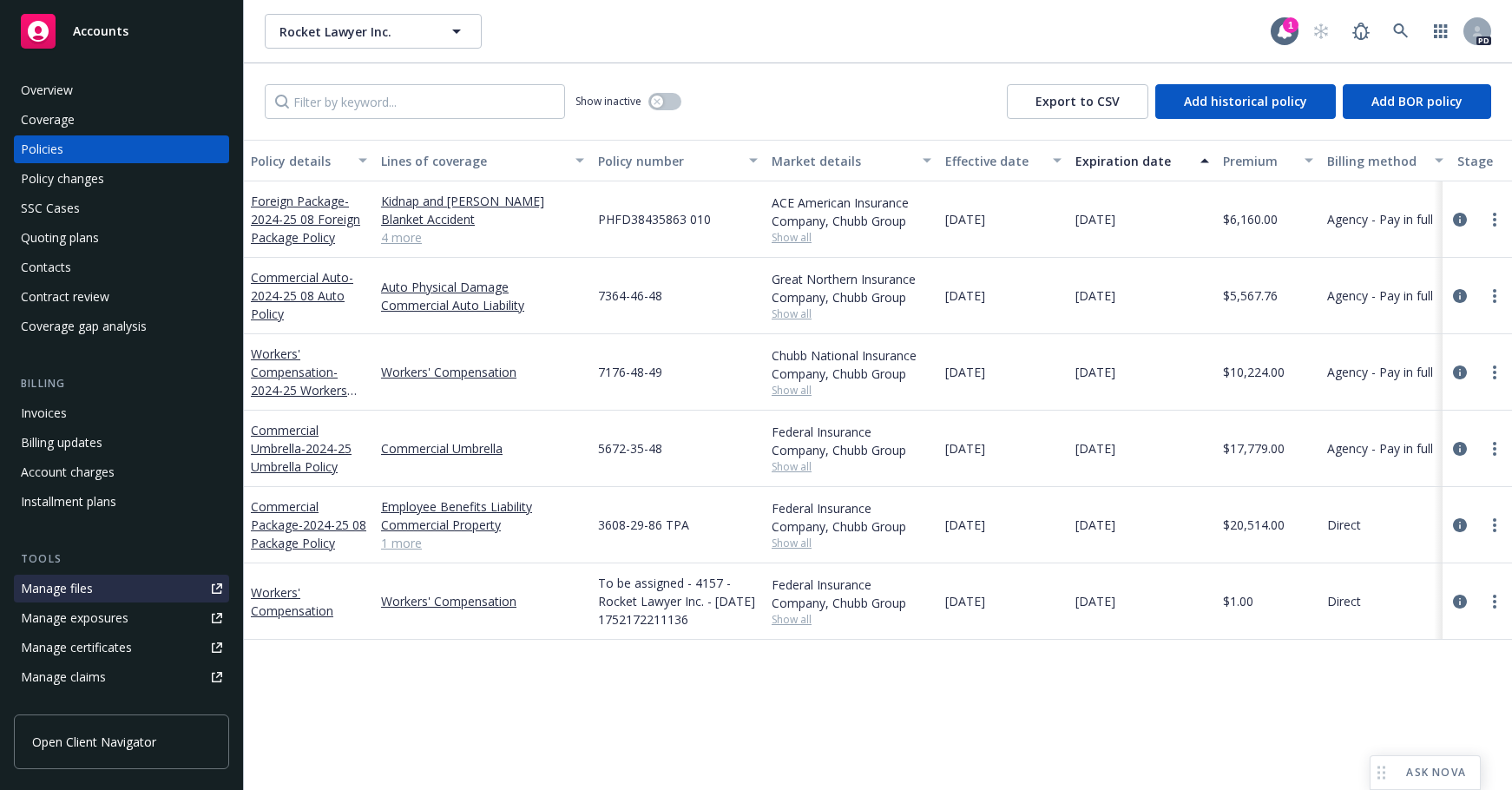 click on "Manage files" at bounding box center [56, 589] 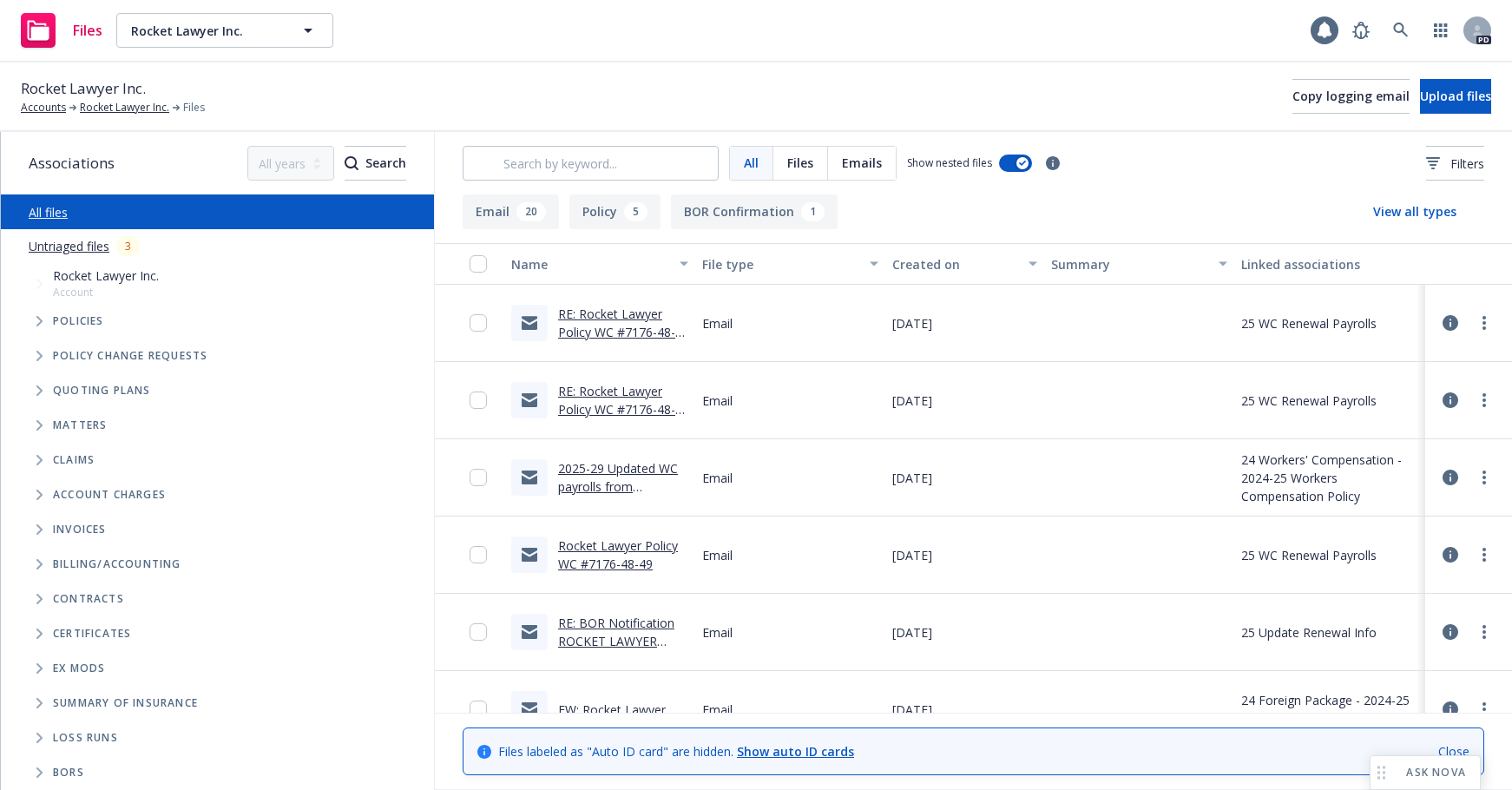 scroll, scrollTop: 0, scrollLeft: 0, axis: both 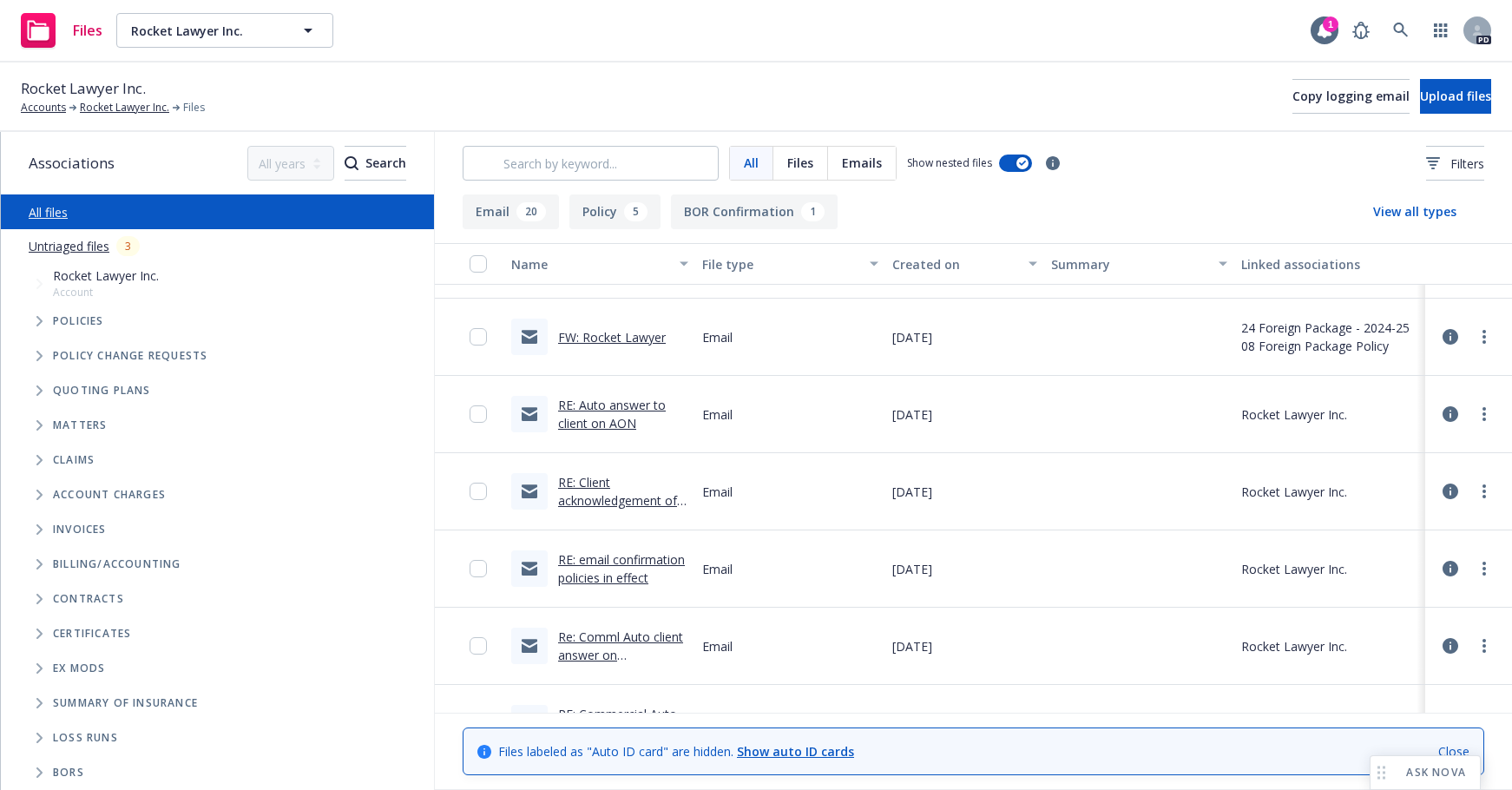 click on "RE: email confirmation policies in effect" at bounding box center (621, 569) 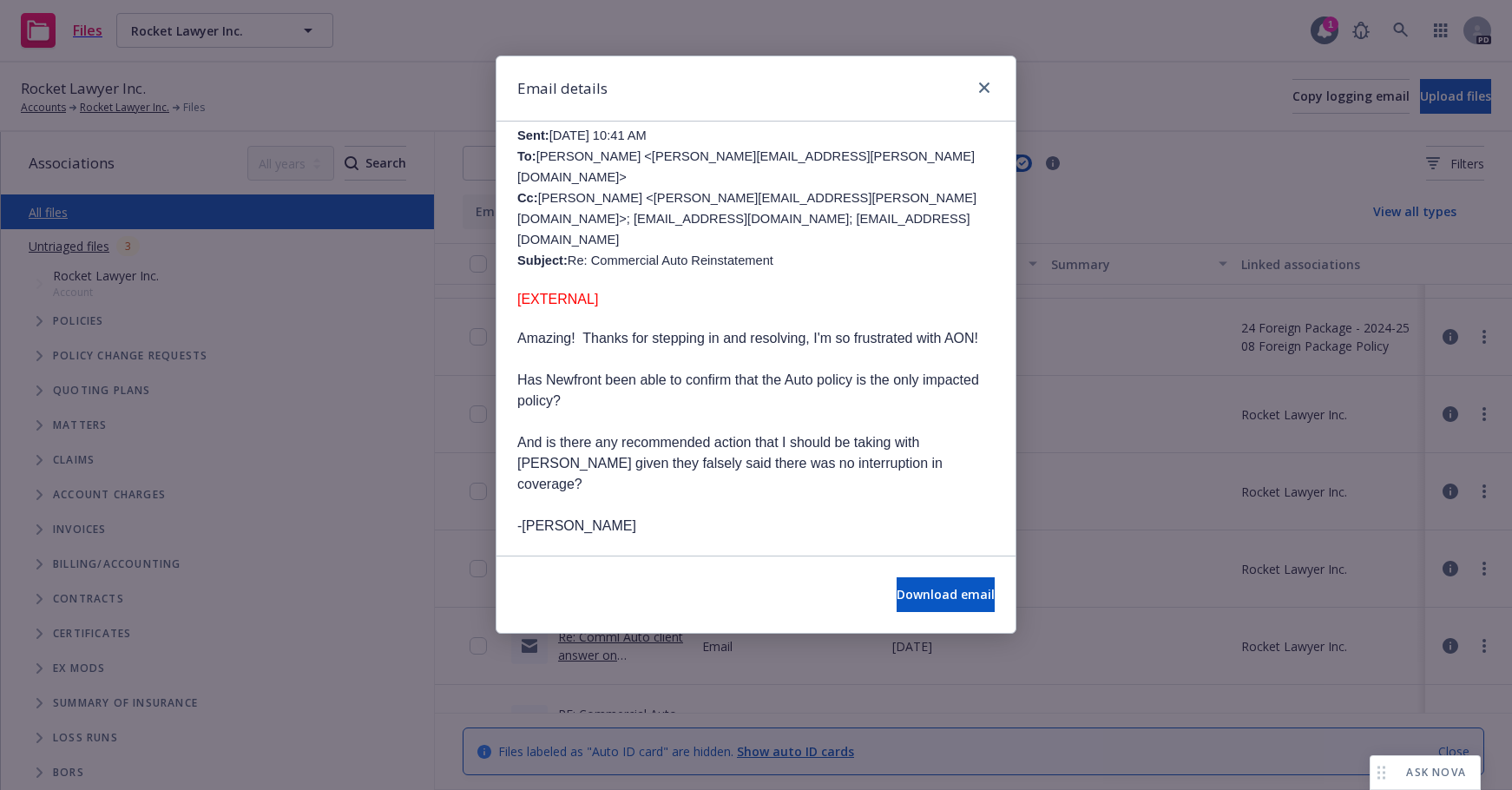 scroll, scrollTop: 296, scrollLeft: 0, axis: vertical 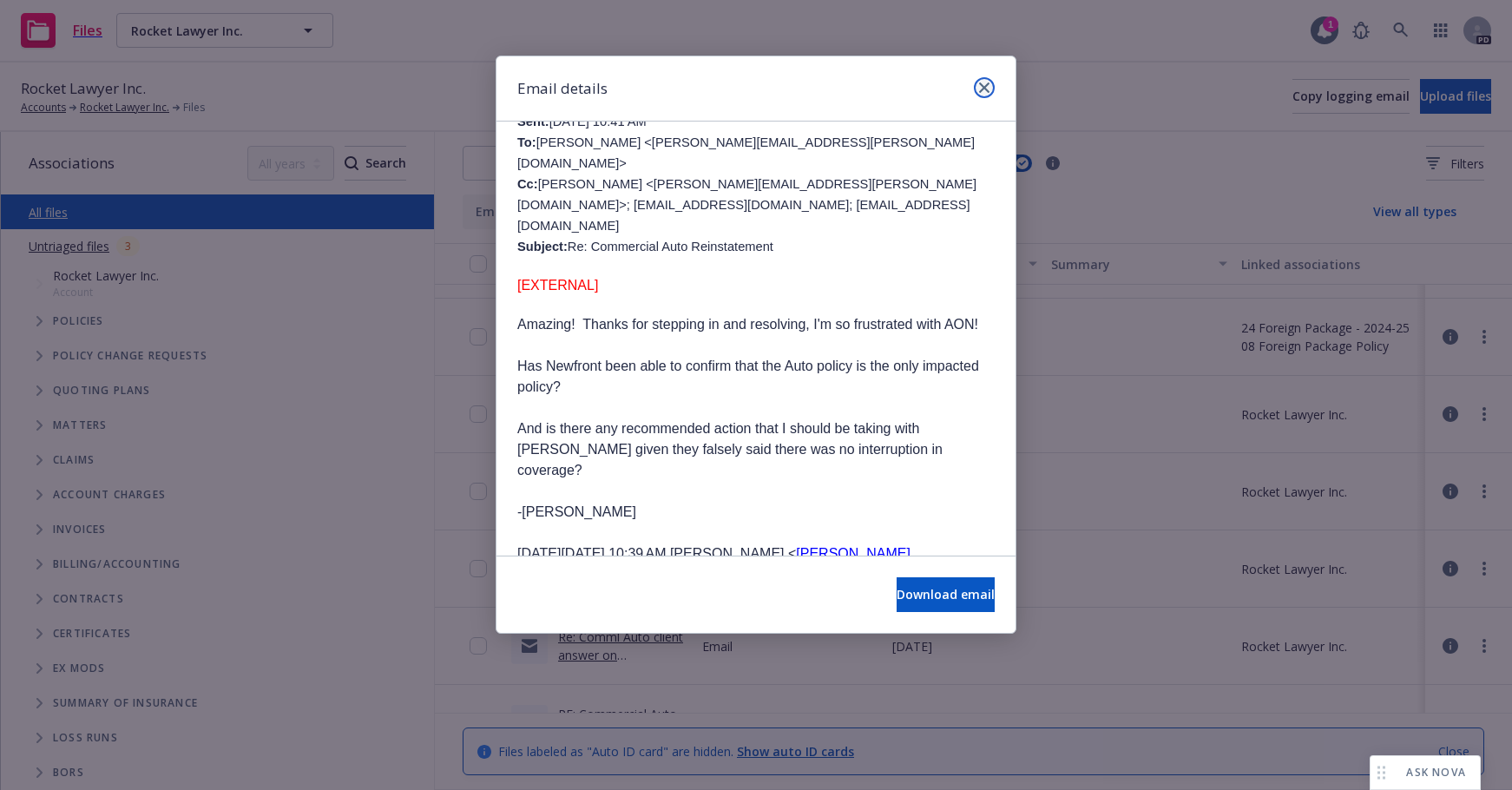 click 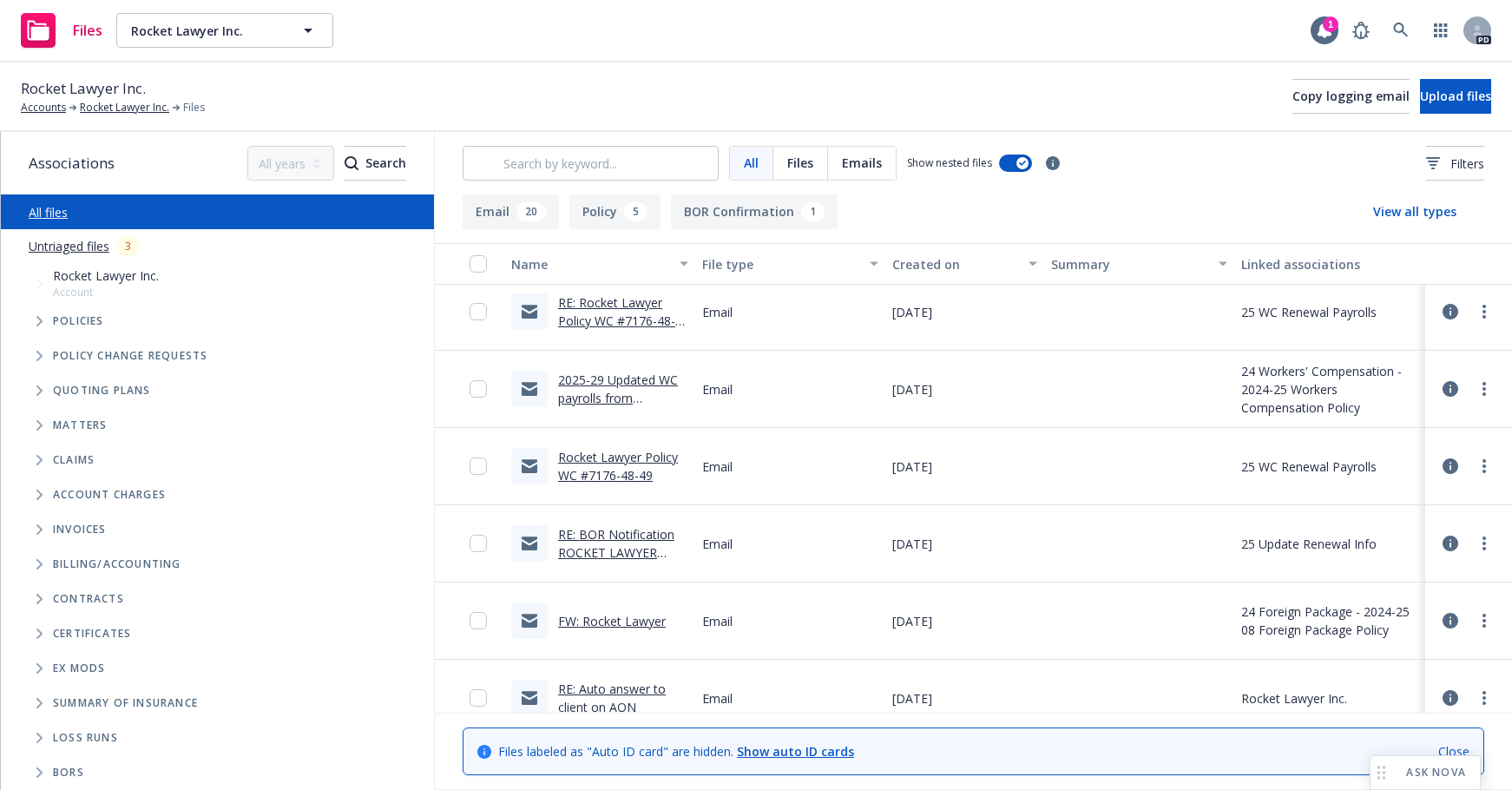 scroll, scrollTop: 69, scrollLeft: 0, axis: vertical 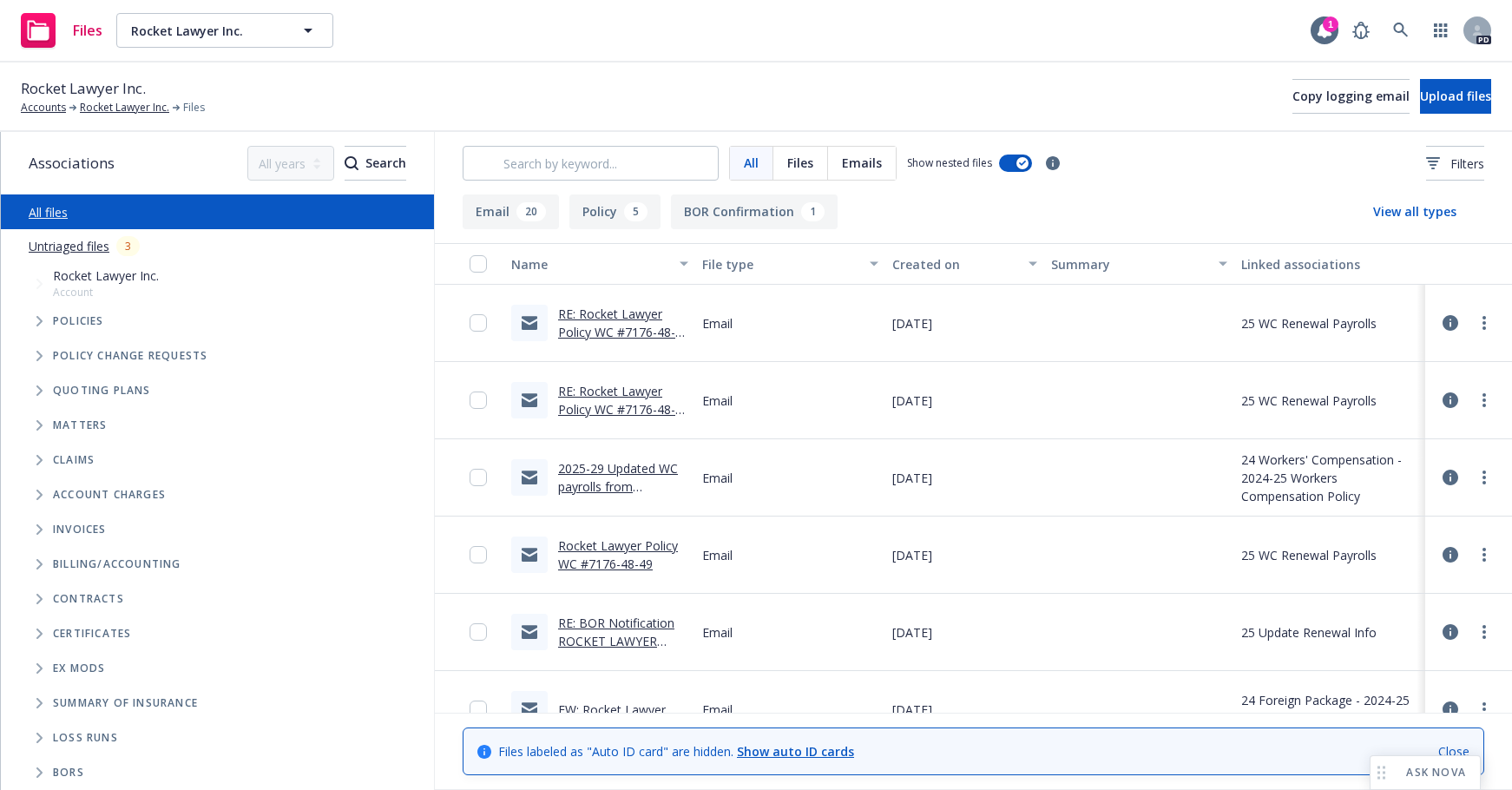 click 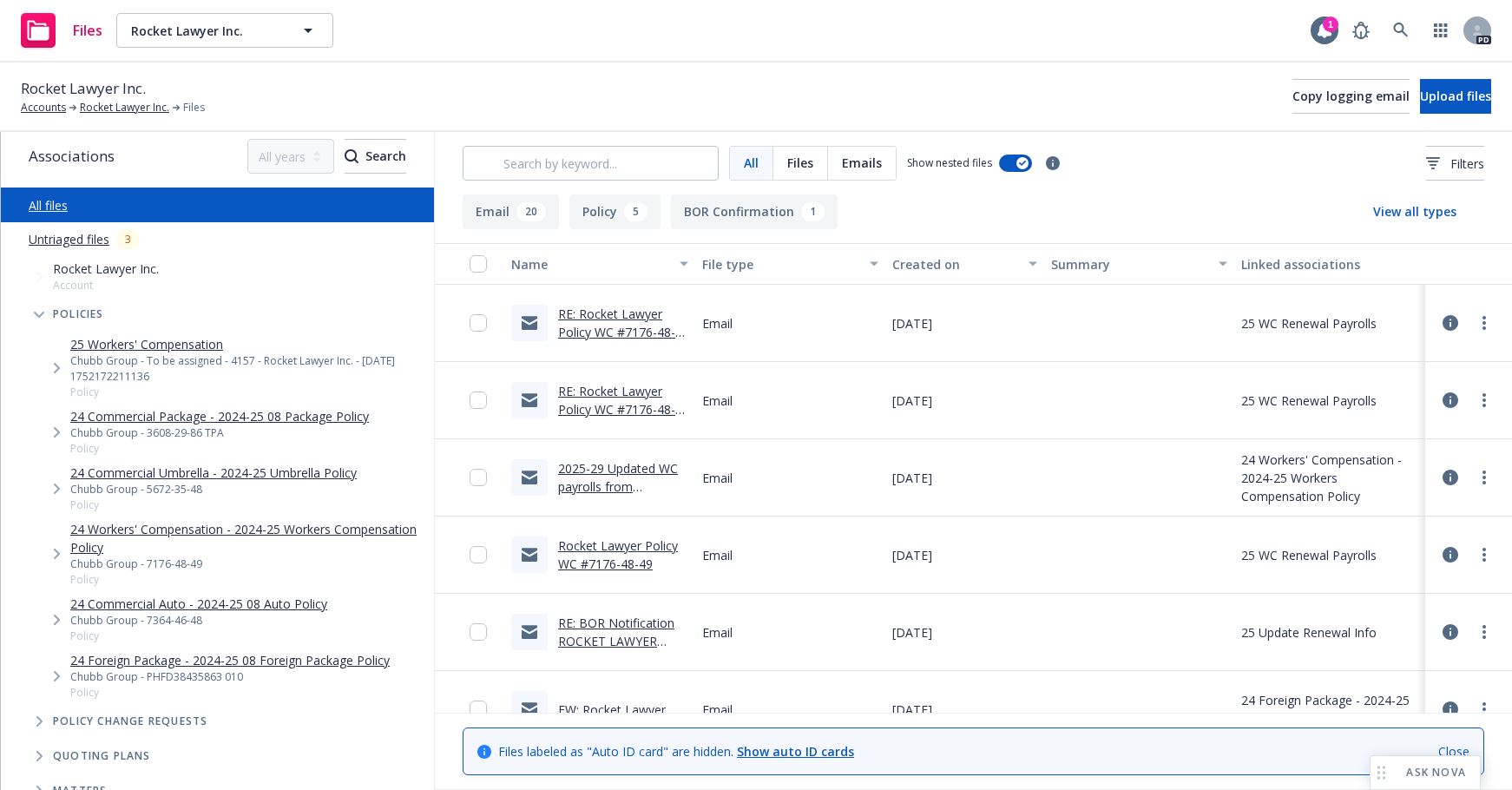scroll, scrollTop: 6, scrollLeft: 0, axis: vertical 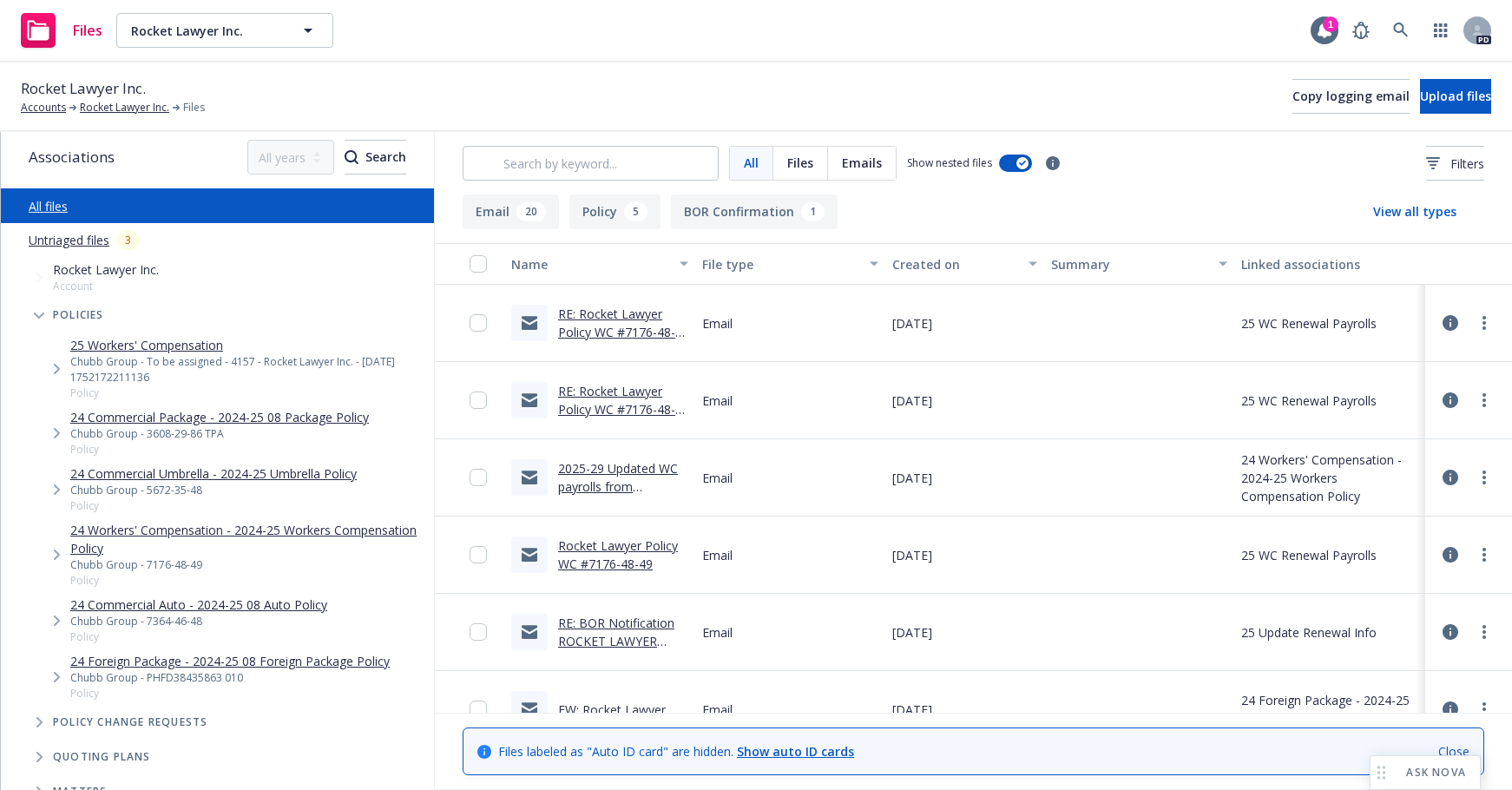 click on "24 Commercial Package - 2024-25 08 Package Policy" at bounding box center (220, 417) 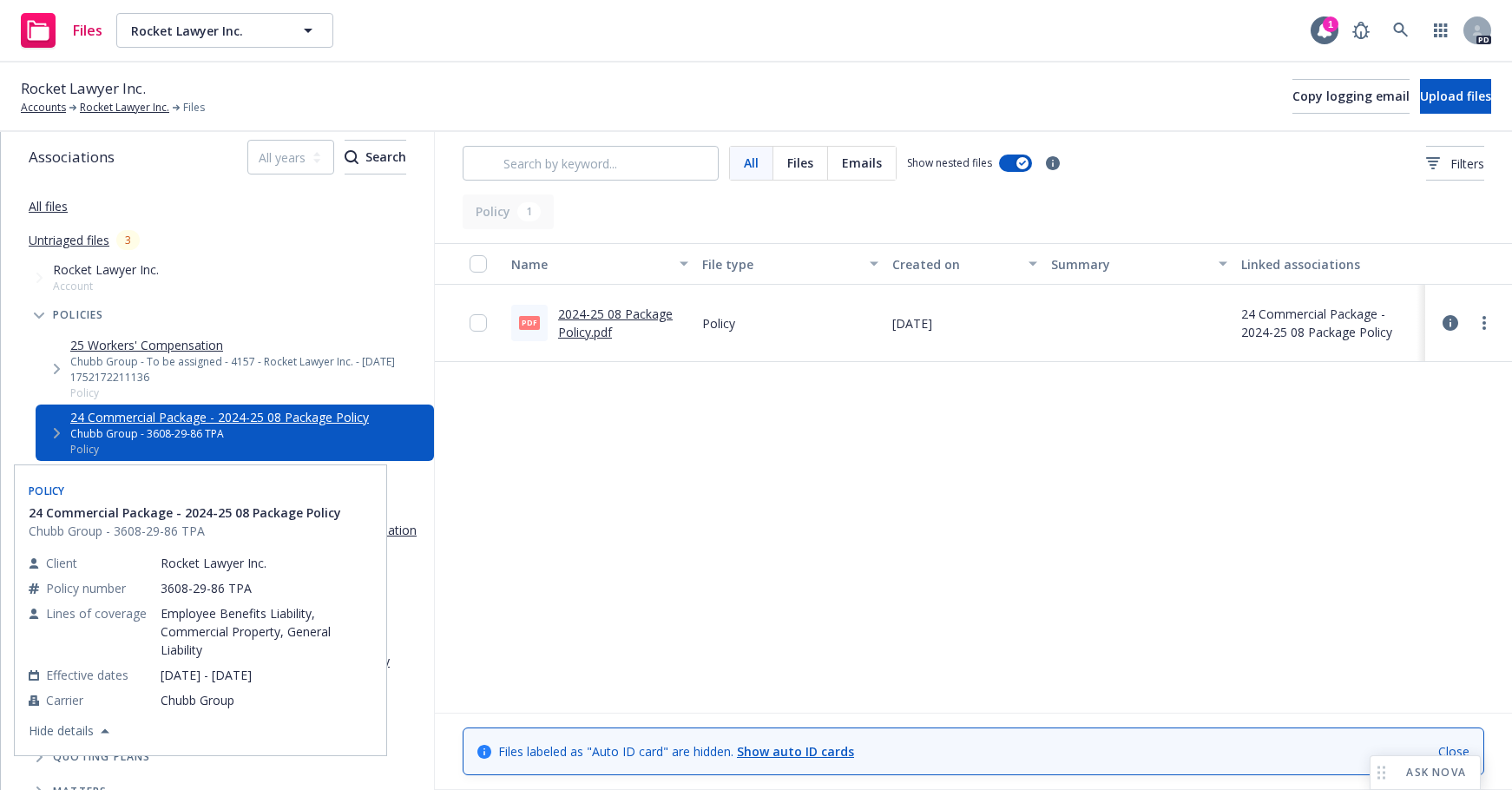 click on "24 Commercial Package - 2024-25 08 Package Policy" at bounding box center (220, 417) 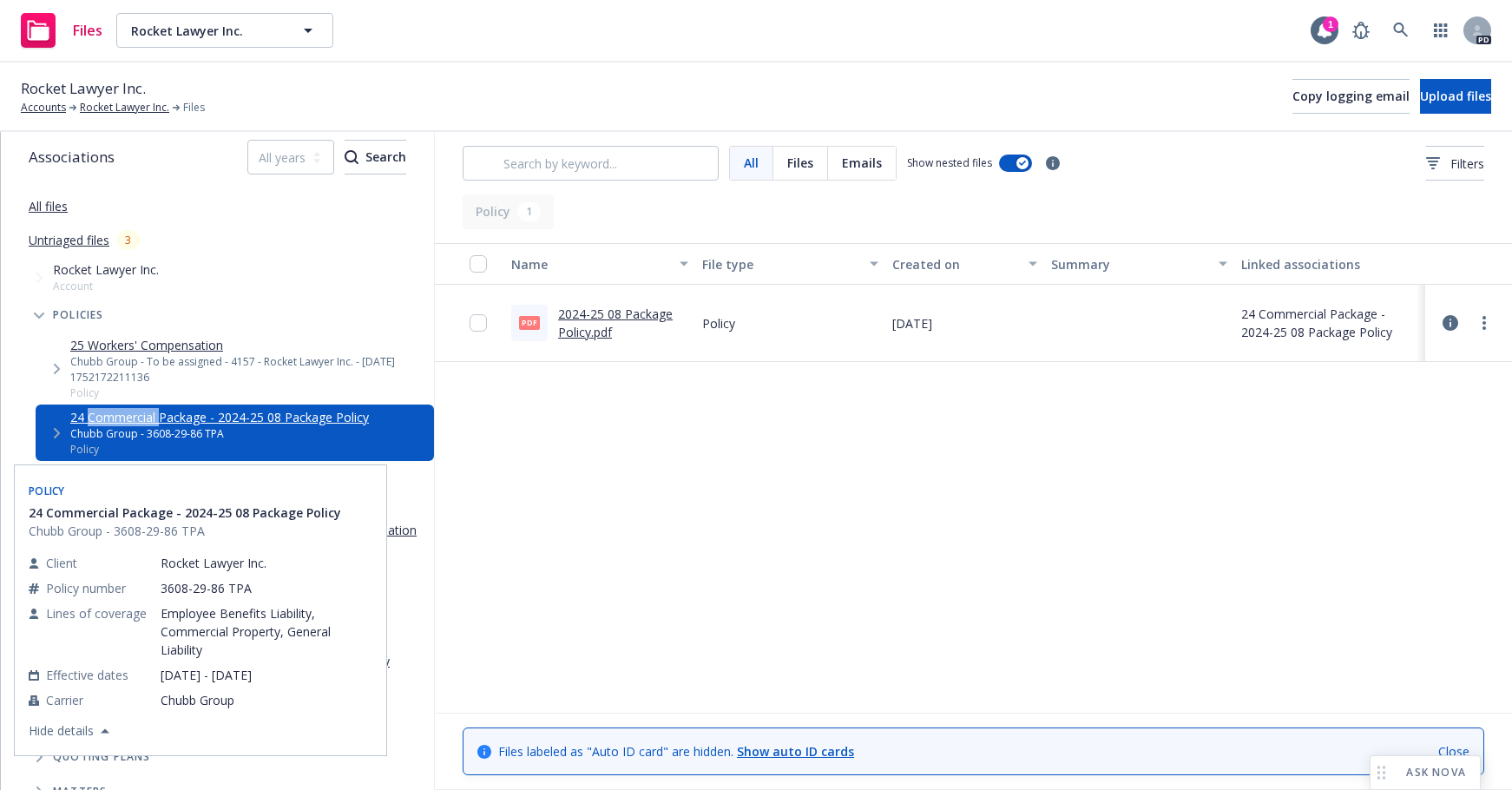 click on "24 Commercial Package - 2024-25 08 Package Policy" at bounding box center (220, 417) 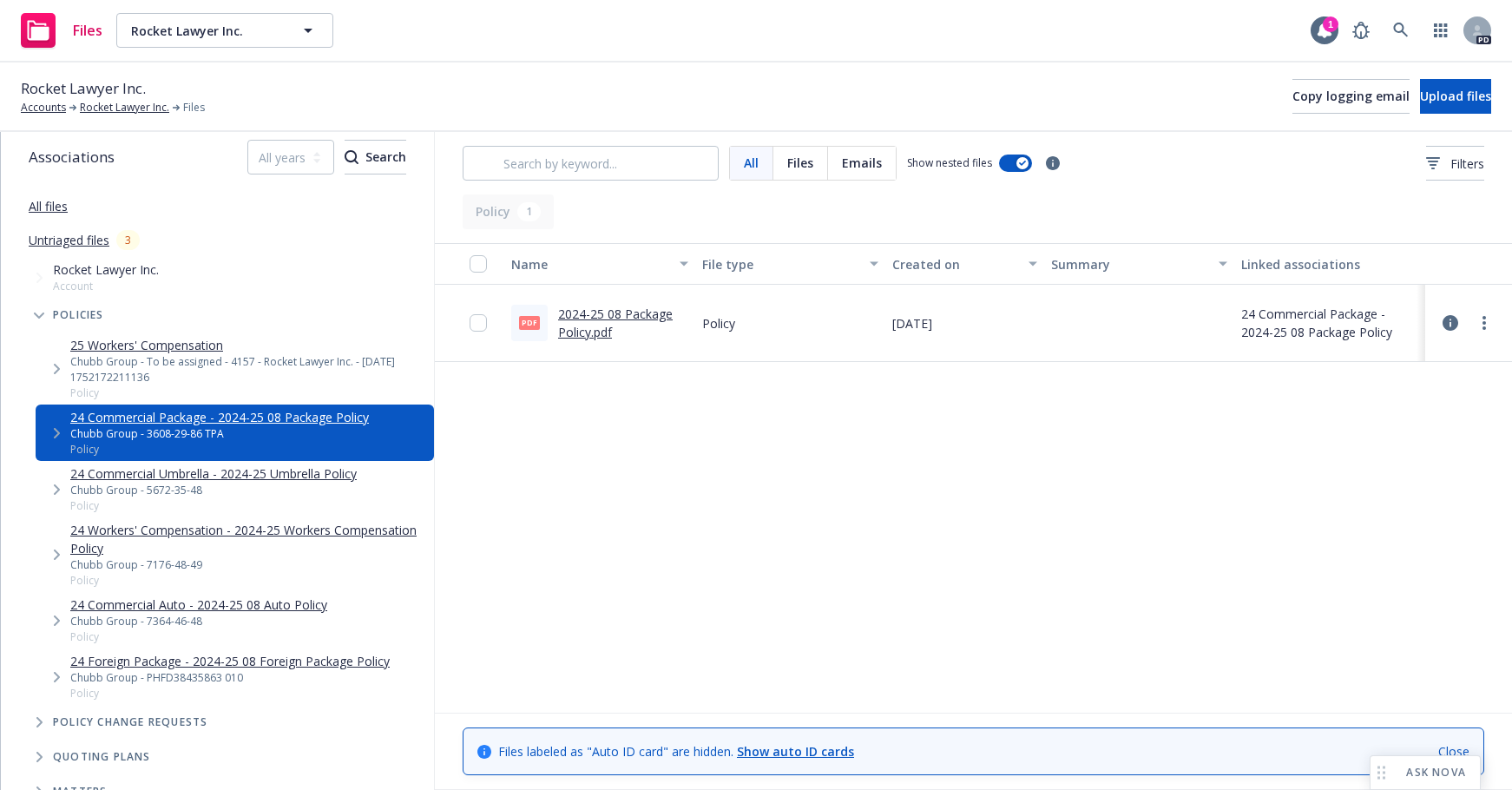 click on "2024-25 08 Package Policy.pdf" at bounding box center [615, 323] 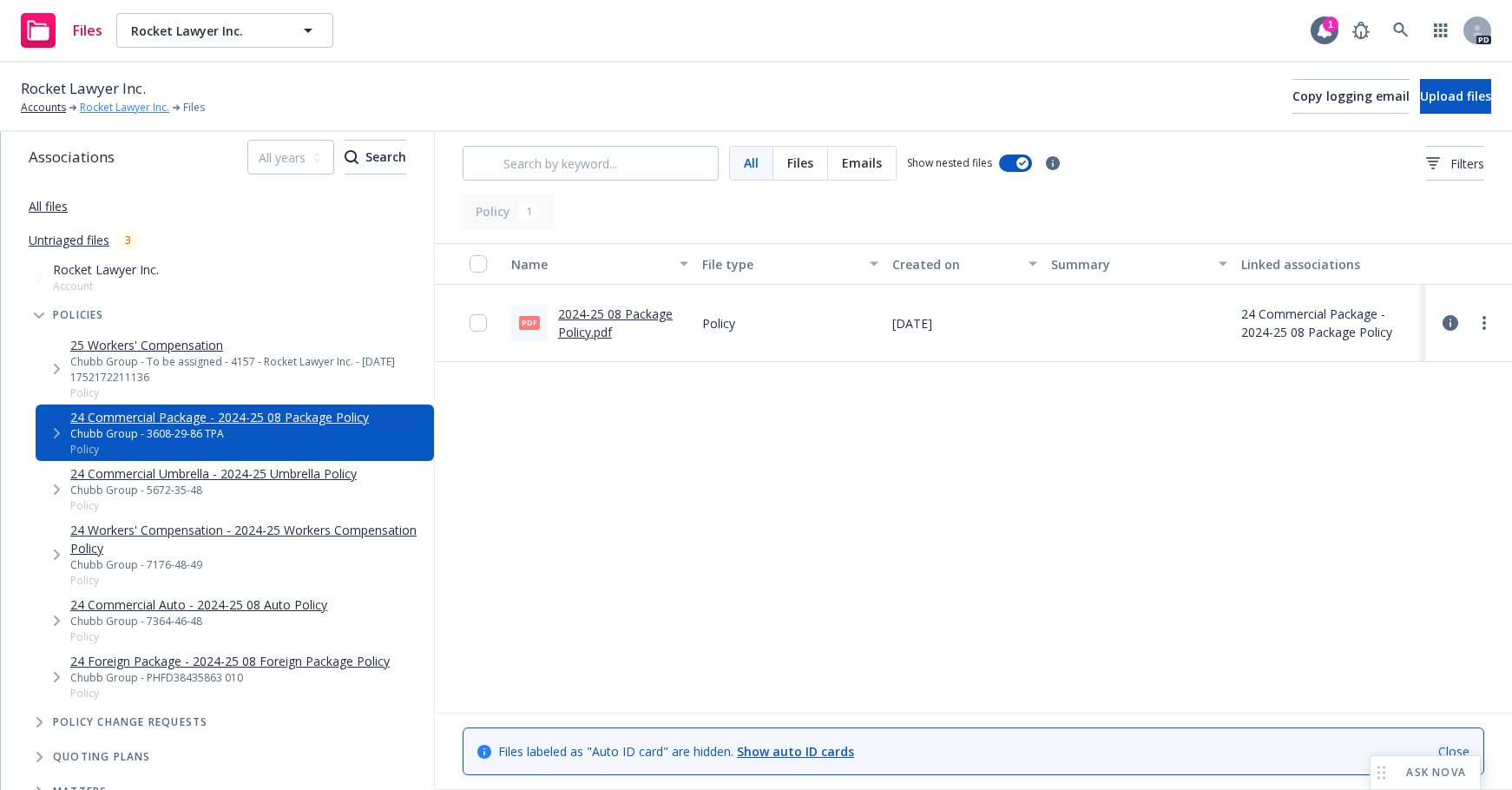 click on "Rocket Lawyer Inc." at bounding box center (124, 108) 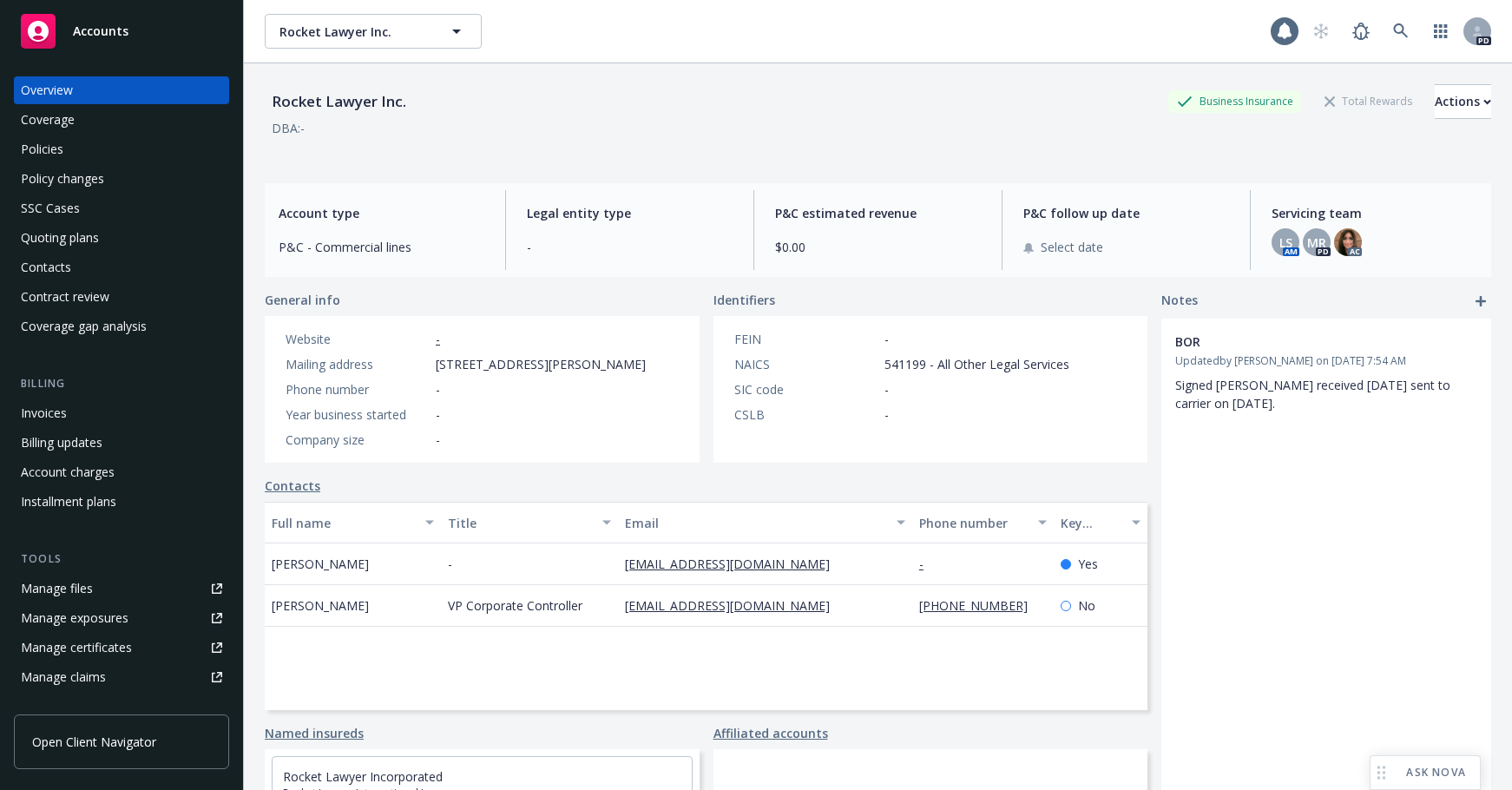 scroll, scrollTop: 0, scrollLeft: 0, axis: both 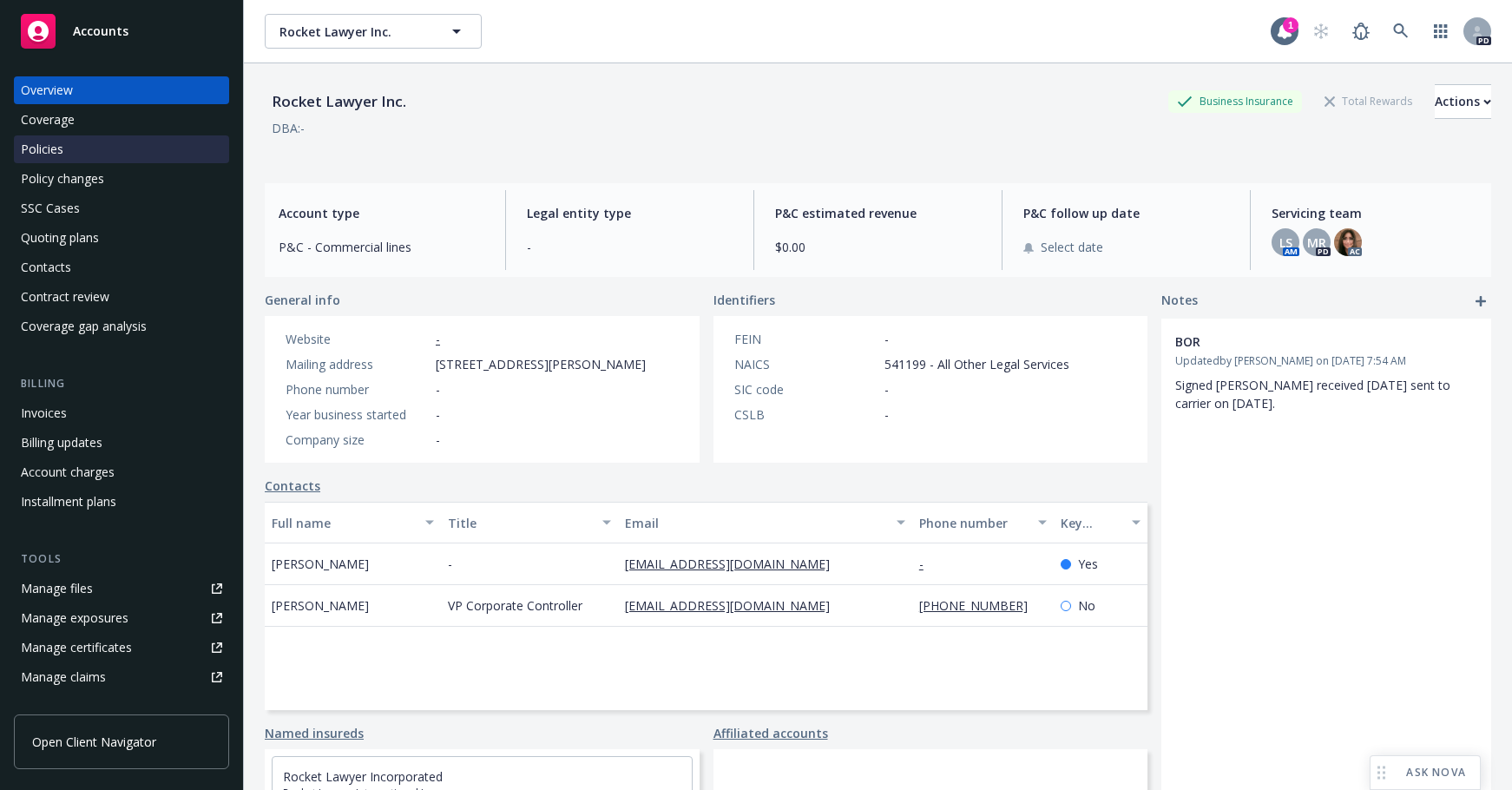 click on "Policies" at bounding box center [42, 149] 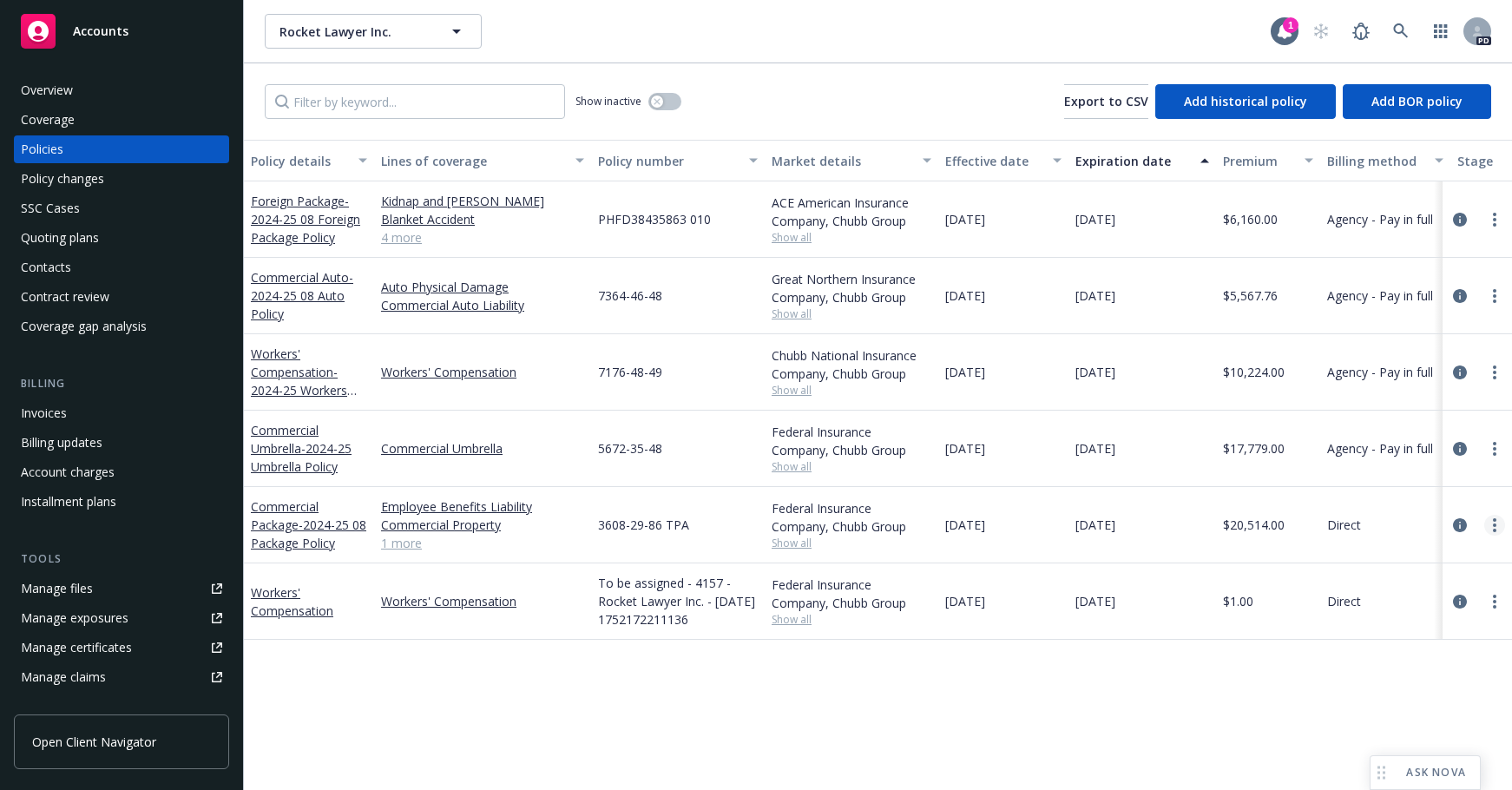 click at bounding box center [1495, 525] 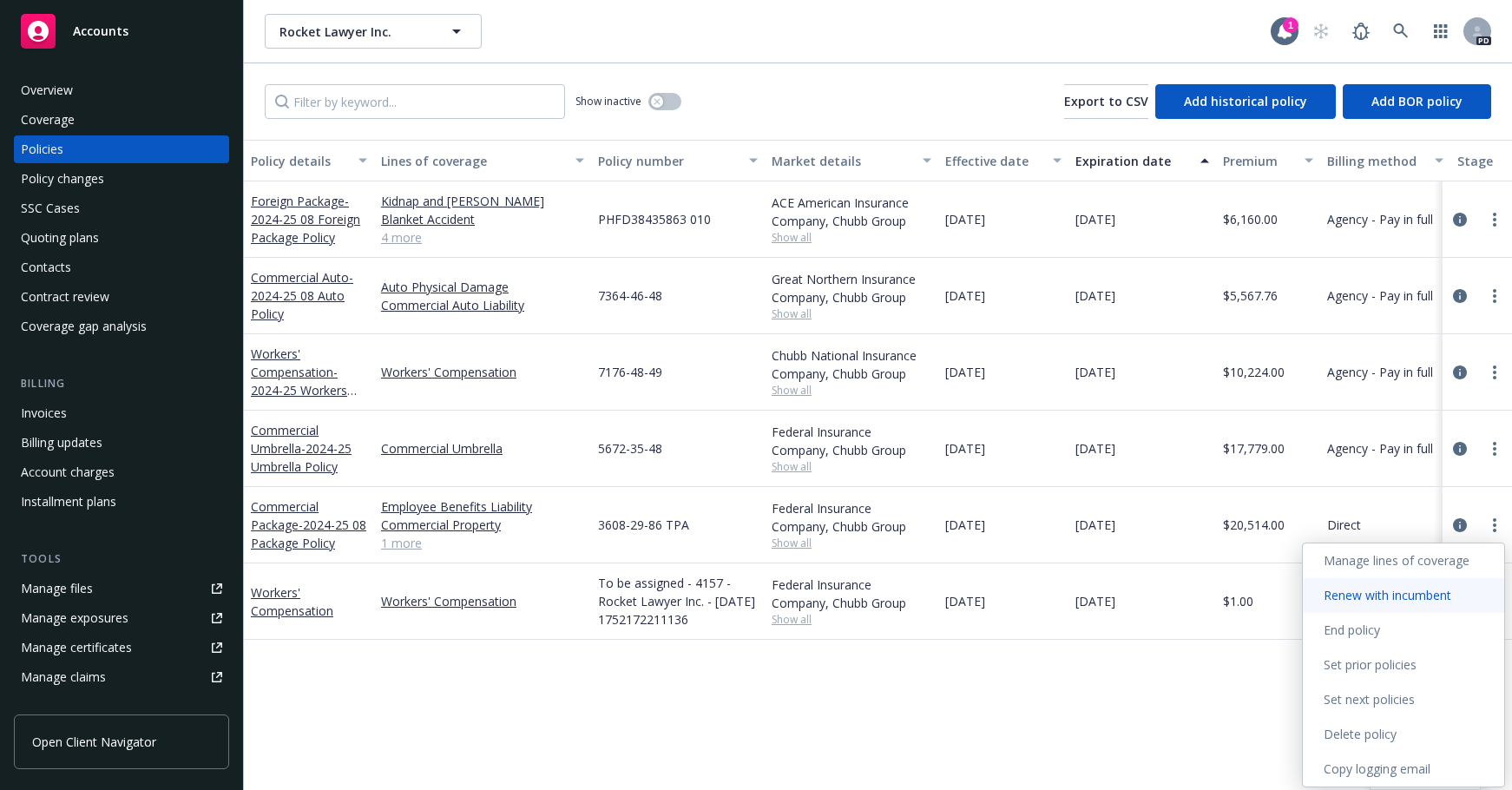 click on "Renew with incumbent" at bounding box center [1404, 596] 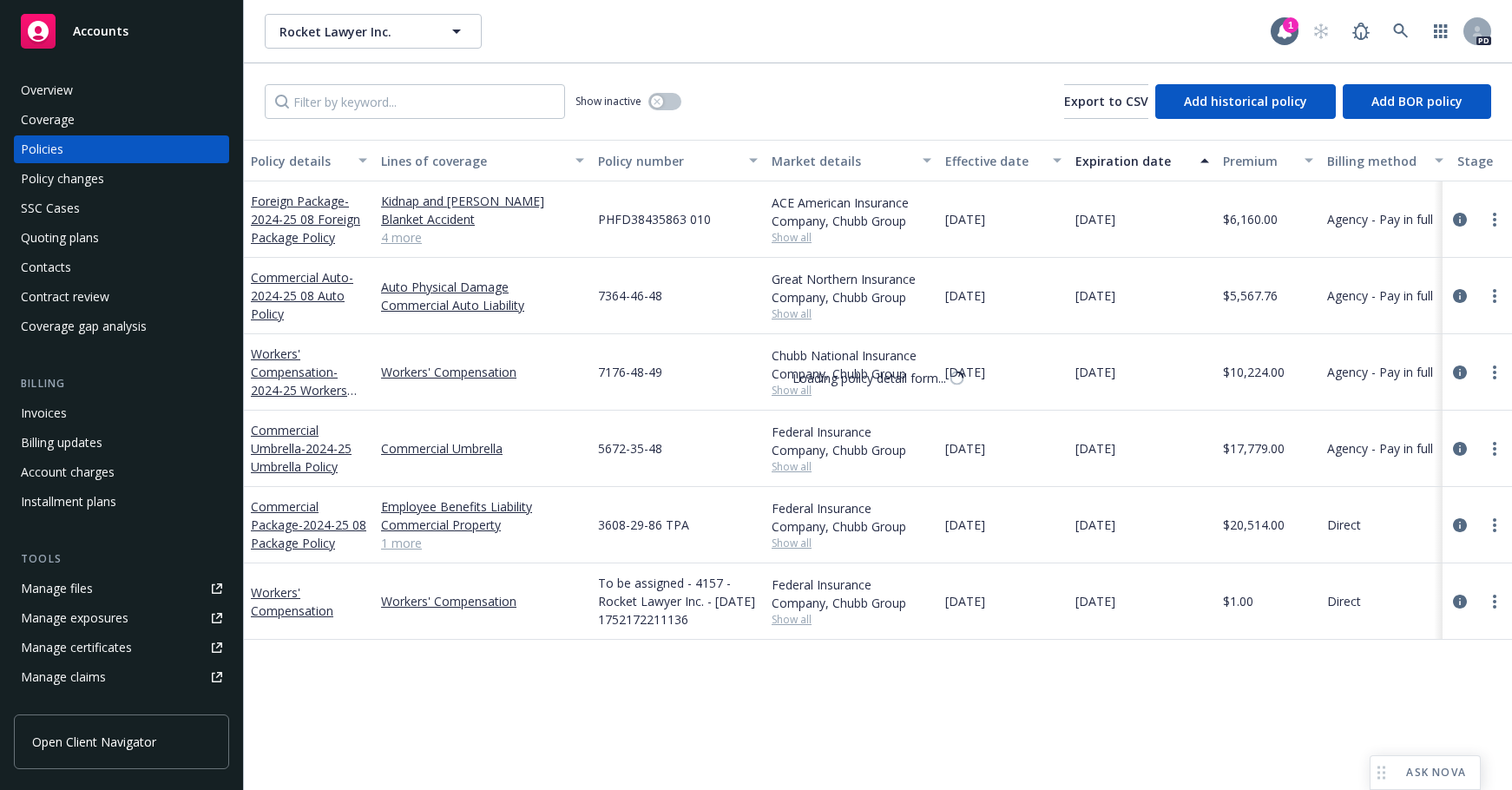 select on "12" 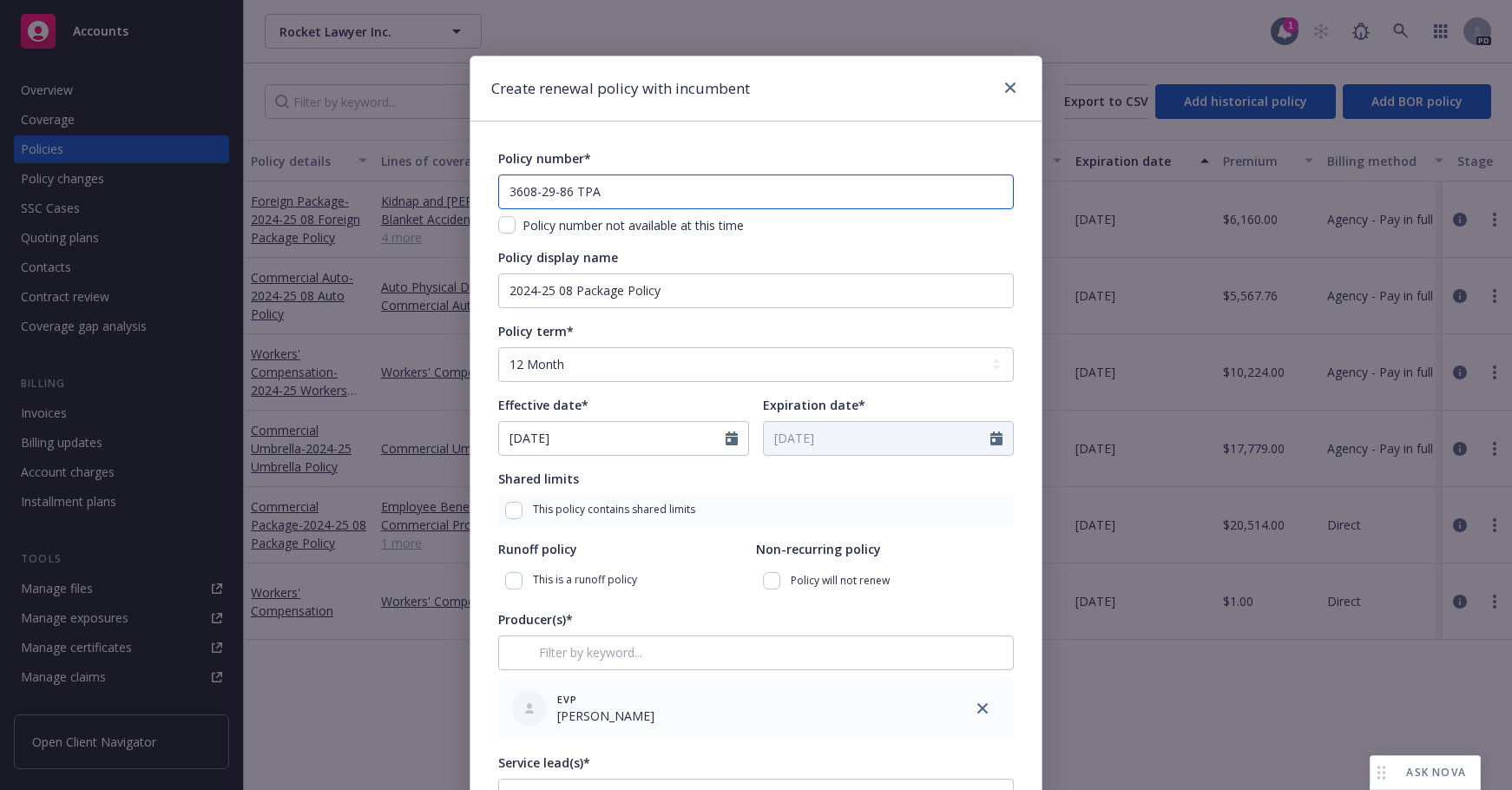 drag, startPoint x: 654, startPoint y: 192, endPoint x: 557, endPoint y: 204, distance: 97.7394 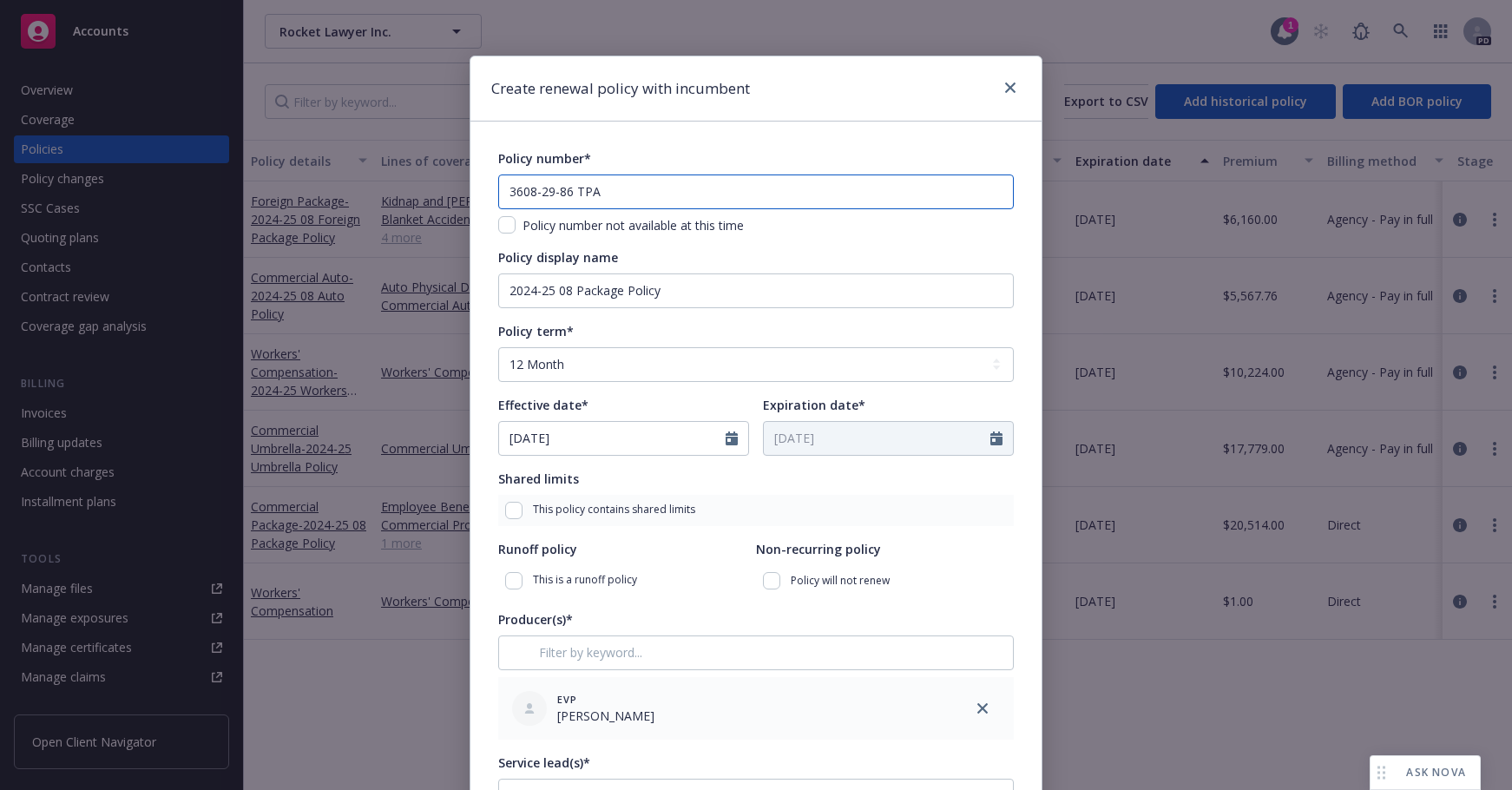 click on "3608-29-86 TPA" at bounding box center [756, 192] 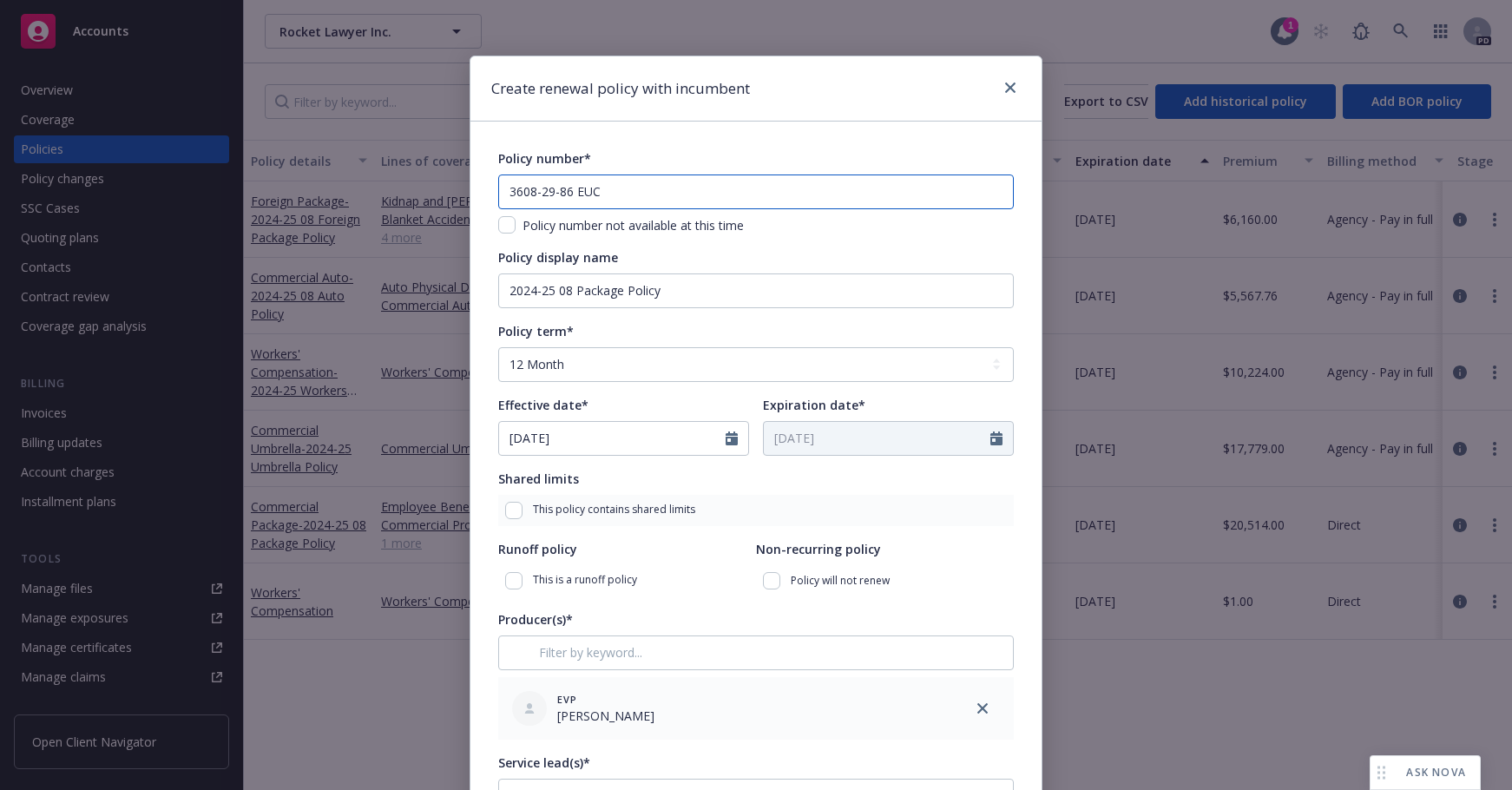 type on "3608-29-86 EUC" 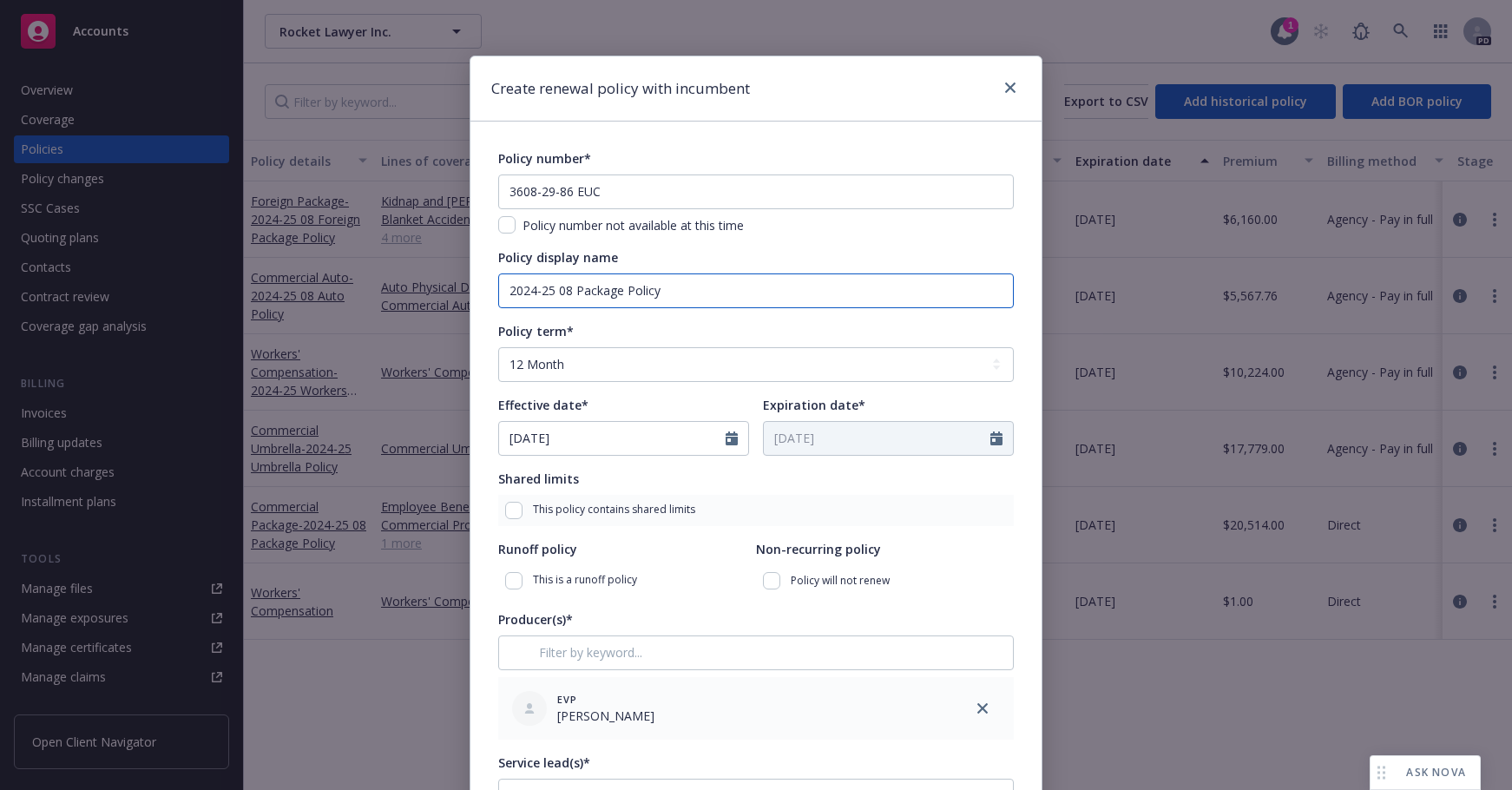 click on "2024-25 08 Package Policy" at bounding box center [756, 291] 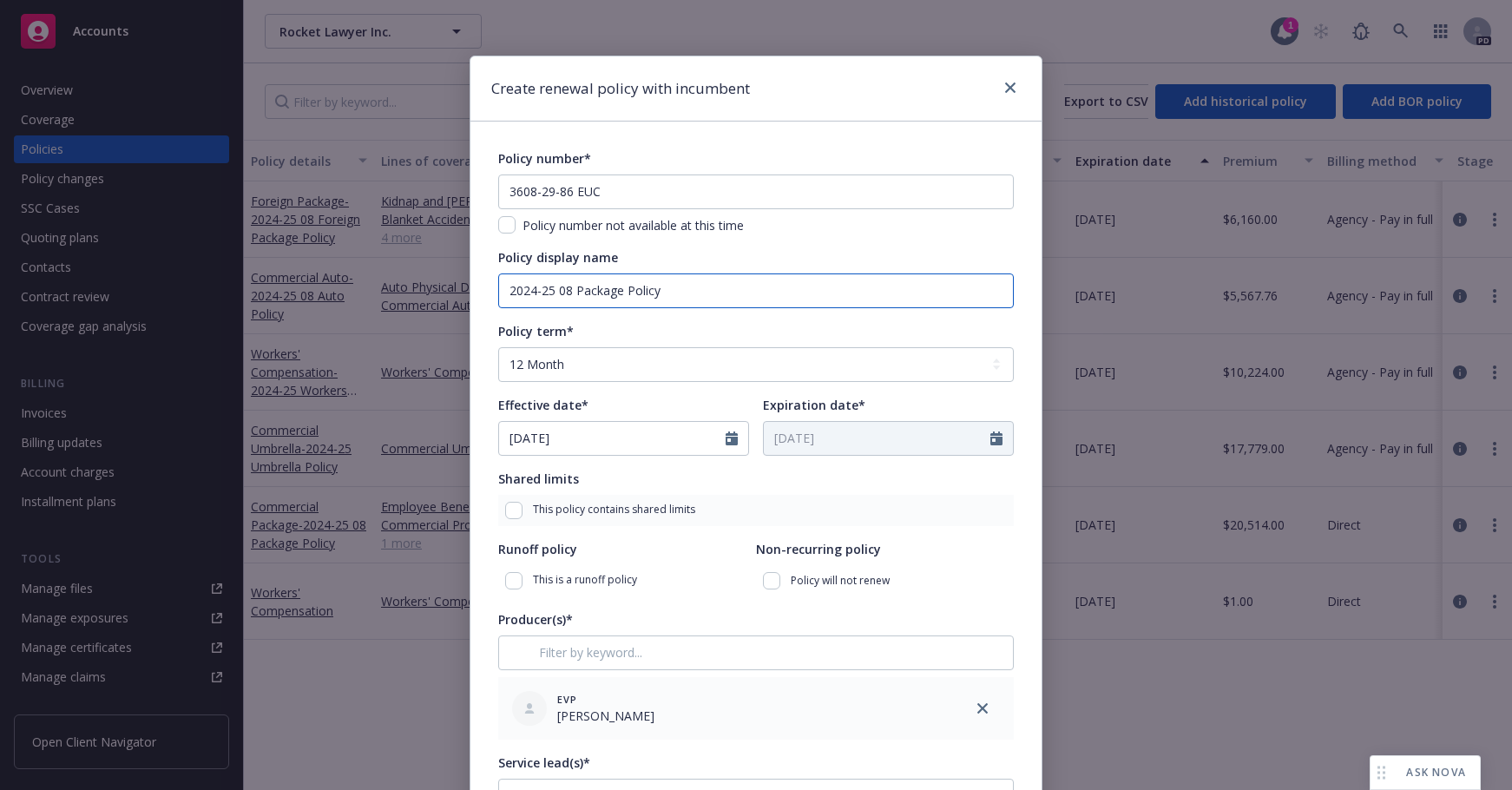 click on "2024-25 08 Package Policy" at bounding box center [756, 291] 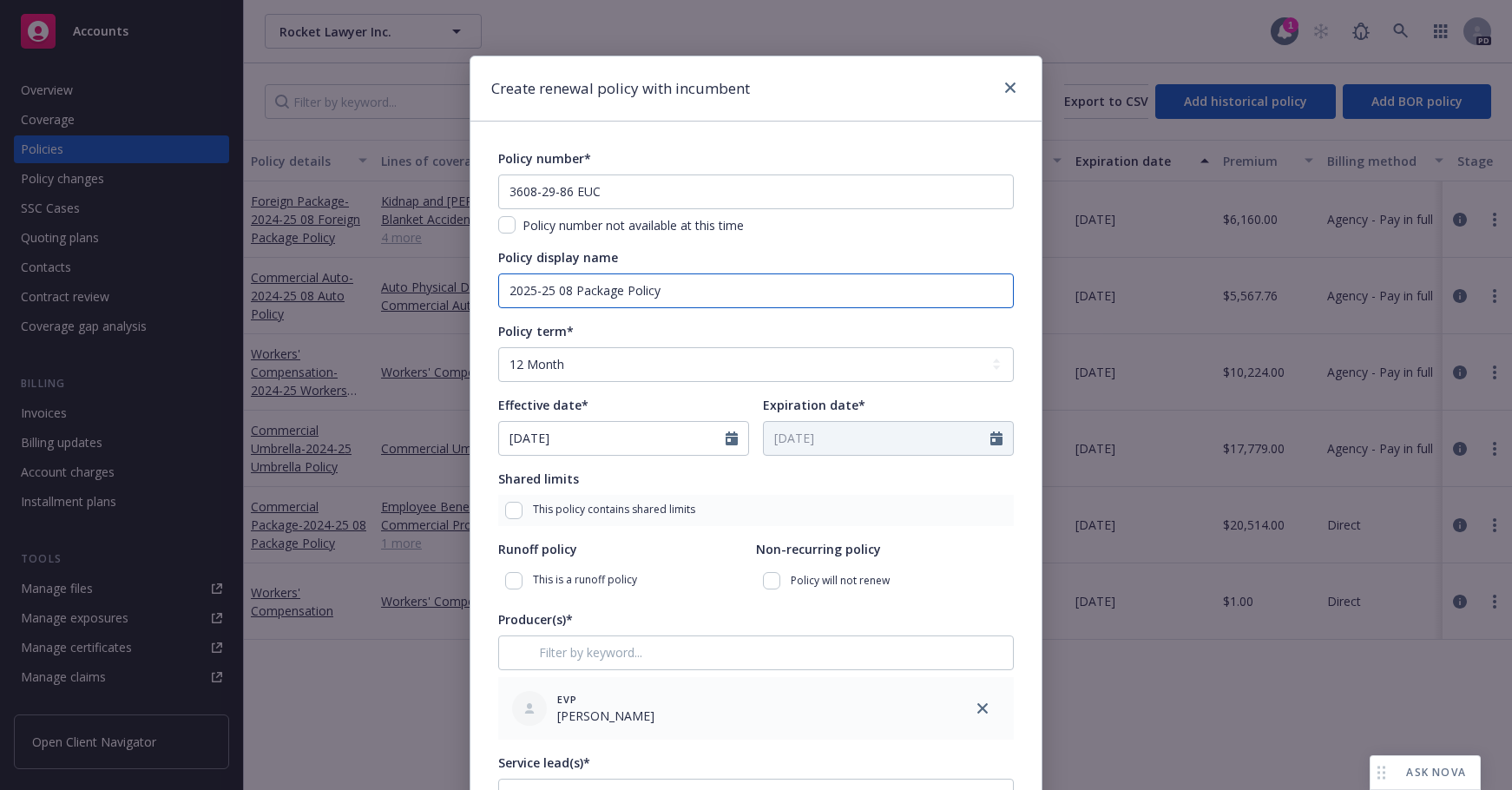 click on "2025-25 08 Package Policy" at bounding box center (756, 291) 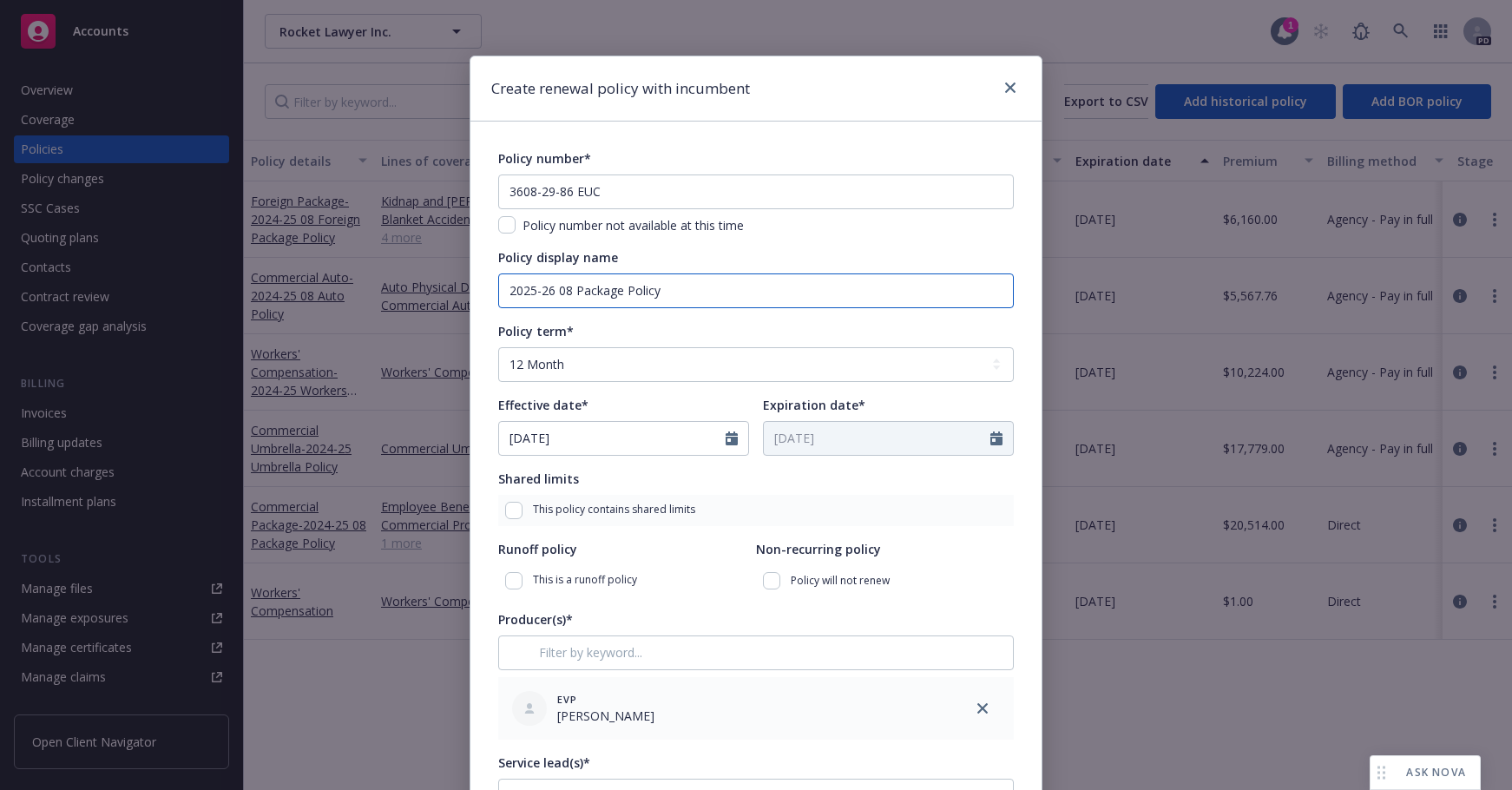 type on "2025-26 08 Package Policy" 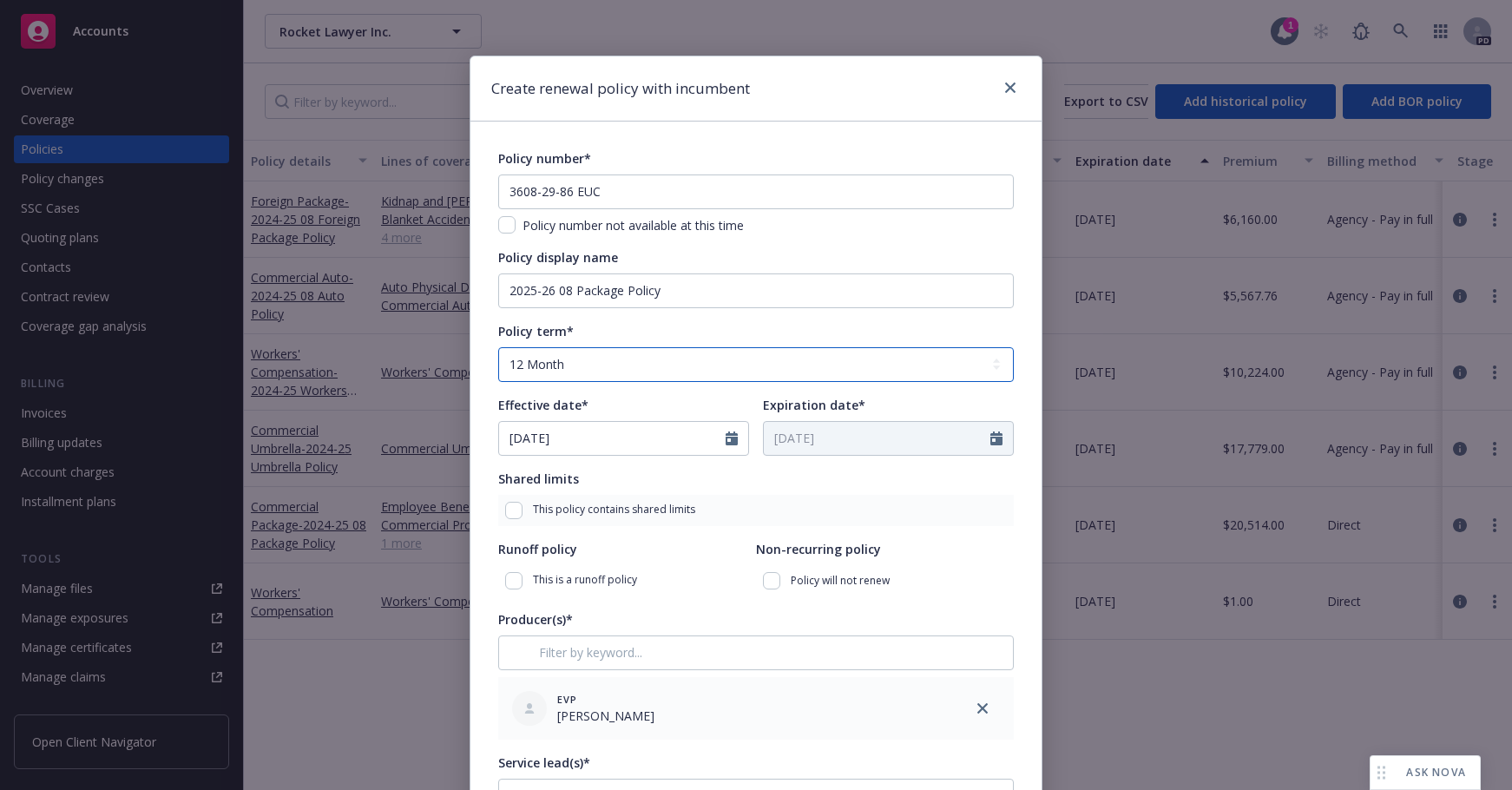 click on "Select policy term 12 Month 6 Month 4 Month 3 Month 2 Month 1 Month 36 Month (3 yr) 72 Month (6 yr) 120 Month (10 yr) 180 Month (15 yr) 240 Month (20 yr) 300 Month (25 yr) 360 Month (30 yr) Other" at bounding box center [756, 365] 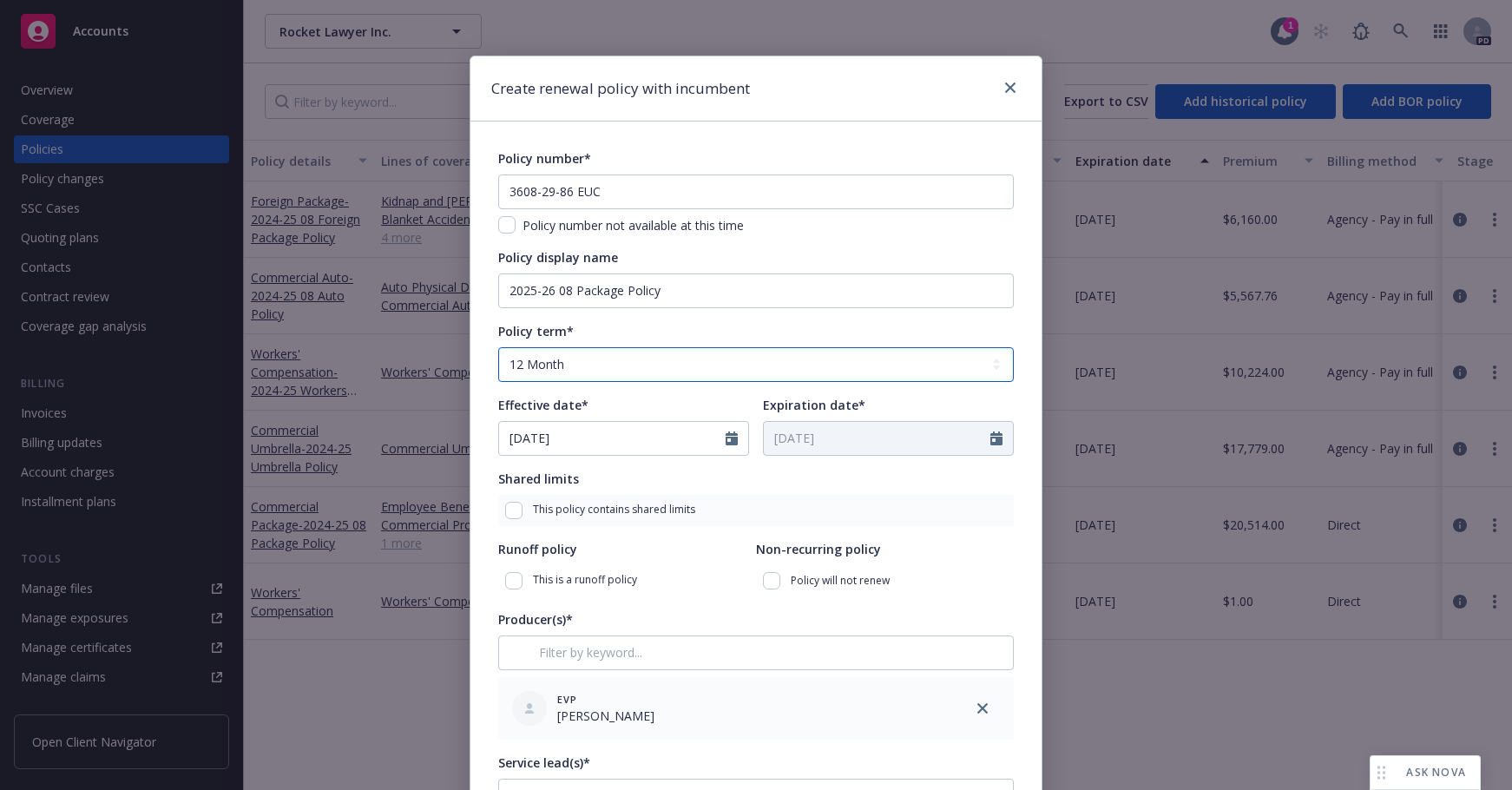 click on "Select policy term 12 Month 6 Month 4 Month 3 Month 2 Month 1 Month 36 Month (3 yr) 72 Month (6 yr) 120 Month (10 yr) 180 Month (15 yr) 240 Month (20 yr) 300 Month (25 yr) 360 Month (30 yr) Other" at bounding box center (756, 365) 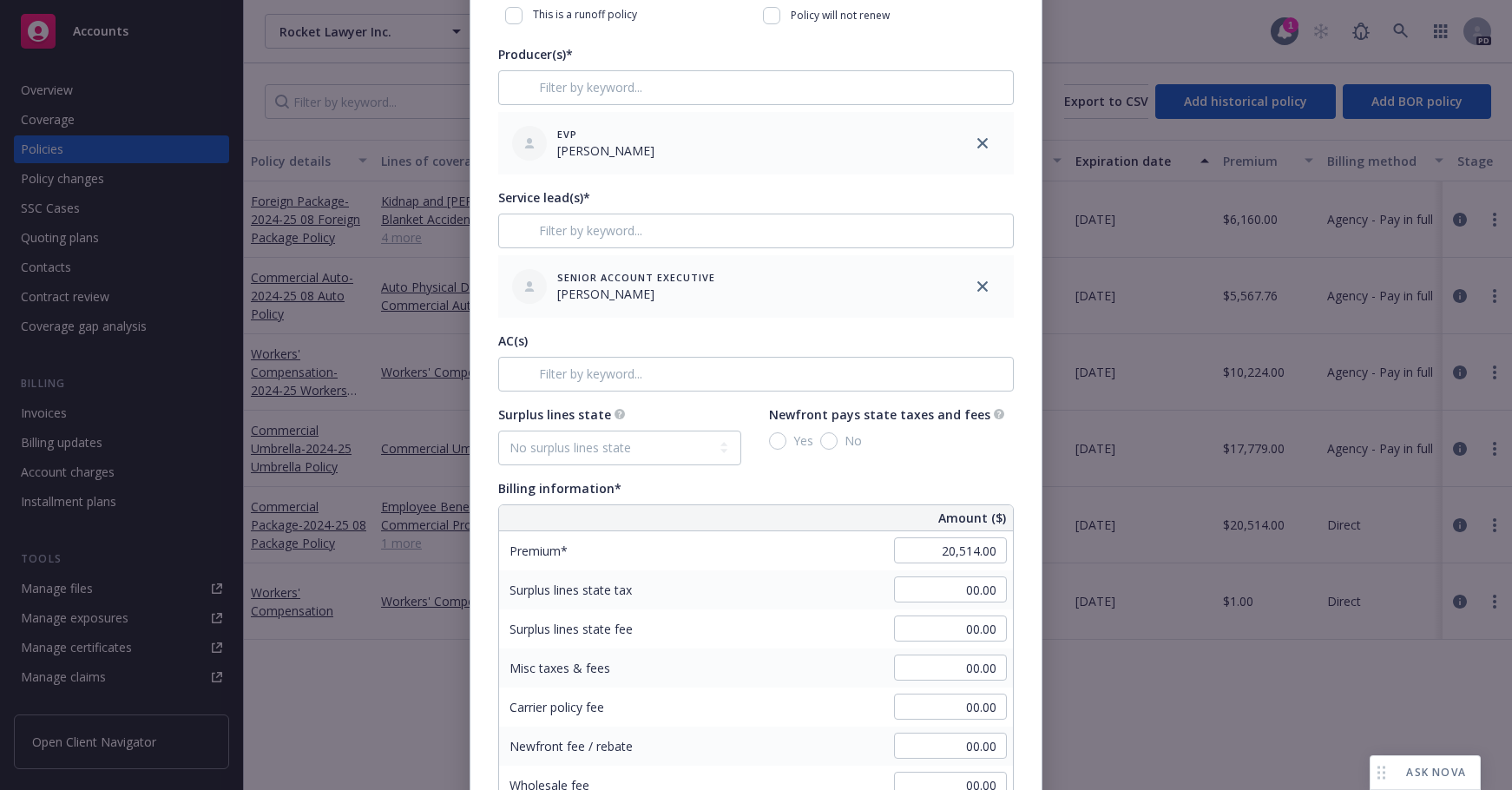 scroll, scrollTop: 570, scrollLeft: 0, axis: vertical 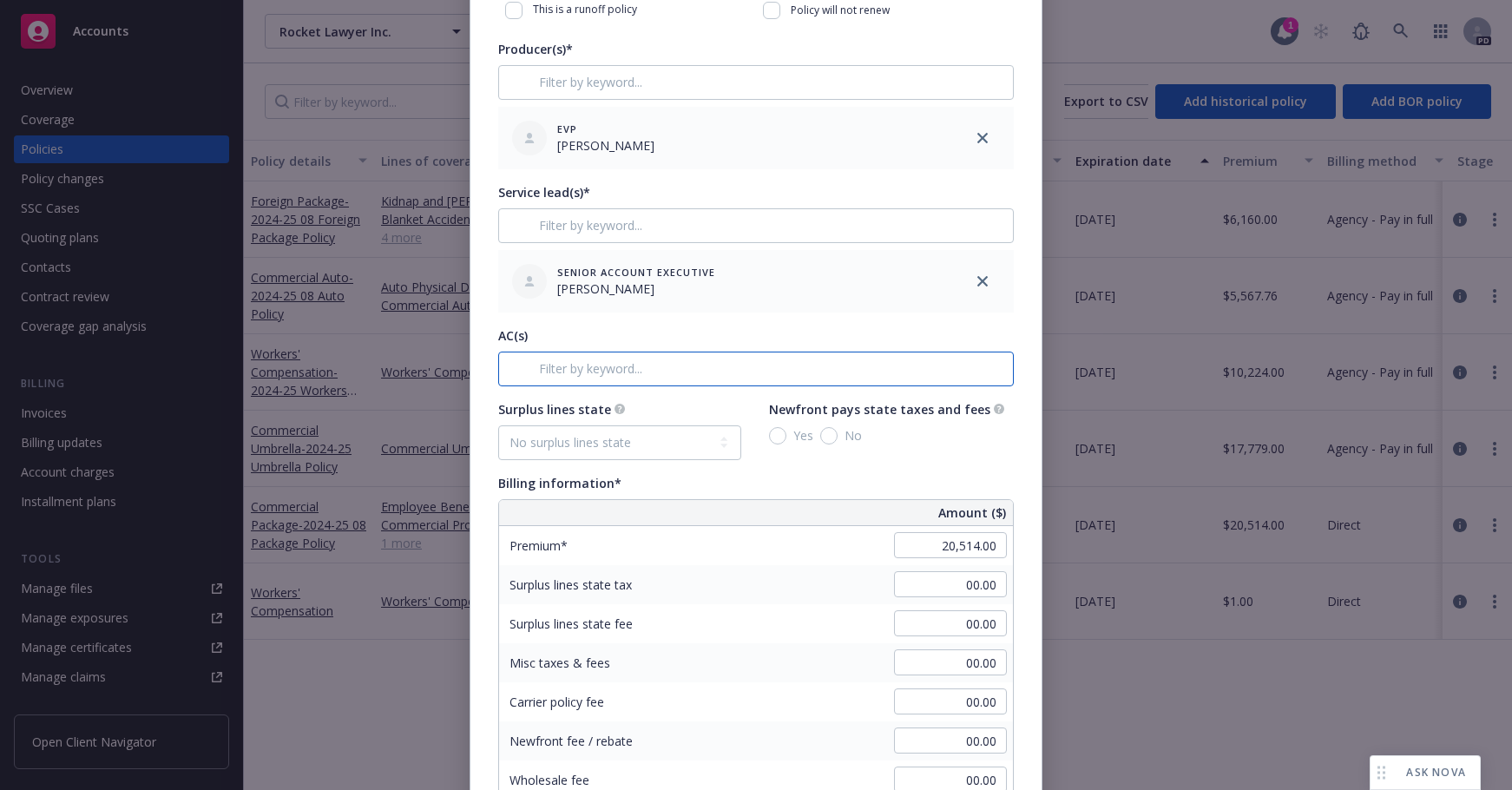 click at bounding box center (756, 369) 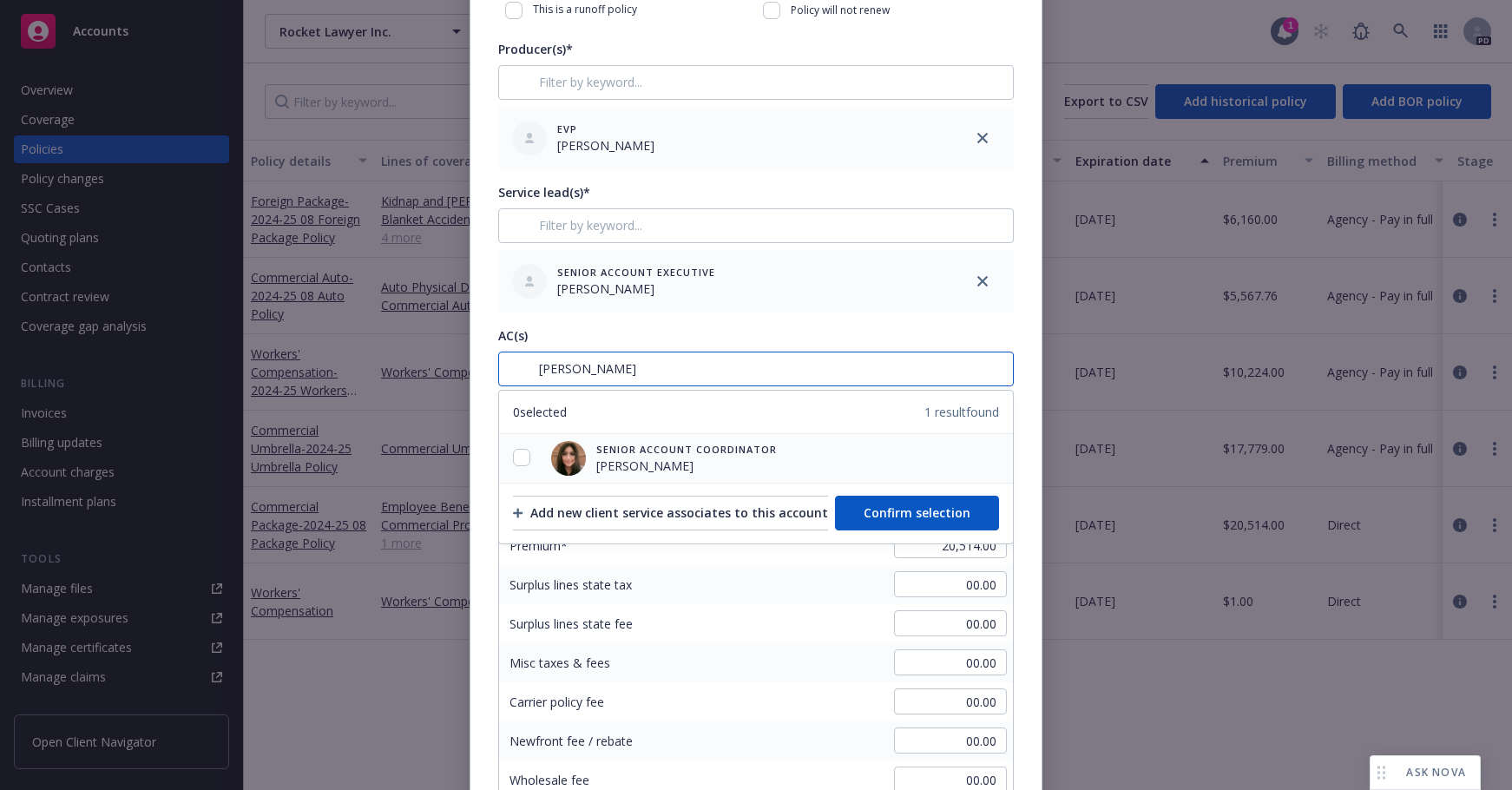type on "yvett" 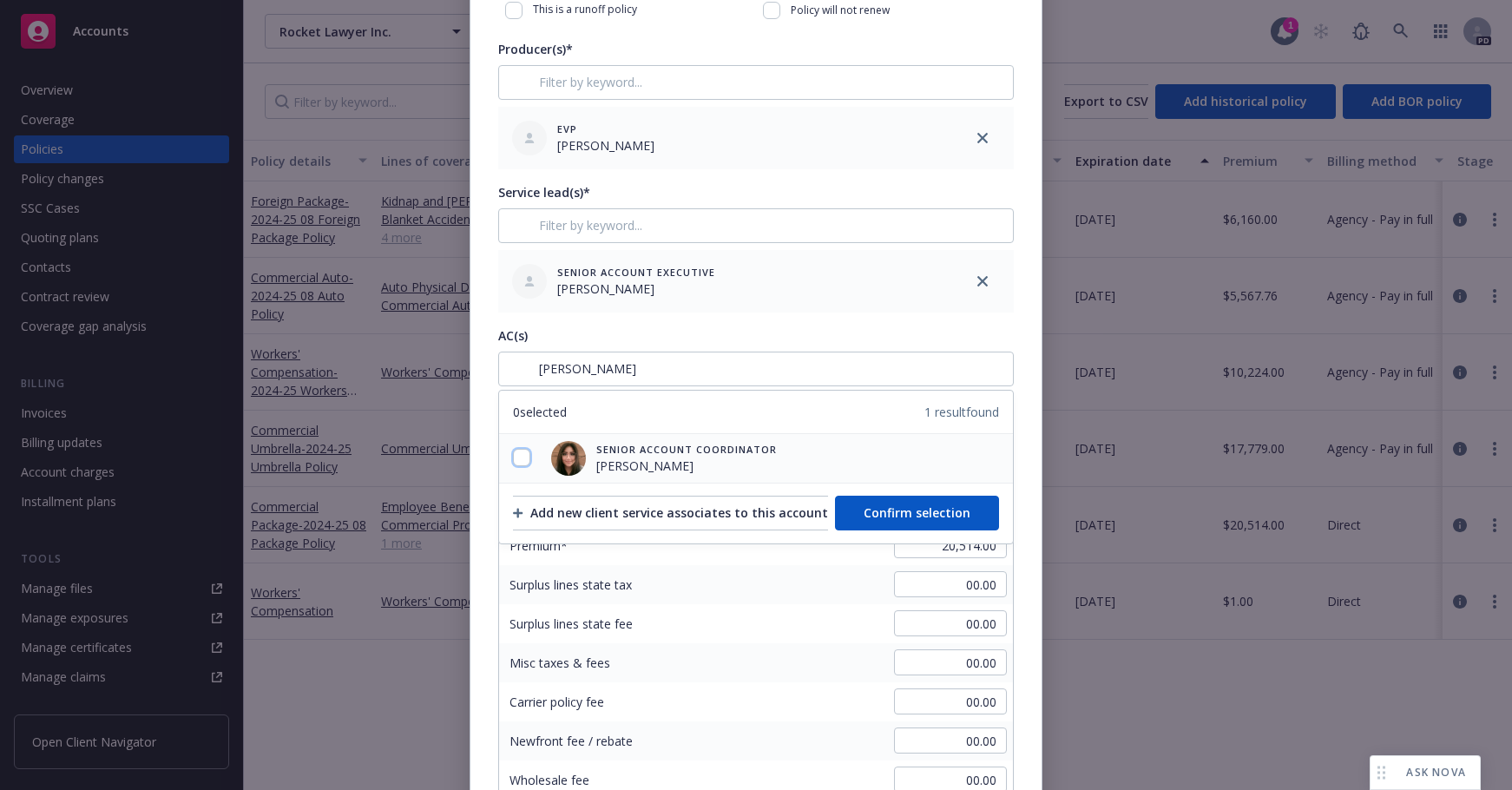click at bounding box center (522, 458) 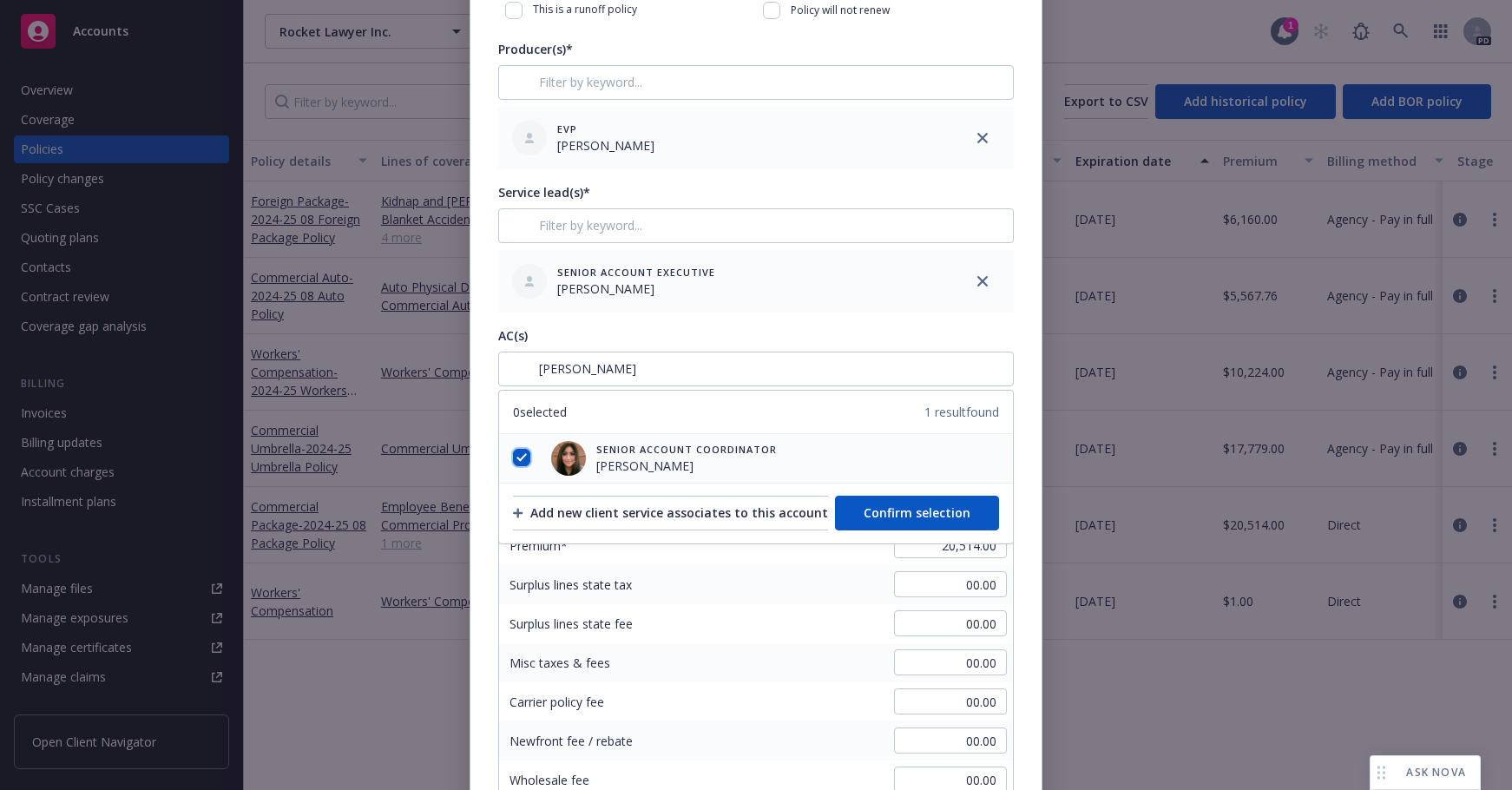 checkbox on "true" 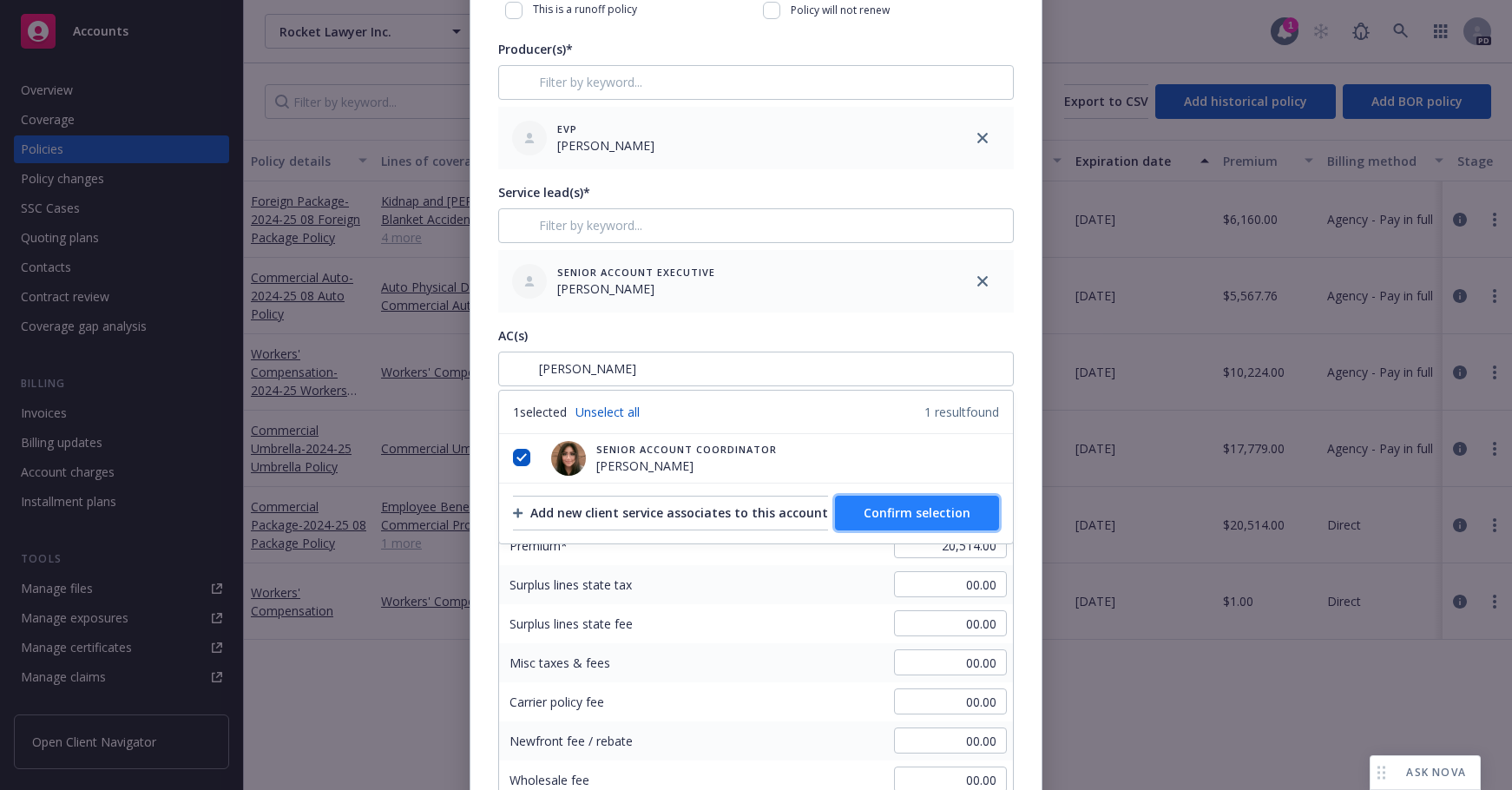 click on "Confirm selection" at bounding box center [917, 512] 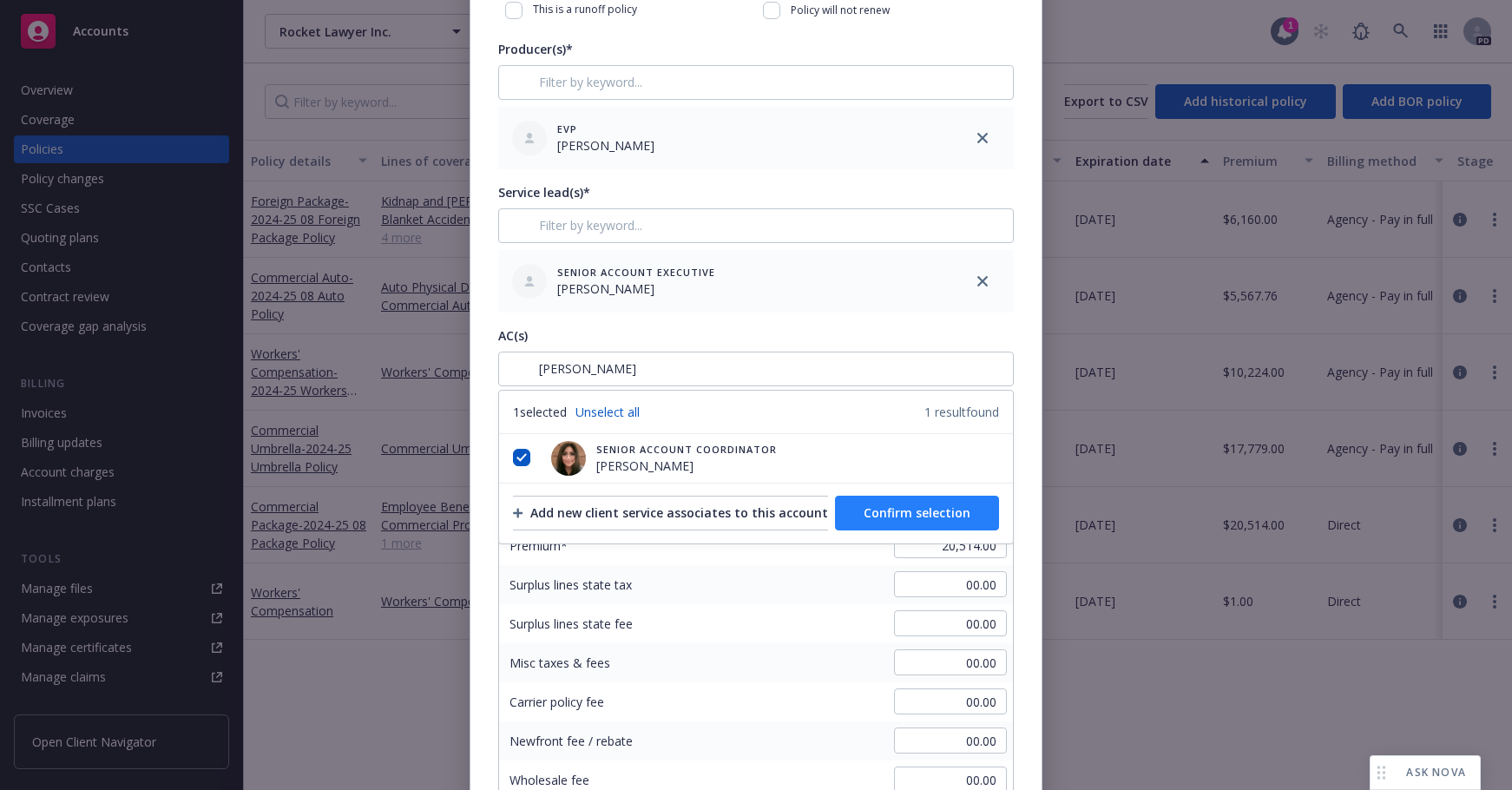 type 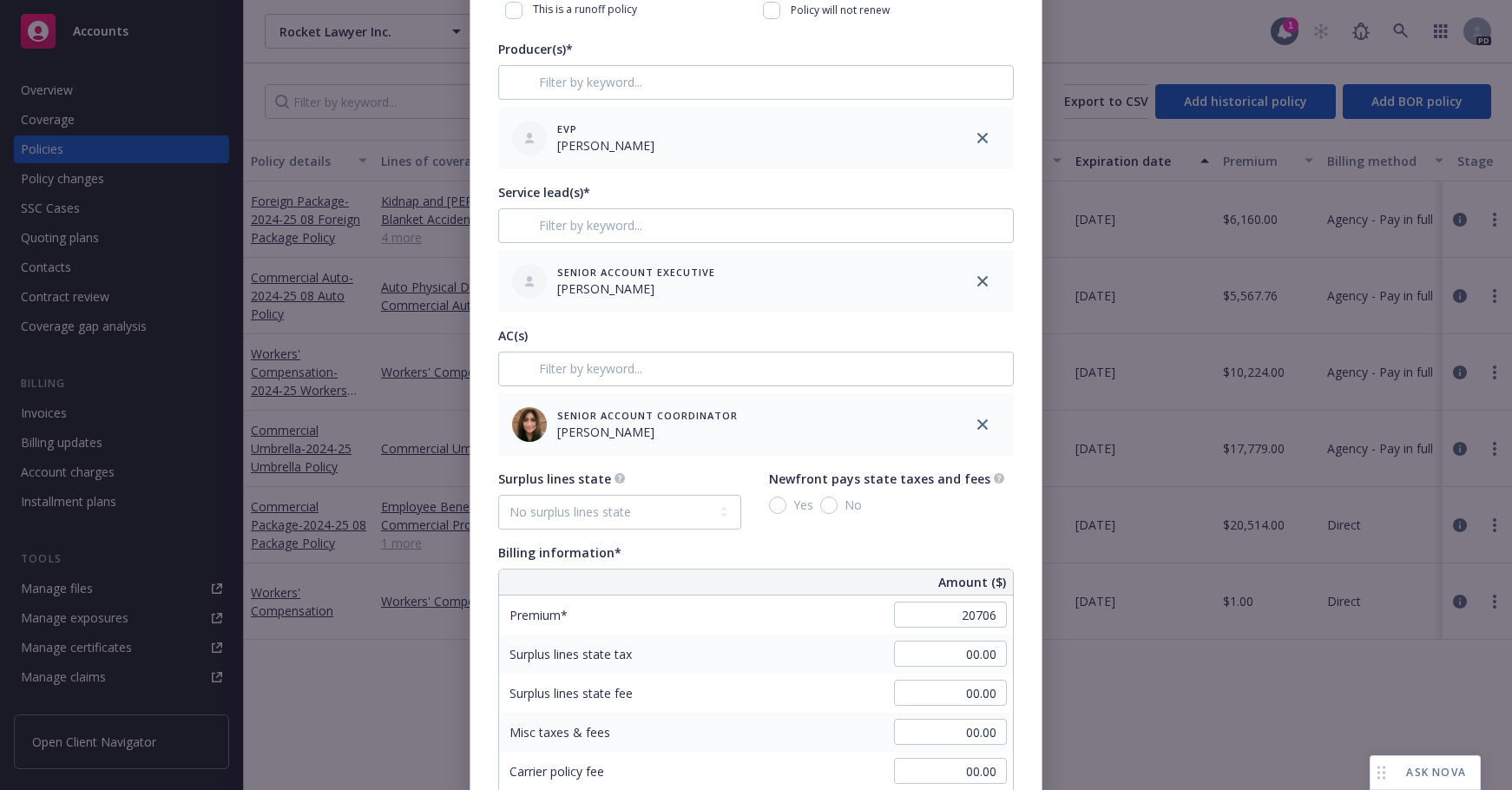 click on "Premium 20706" at bounding box center [756, 615] 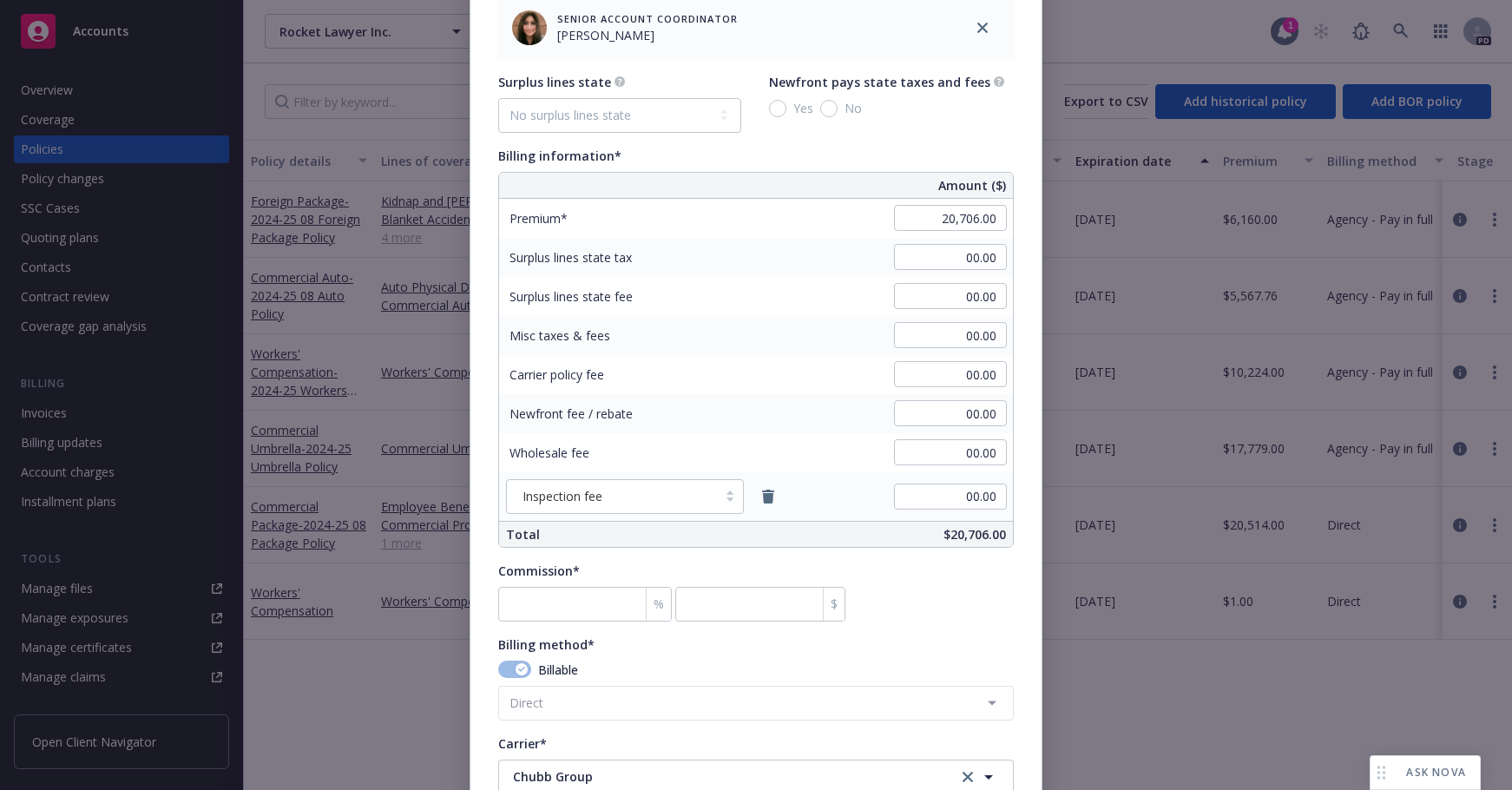scroll, scrollTop: 976, scrollLeft: 0, axis: vertical 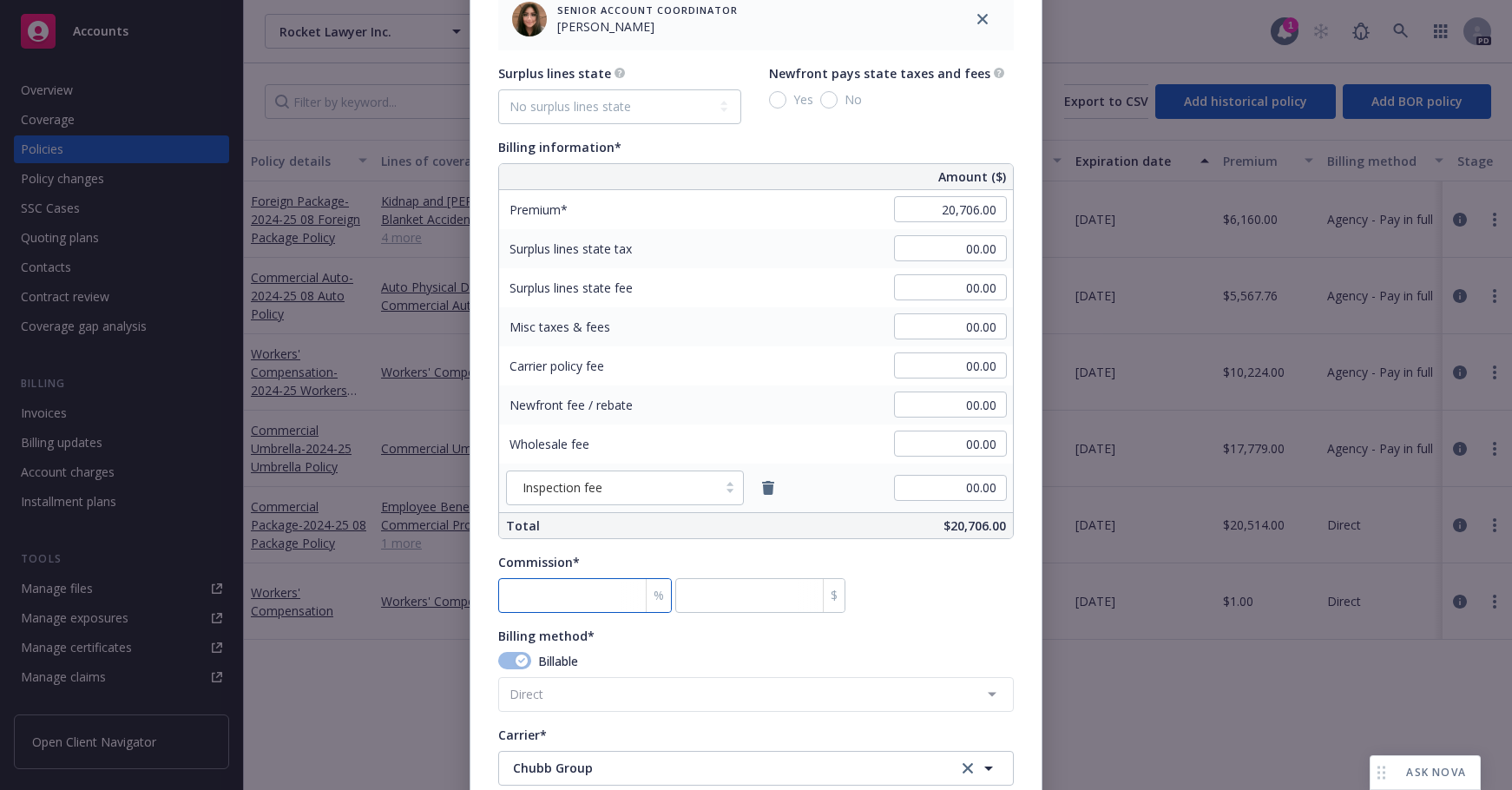 click at bounding box center (585, 596) 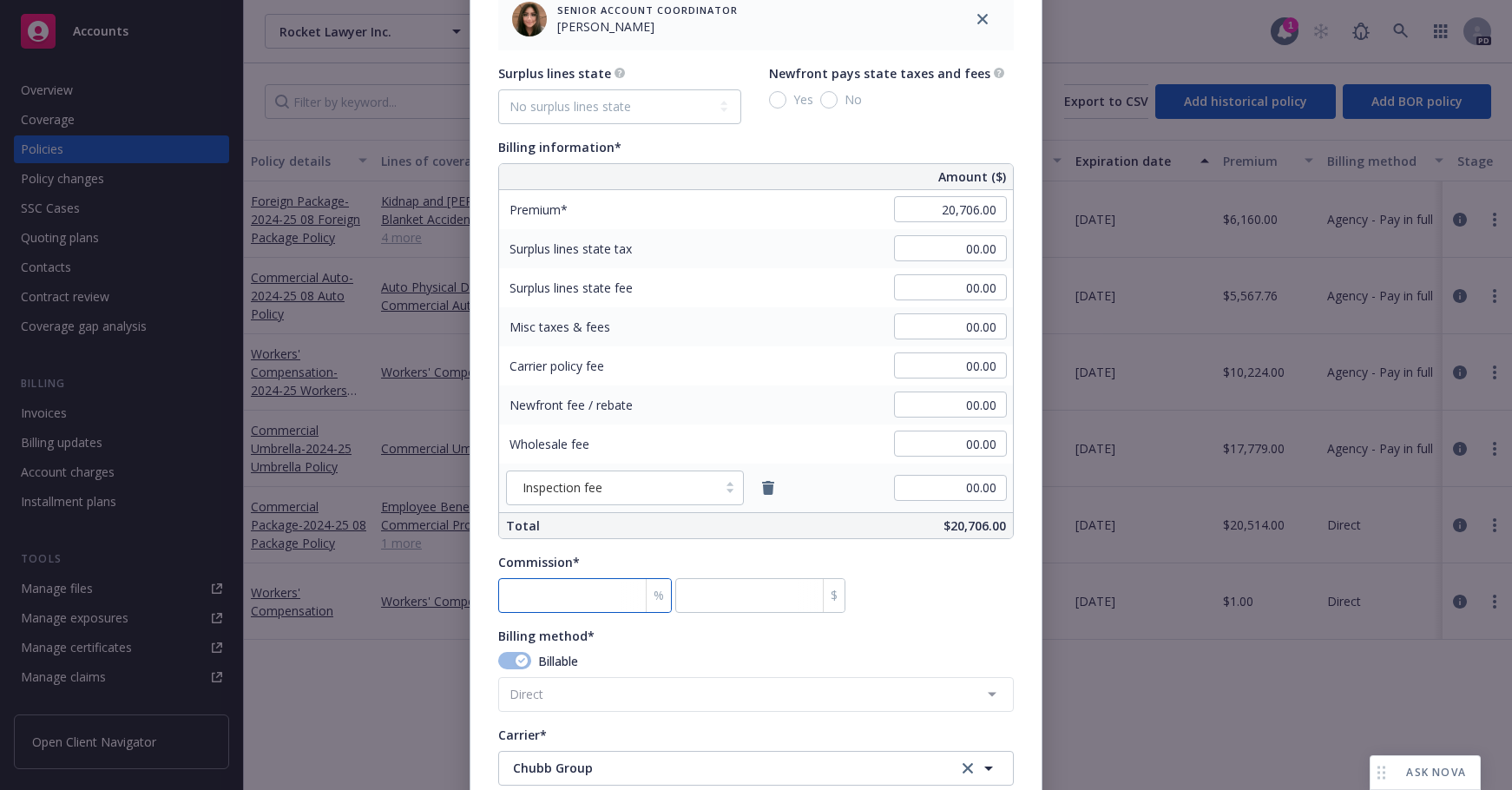 type on "1" 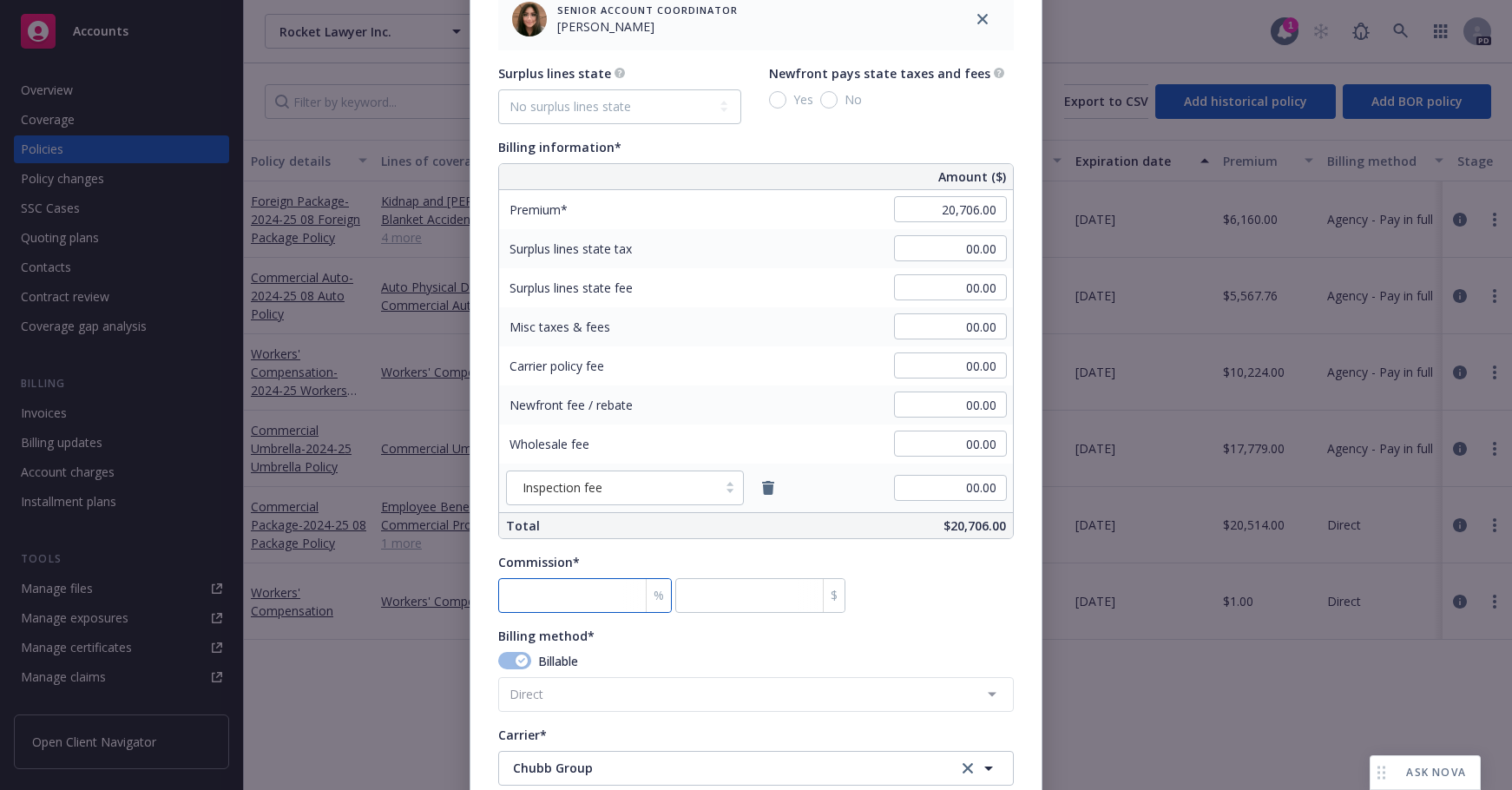 type on "207.06" 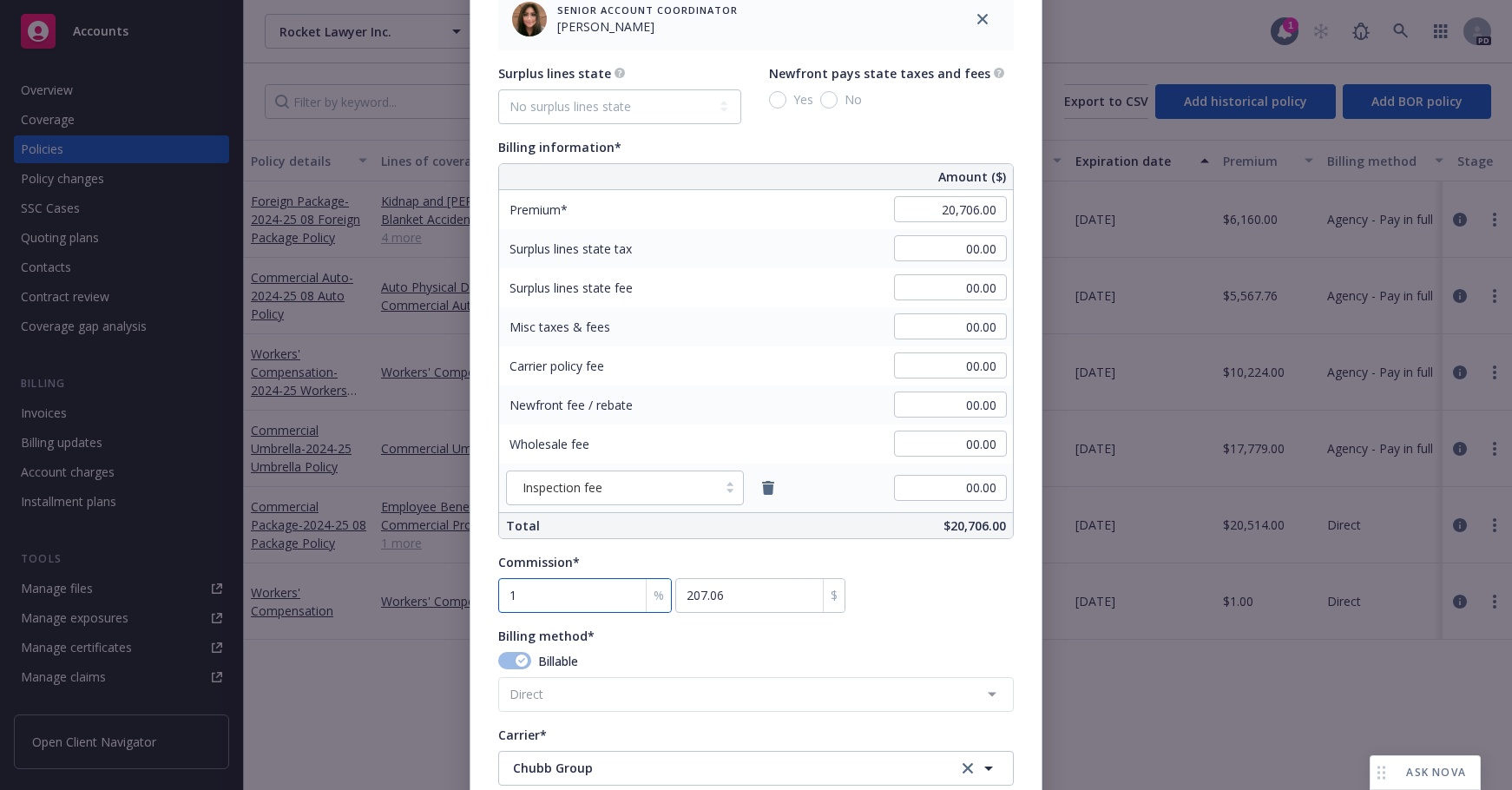 type on "15" 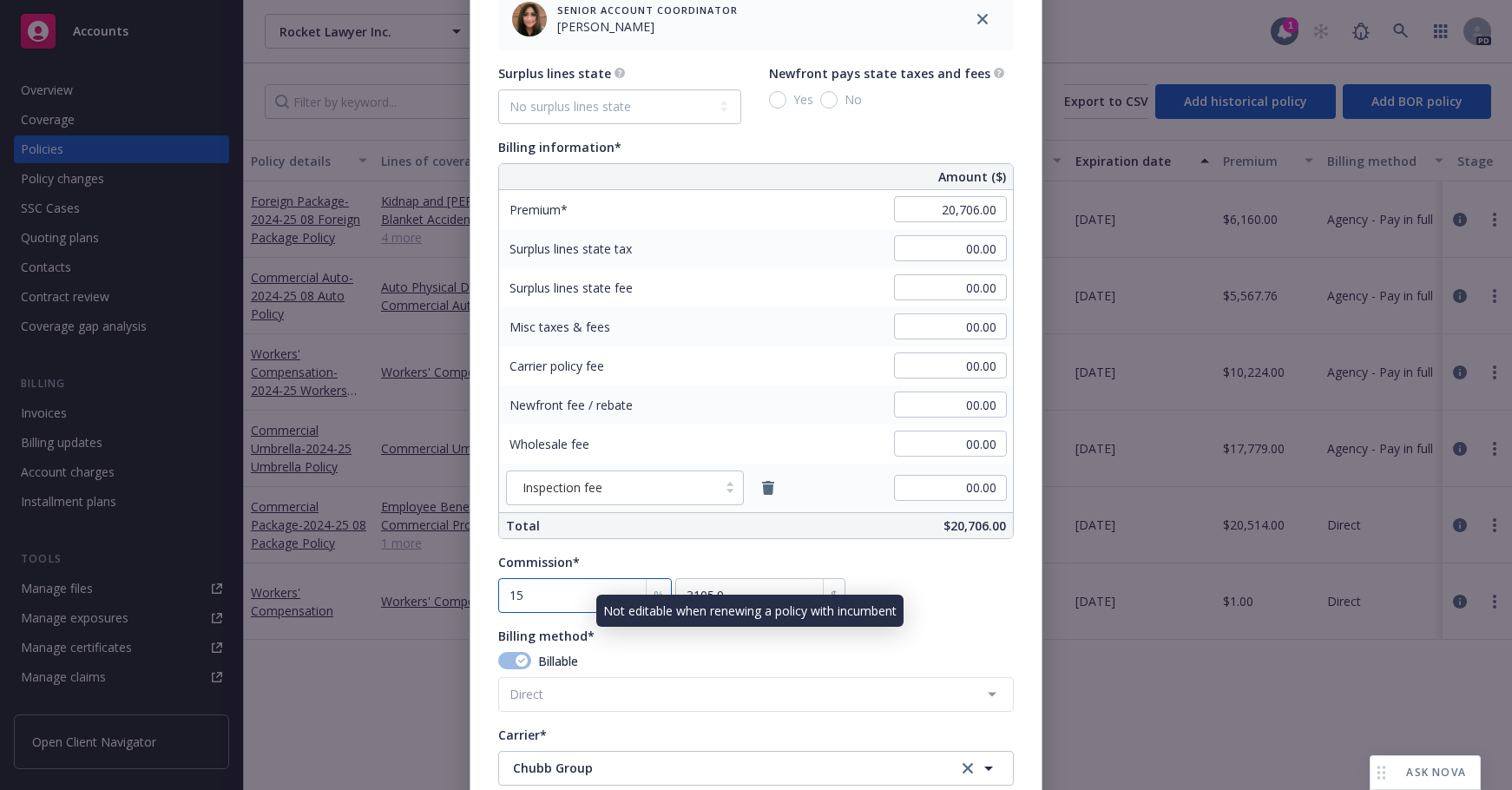 type on "15" 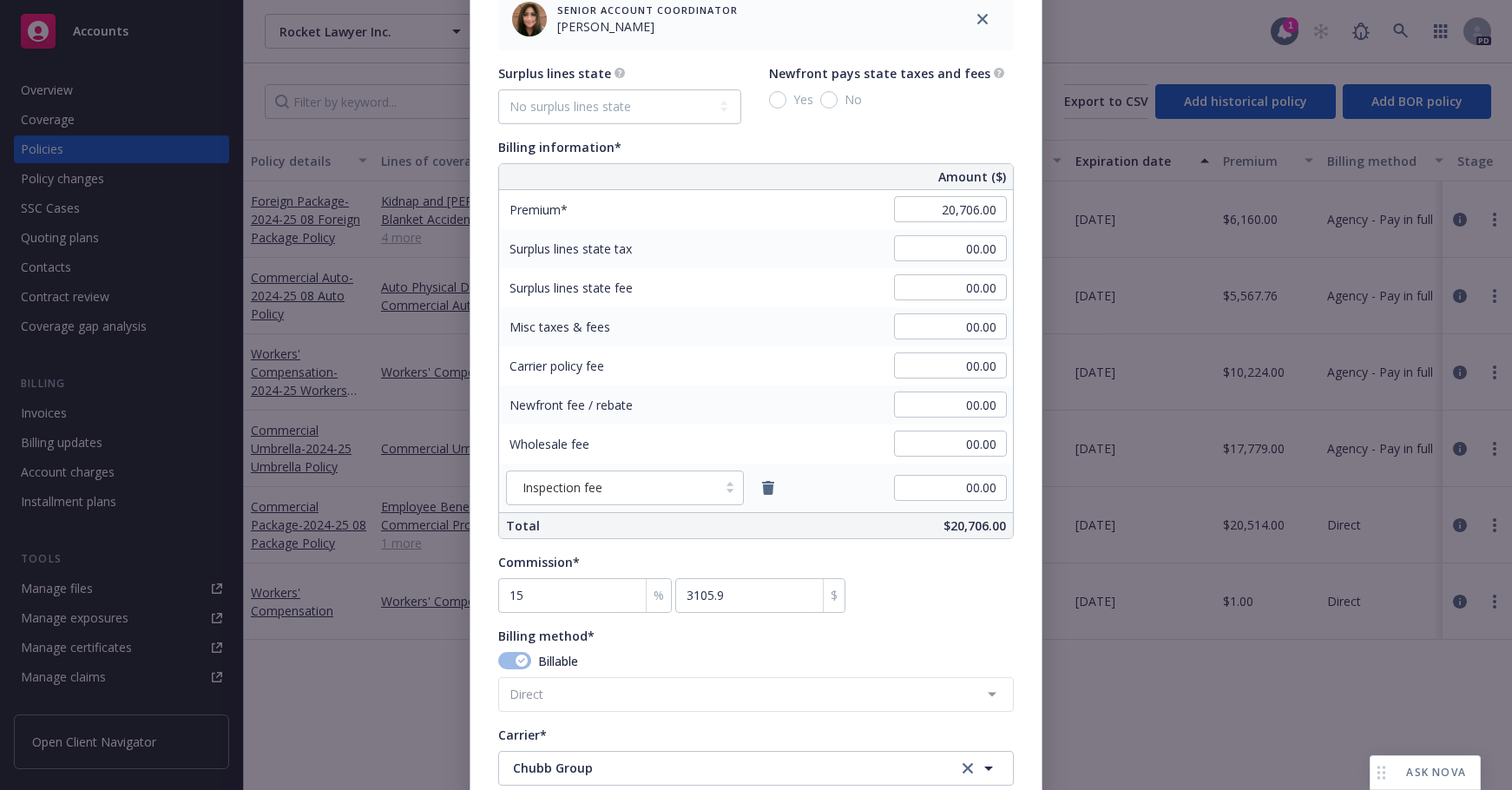 click on "Commission* 15 % 3105.9 $" at bounding box center [756, 583] 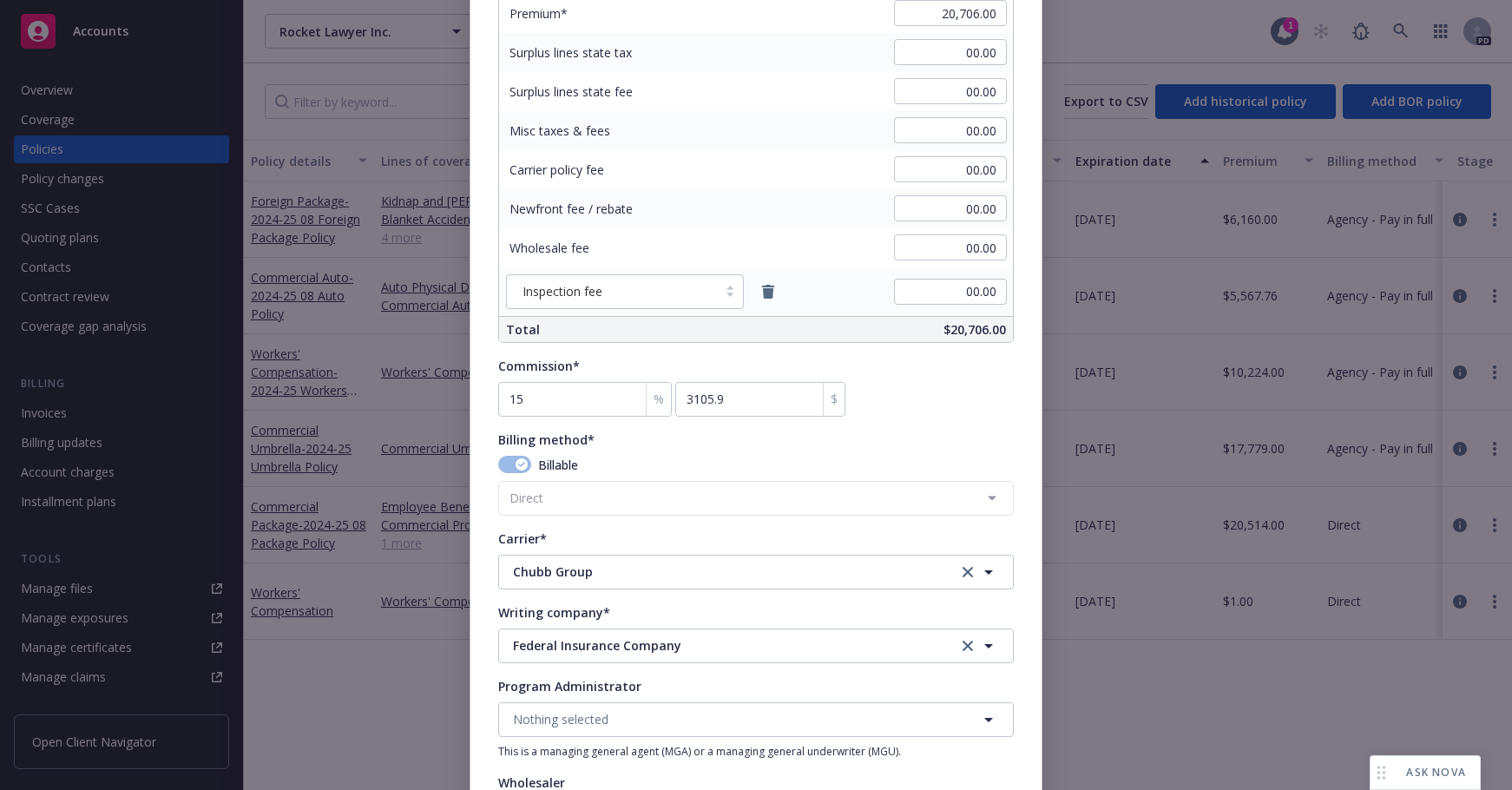 scroll, scrollTop: 1175, scrollLeft: 0, axis: vertical 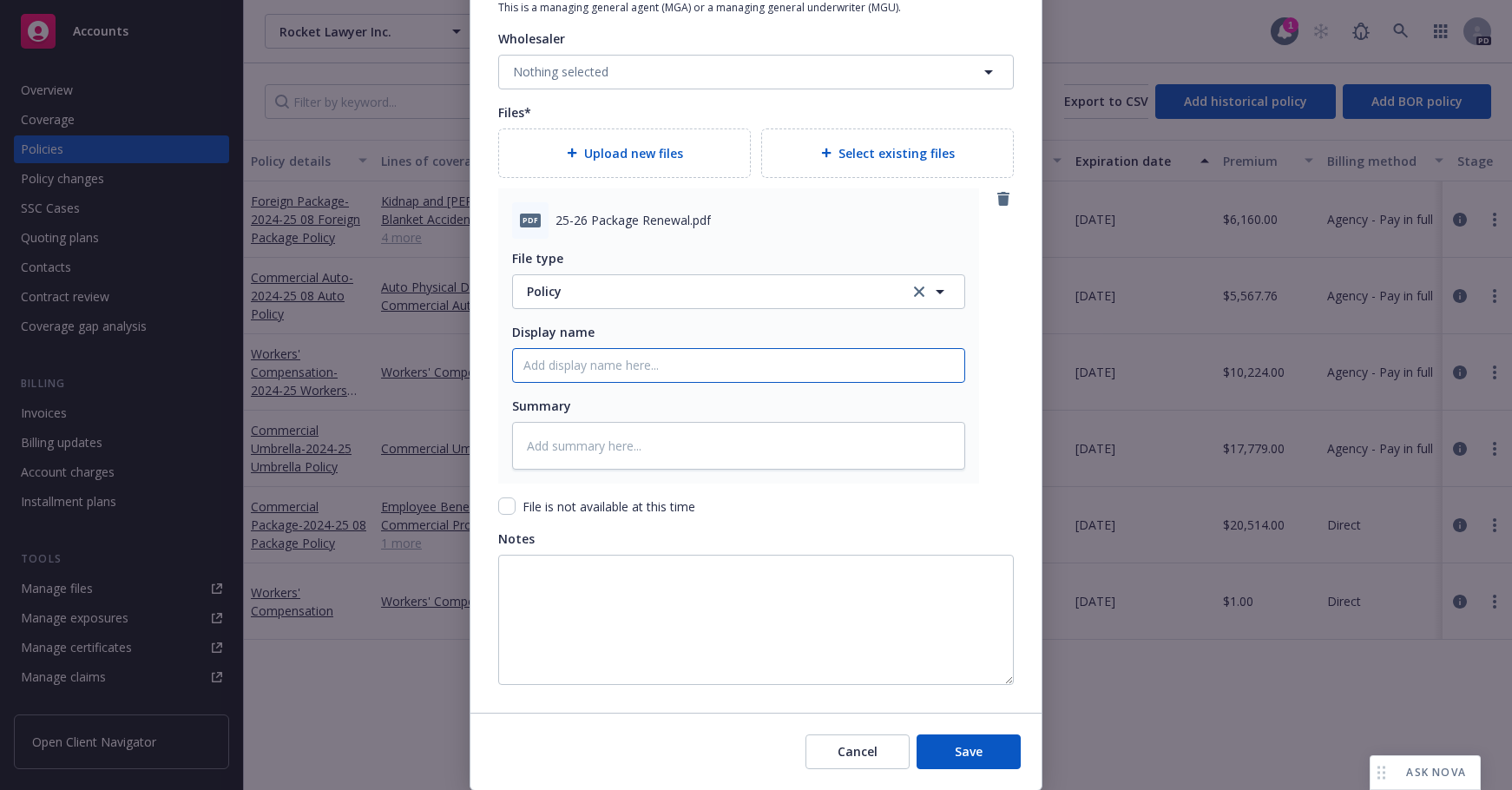 click on "Policy display name" at bounding box center (739, 365) 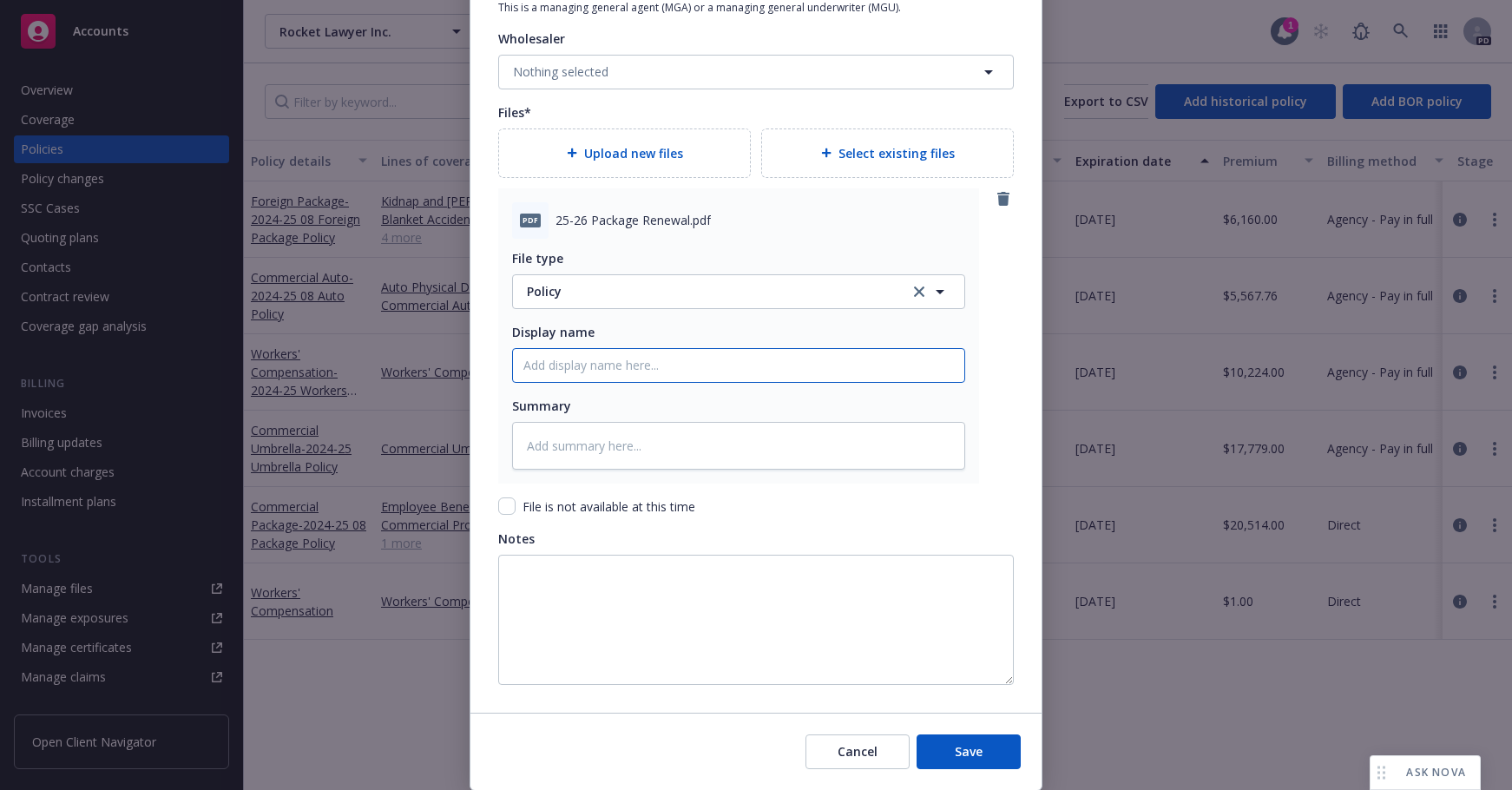 type on "x" 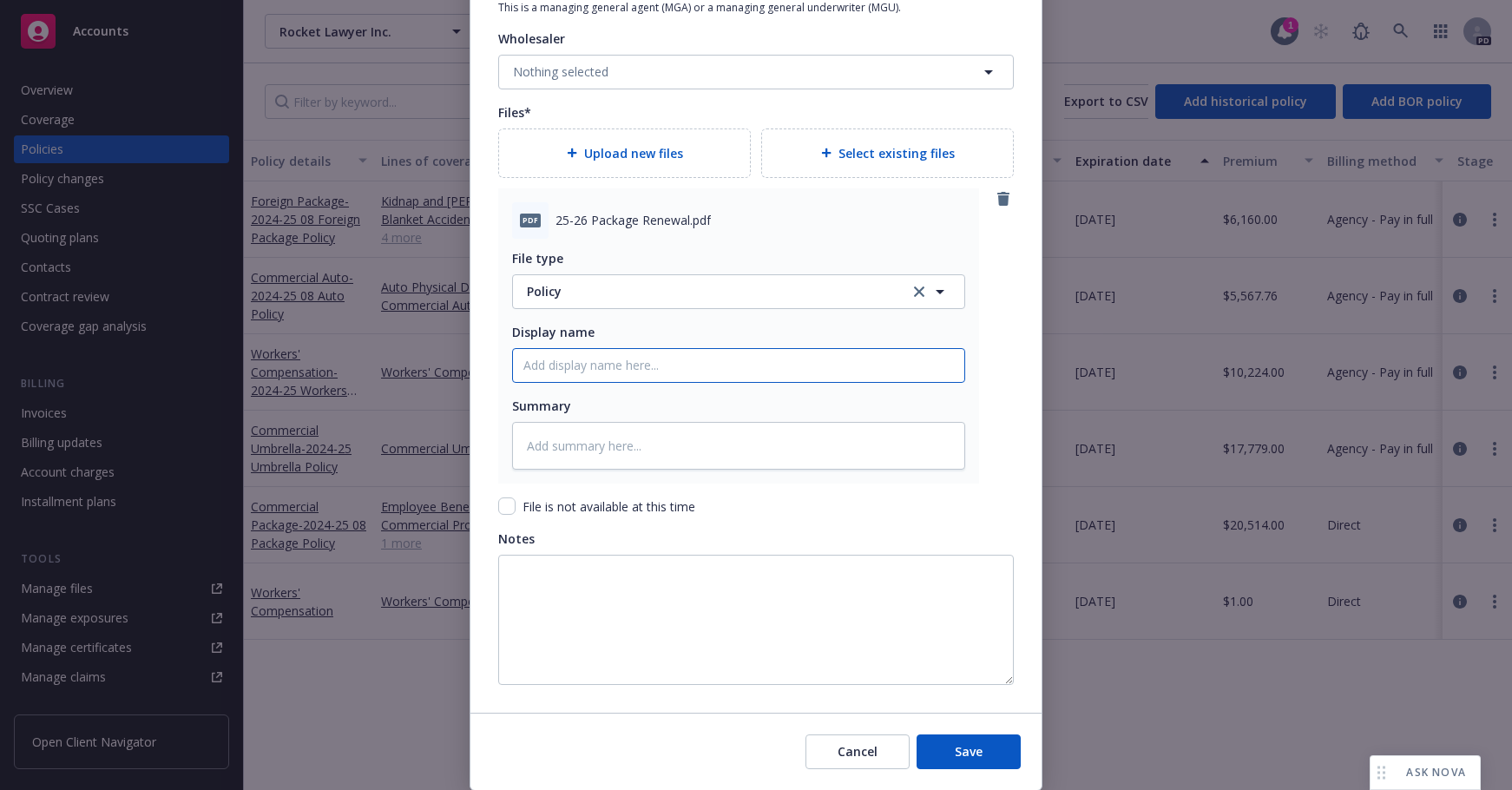 type on "2" 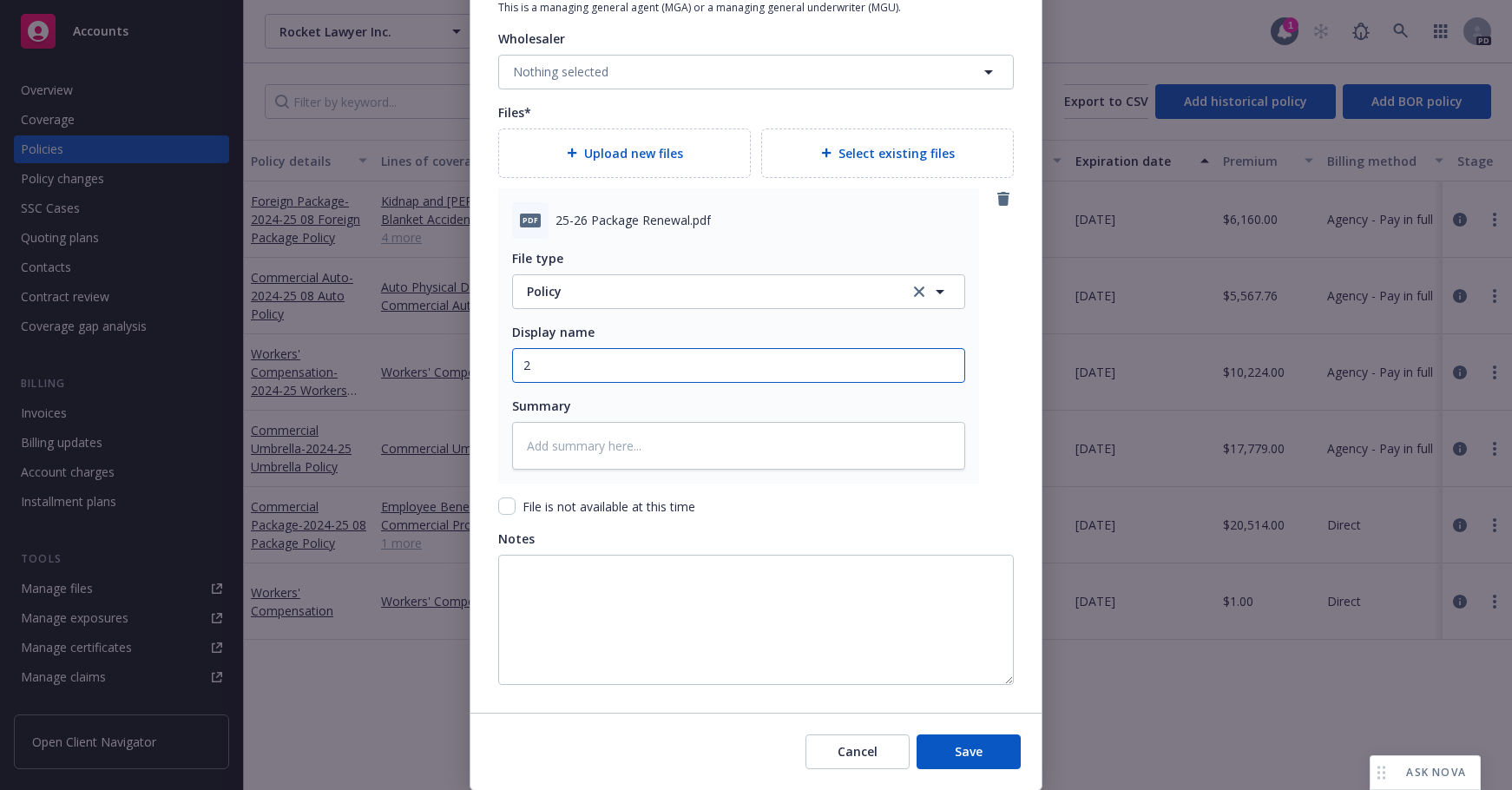 type on "x" 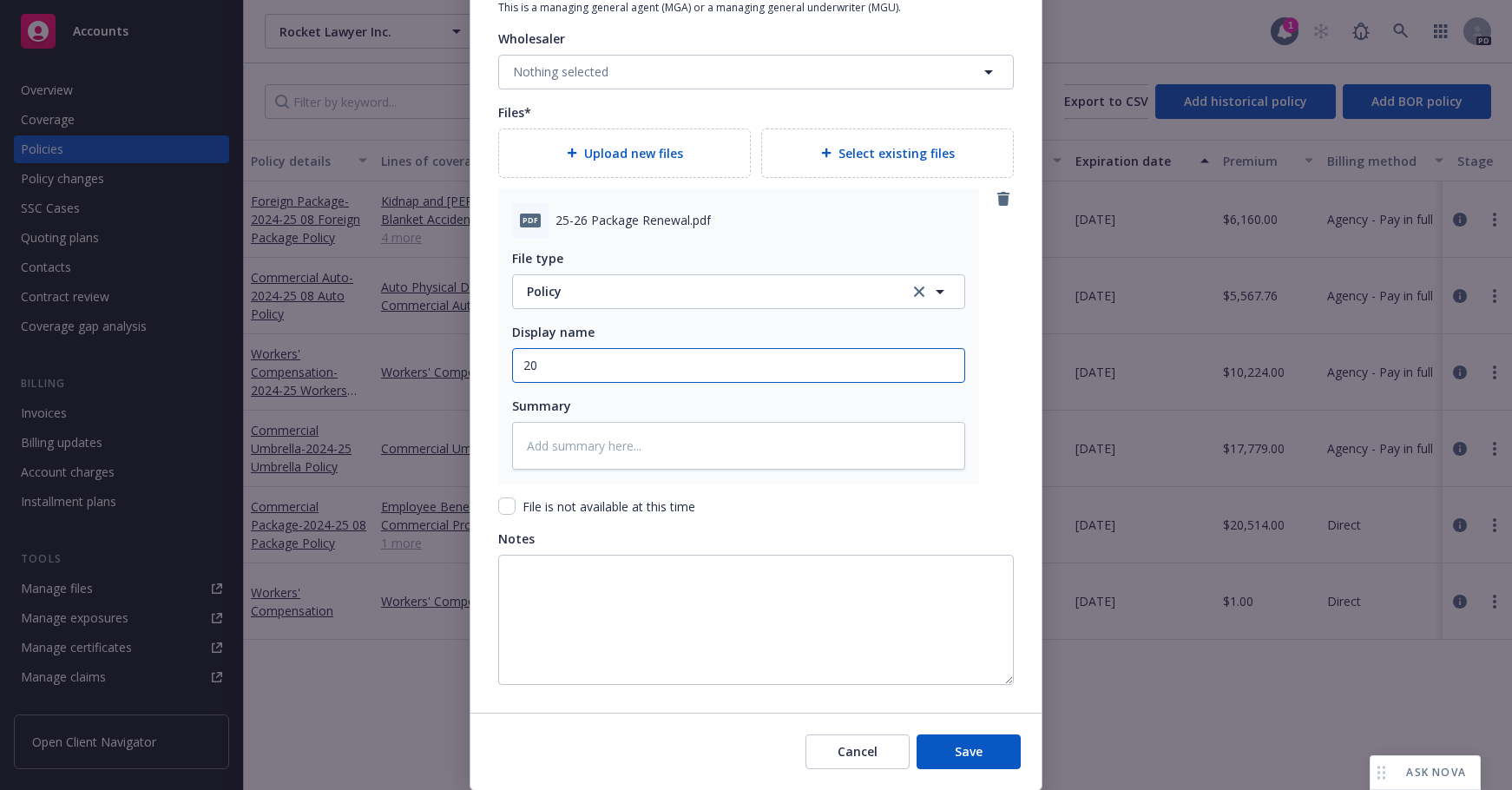 type on "x" 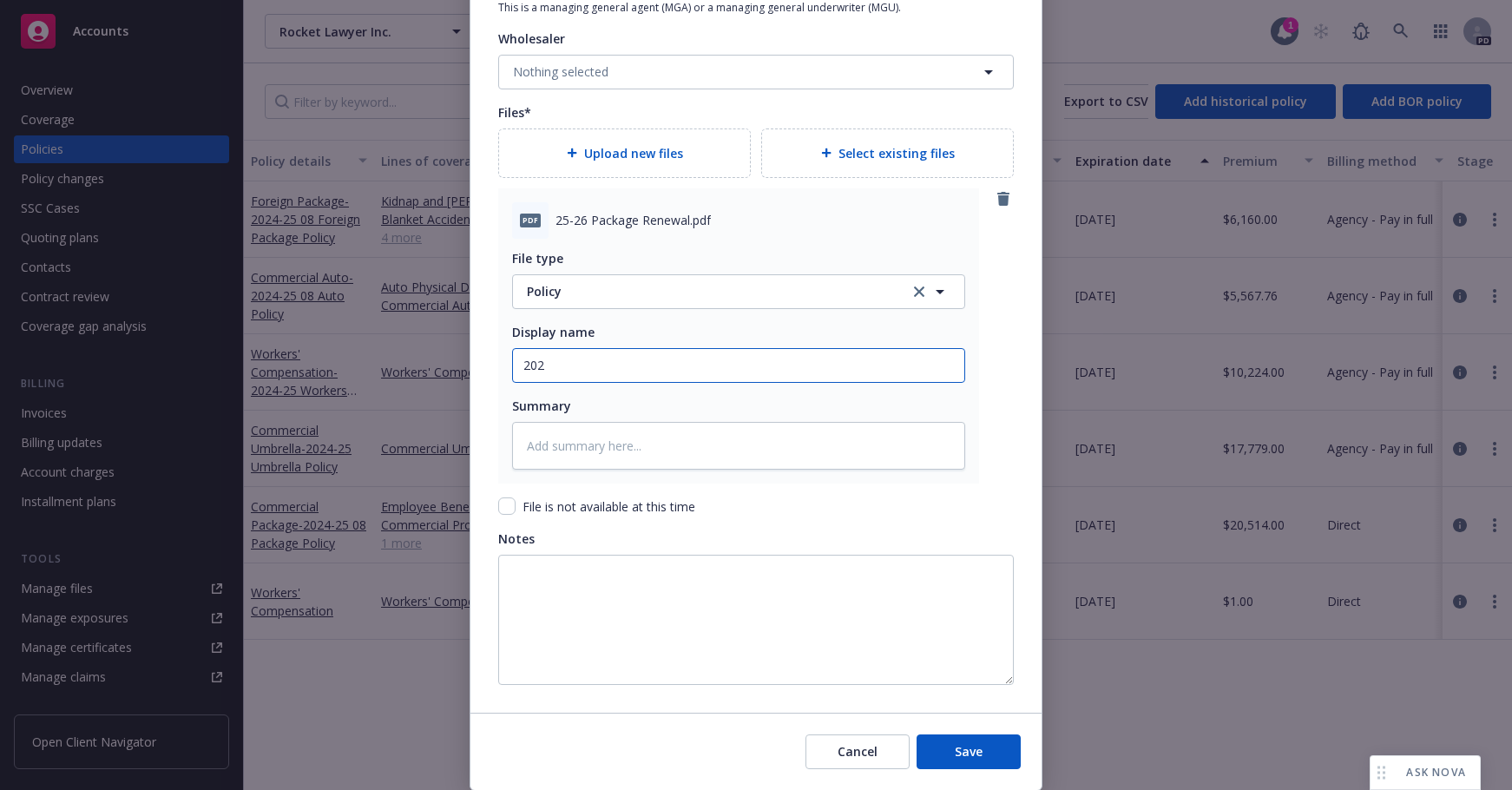 type on "x" 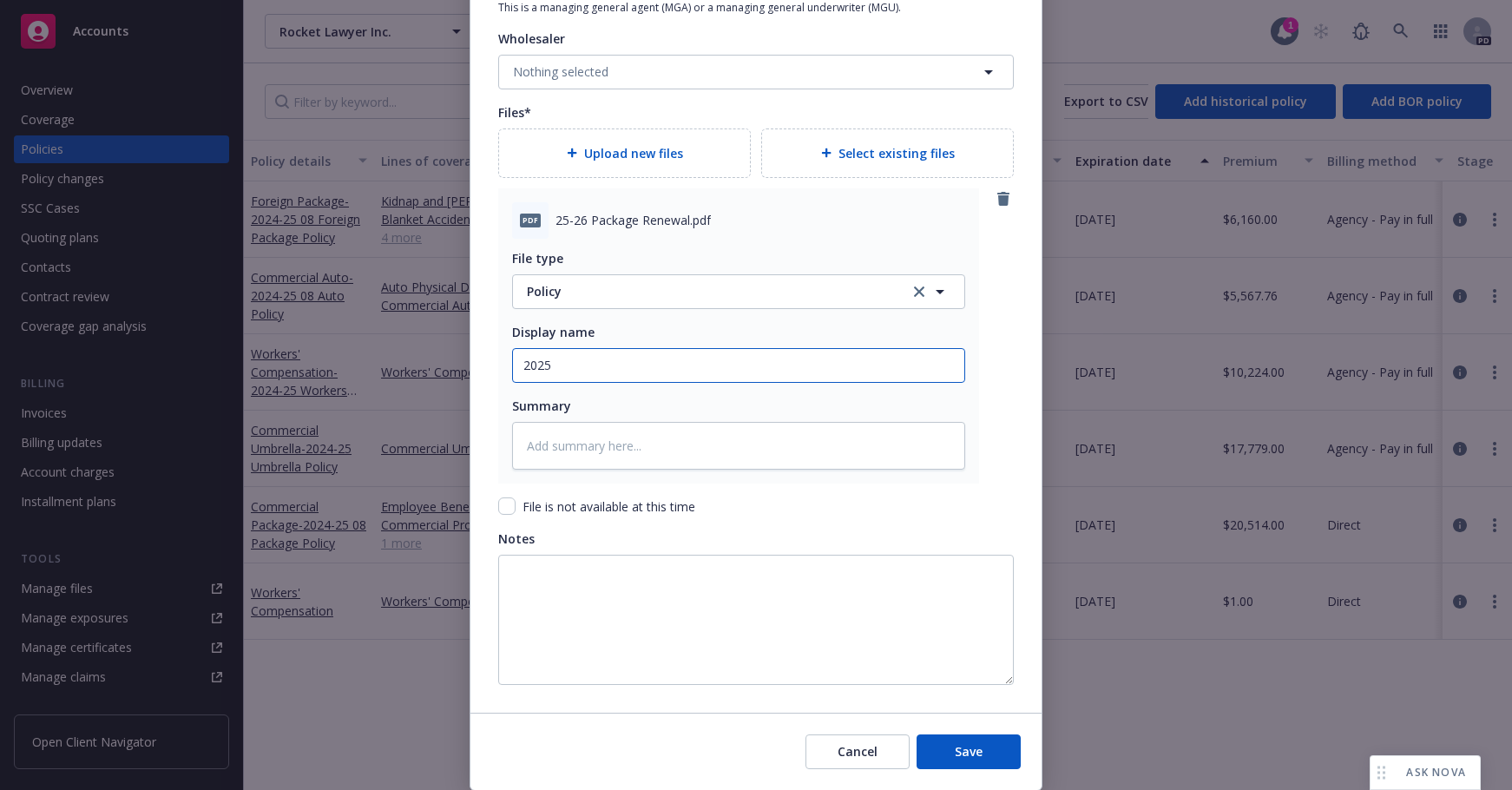 type on "x" 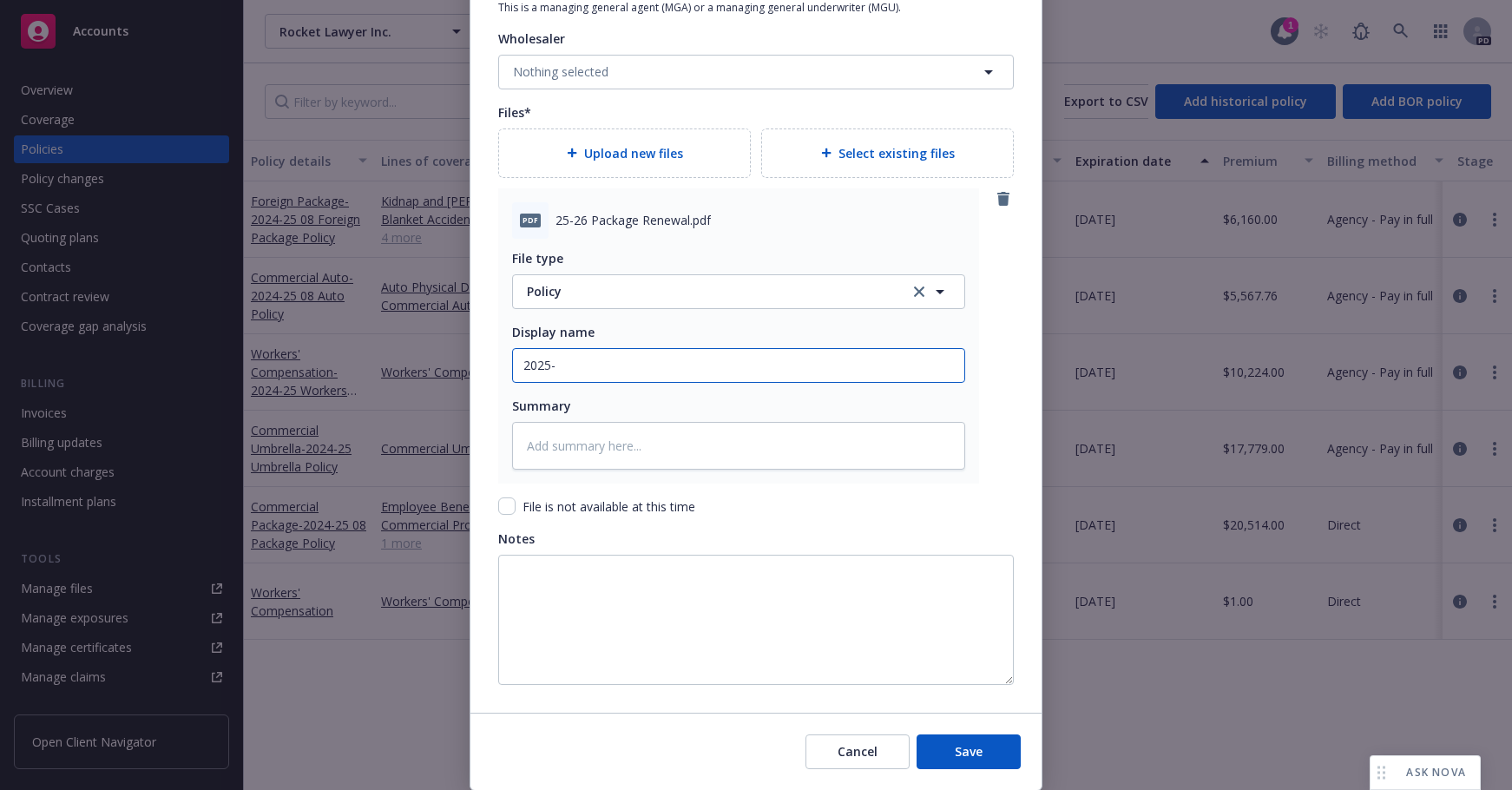 type on "x" 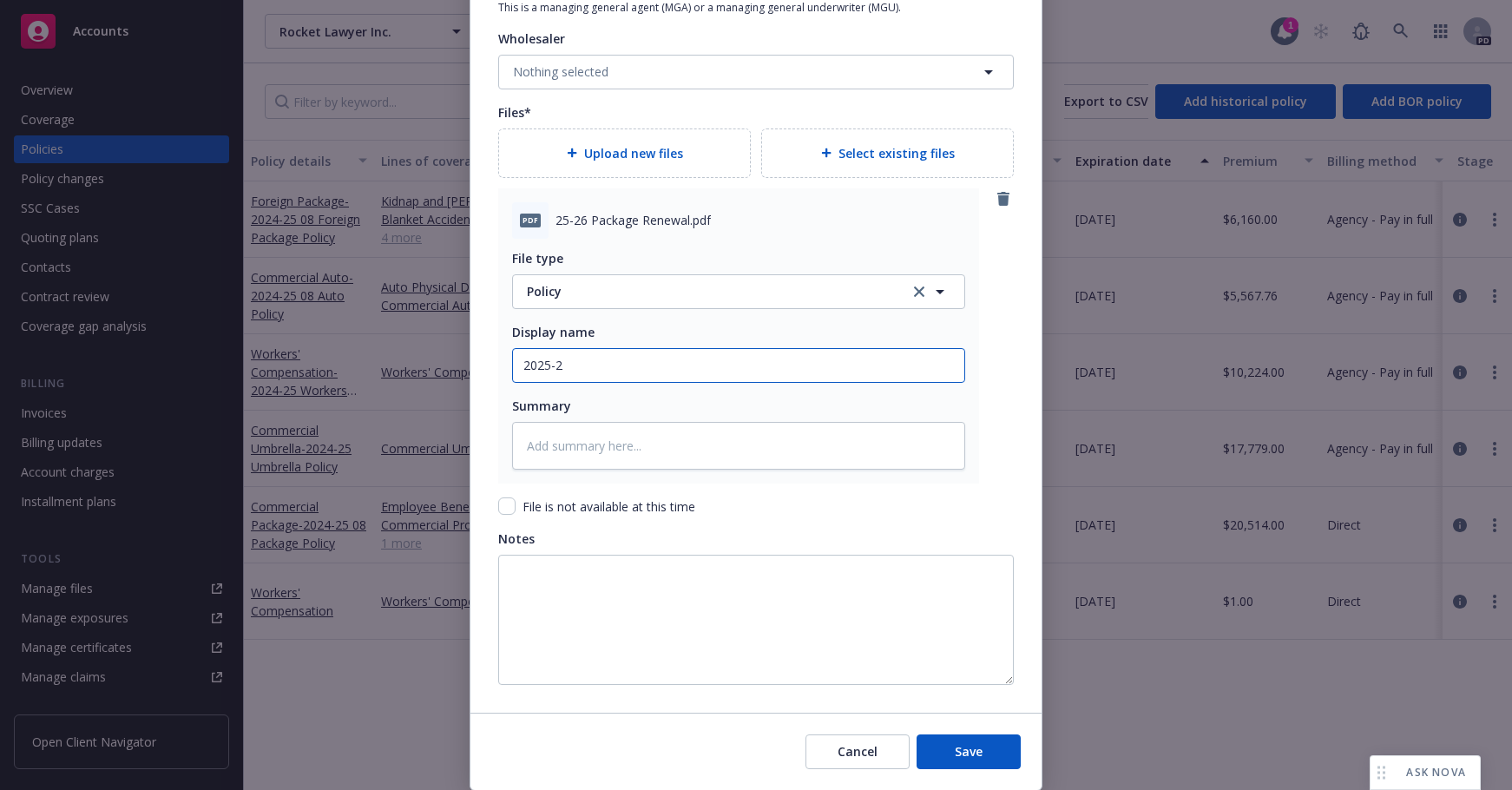 type on "x" 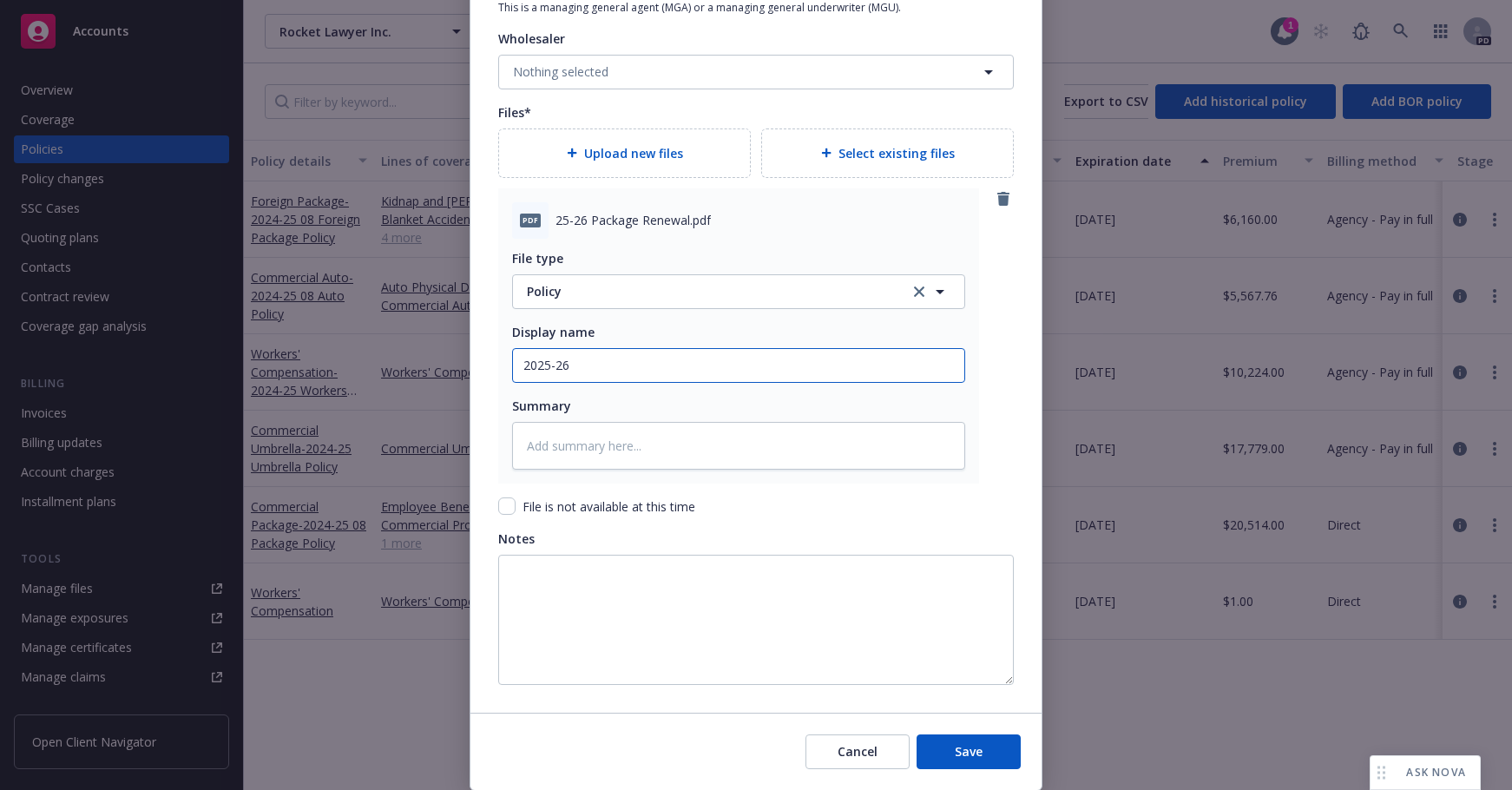 type on "x" 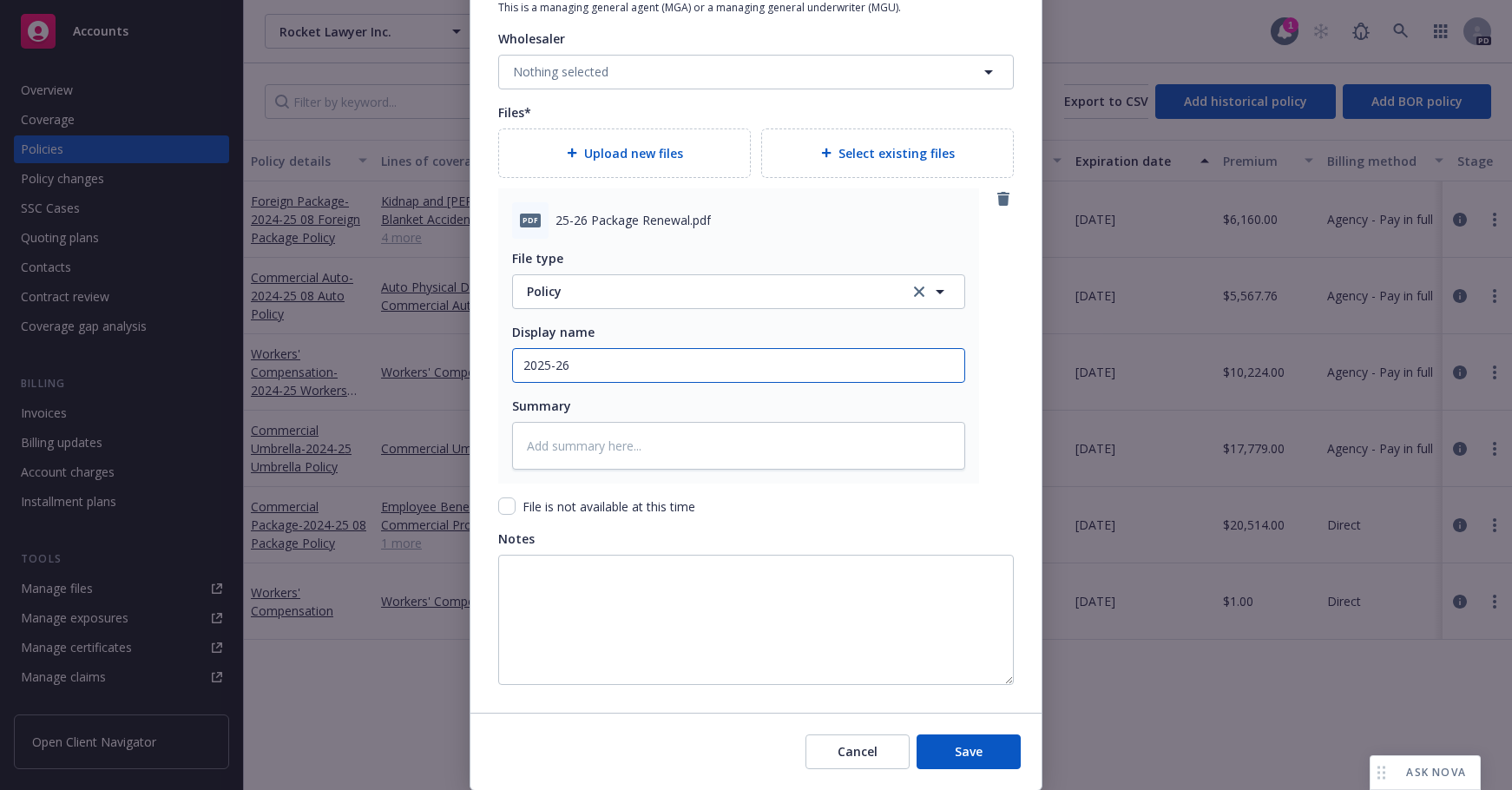 type on "2025-26" 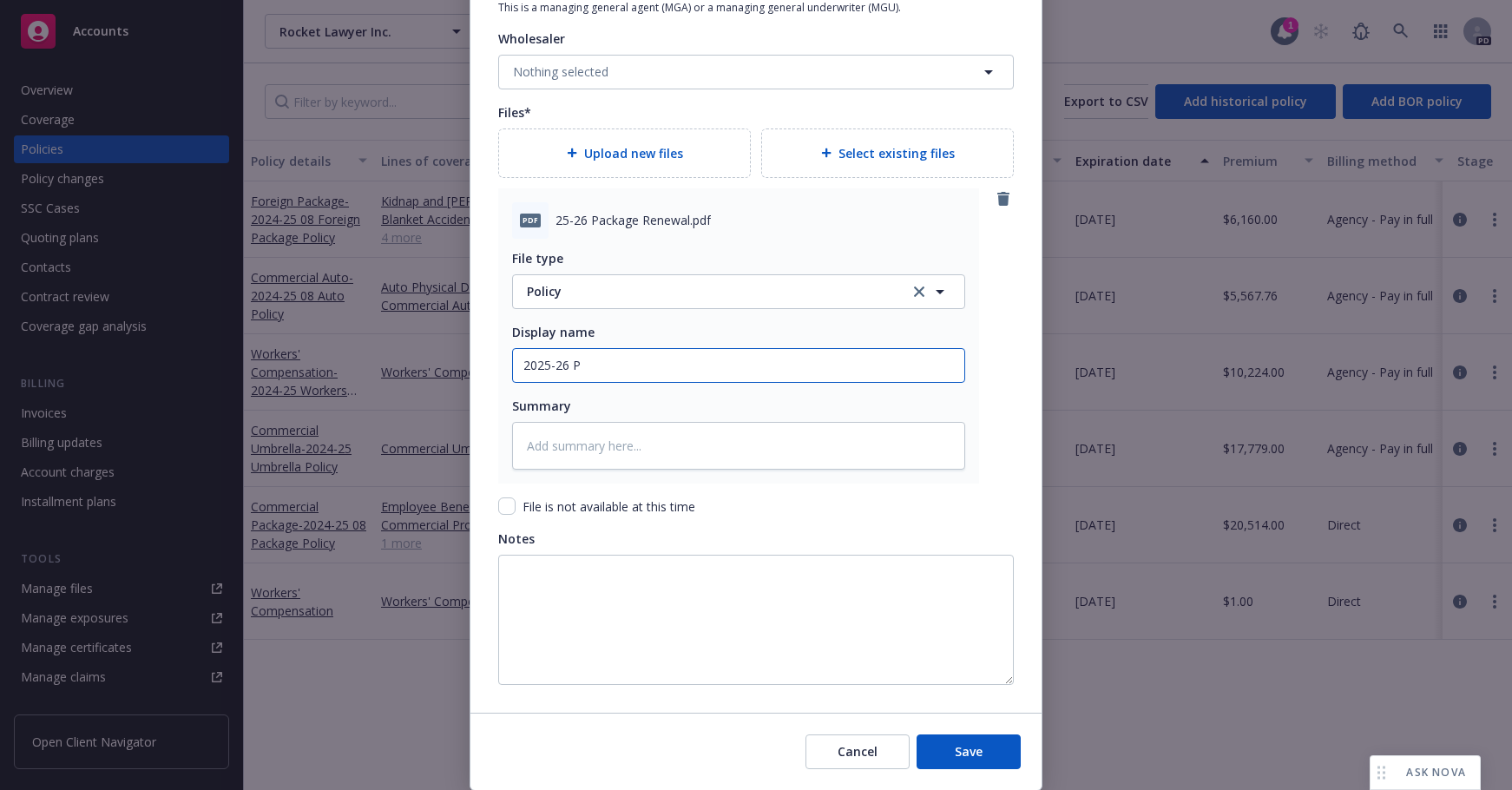 type on "x" 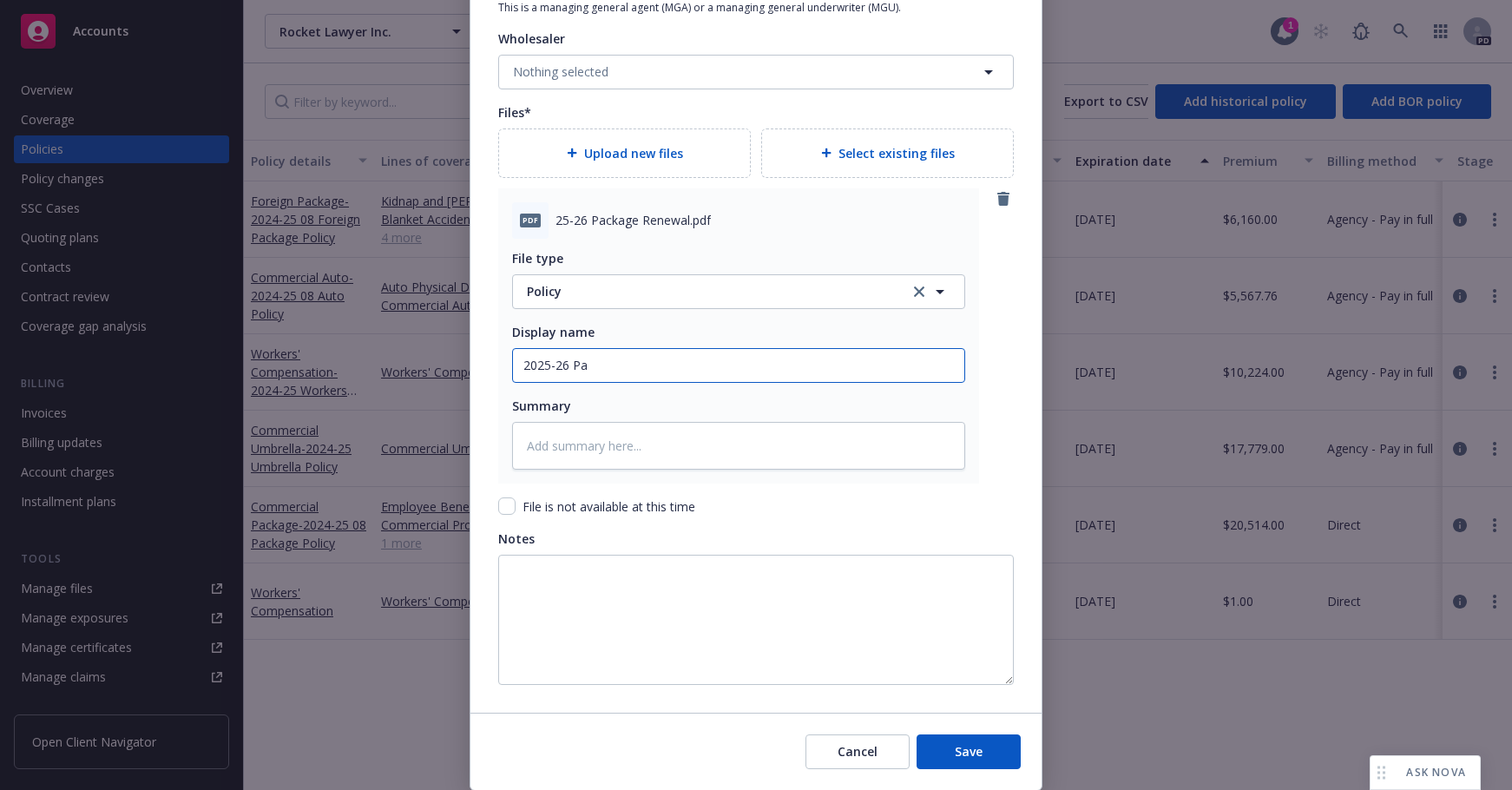 type on "x" 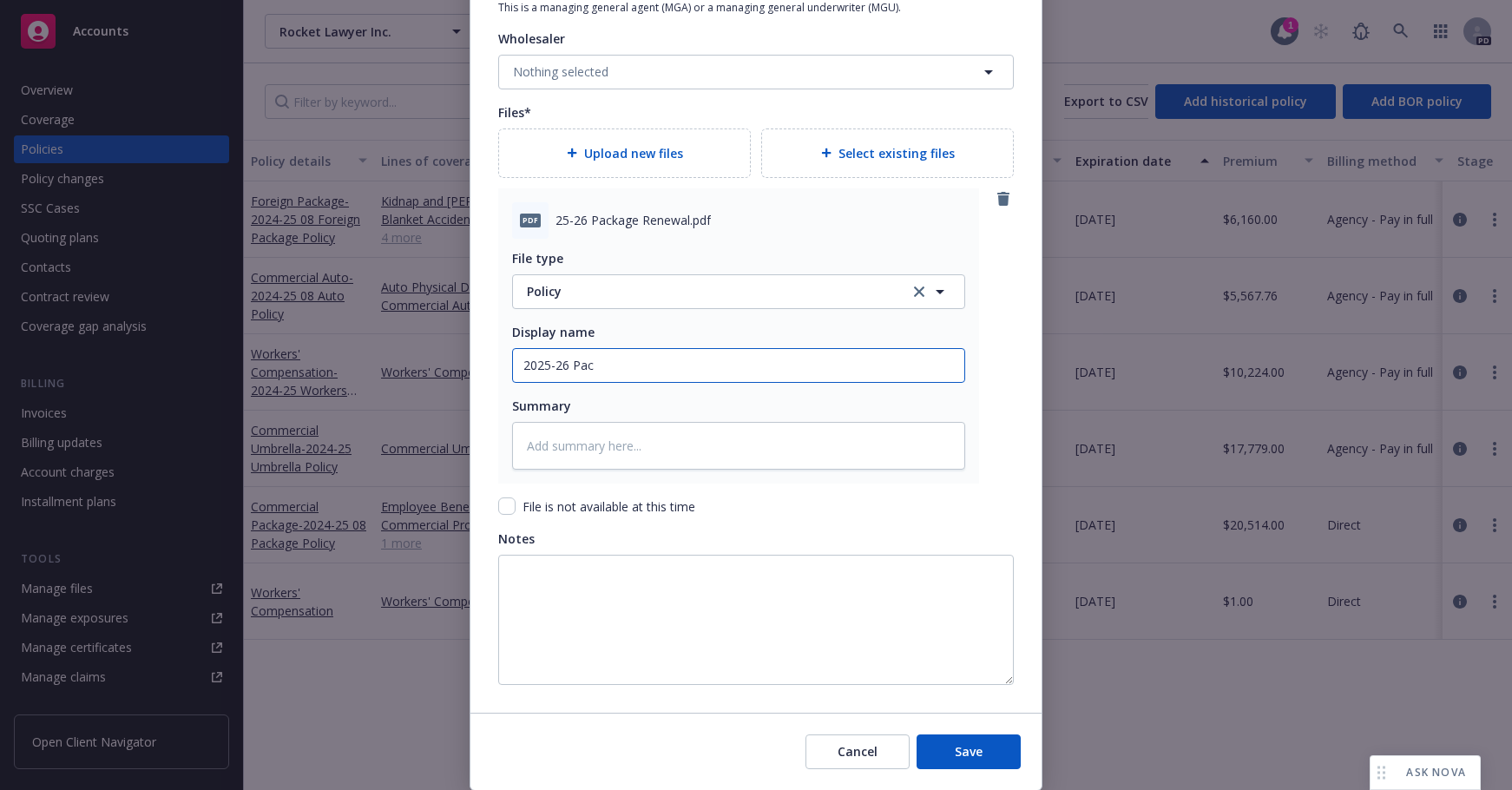 type on "x" 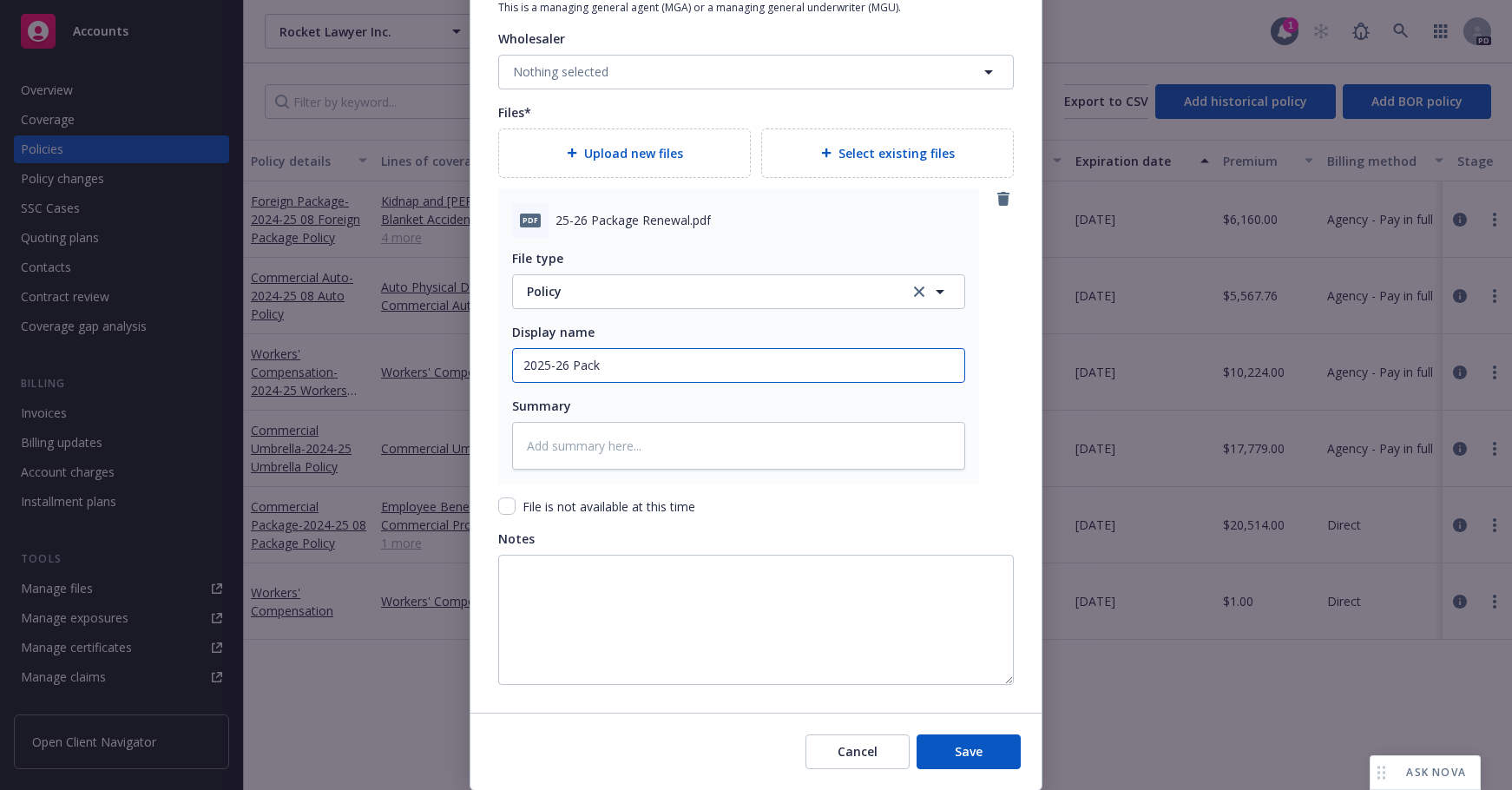 type on "2025-26 Packa" 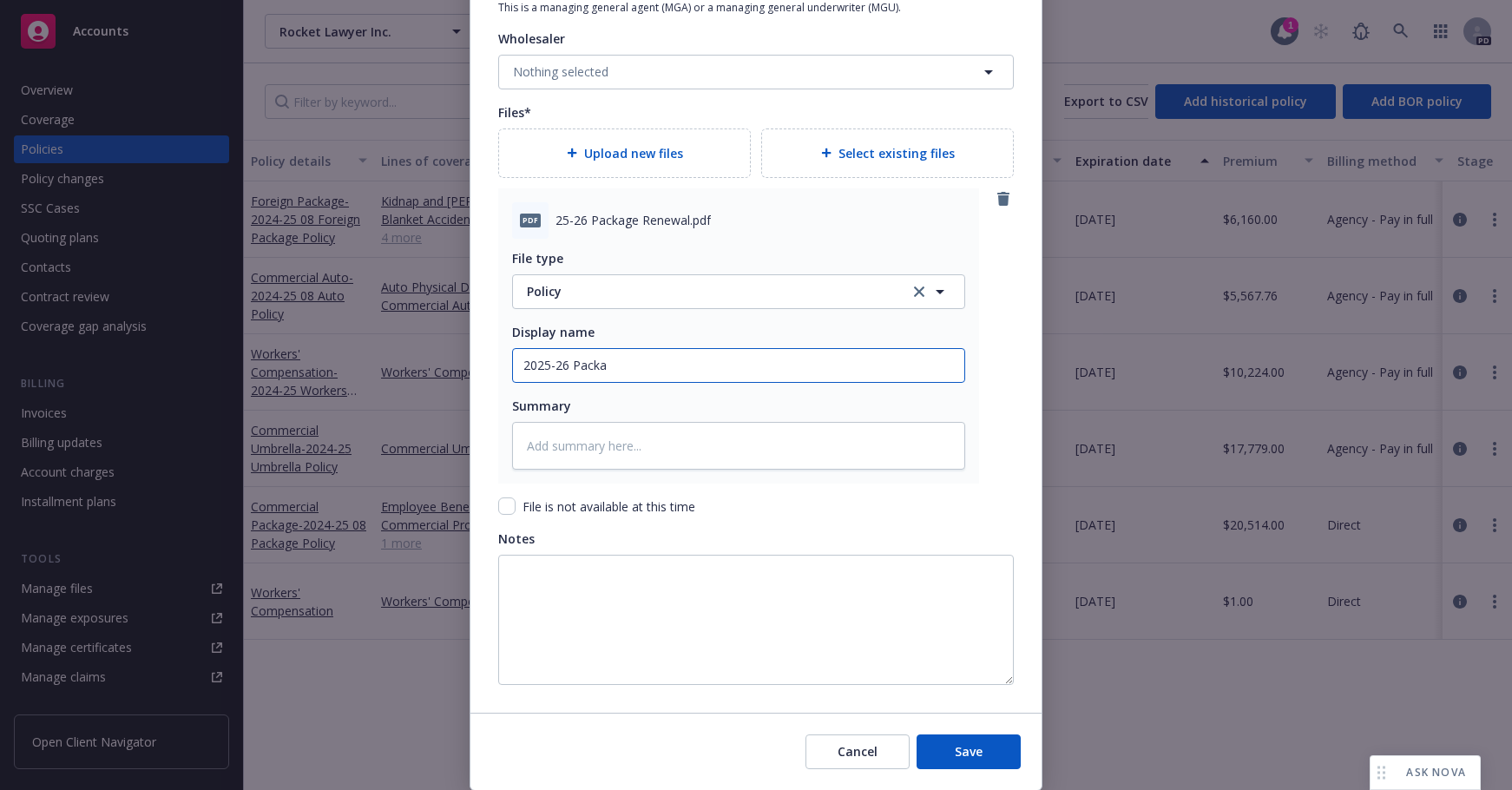 type on "x" 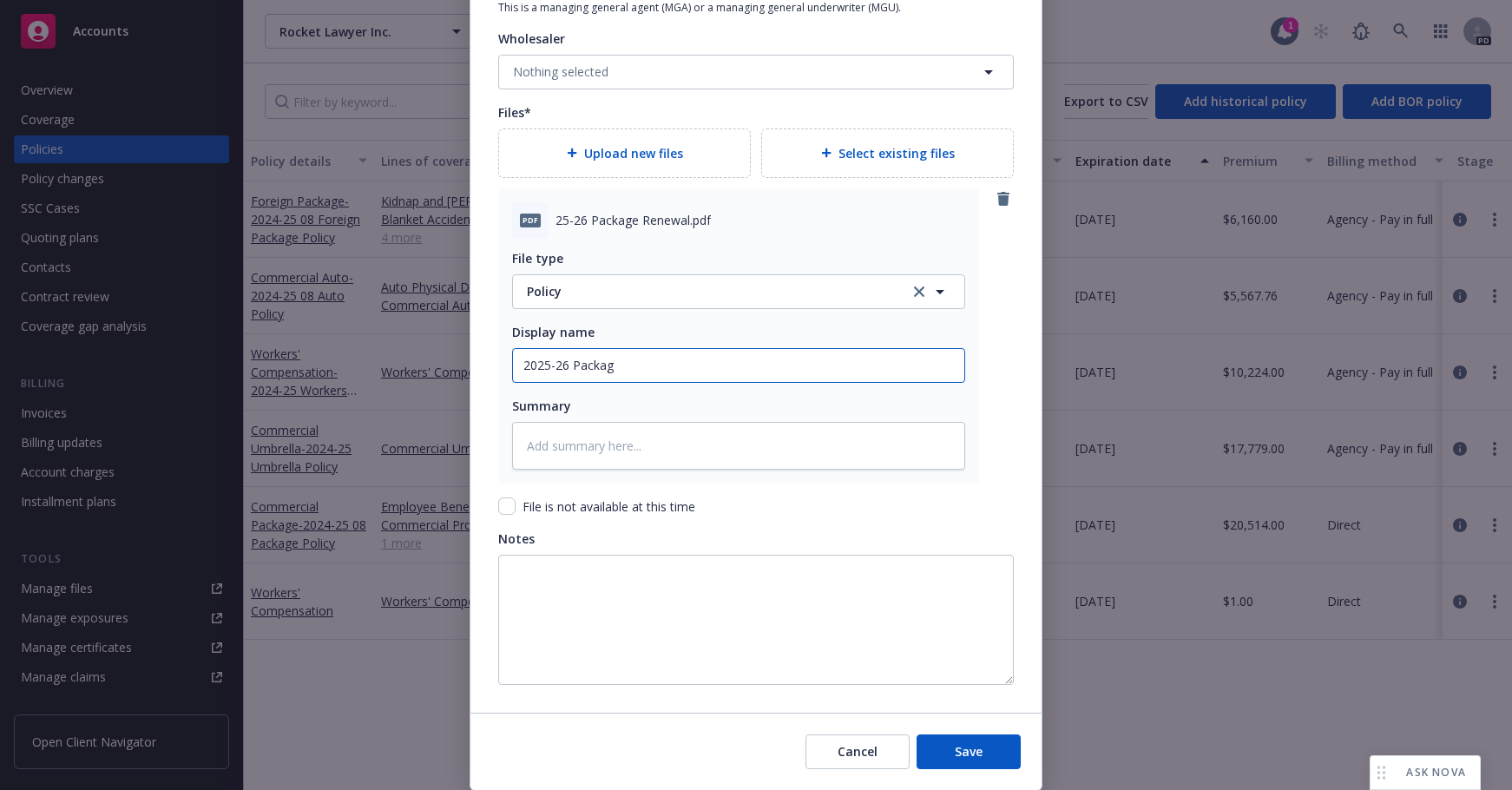 type on "2025-26 Package" 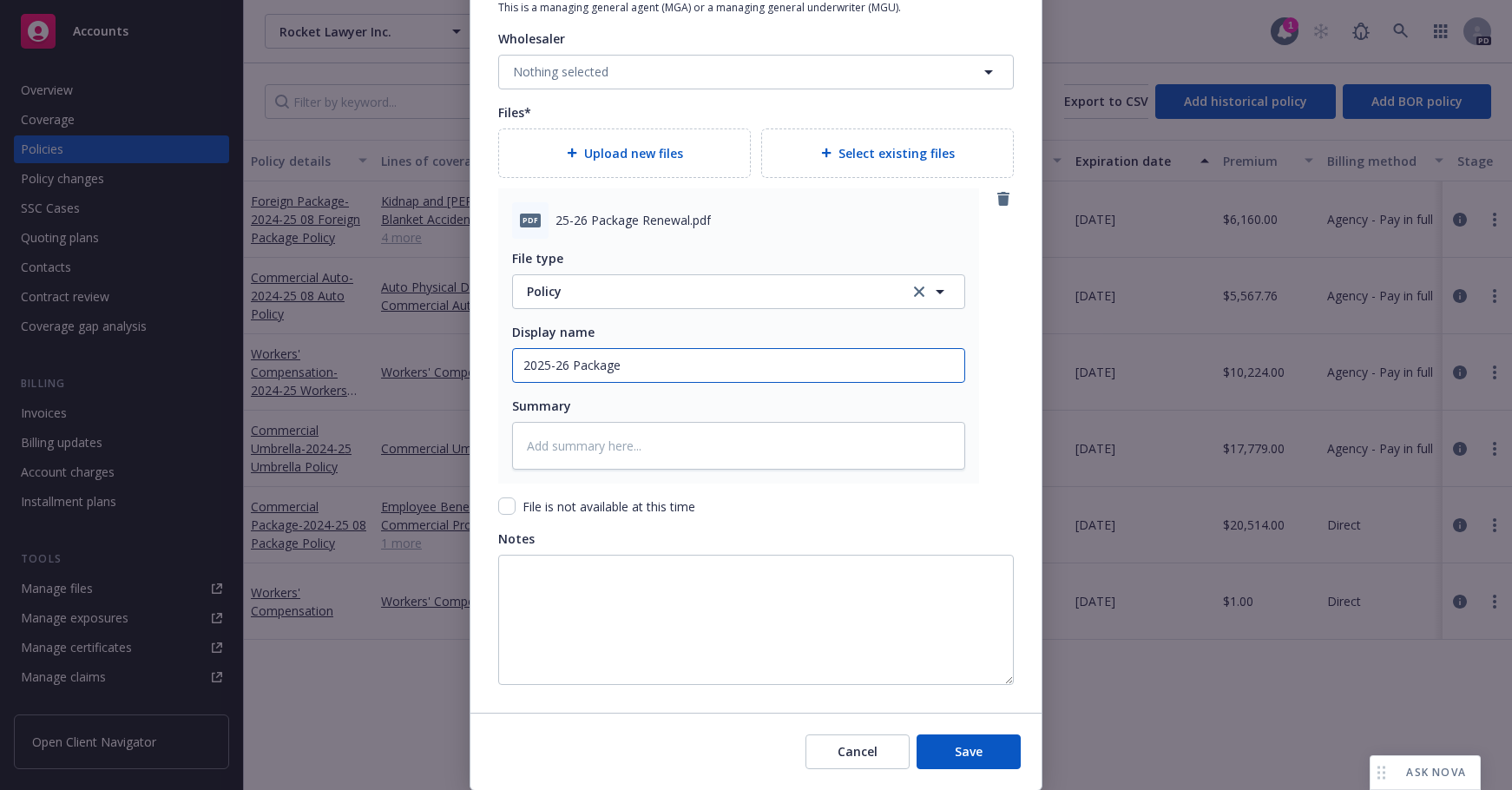 type on "x" 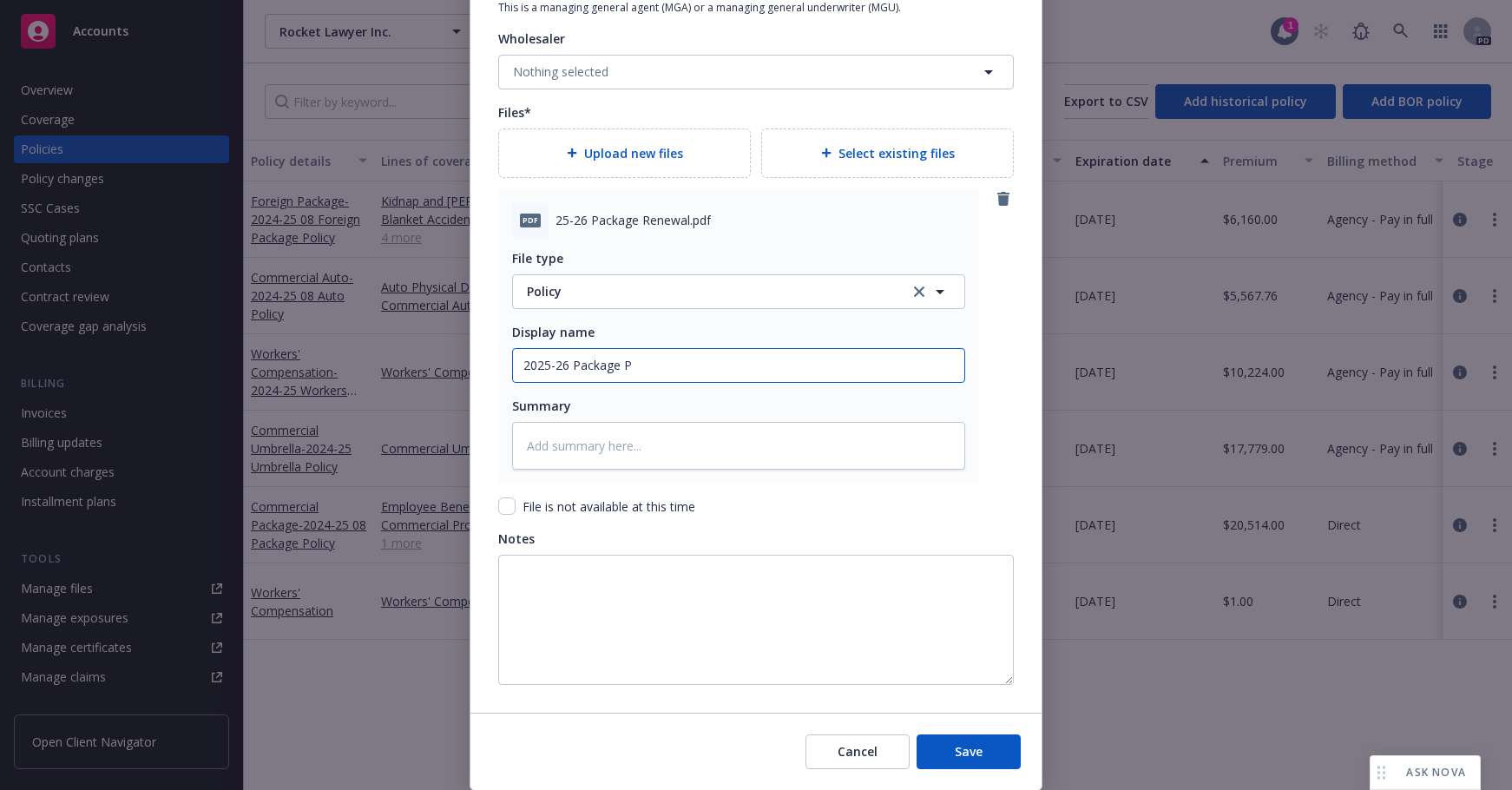 type on "x" 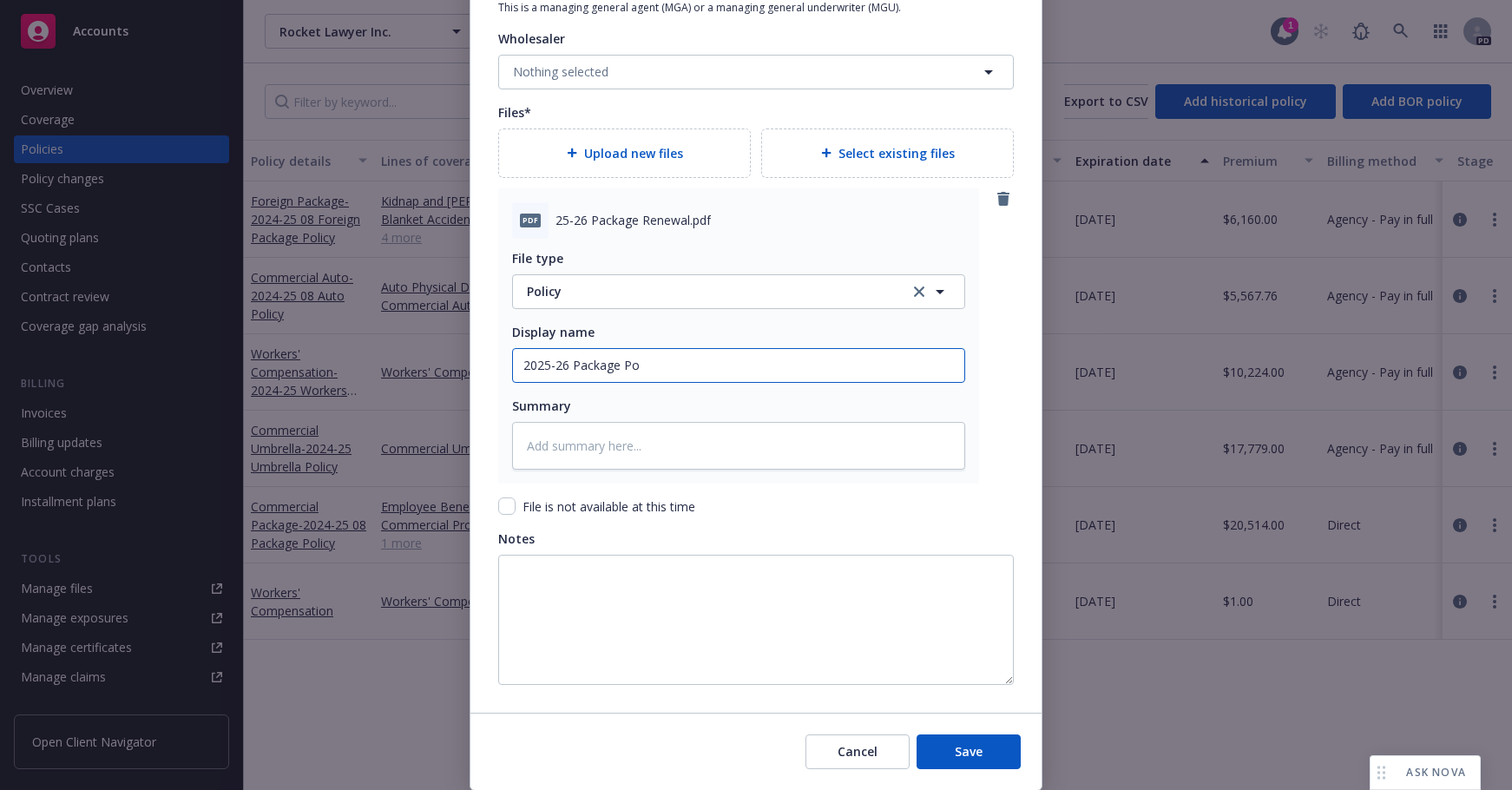 type on "x" 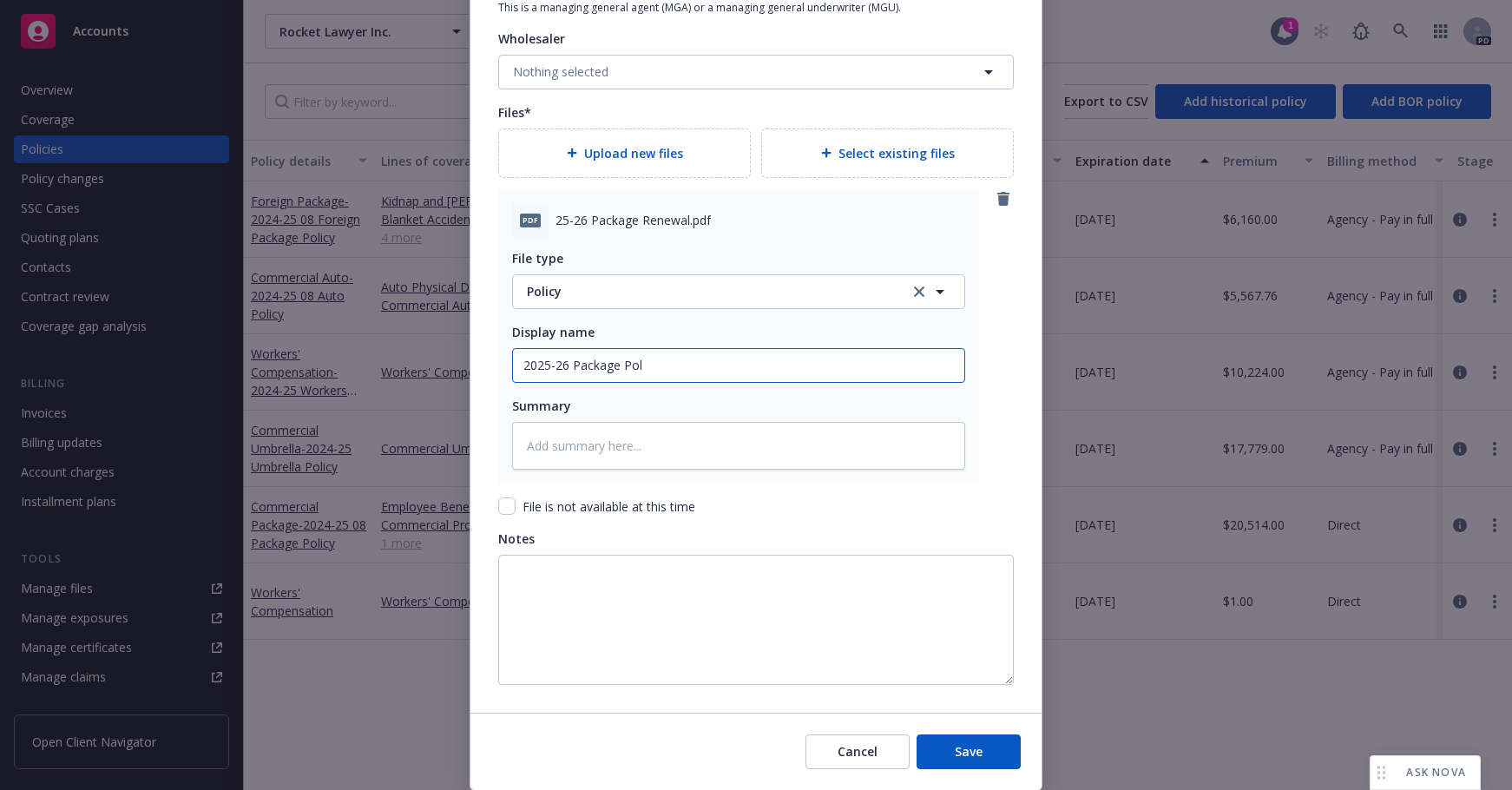 type on "x" 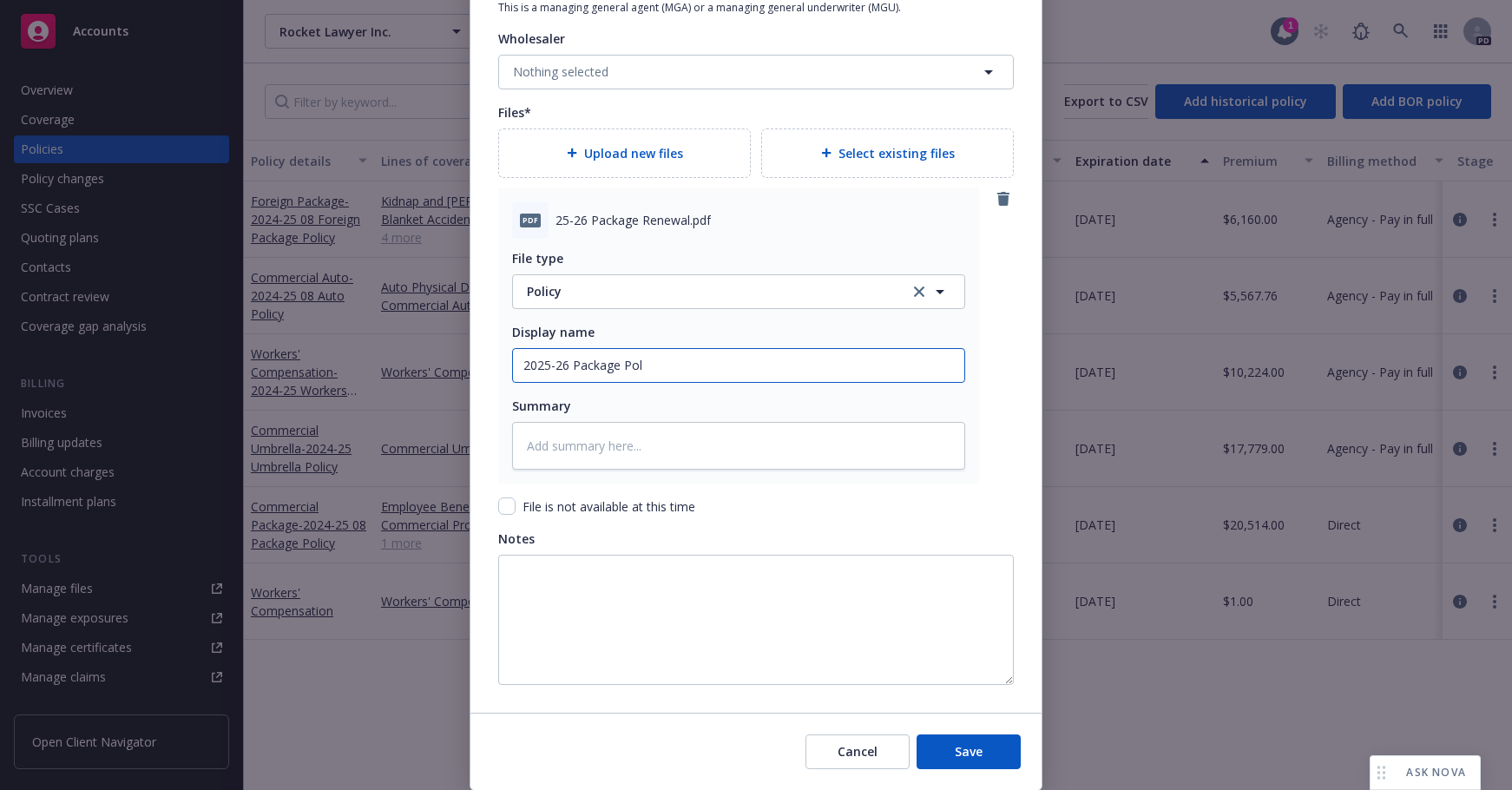 type on "2025-26 Package Poli" 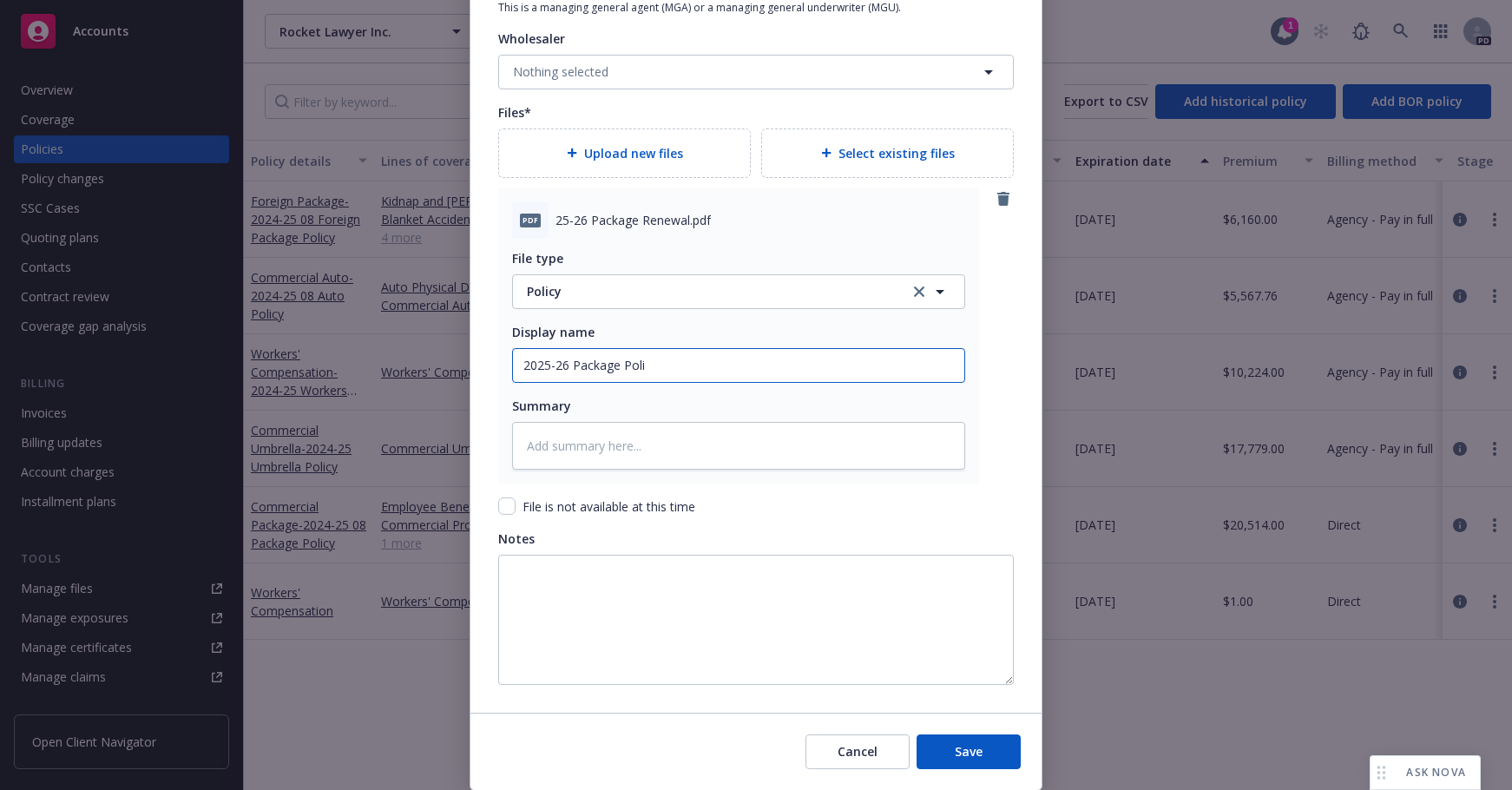 type on "x" 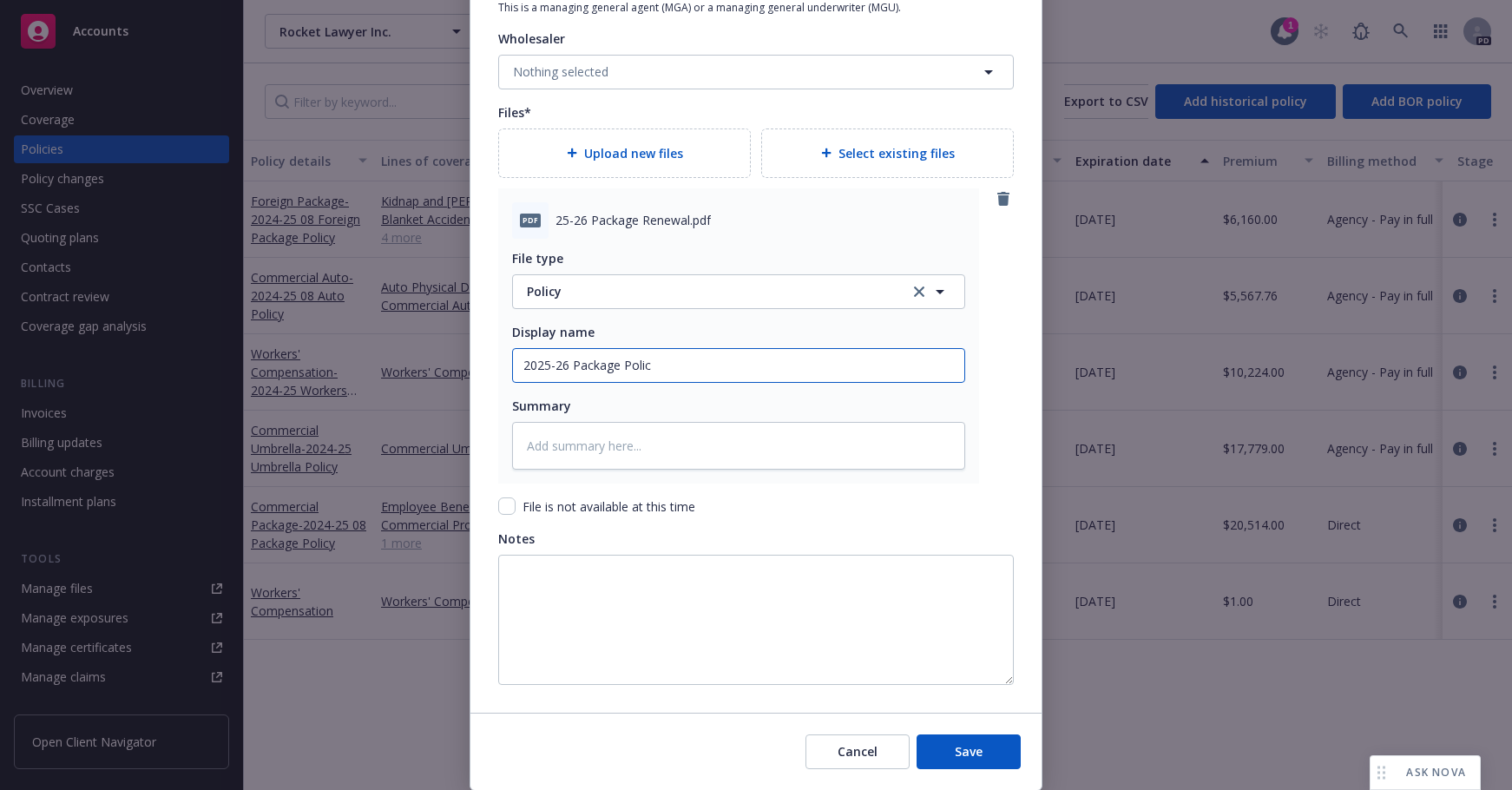 type on "x" 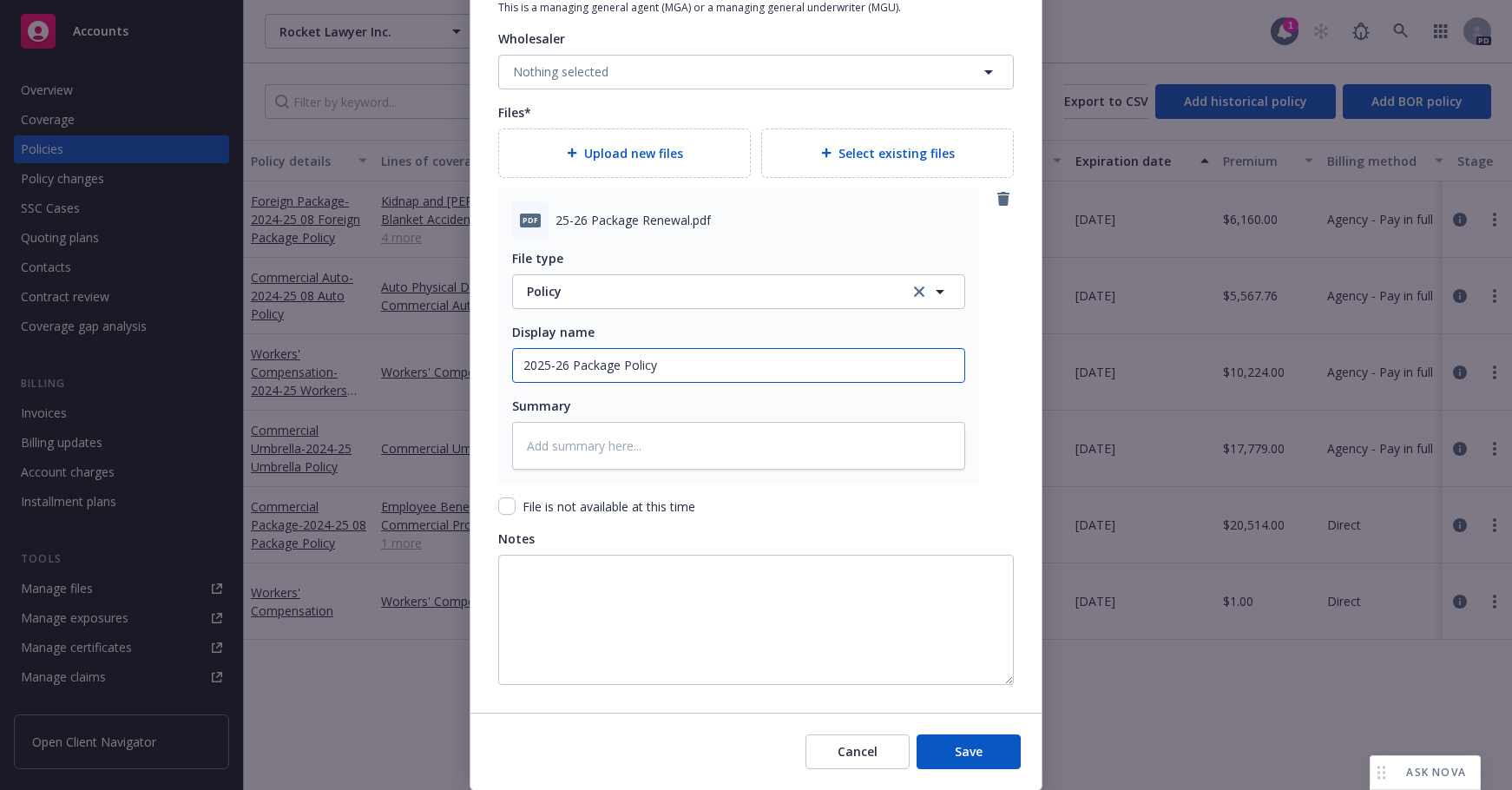 type on "2025-26 Package Policy" 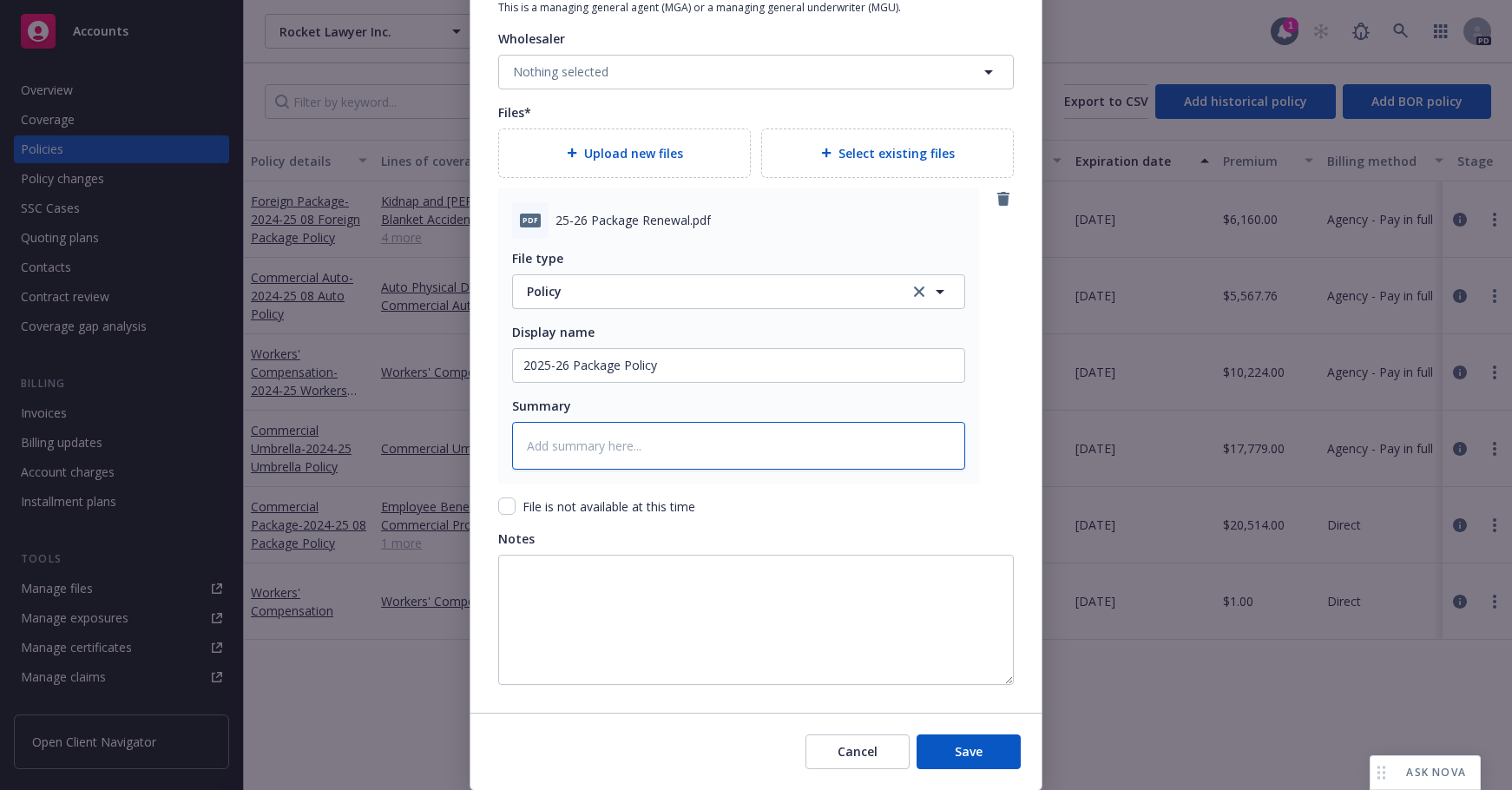 click at bounding box center [739, 445] 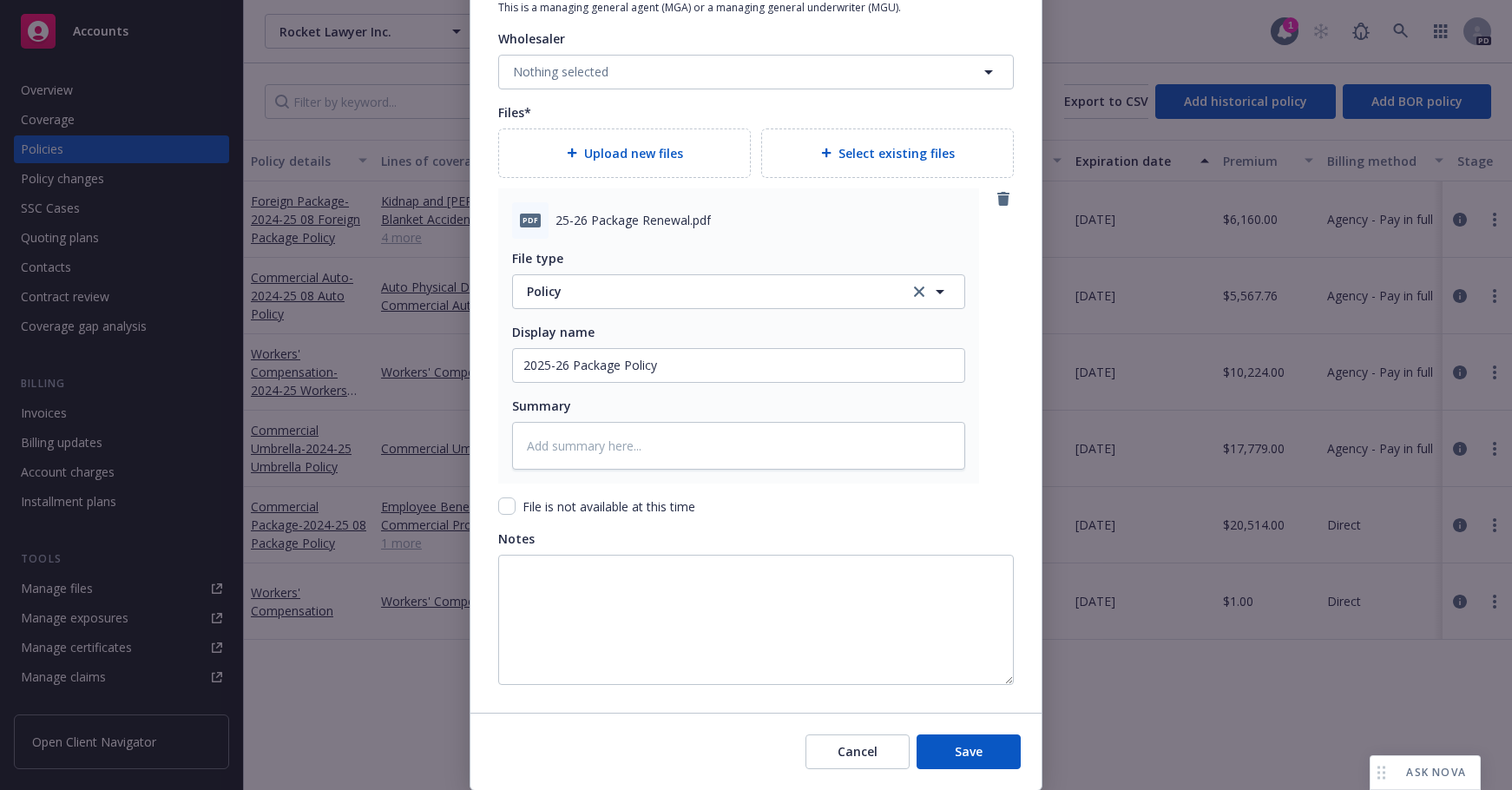 click on "Policy number* 3608-29-86 EUC Policy number not available at this time Policy display name 2025-26 08 Package Policy Policy term* Select policy term 12 Month 6 Month 4 Month 3 Month 2 Month 1 Month 36 Month (3 yr) 72 Month (6 yr) 120 Month (10 yr) 180 Month (15 yr) 240 Month (20 yr) 300 Month (25 yr) 360 Month (30 yr) Other Effective date* 08/15/2025 Expiration date* 08/15/2026 Shared limits This policy contains shared limits Runoff policy This is a runoff policy Non-recurring policy Policy will not renew Producer(s)* EVP Michael Ricksen Service lead(s)* Senior Account Executive Lila Smith AC(s) Senior Account Coordinator Yvette Dmitriyeva Surplus lines state No surplus lines state Alaska Alabama Arkansas Arizona California Colorado Connecticut District Of Columbia Delaware Florida Georgia Hawaii Iowa Idaho Illinois Indiana Kansas Kentucky Louisiana Massachusetts Maryland Maine Michigan Minnesota Missouri Mississippi Montana North Carolina North Dakota Nebraska New Hampshire New Jersey New Mexico Nevada Ohio" at bounding box center (756, -541) 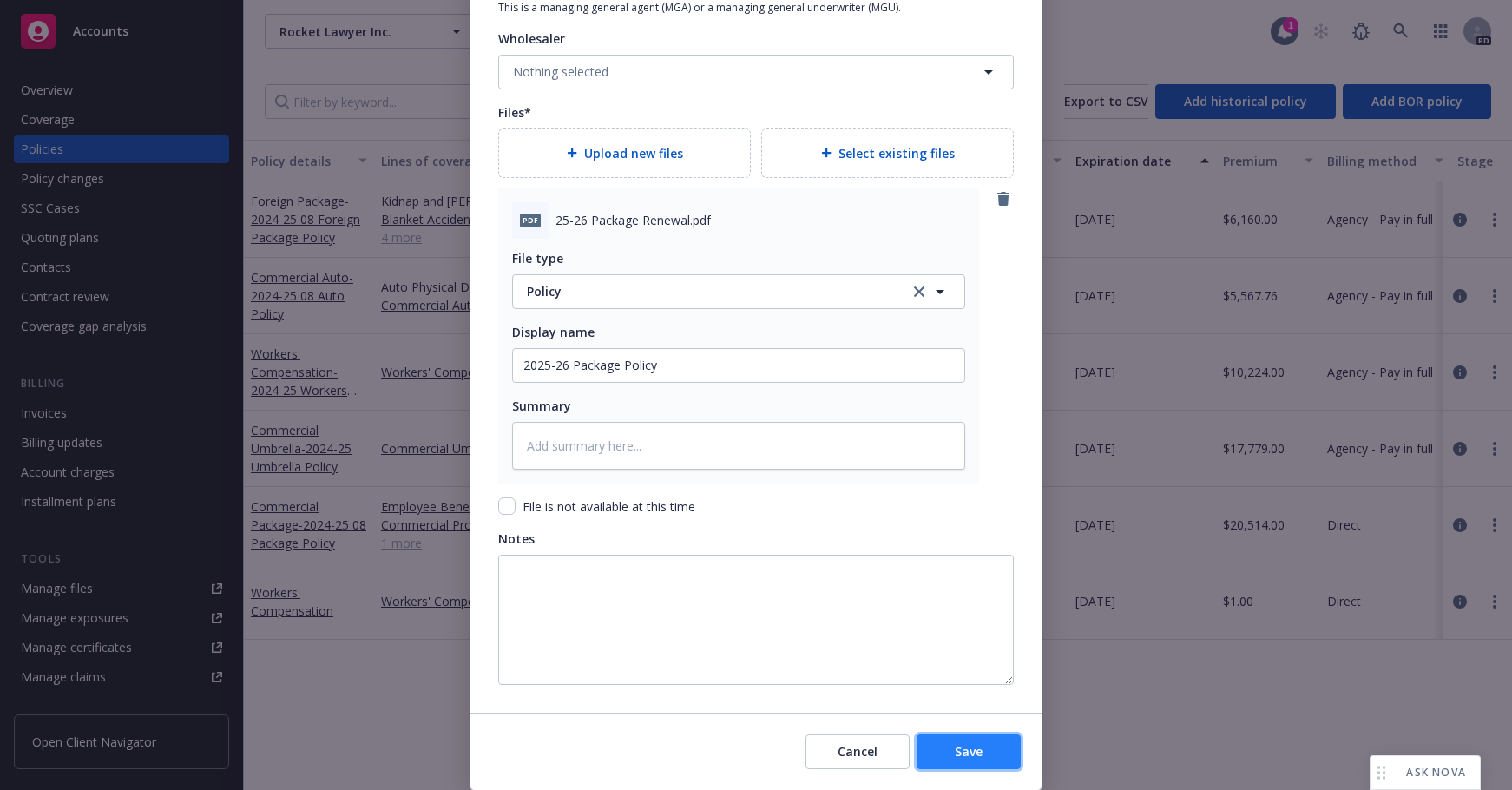 click on "Save" at bounding box center (969, 751) 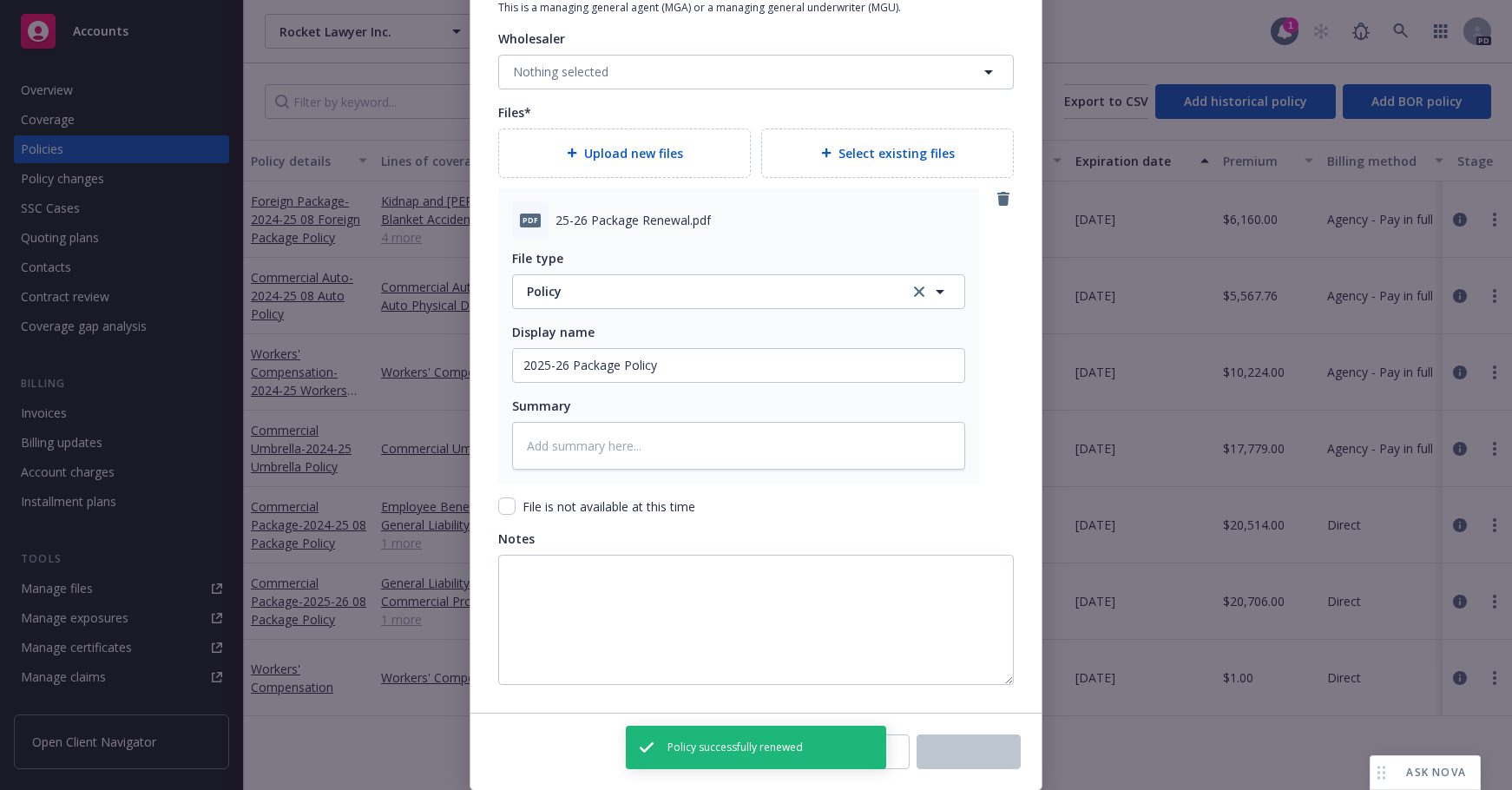 type on "x" 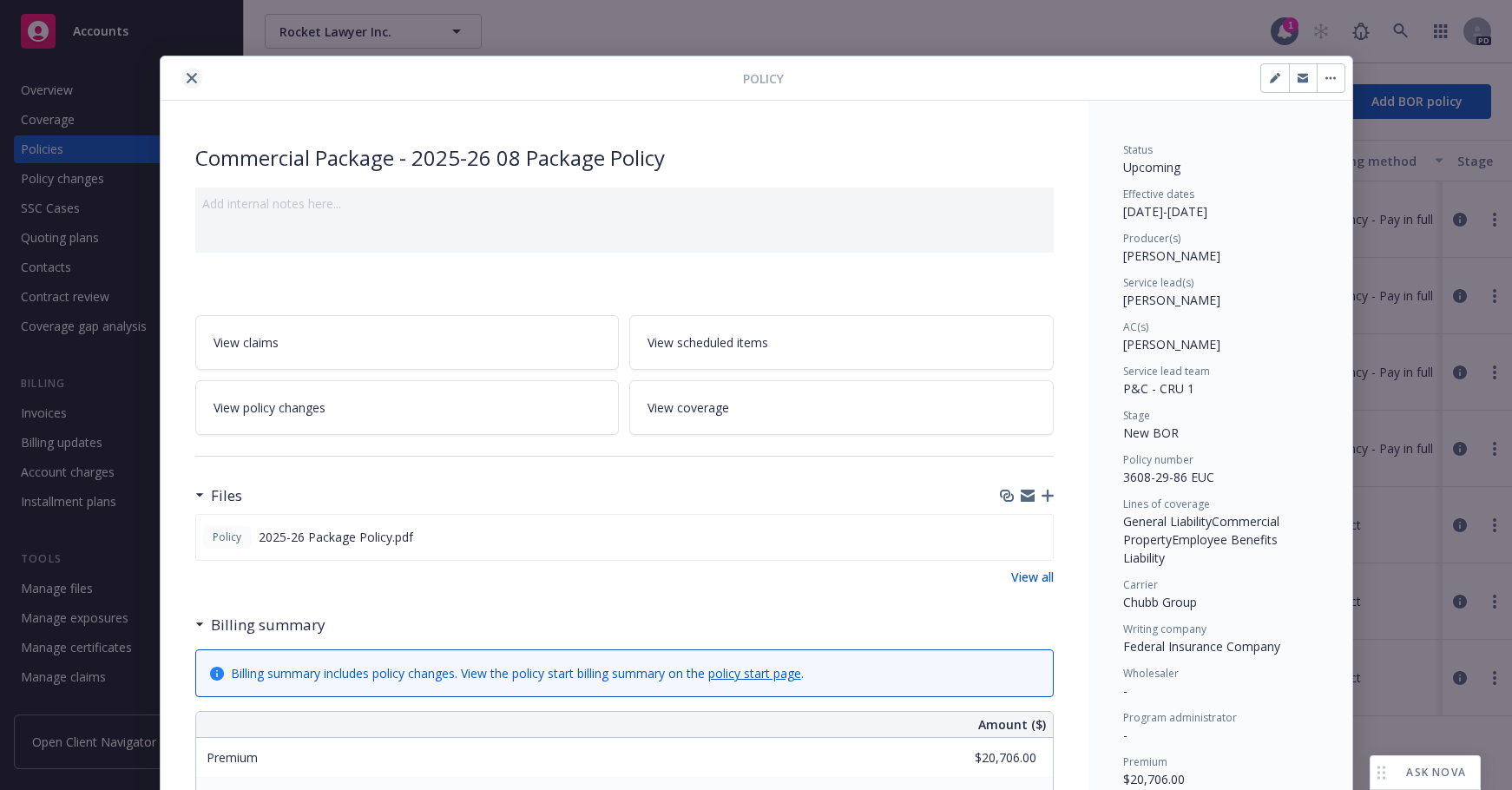 click at bounding box center (192, 78) 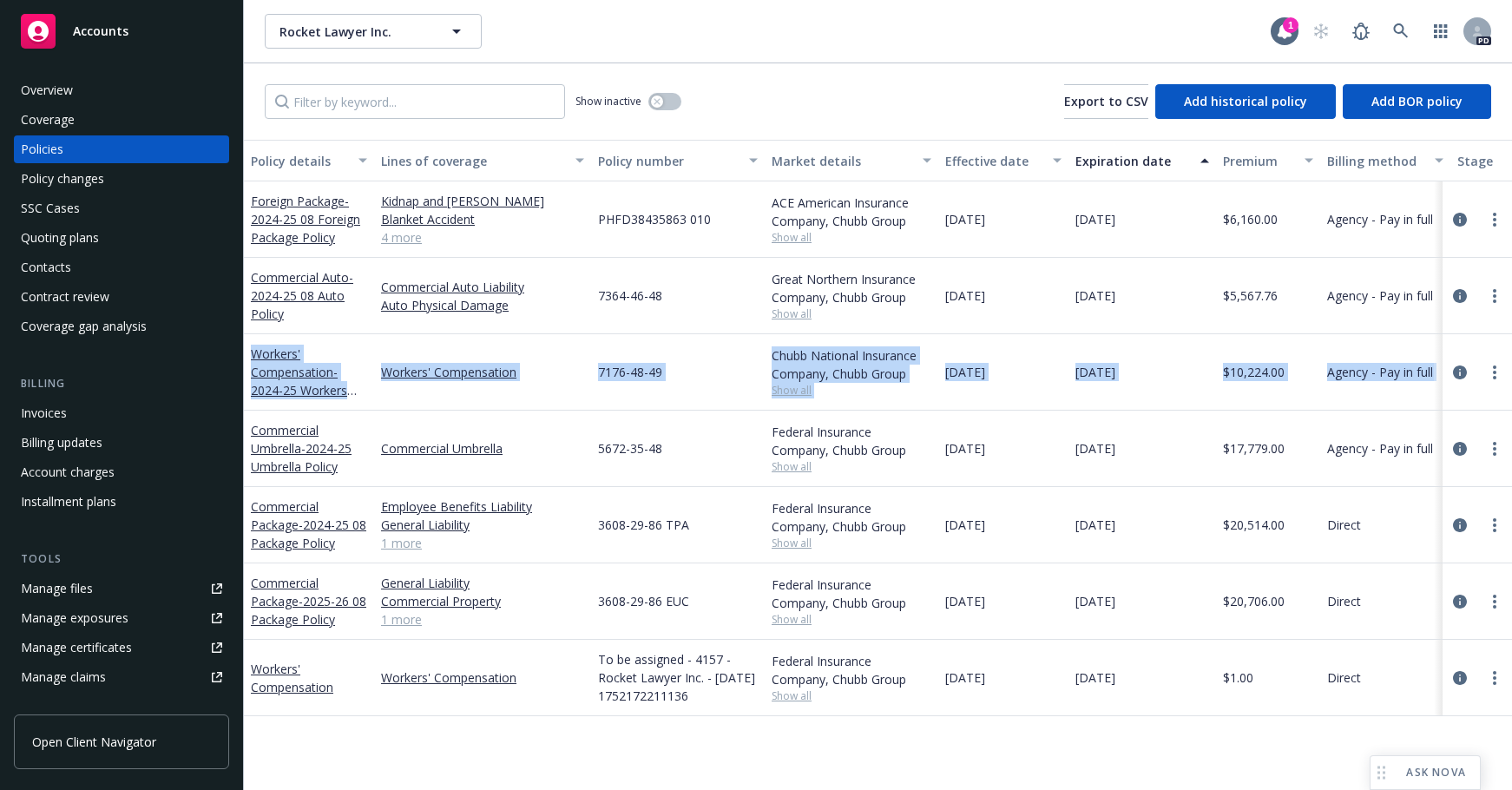 drag, startPoint x: 1440, startPoint y: 330, endPoint x: 1448, endPoint y: 399, distance: 69.46222 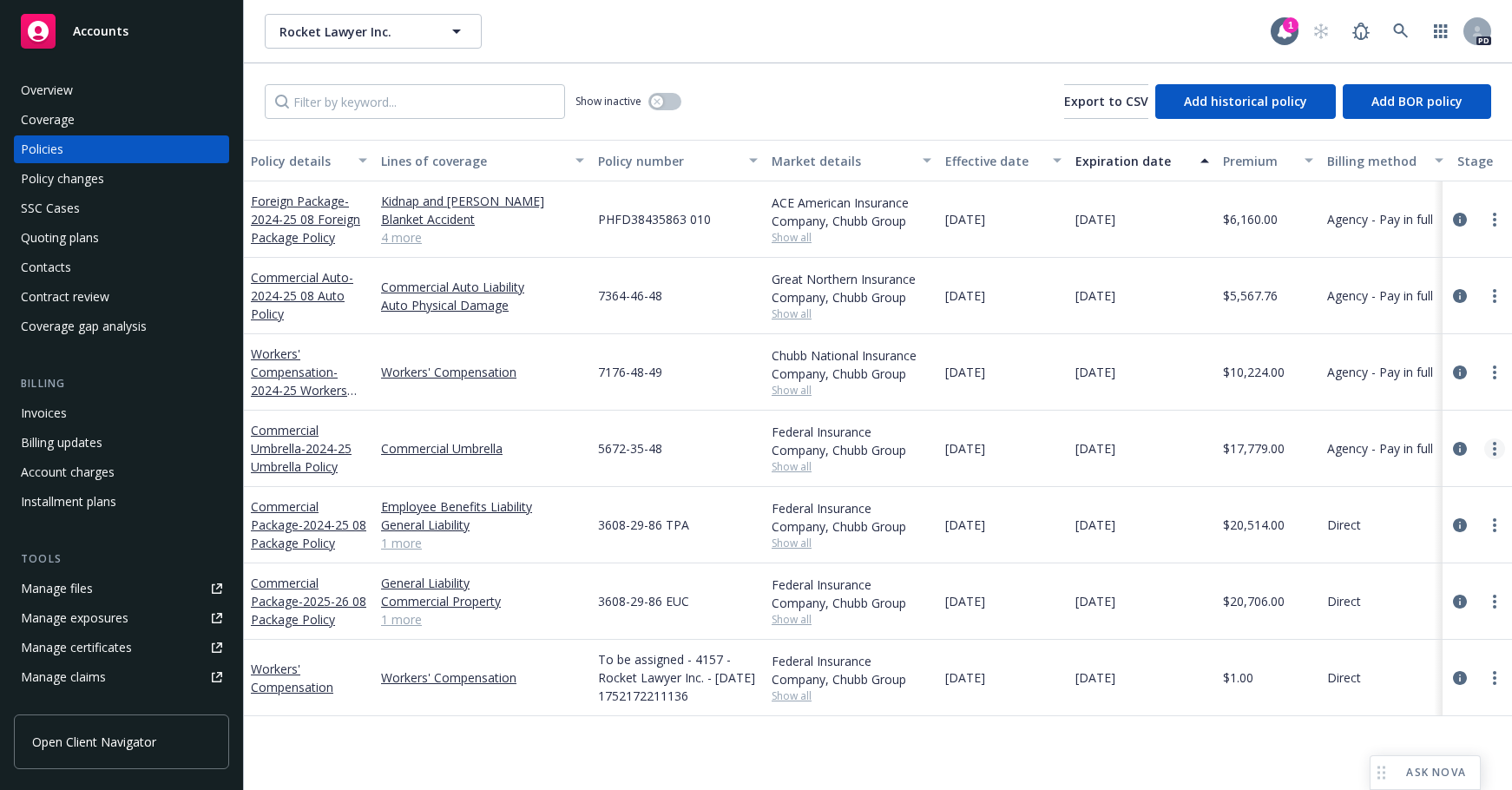 click 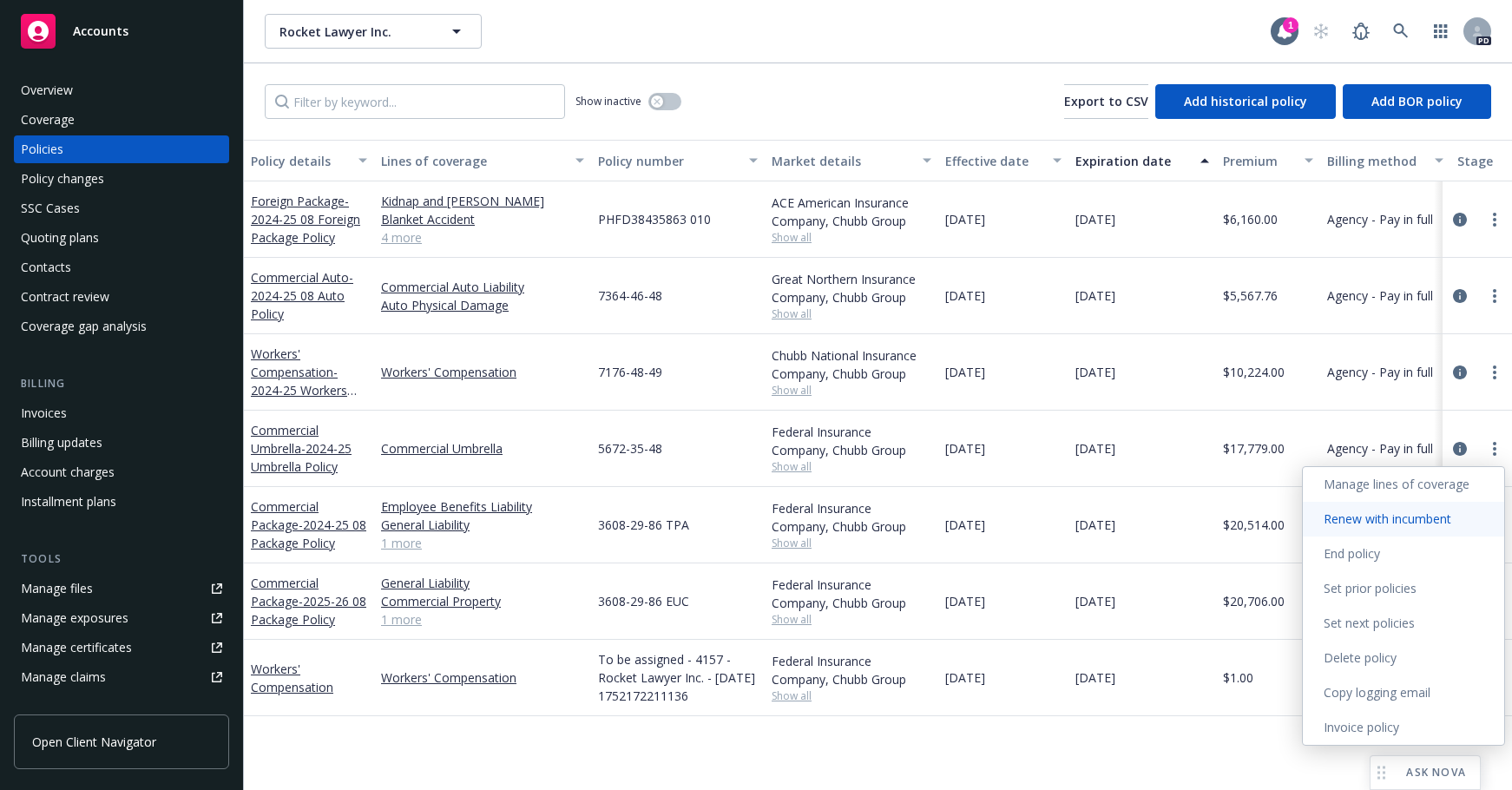 click on "Renew with incumbent" at bounding box center [1404, 519] 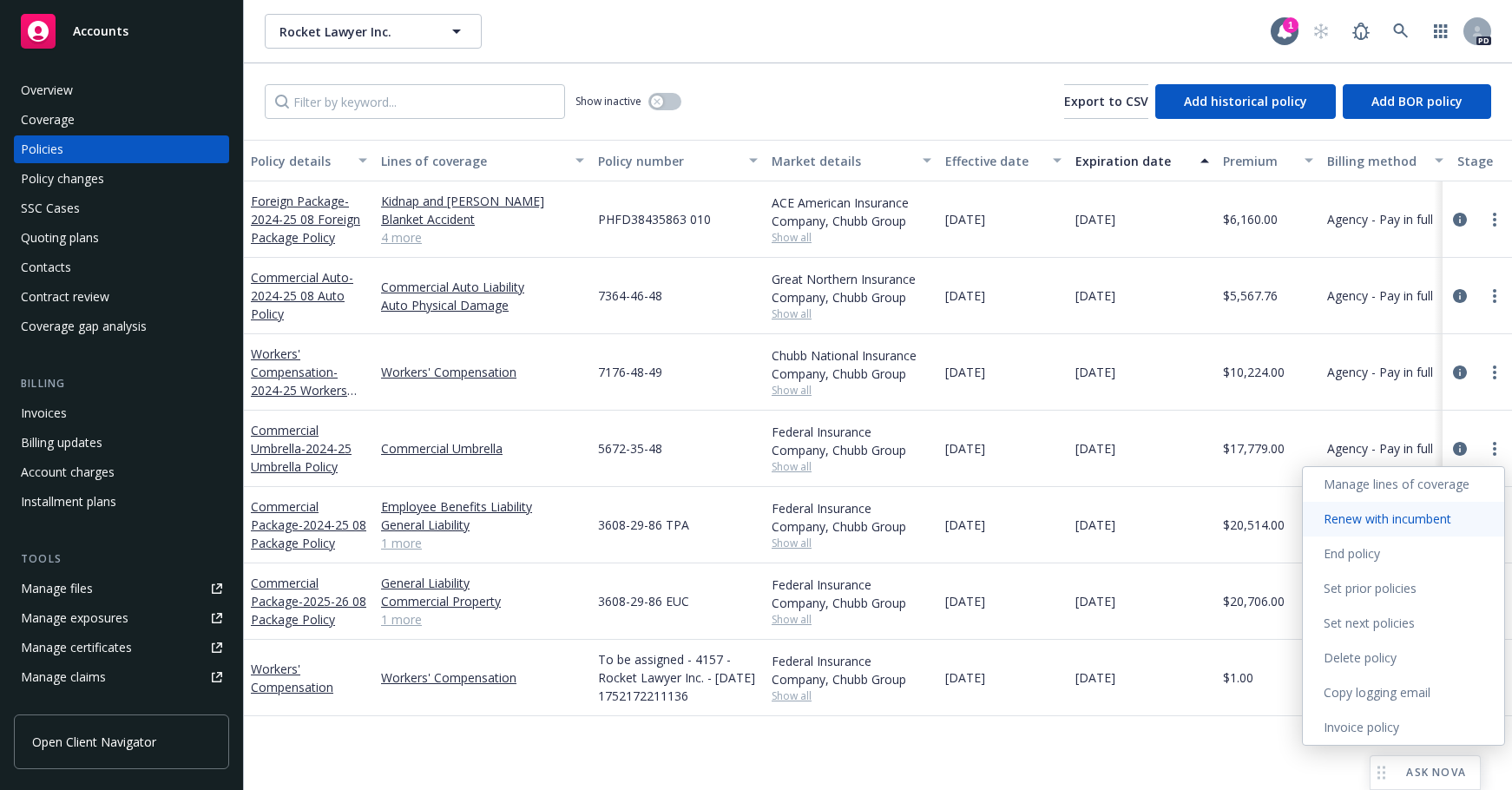 select on "12" 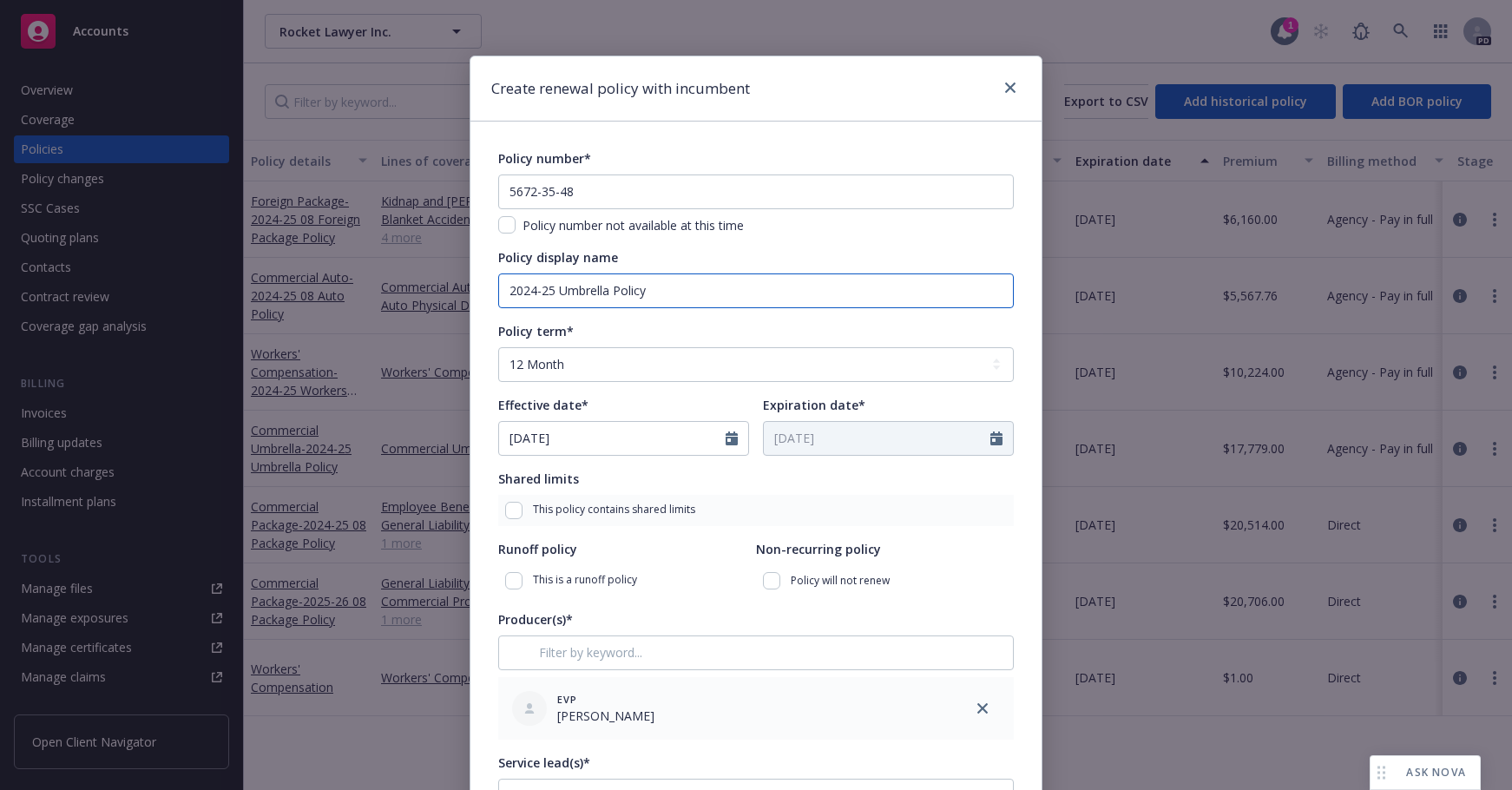 click on "2024-25 Umbrella Policy" at bounding box center [756, 291] 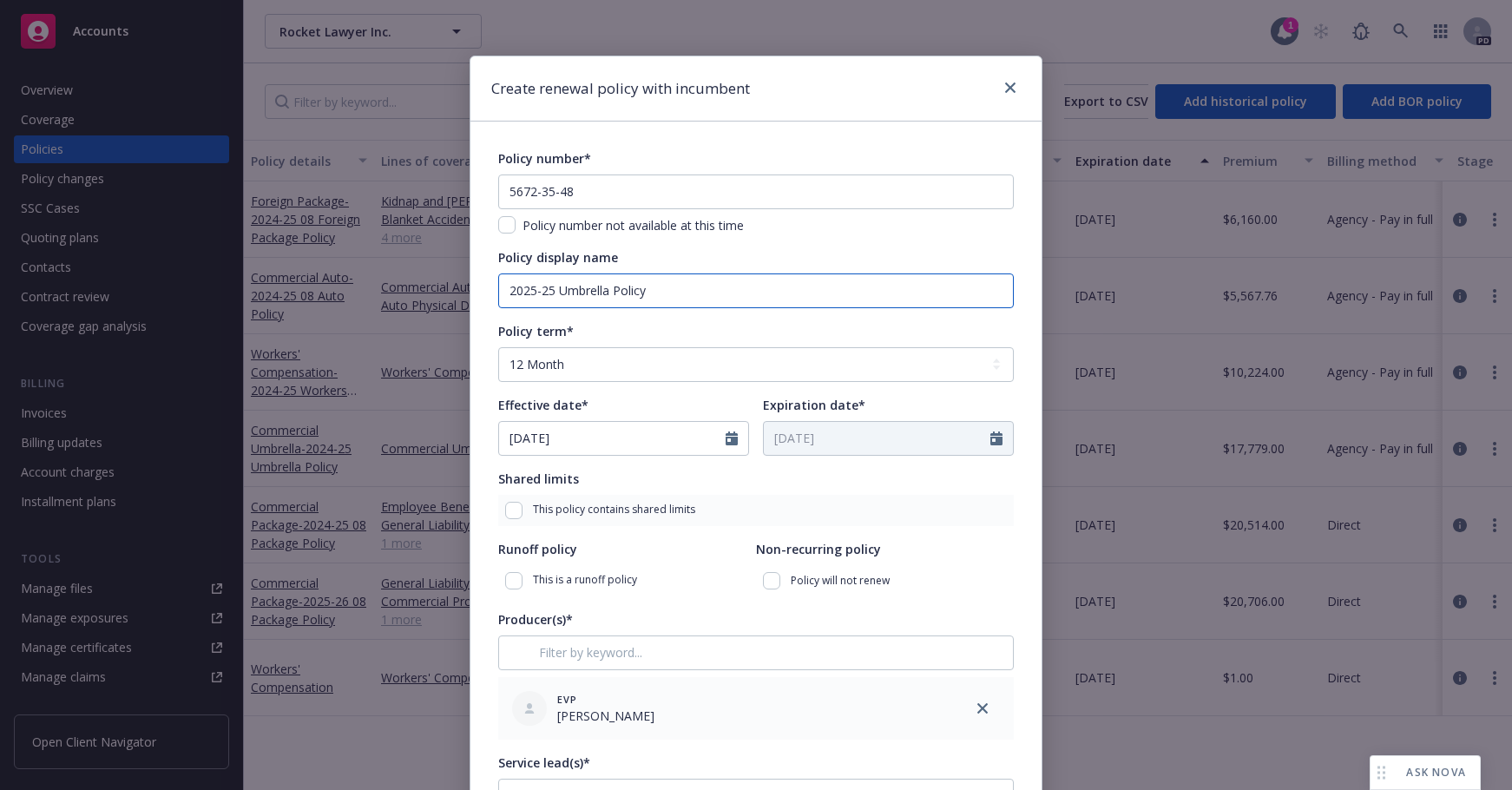 click on "2025-25 Umbrella Policy" at bounding box center (756, 291) 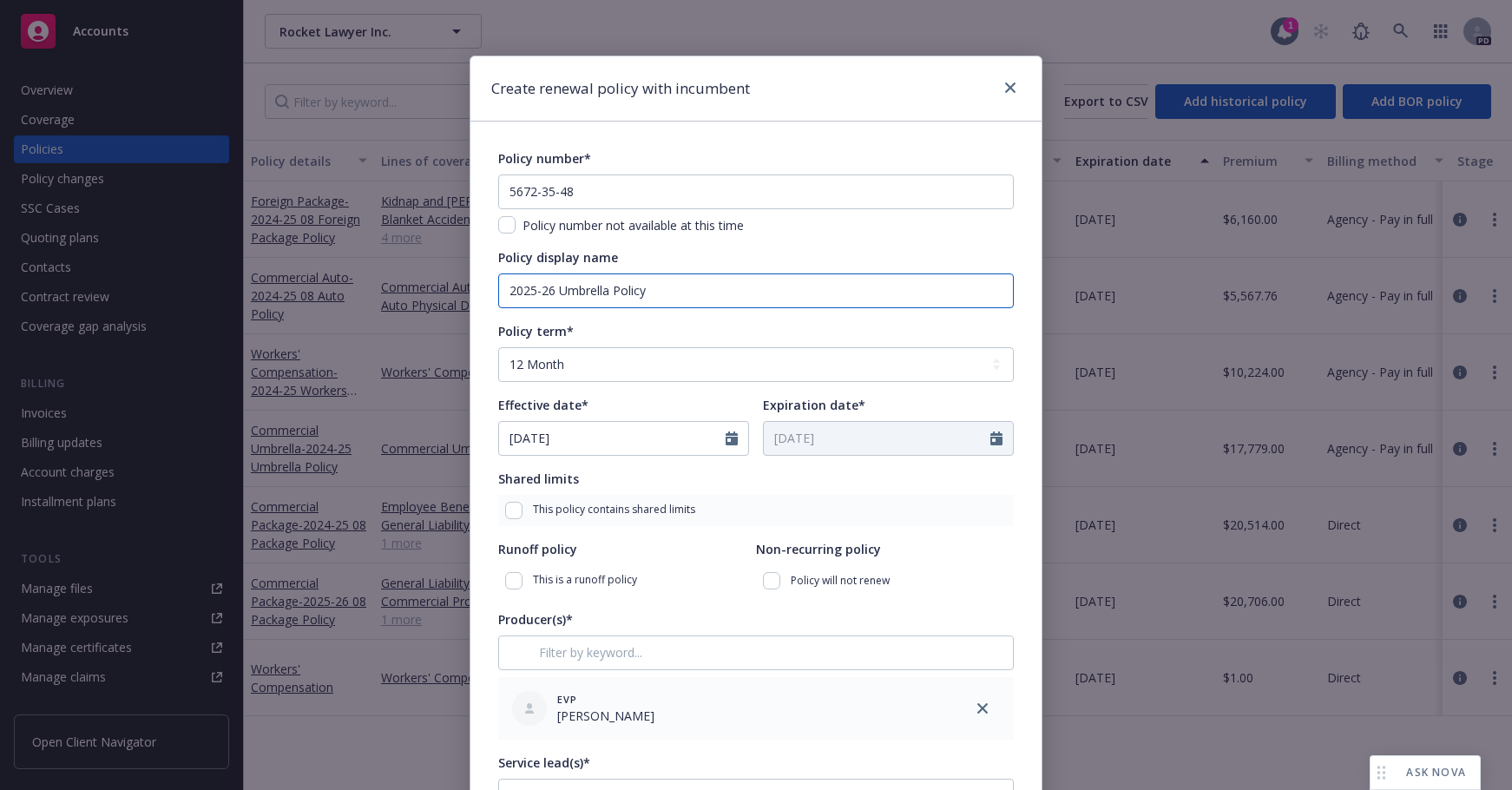 click on "2025-26 Umbrella Policy" at bounding box center [756, 291] 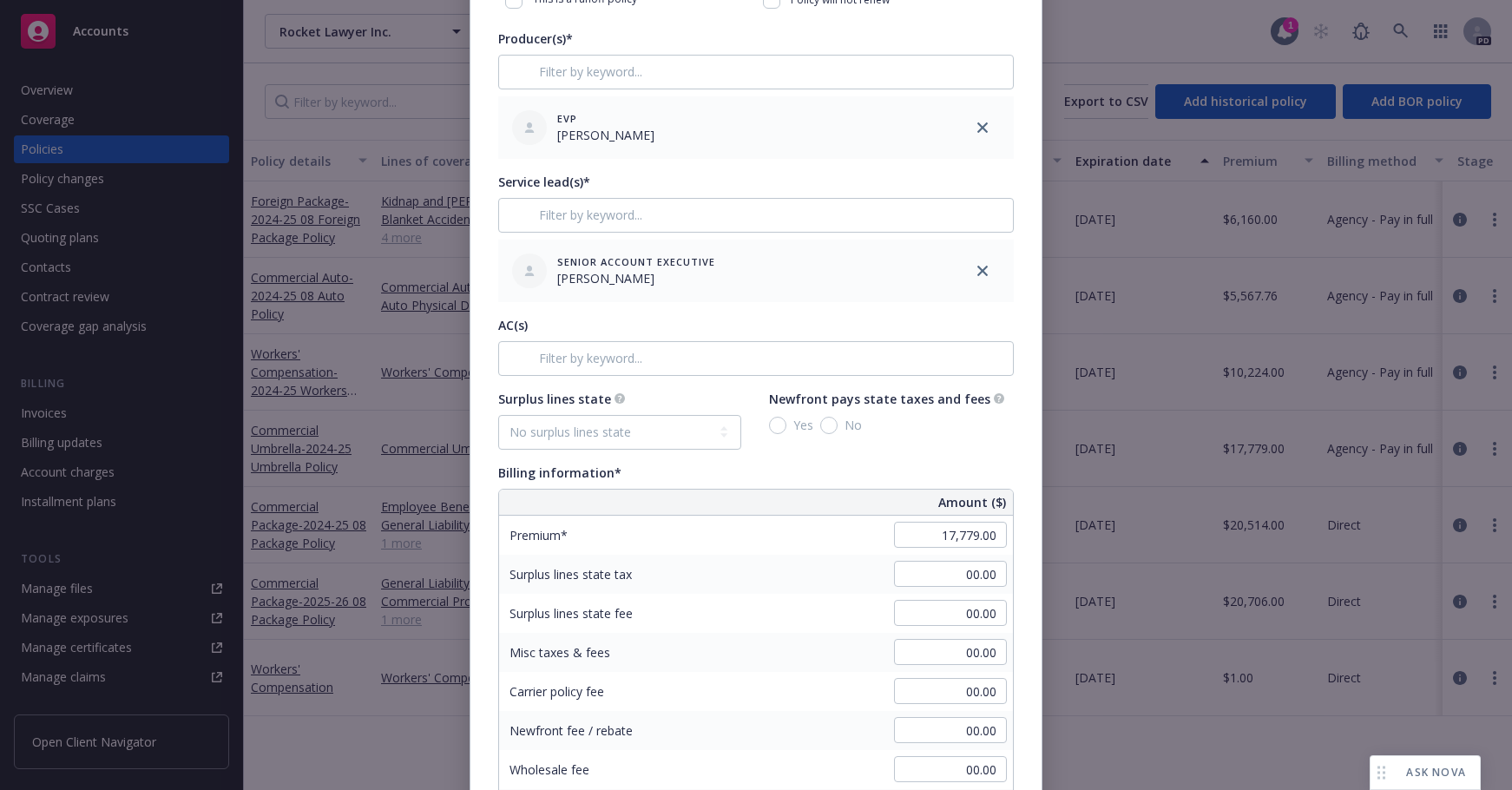 scroll, scrollTop: 635, scrollLeft: 0, axis: vertical 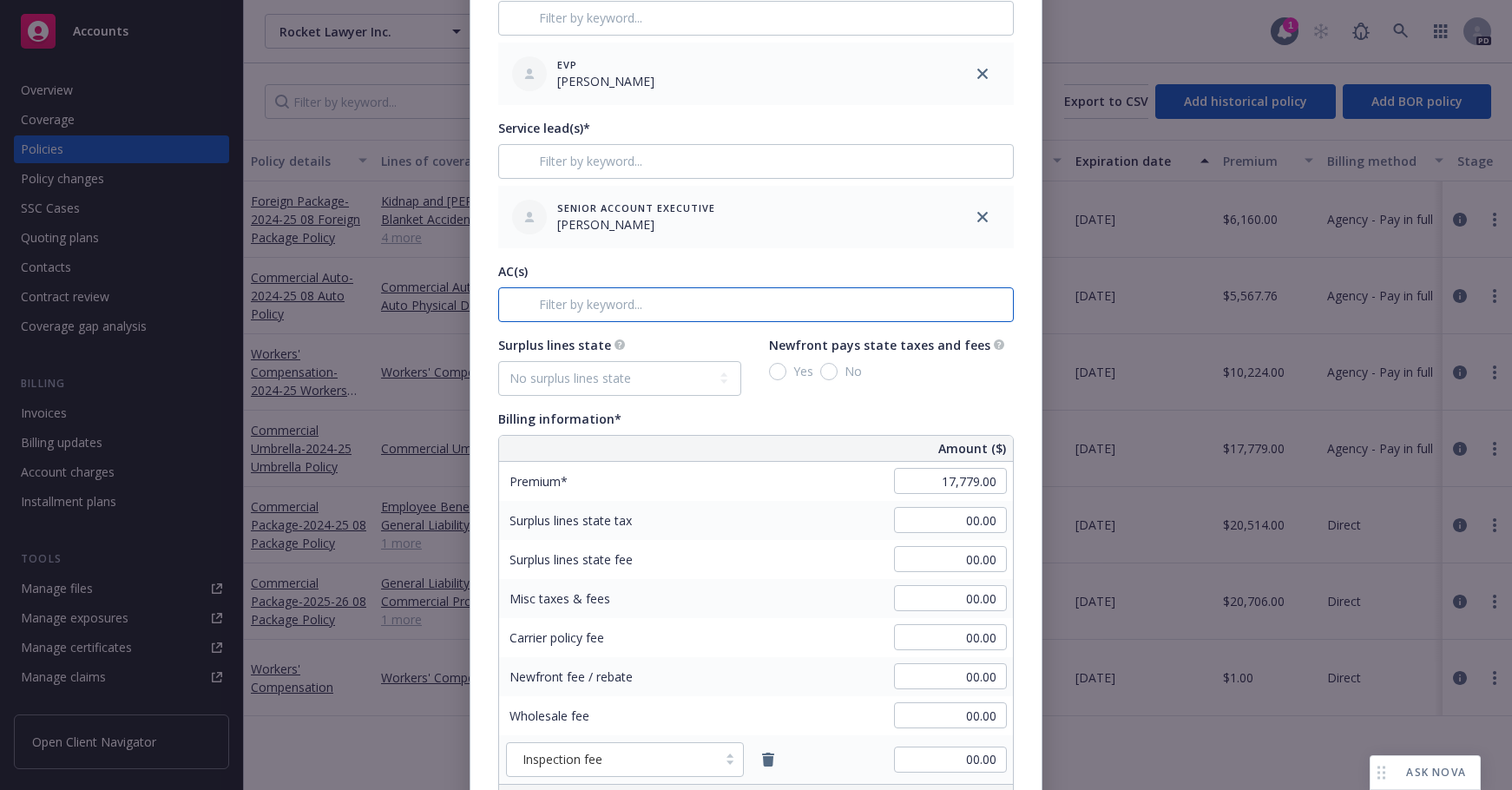 click at bounding box center [756, 305] 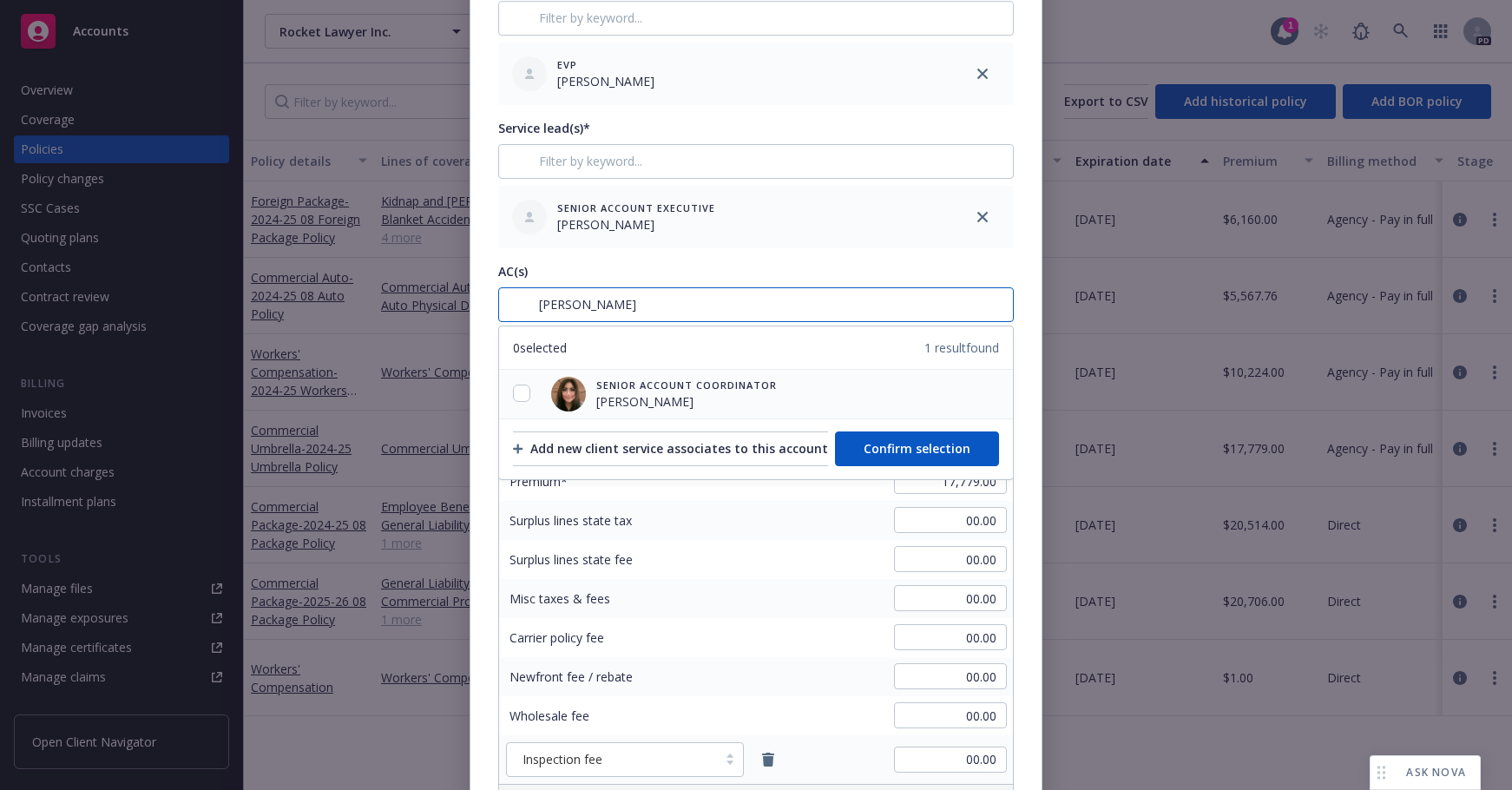 type on "yvette" 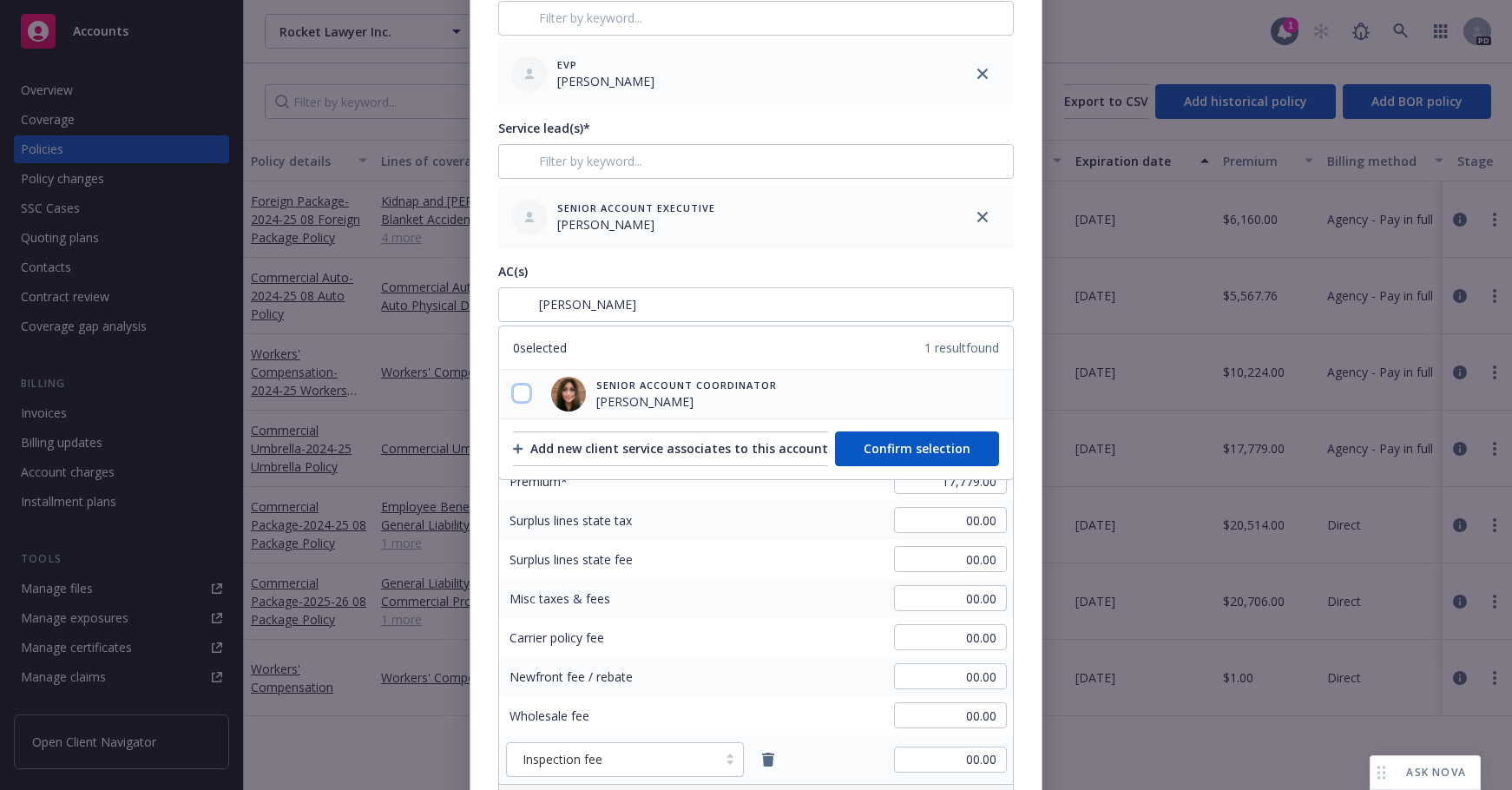click at bounding box center [522, 393] 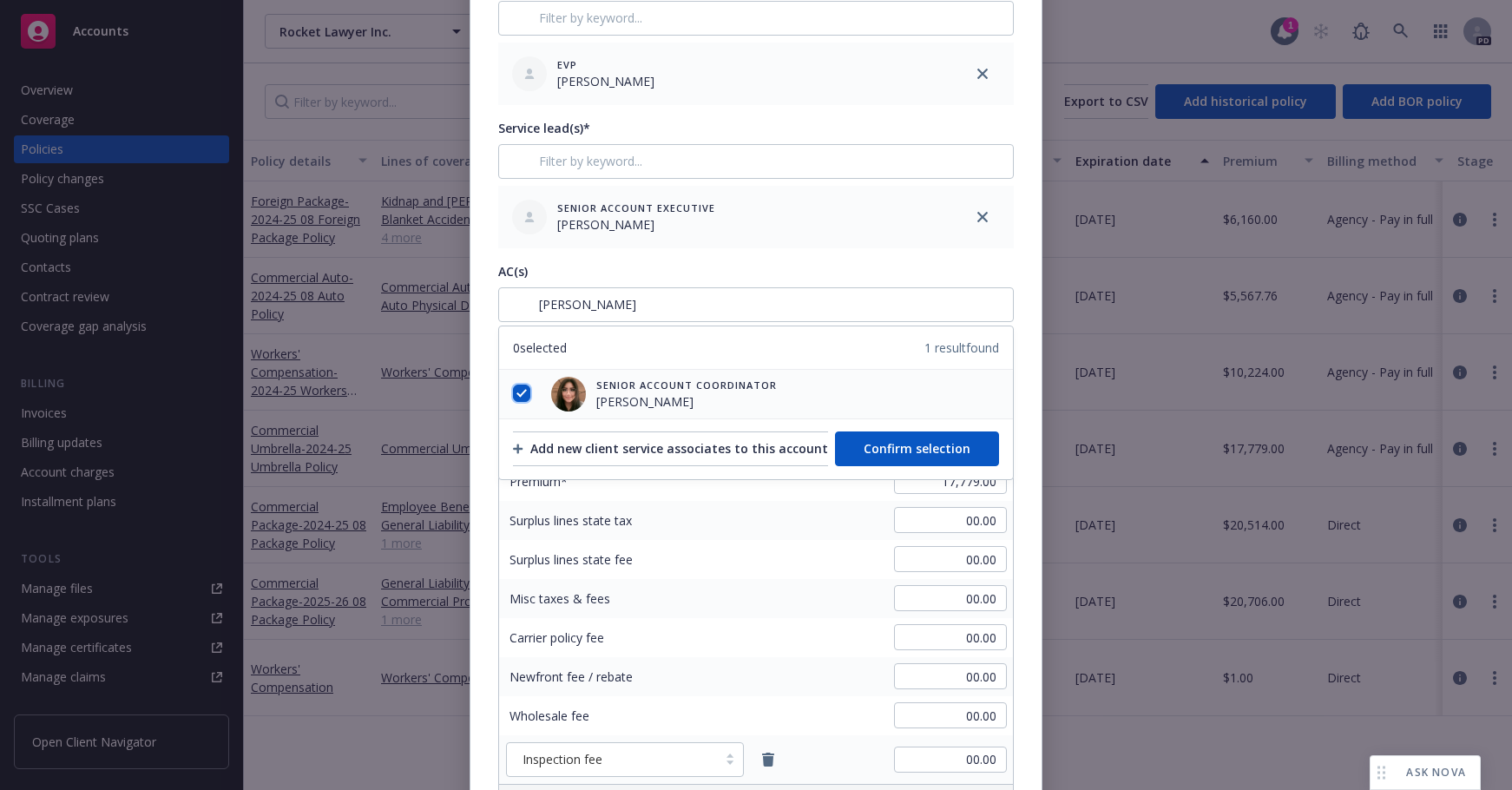 checkbox on "true" 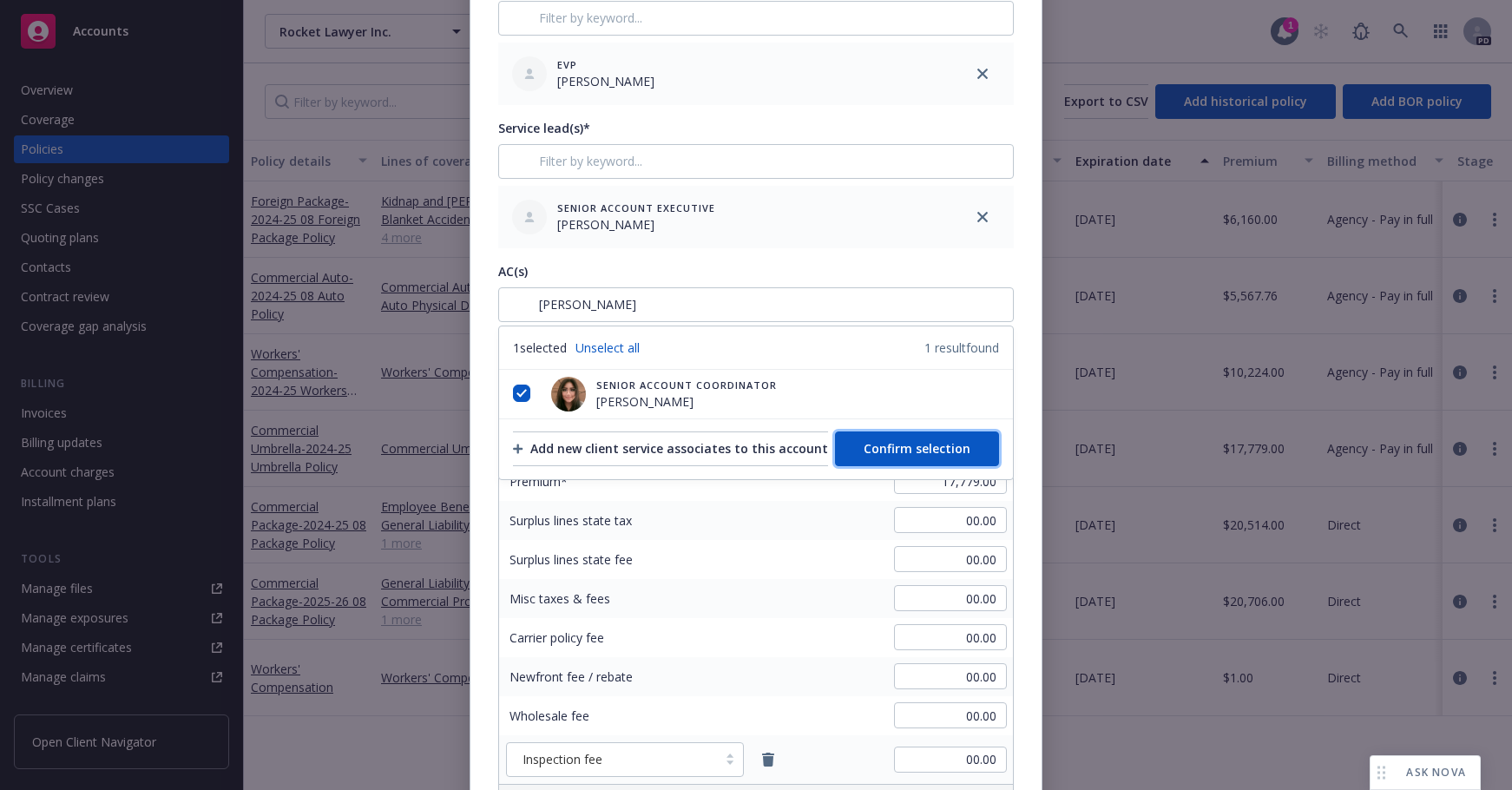 click on "Confirm selection" at bounding box center [917, 448] 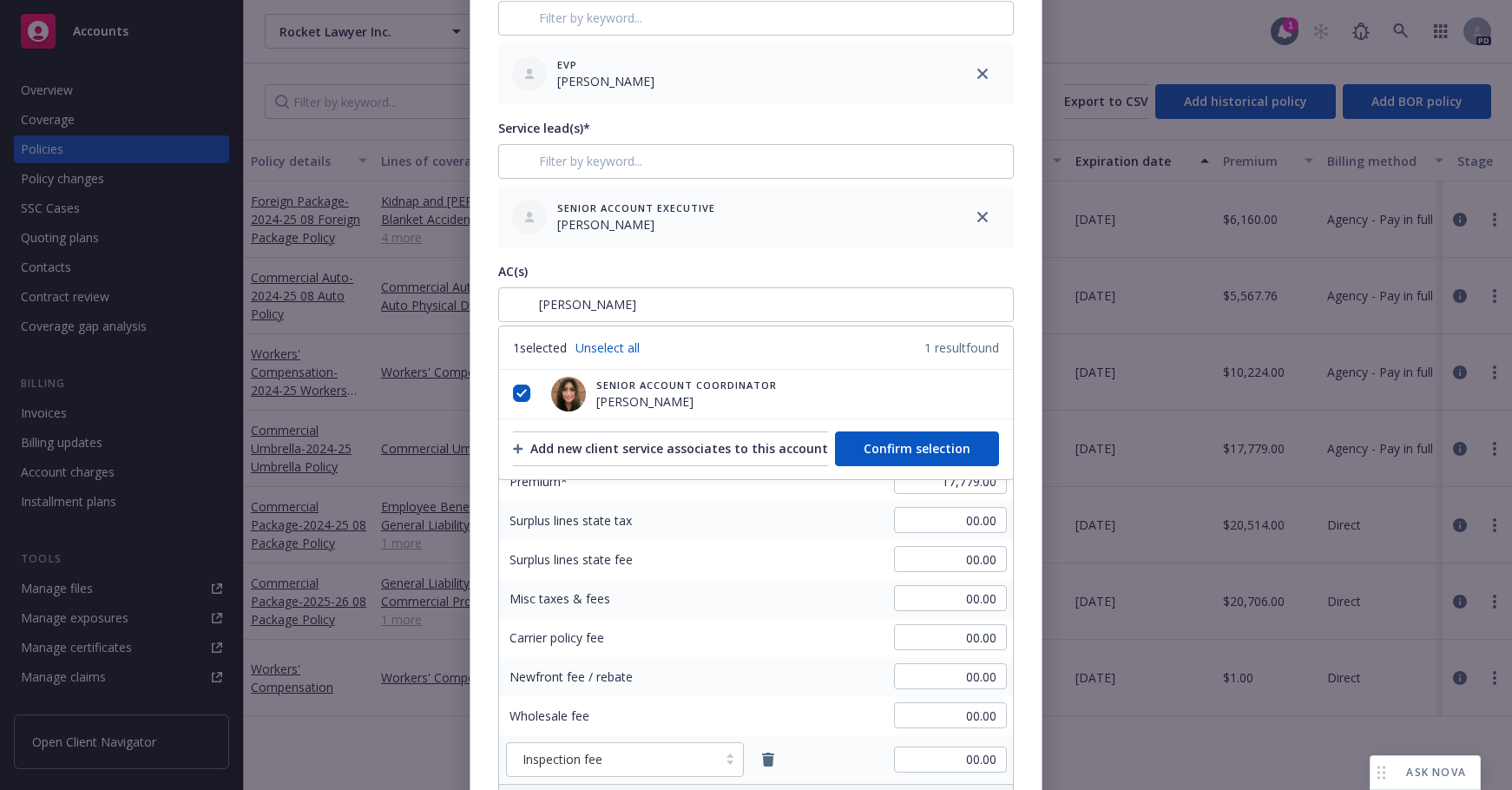 type 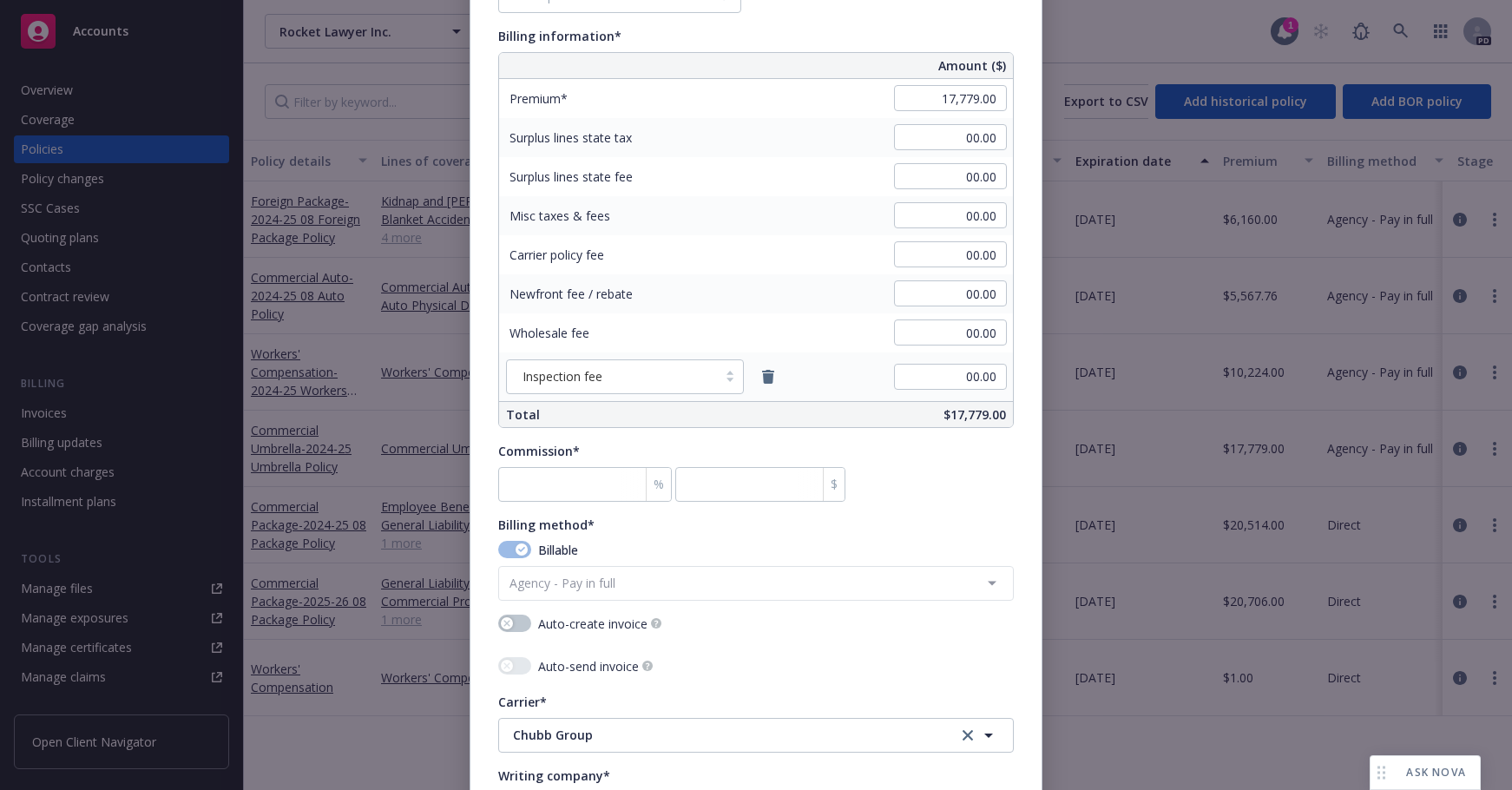 scroll, scrollTop: 1116, scrollLeft: 0, axis: vertical 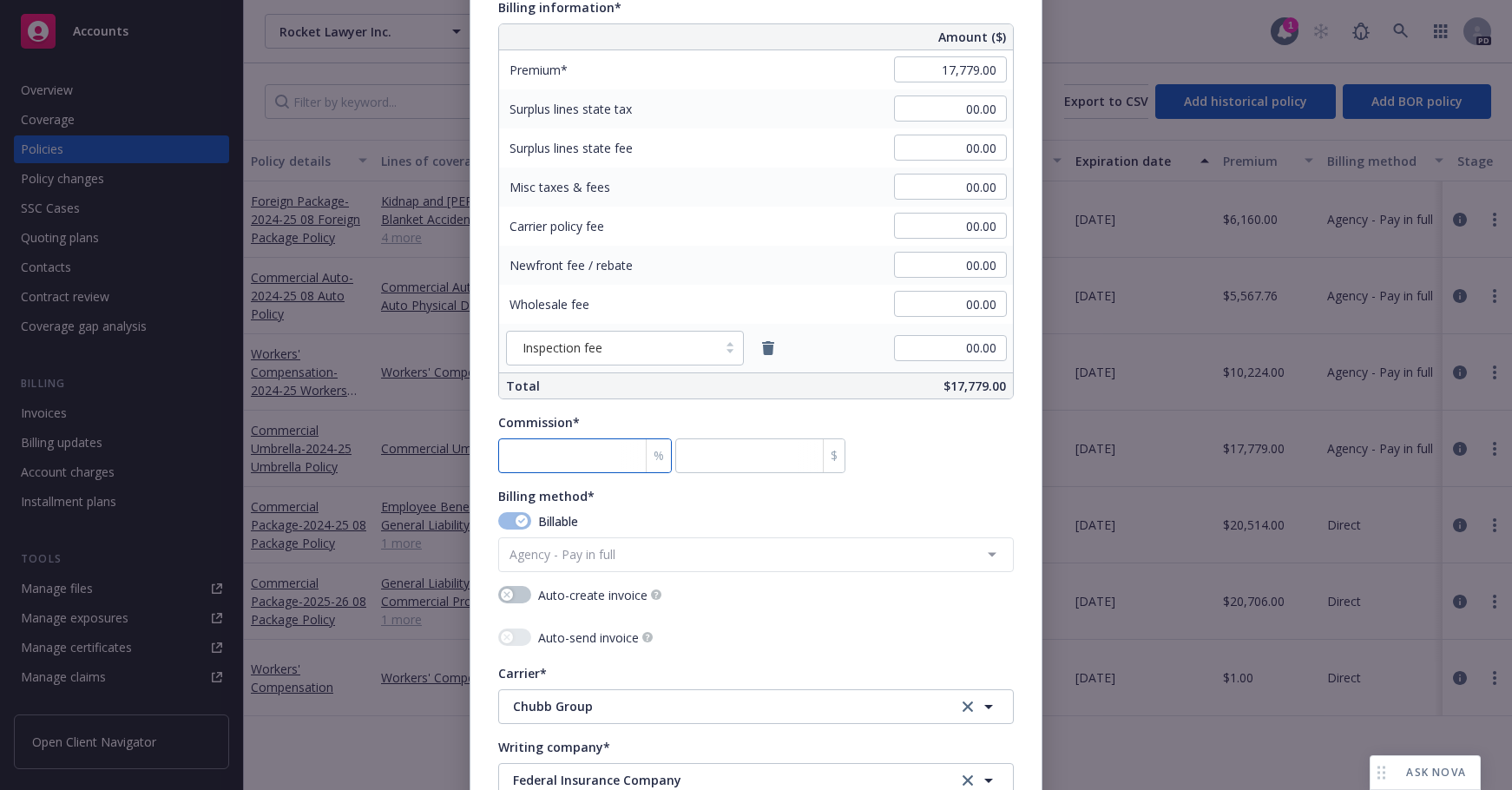 click at bounding box center [585, 456] 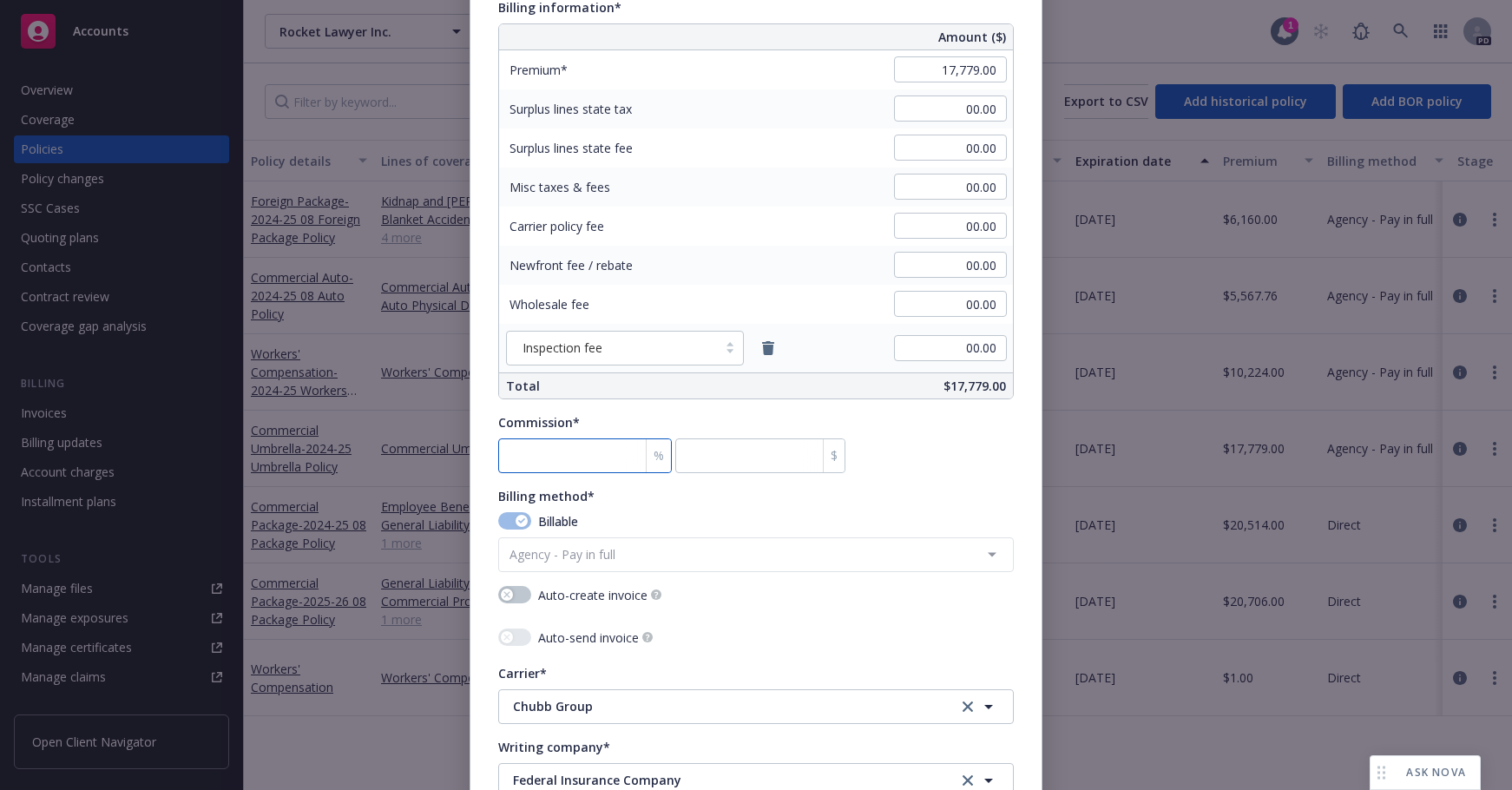 type on "1" 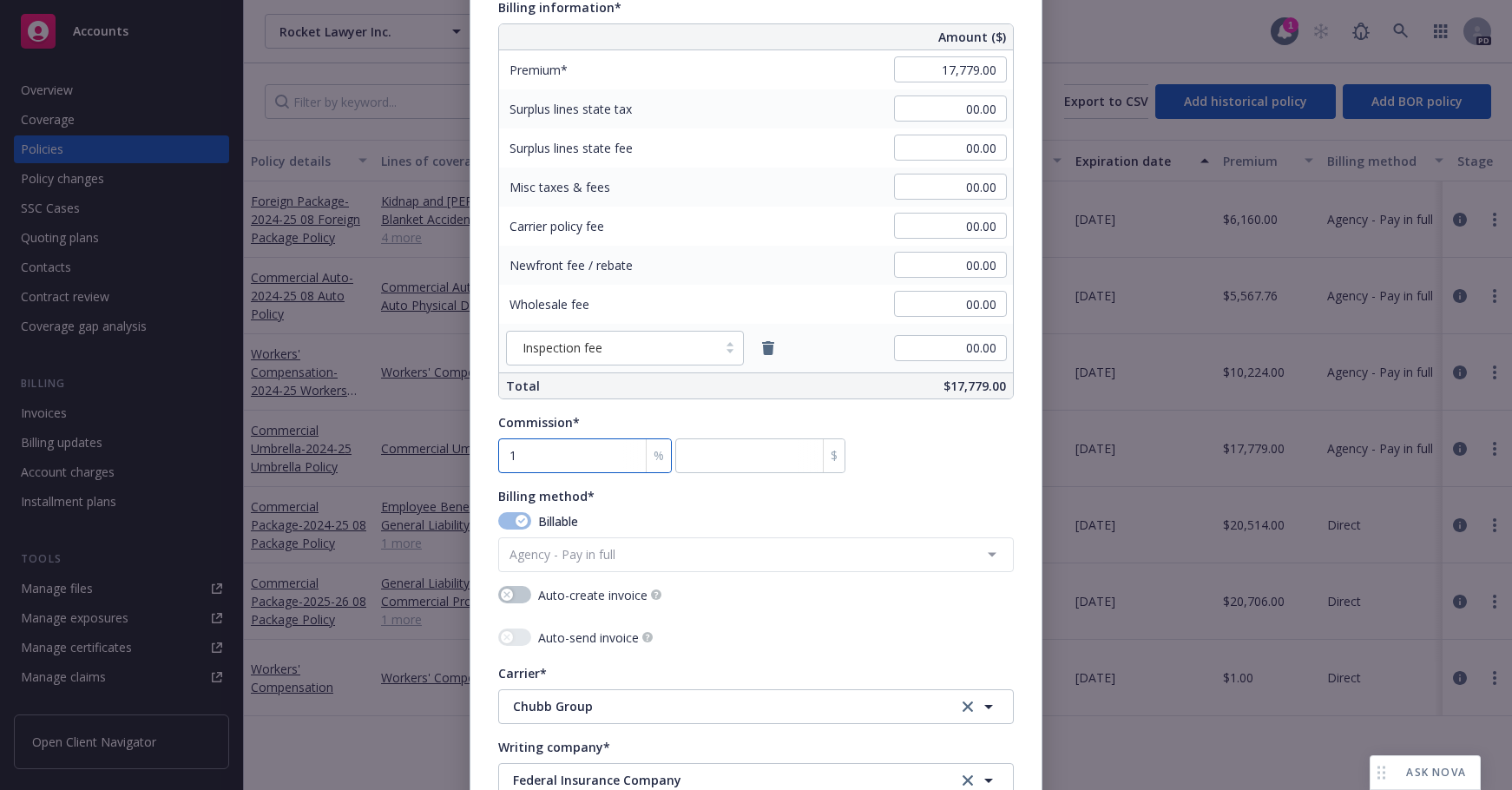 type on "177.79" 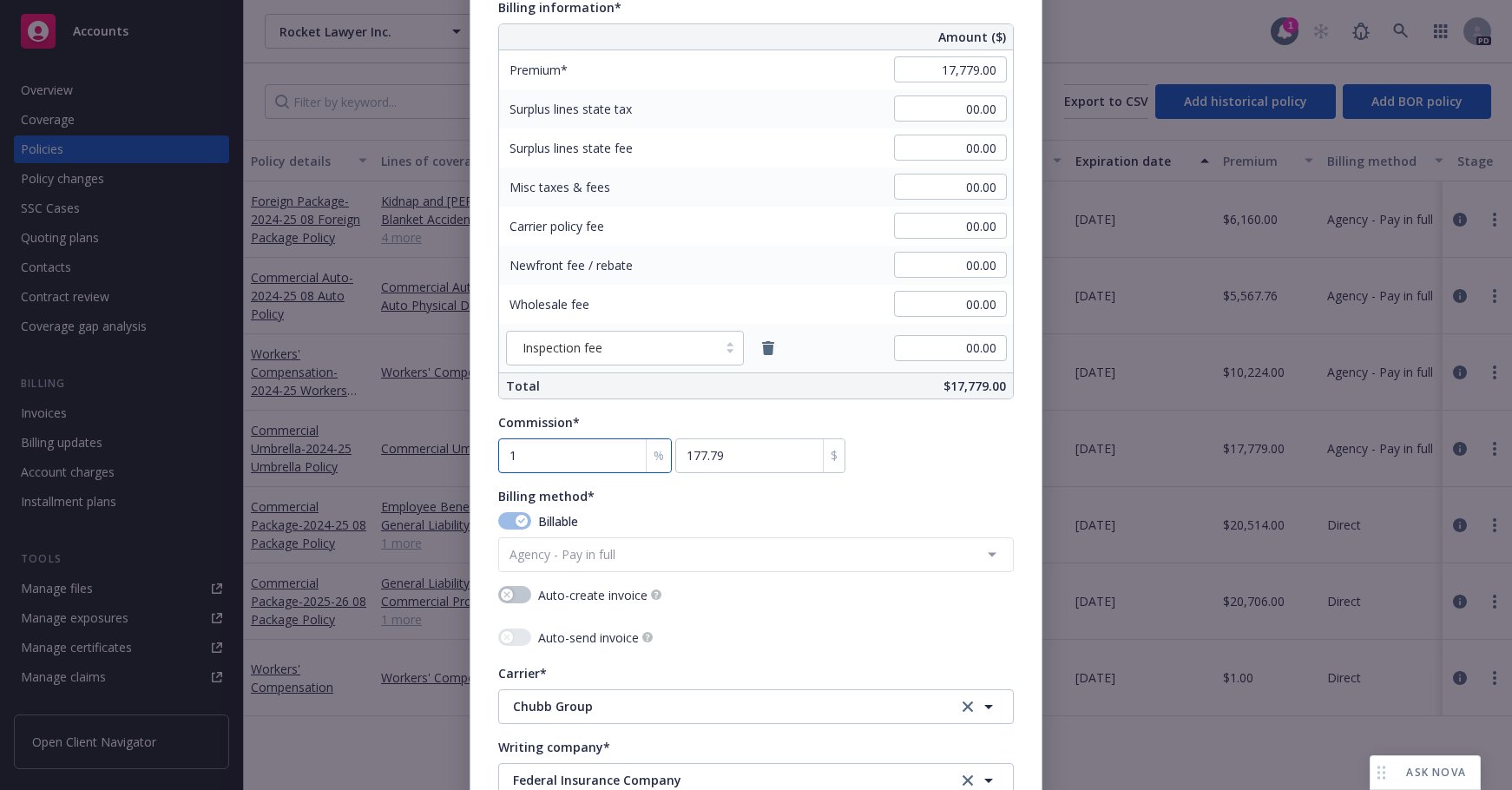 type on "15" 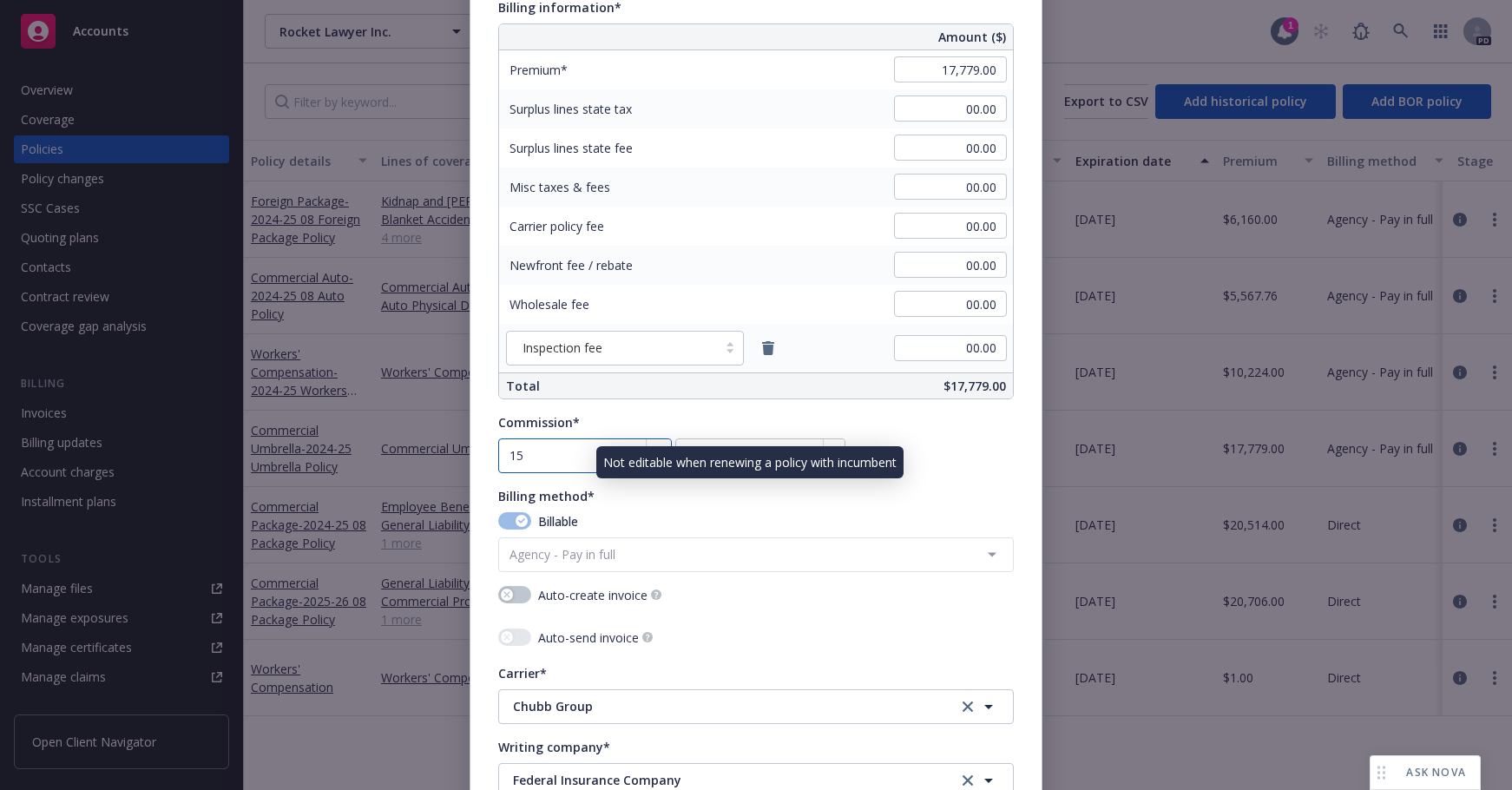 type on "15" 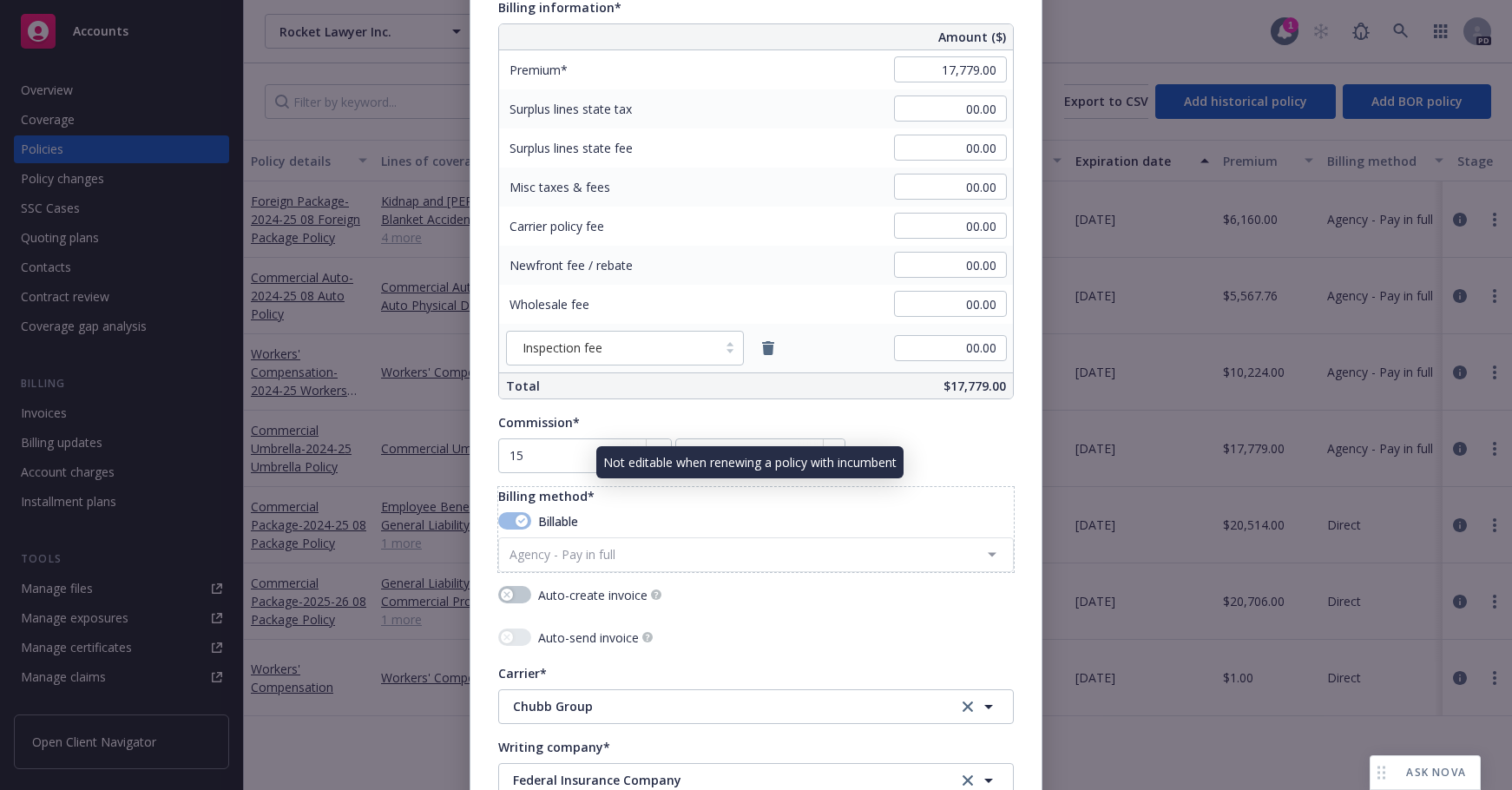 click on "Billing method* Billable Agency - Pay in full Agency - Financed Agency - Installments Agency - Monthly reporting Agency - Multi-entity Agency - Pay in full Direct Direct - Financed Direct - Installments Direct - Monthly reporting" at bounding box center (756, 530) 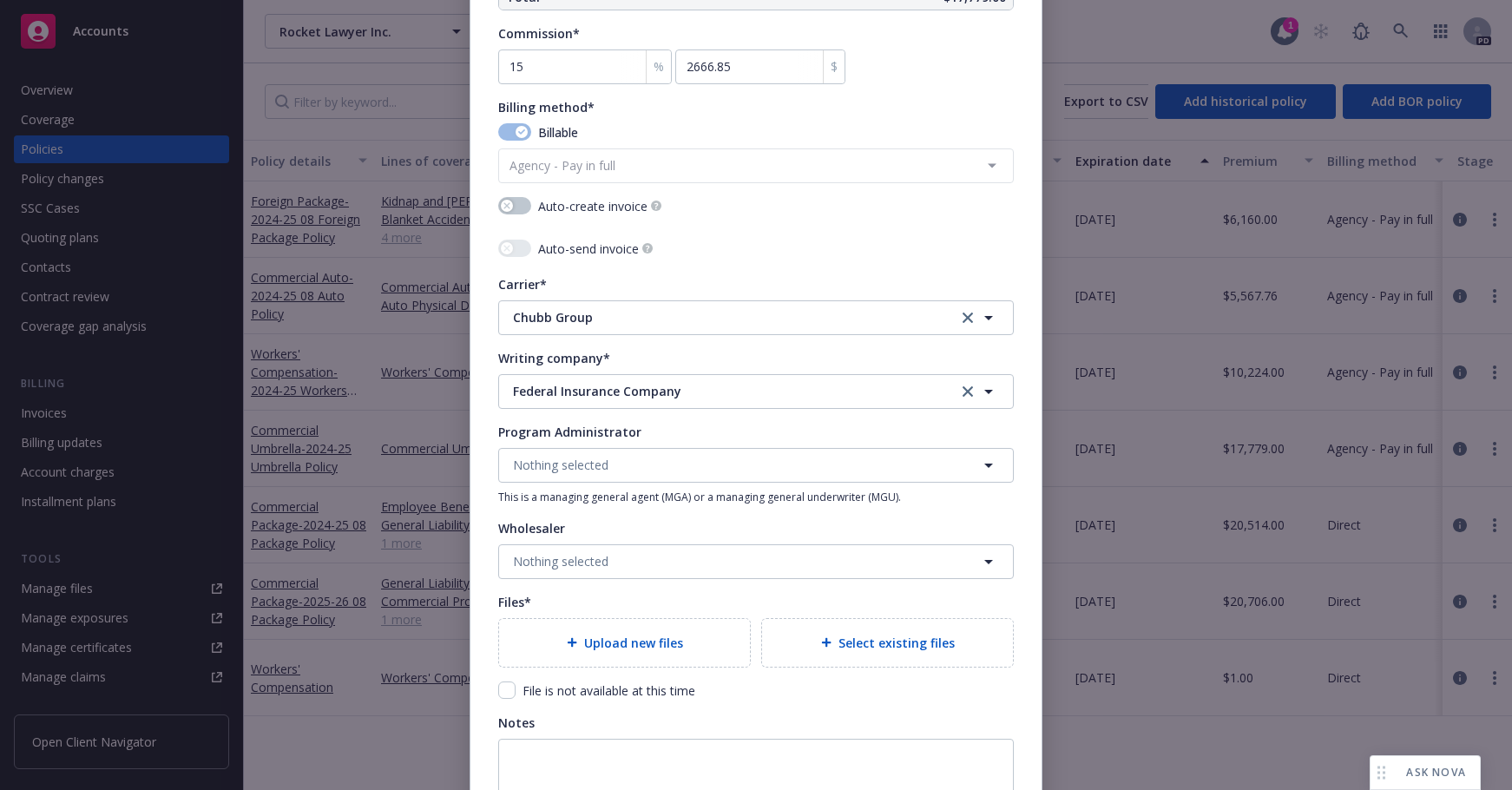 scroll, scrollTop: 1745, scrollLeft: 0, axis: vertical 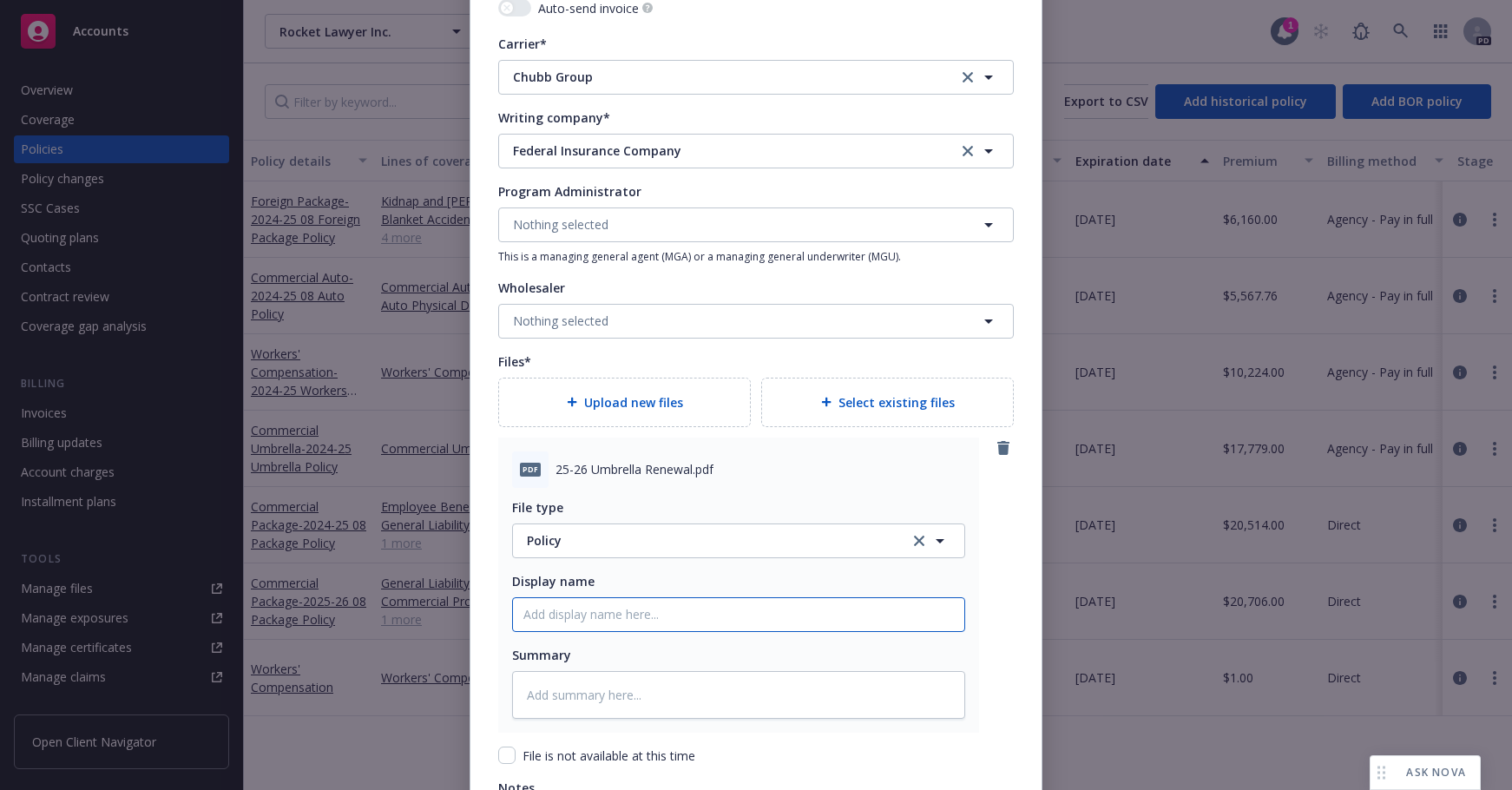 click on "Policy display name" at bounding box center (739, 615) 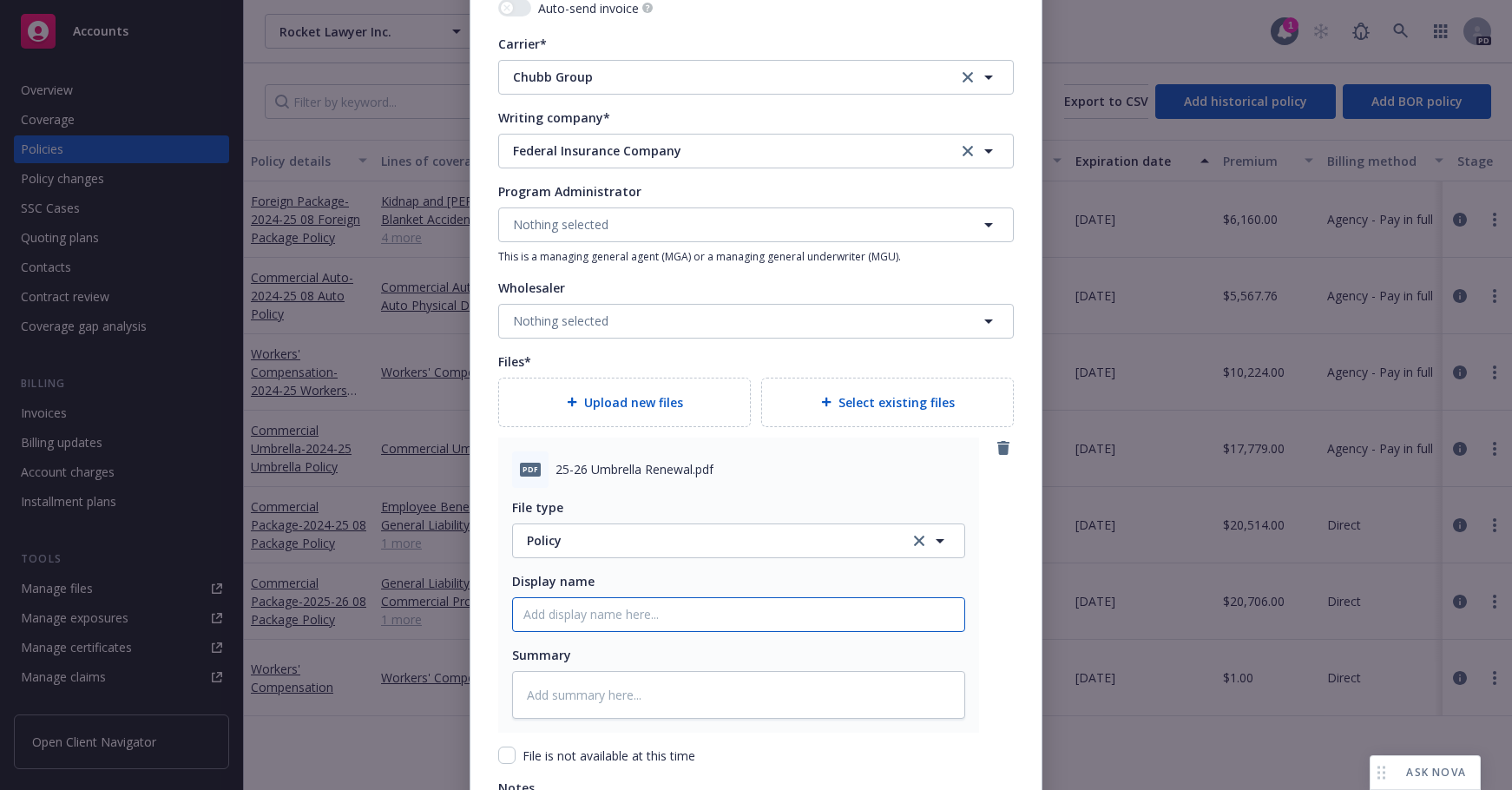 type on "x" 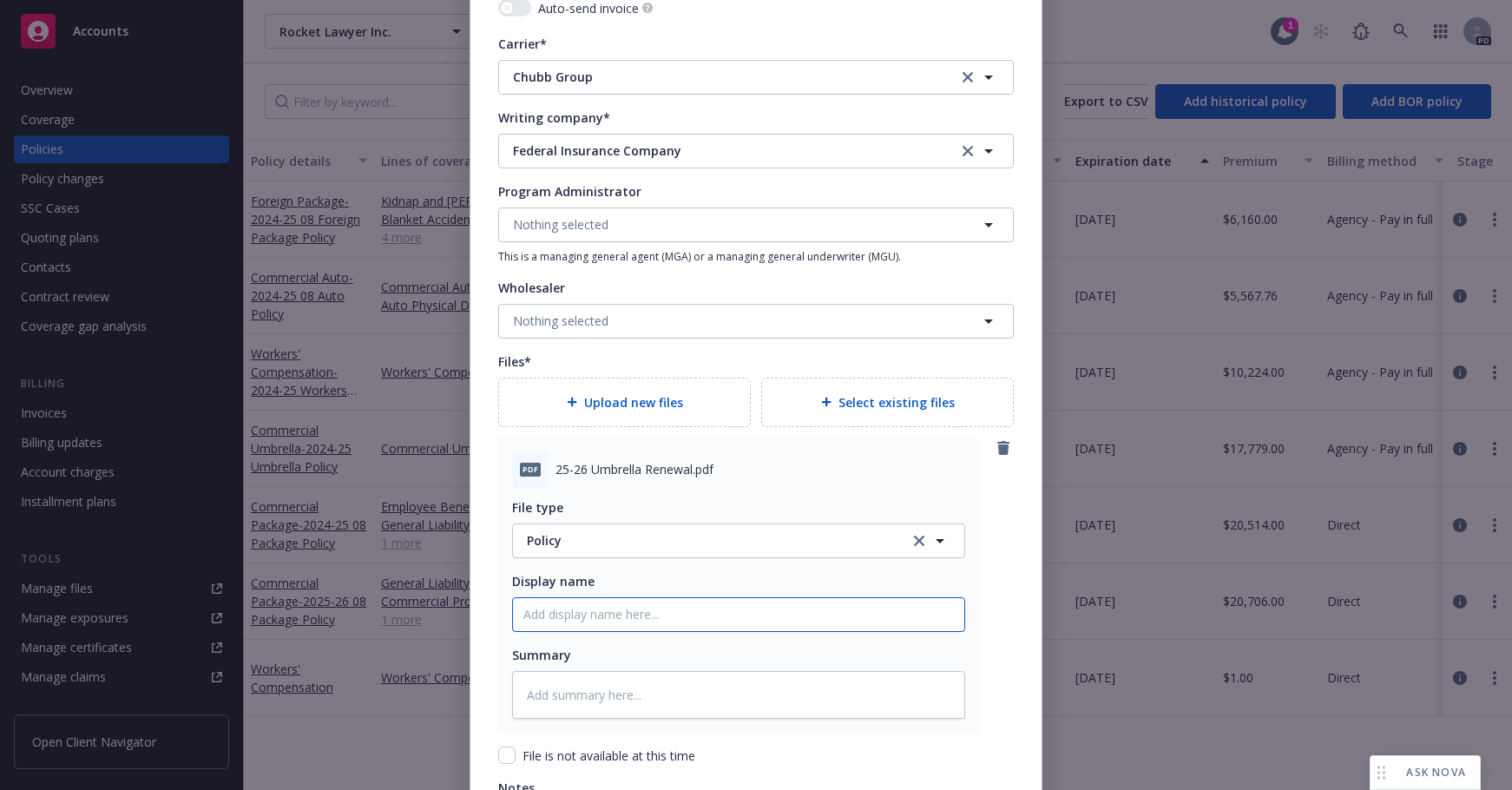 type on "2" 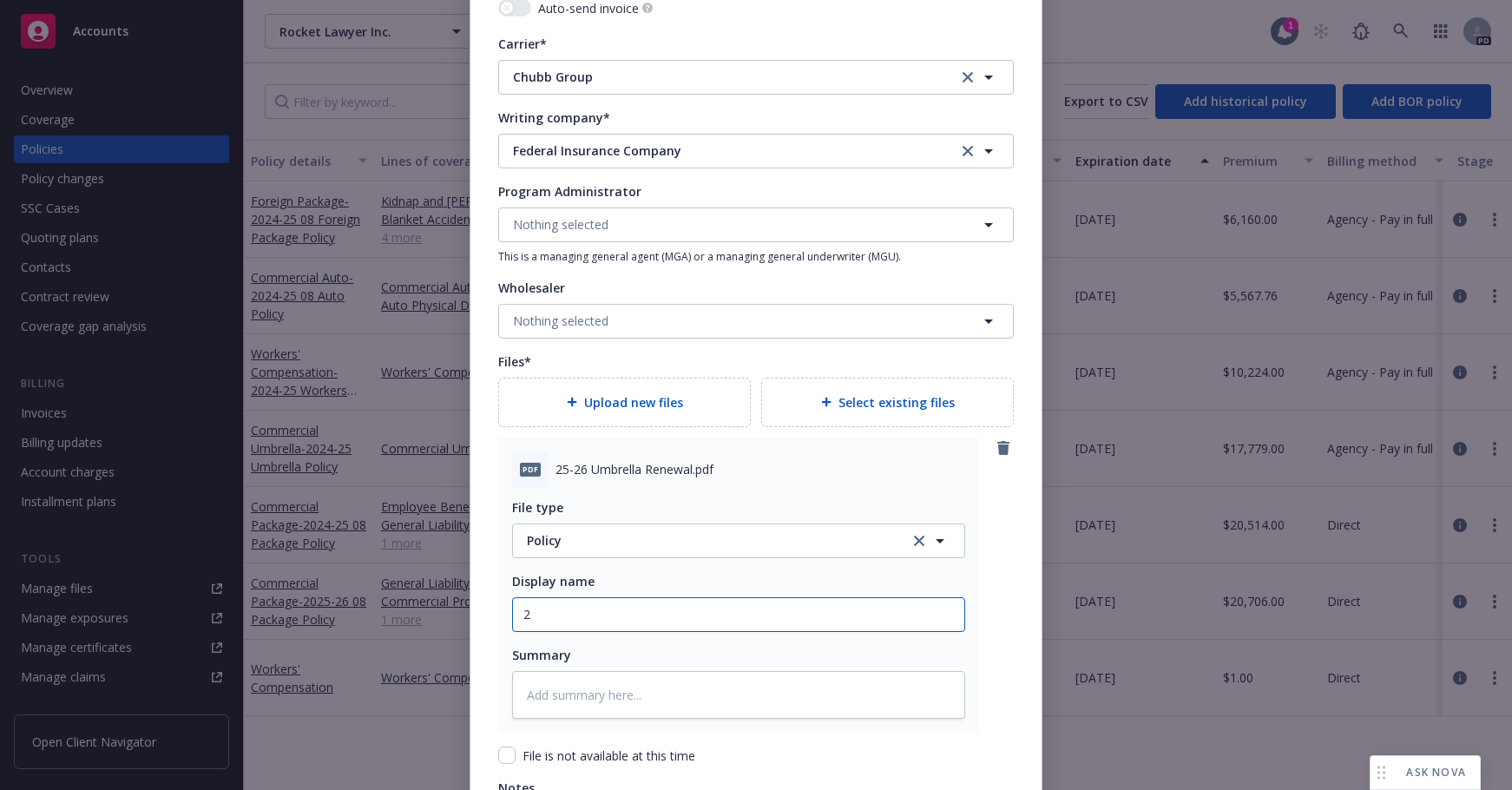 type on "x" 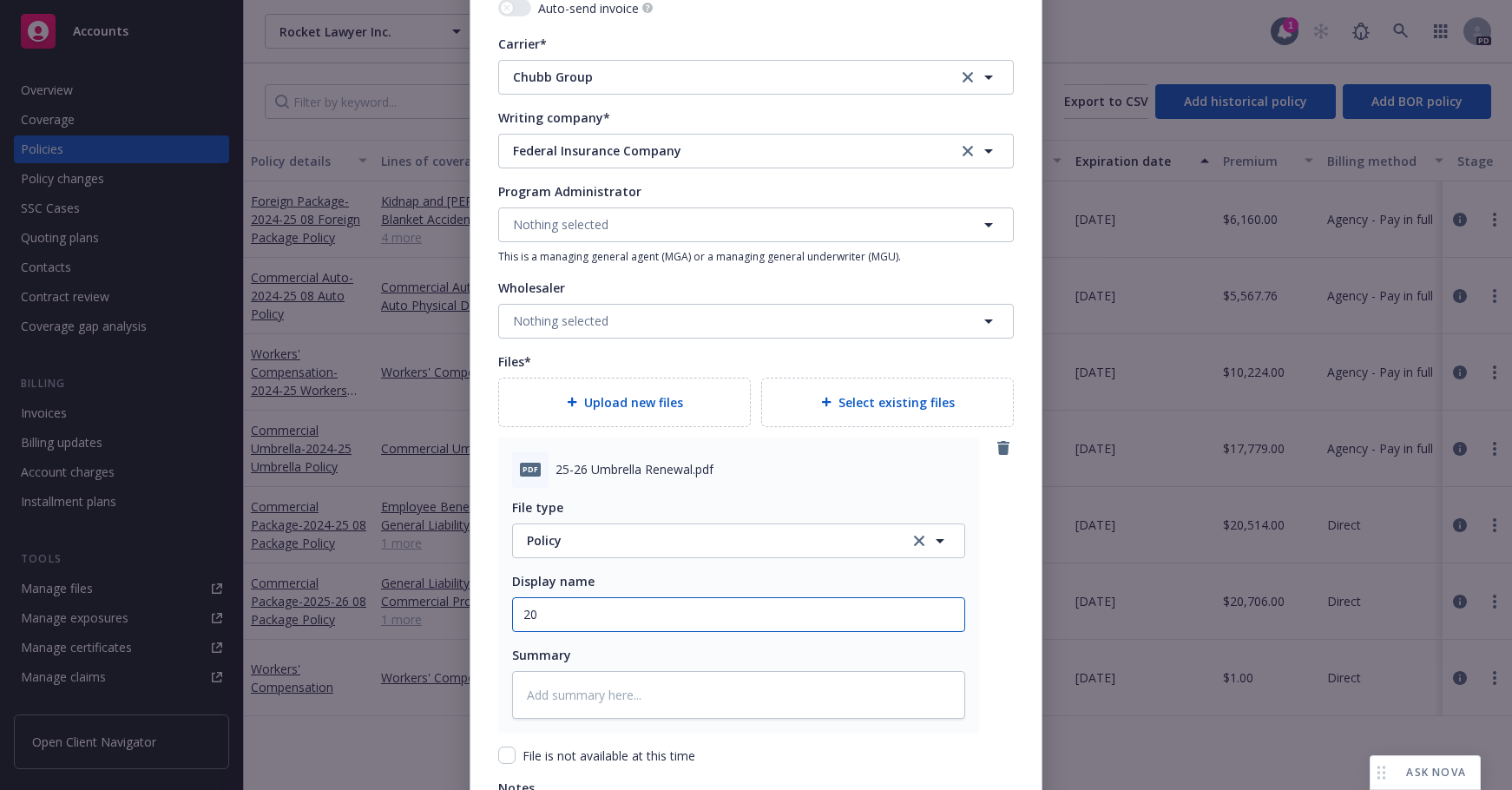 type on "x" 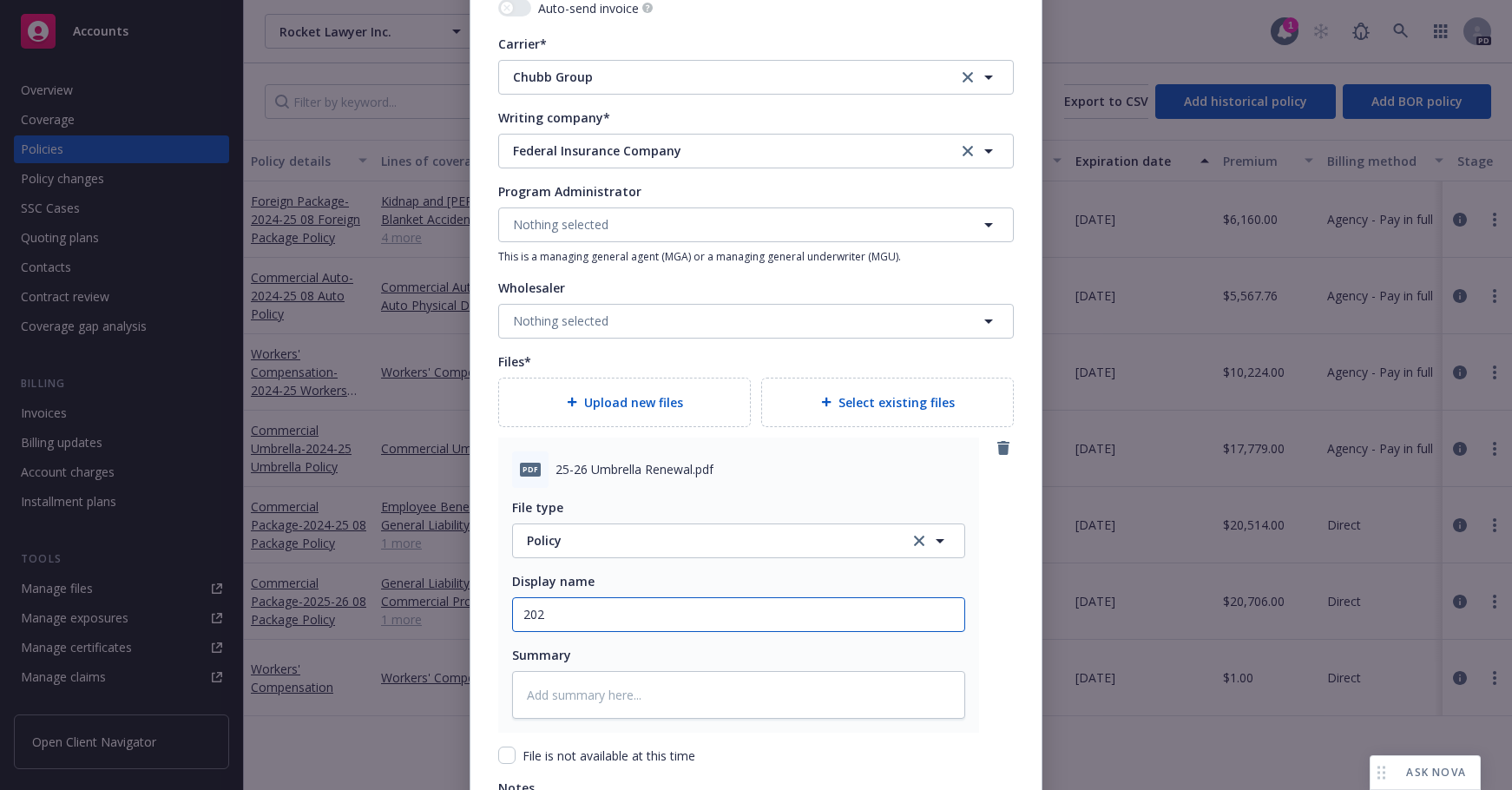 type on "x" 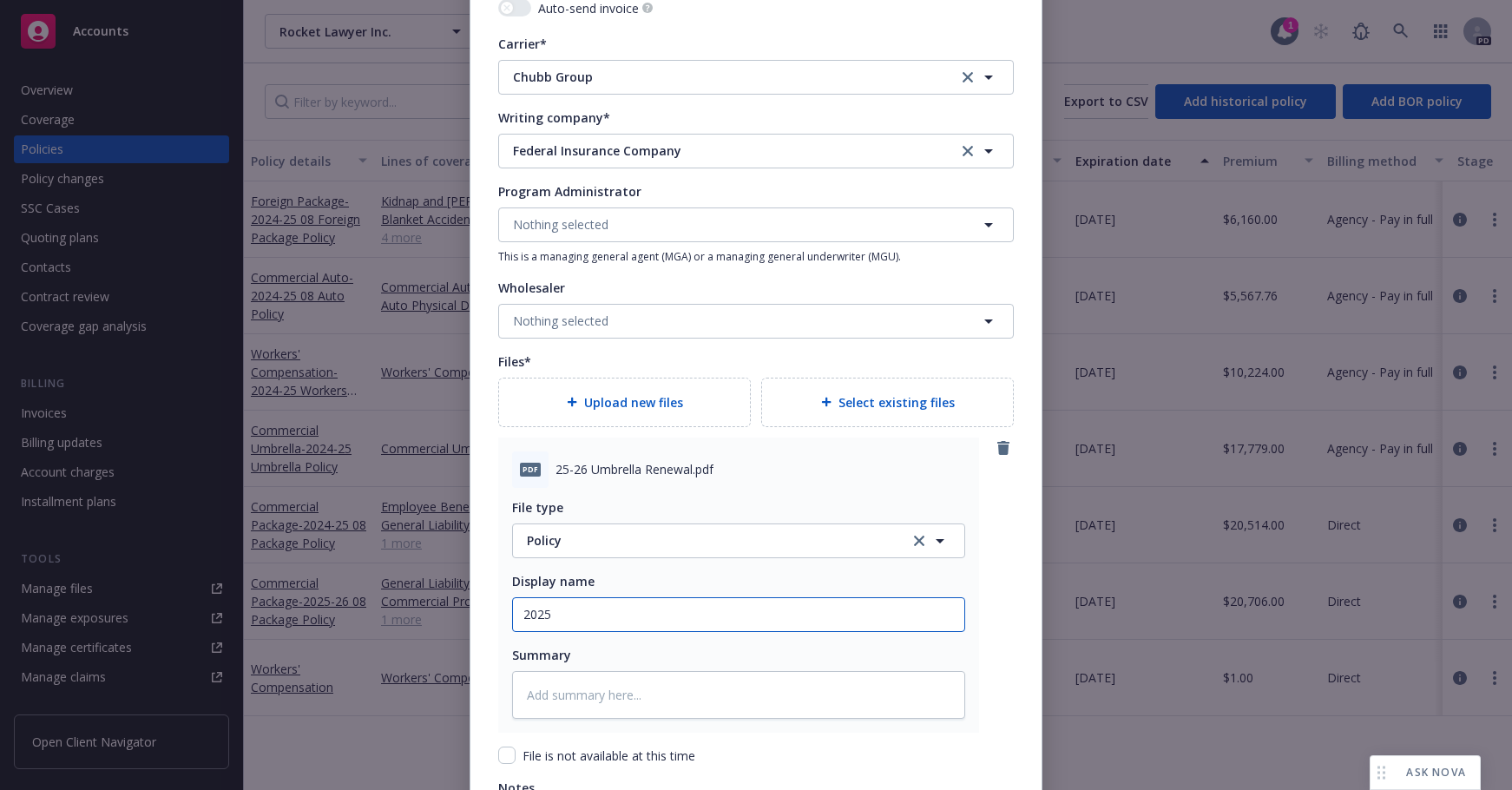 type on "x" 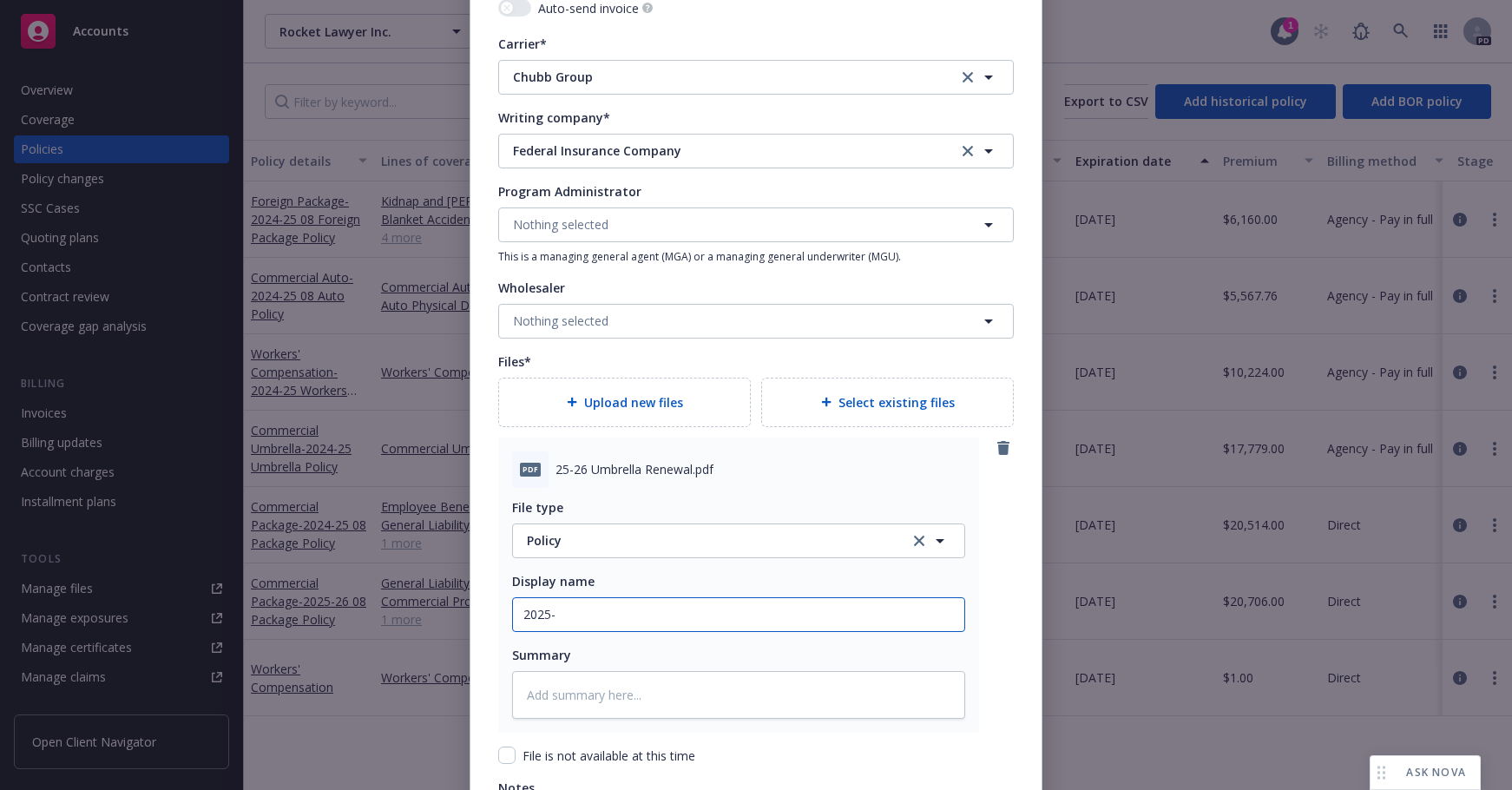 type on "x" 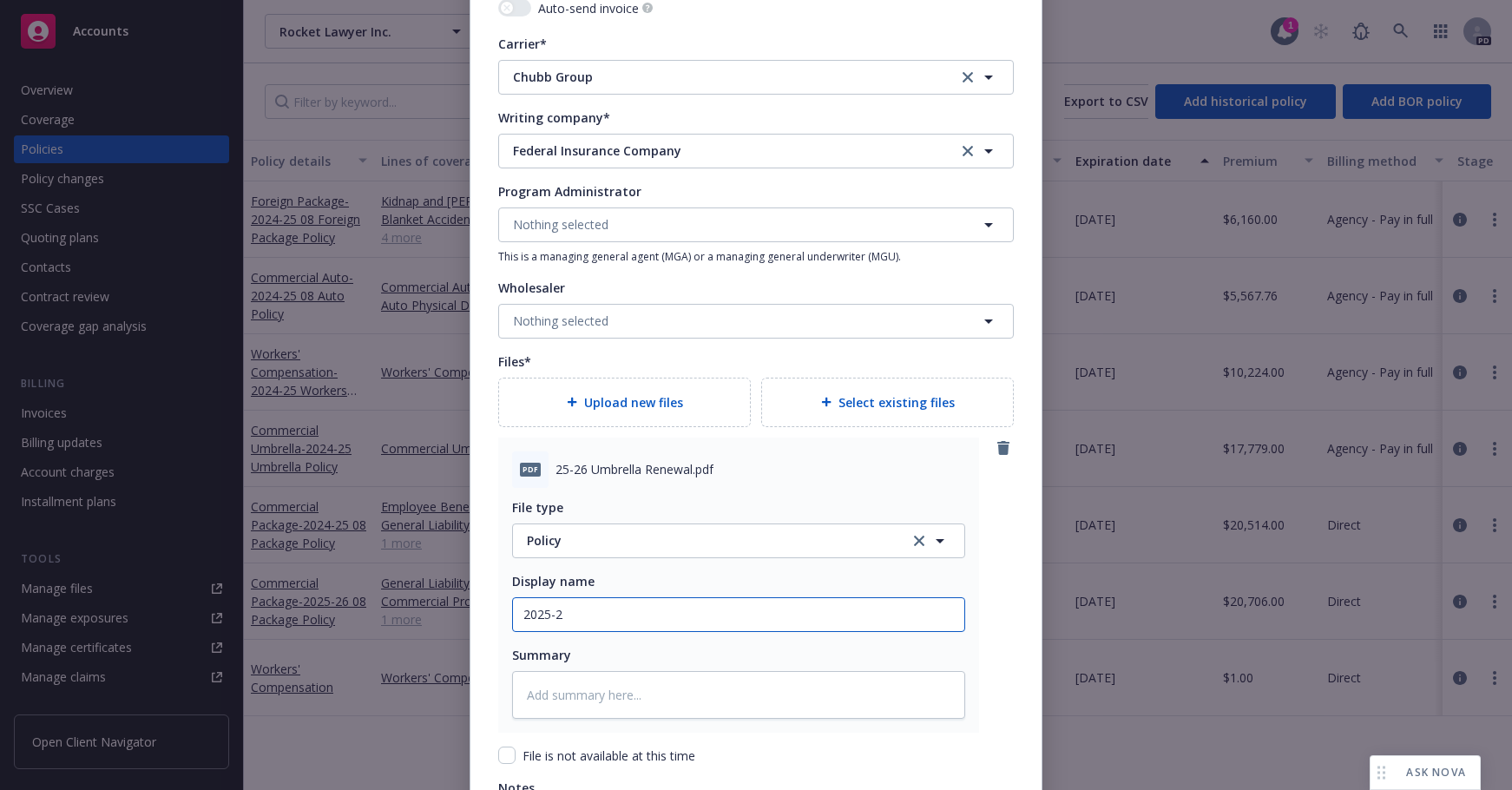 type on "x" 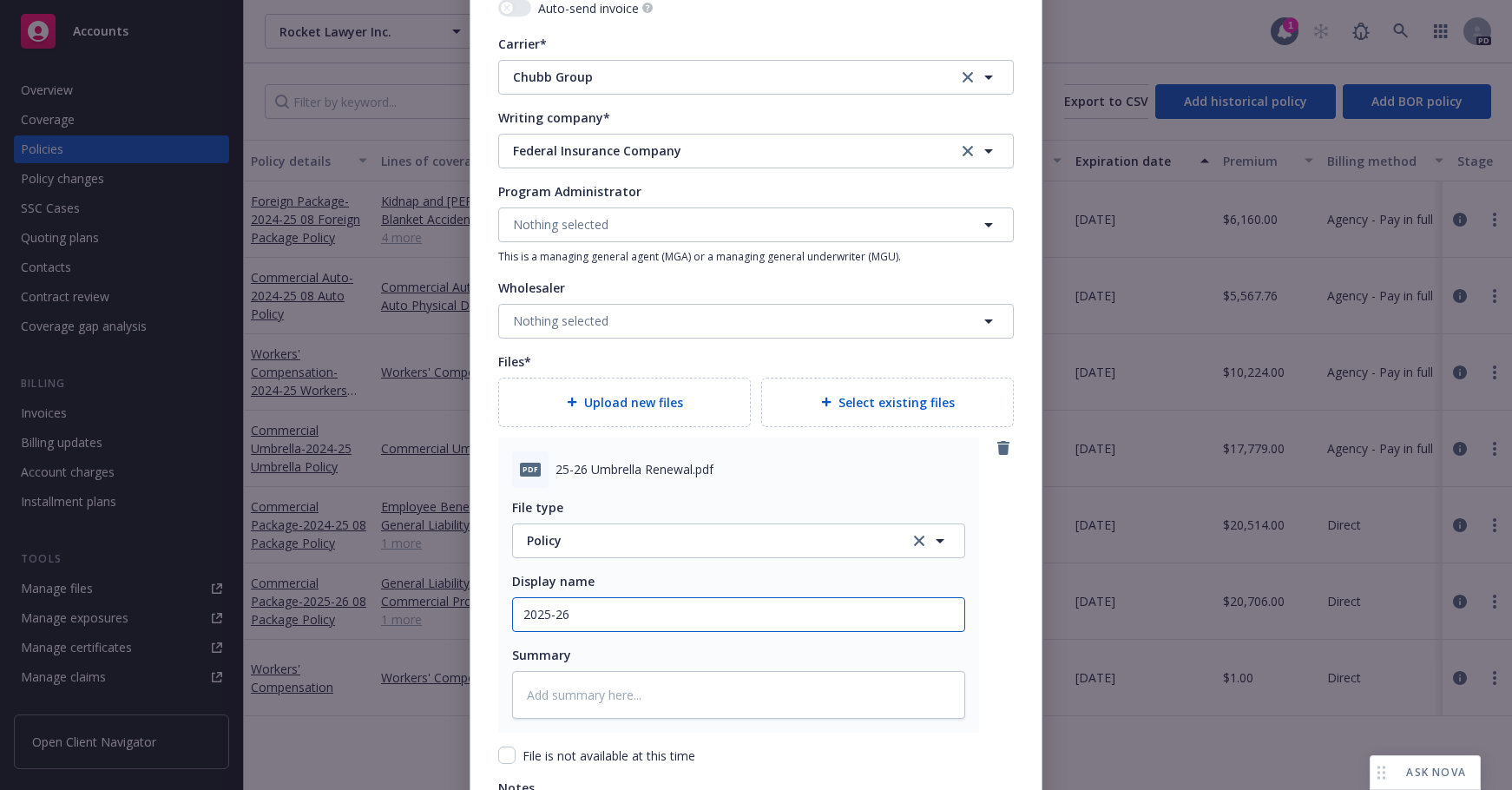 type on "x" 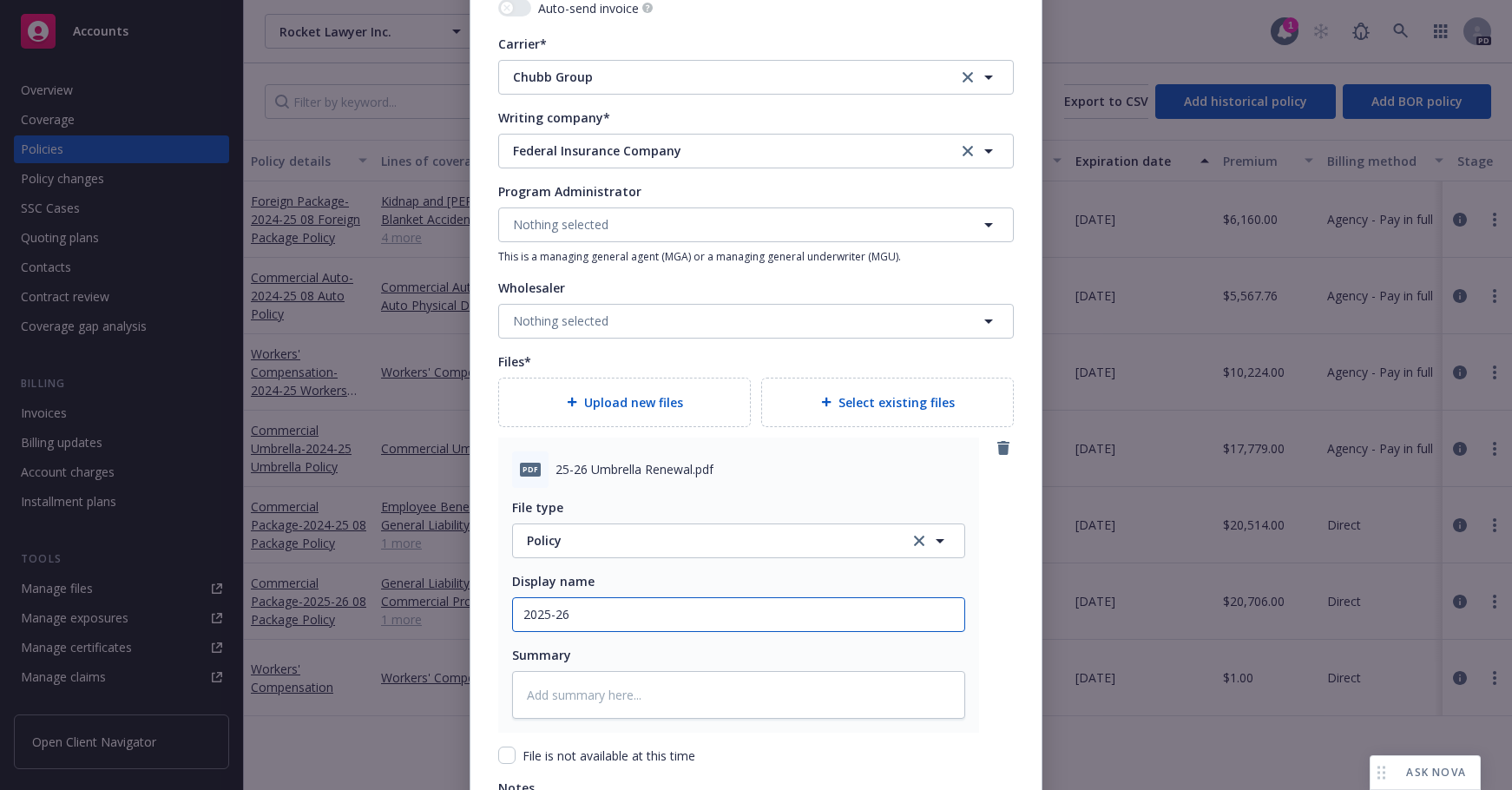 type on "2025-26" 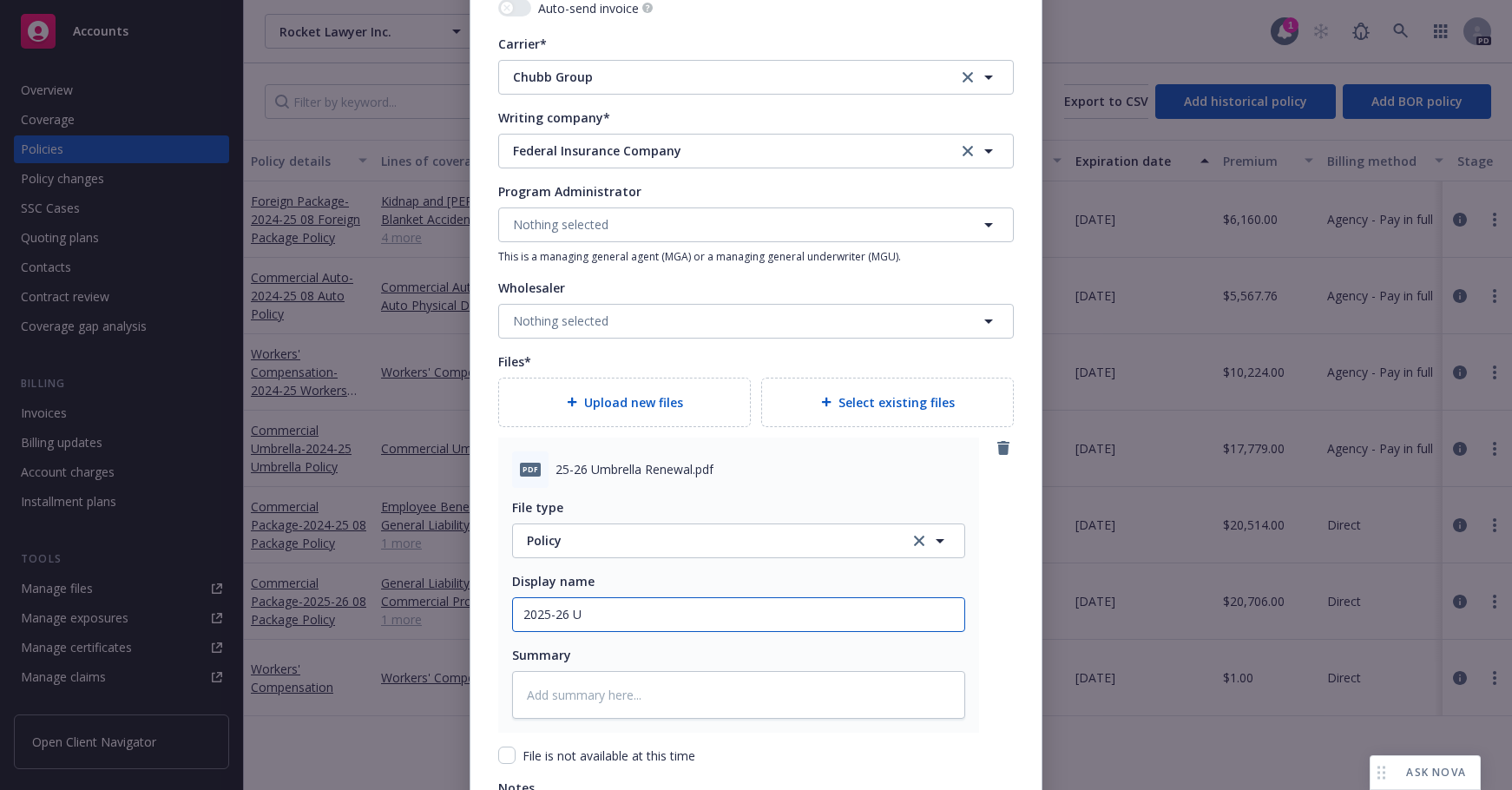 type on "x" 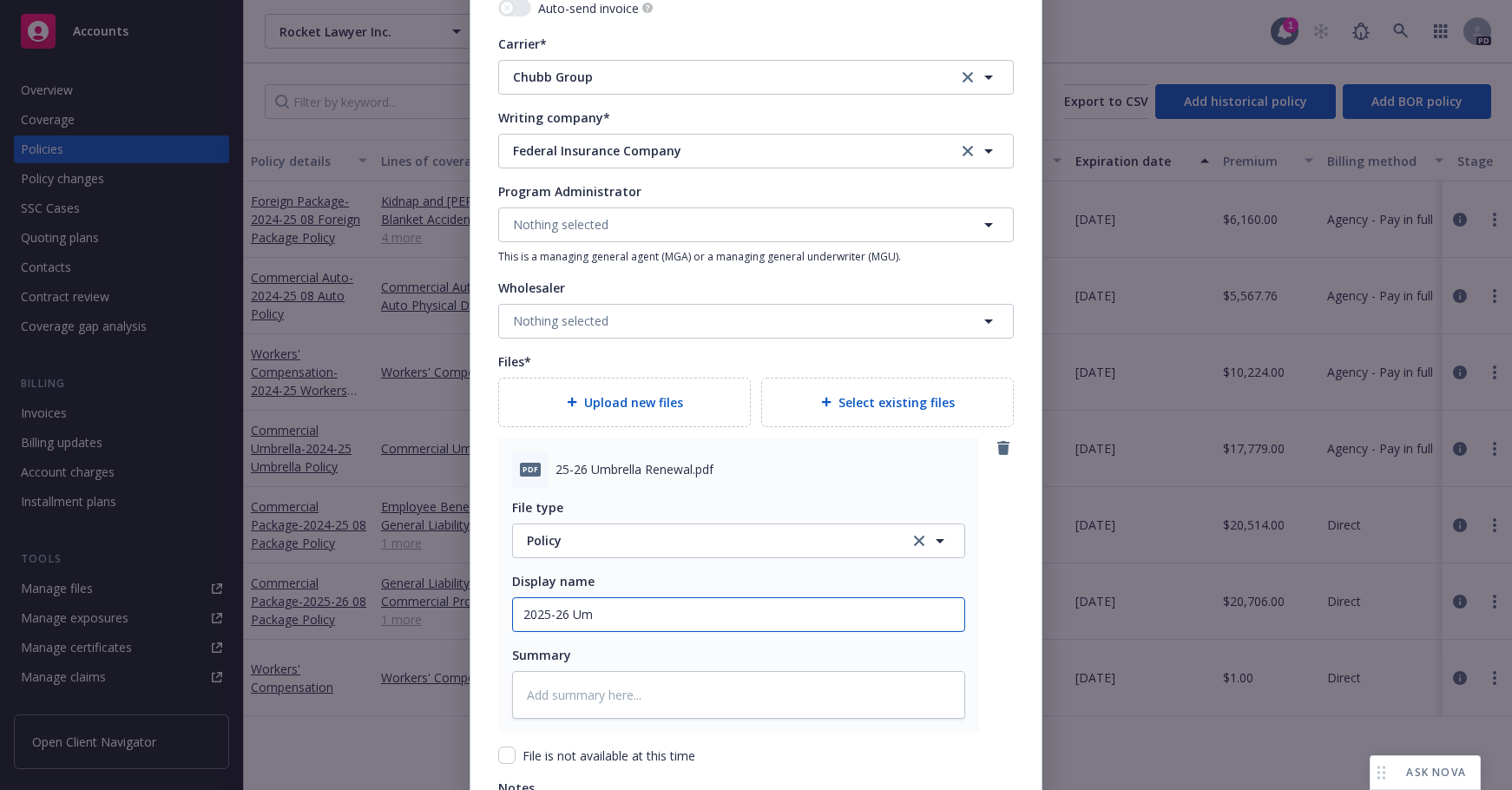 type on "2025-26 Umb" 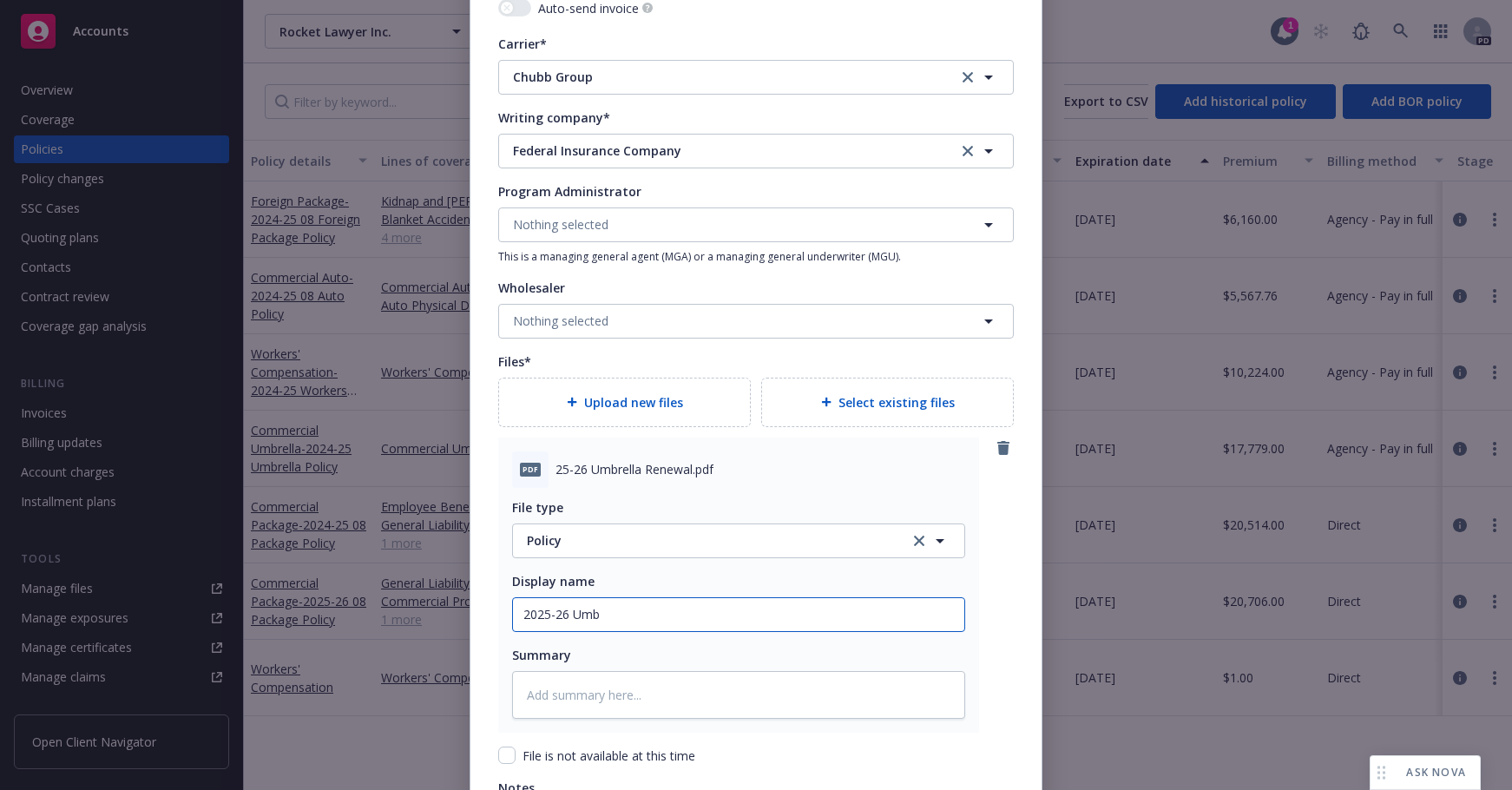 type on "x" 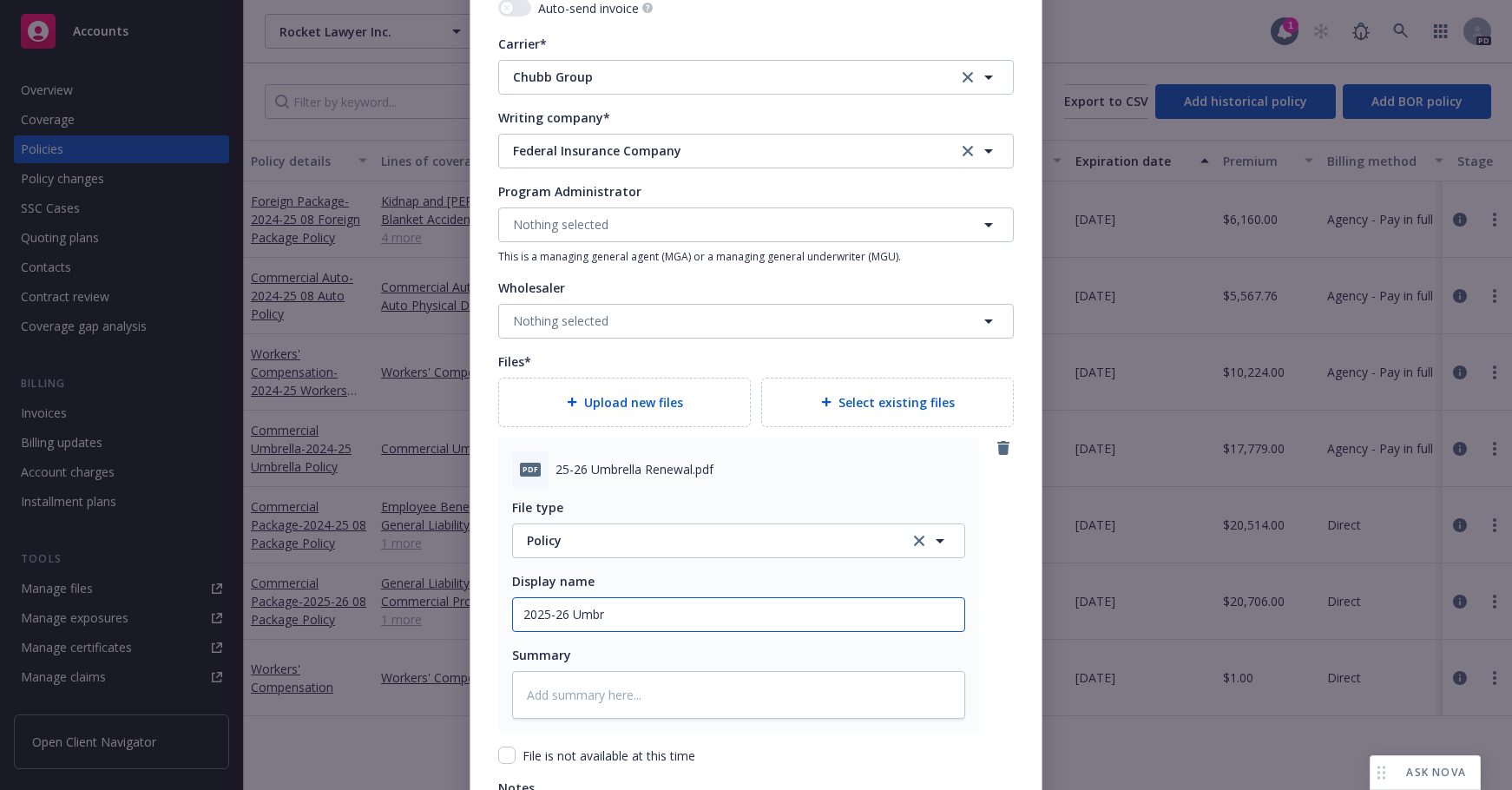 type on "x" 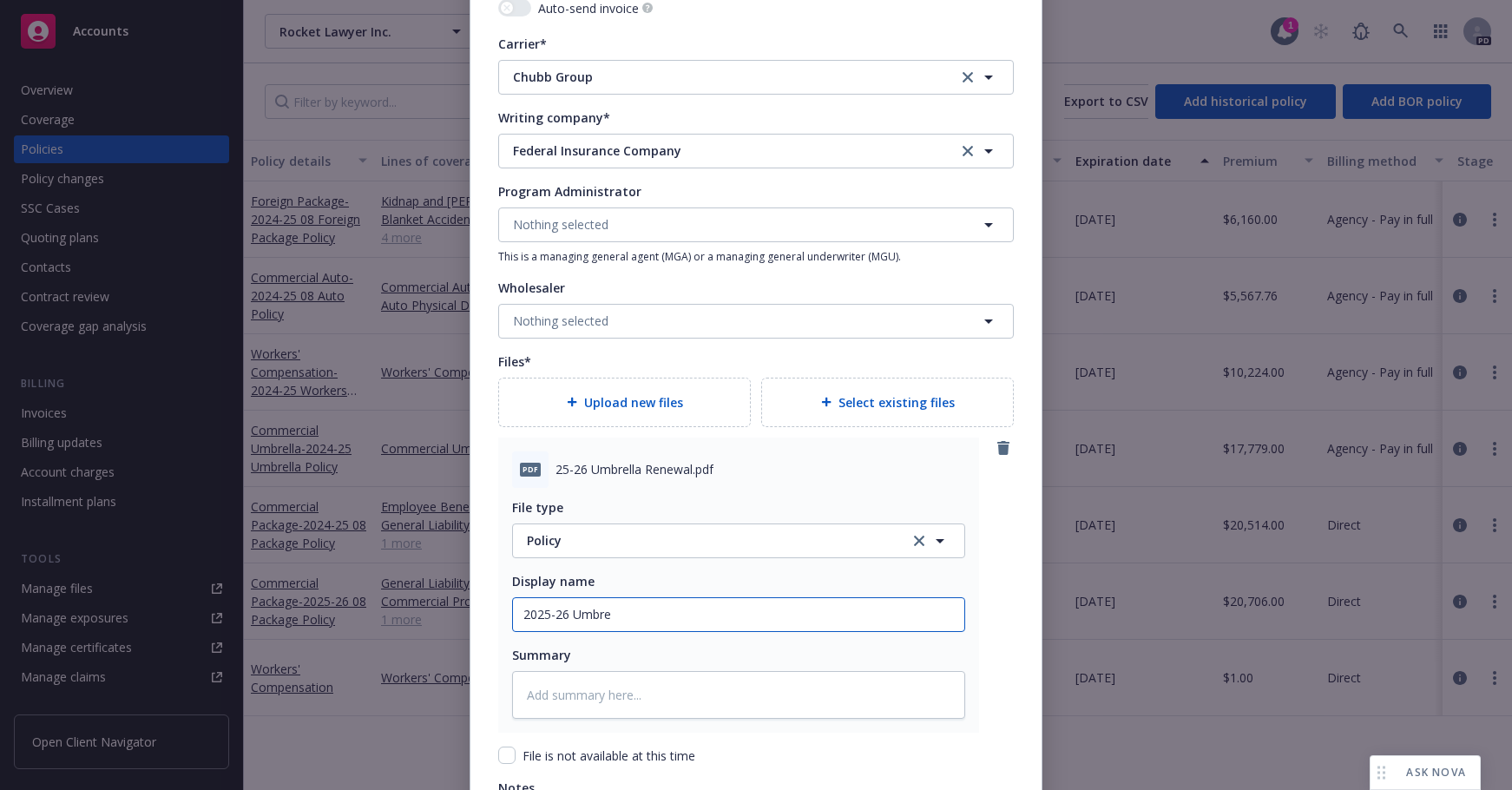 type on "x" 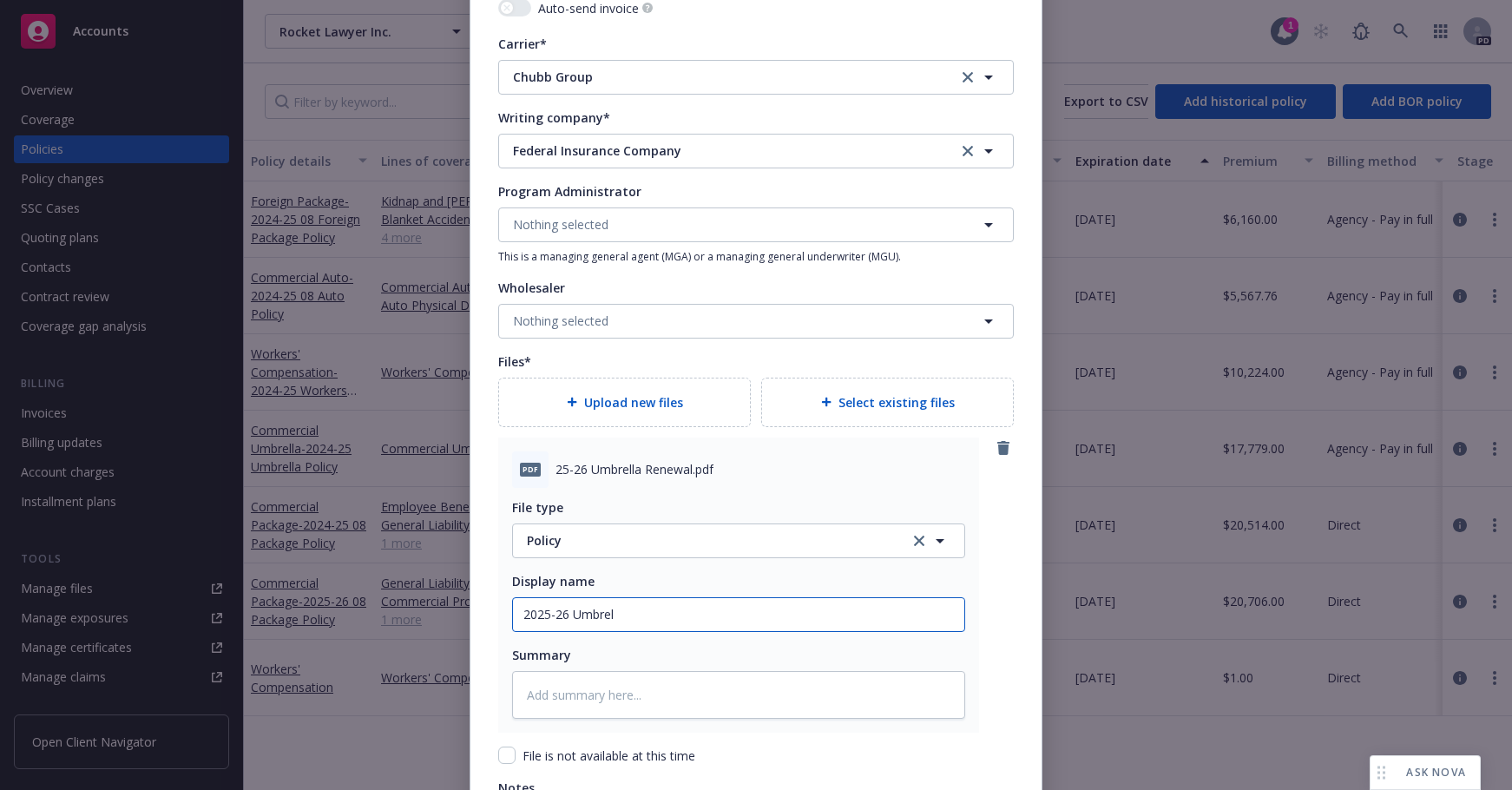 type on "x" 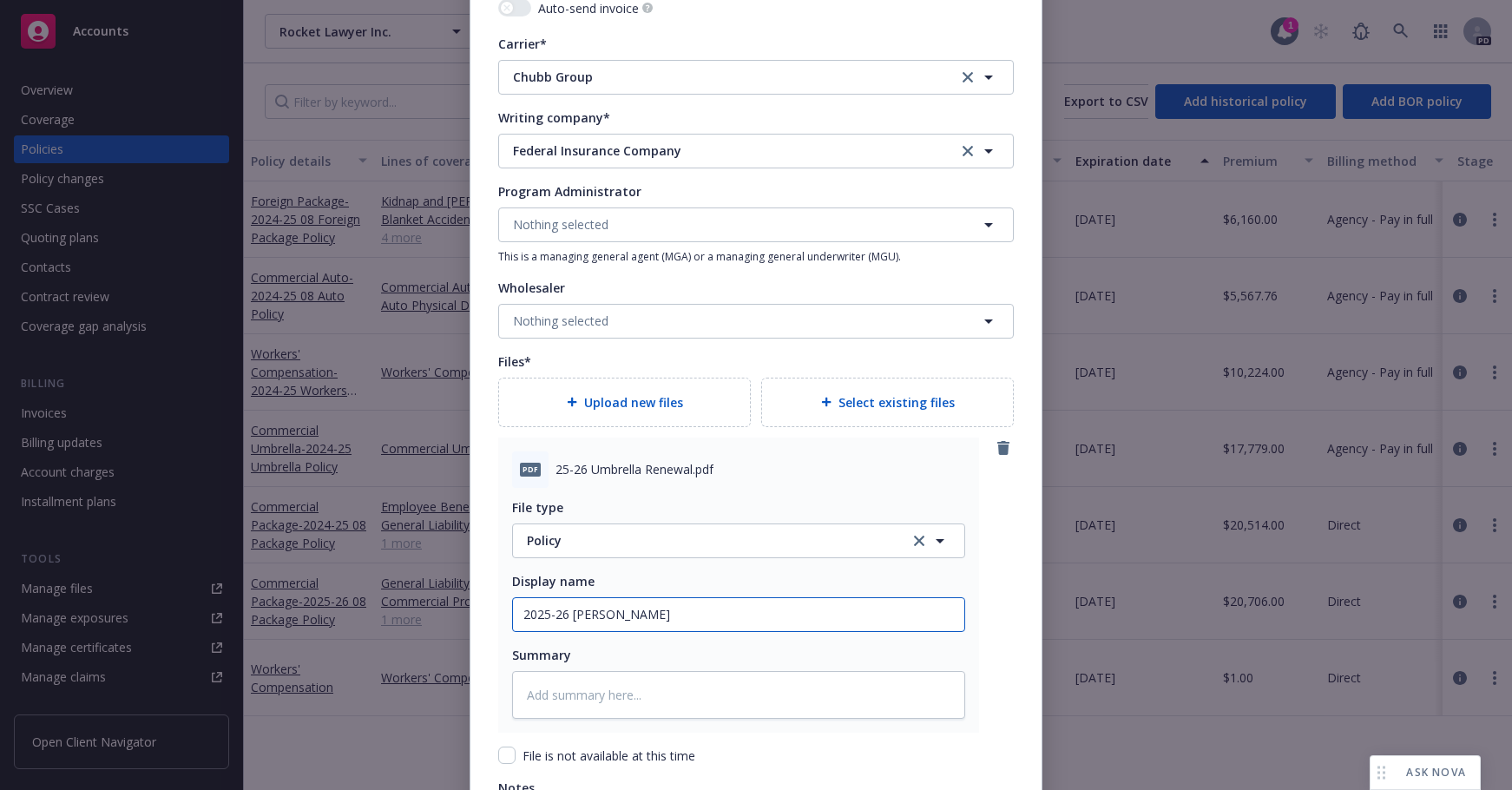 type on "x" 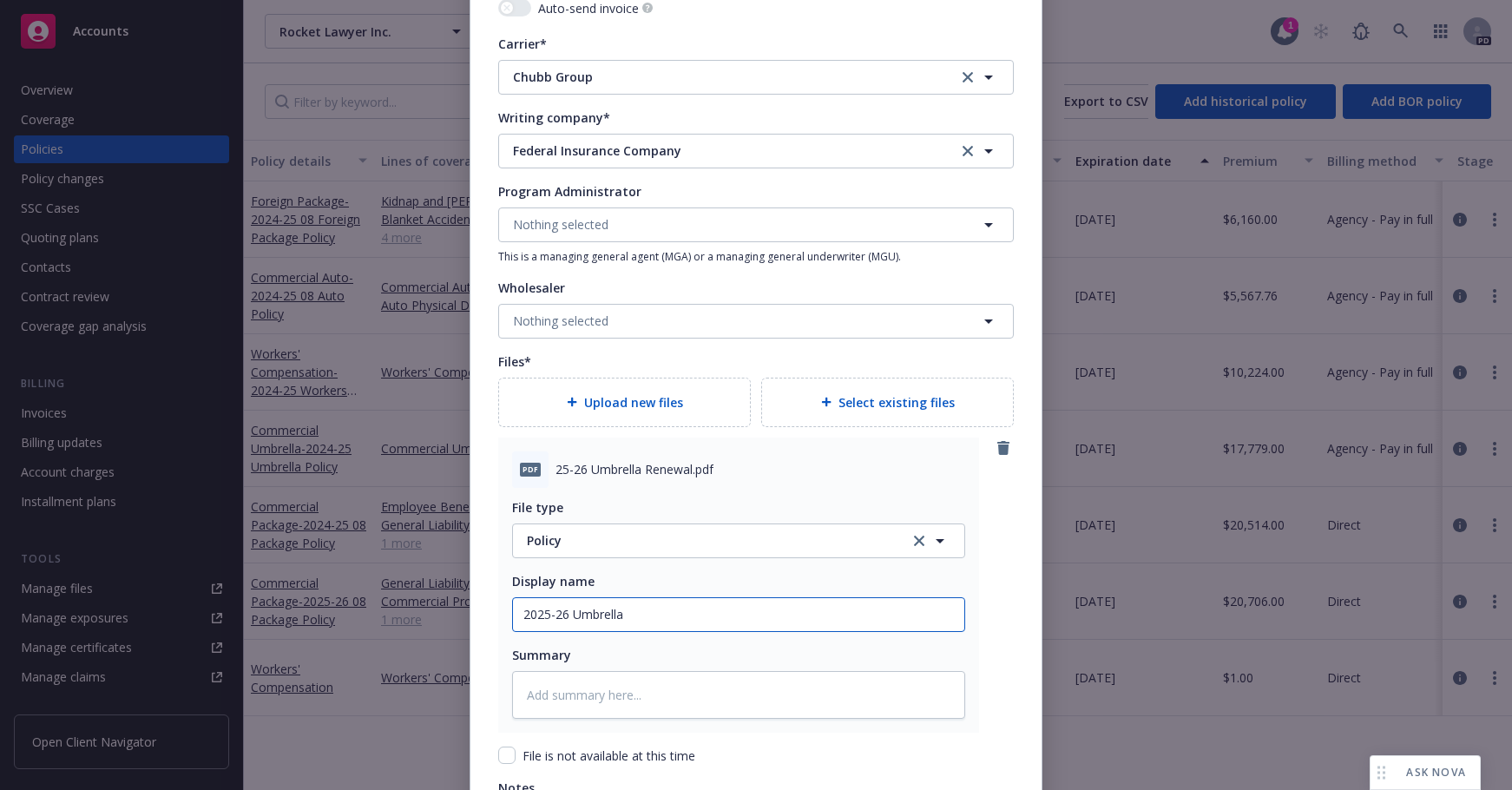 type on "2025-26 Umbrella" 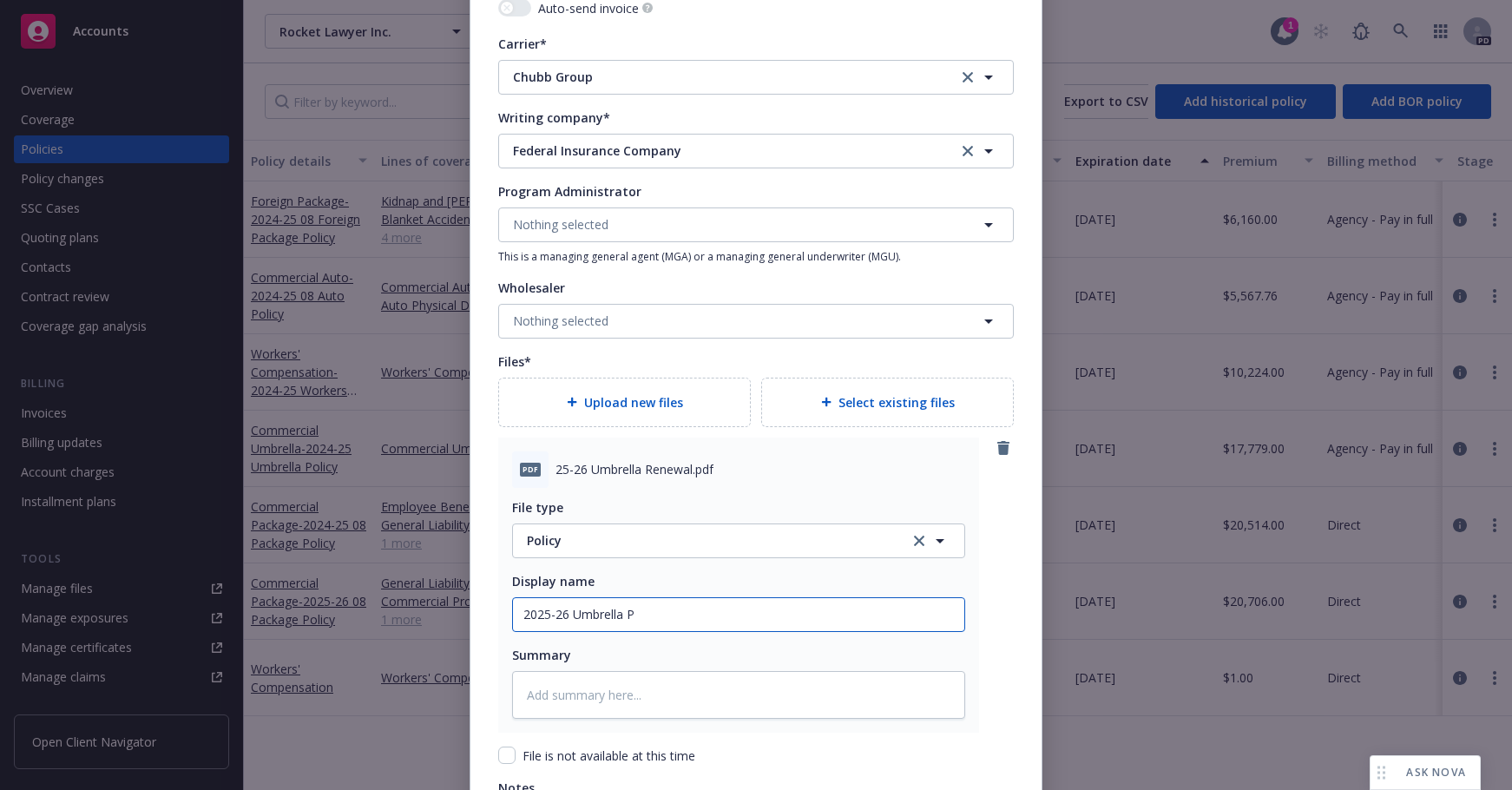 type on "x" 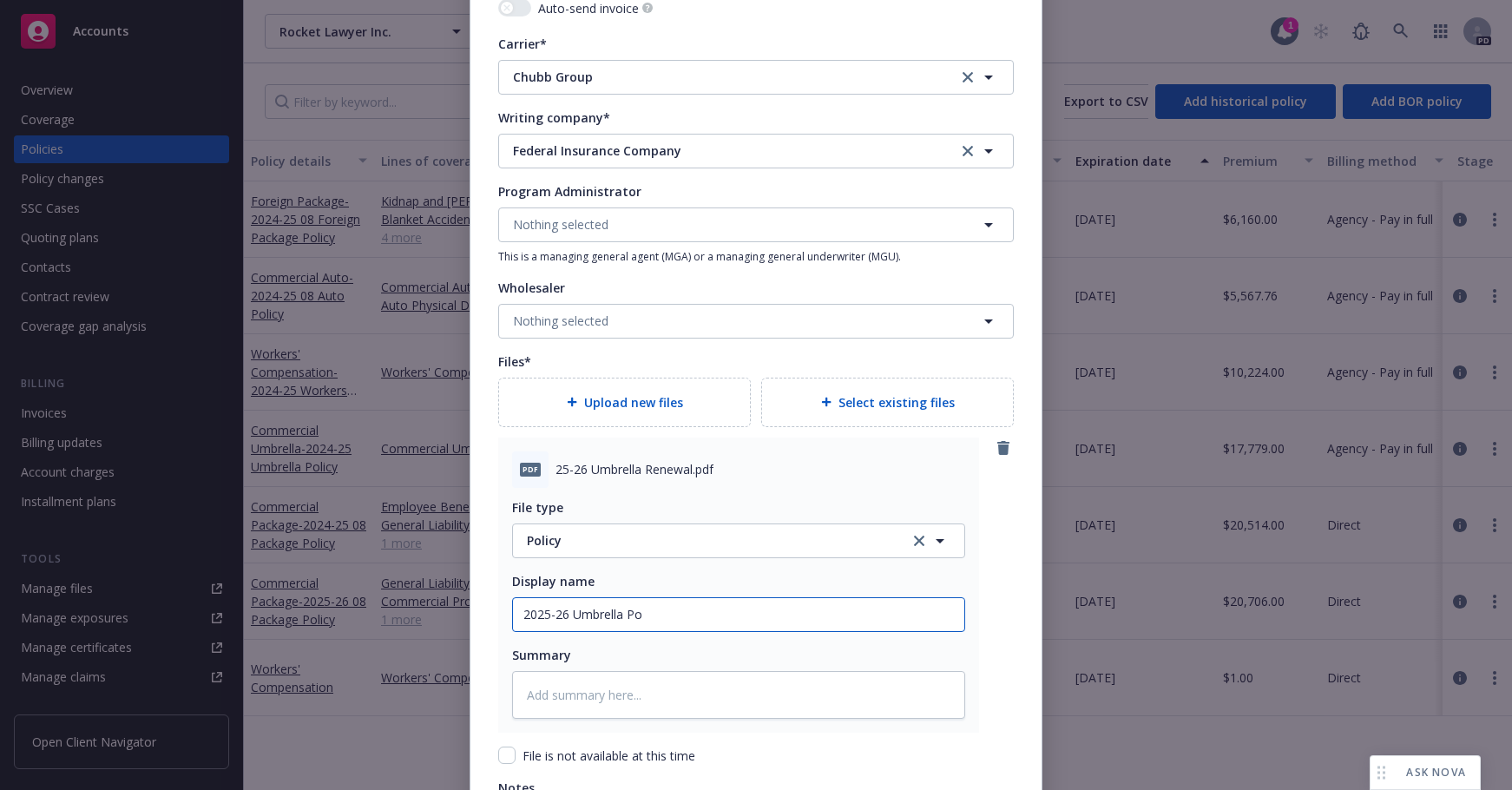 type on "x" 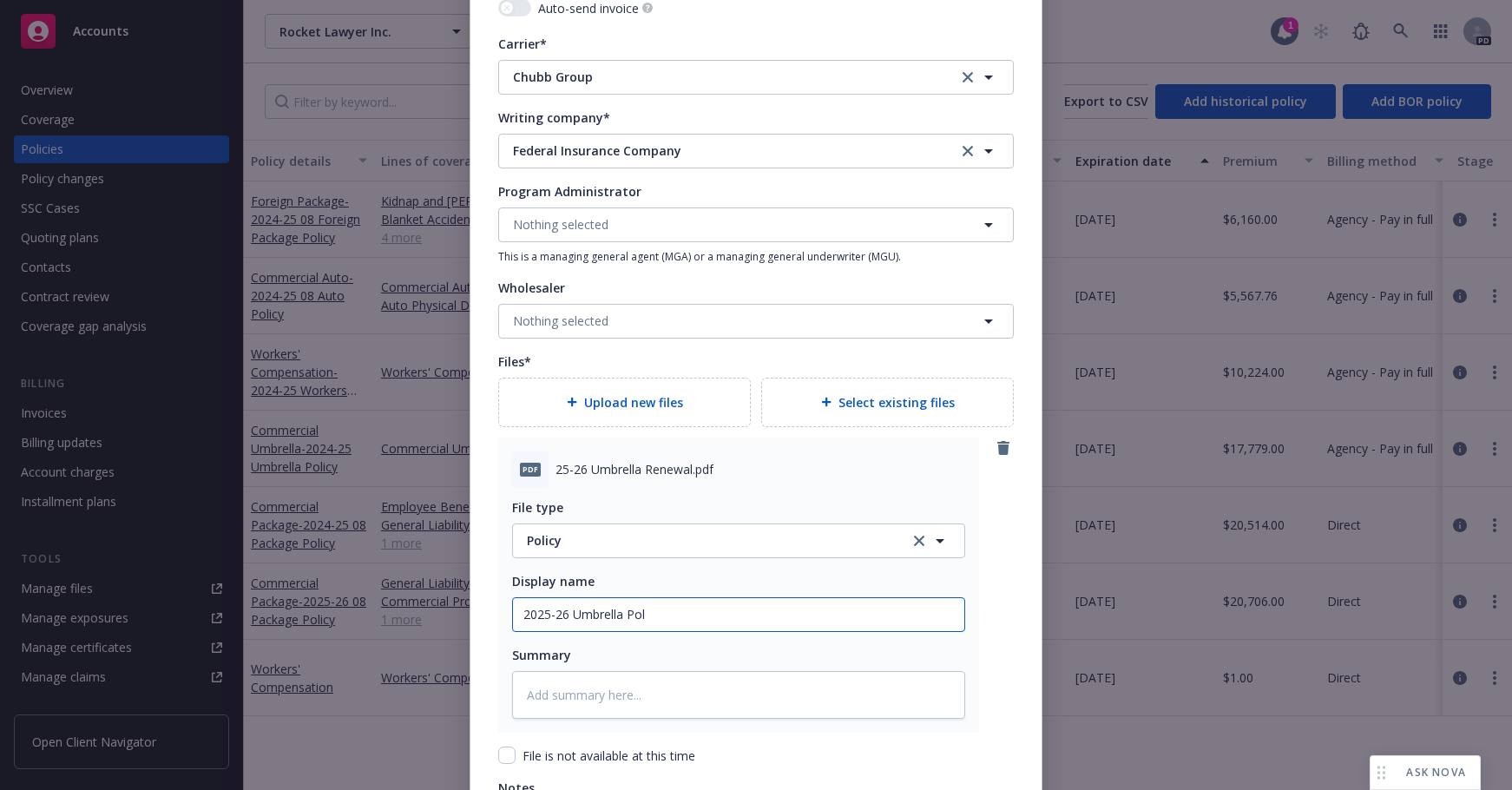 type on "x" 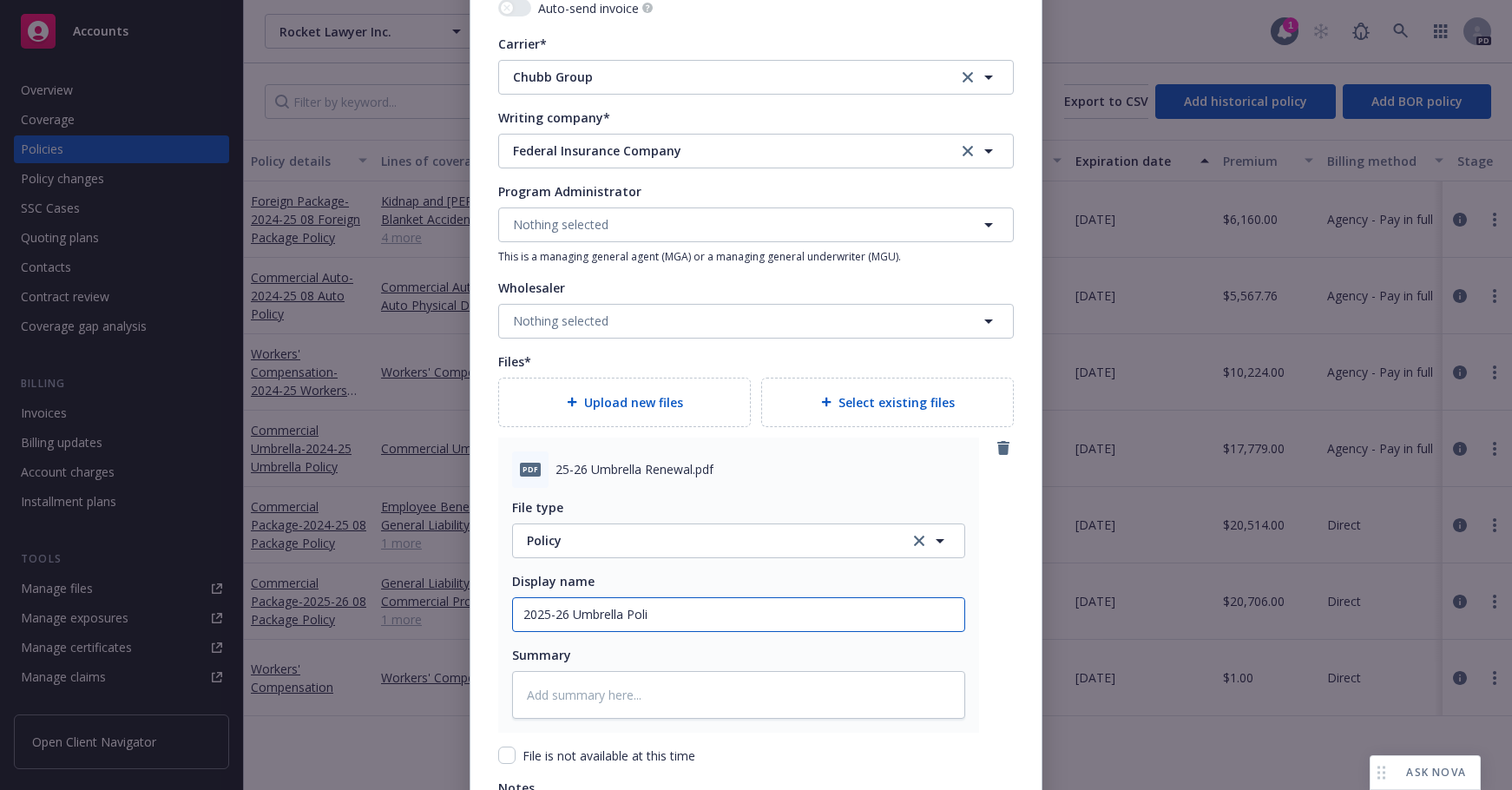 type on "x" 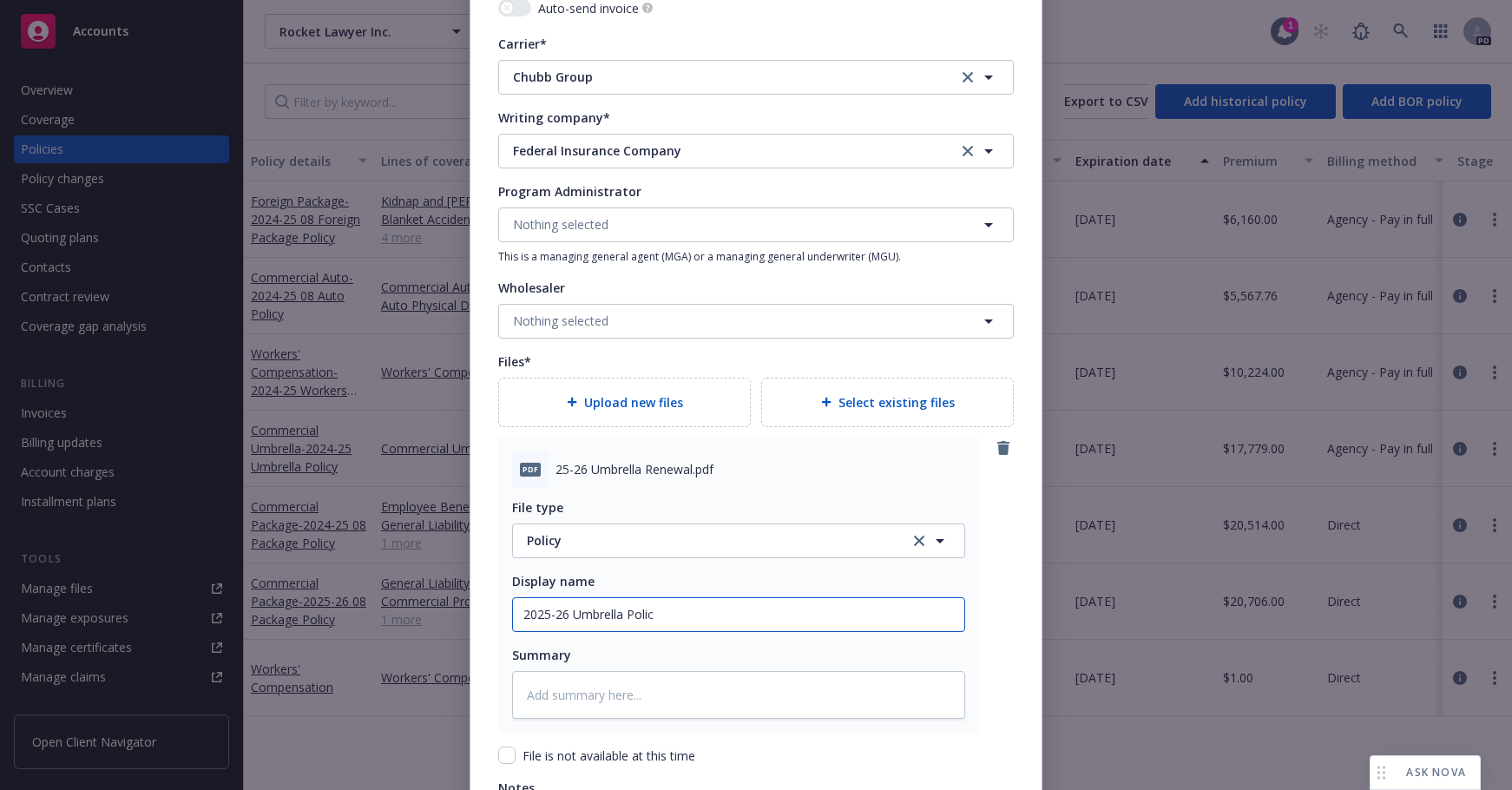 type on "x" 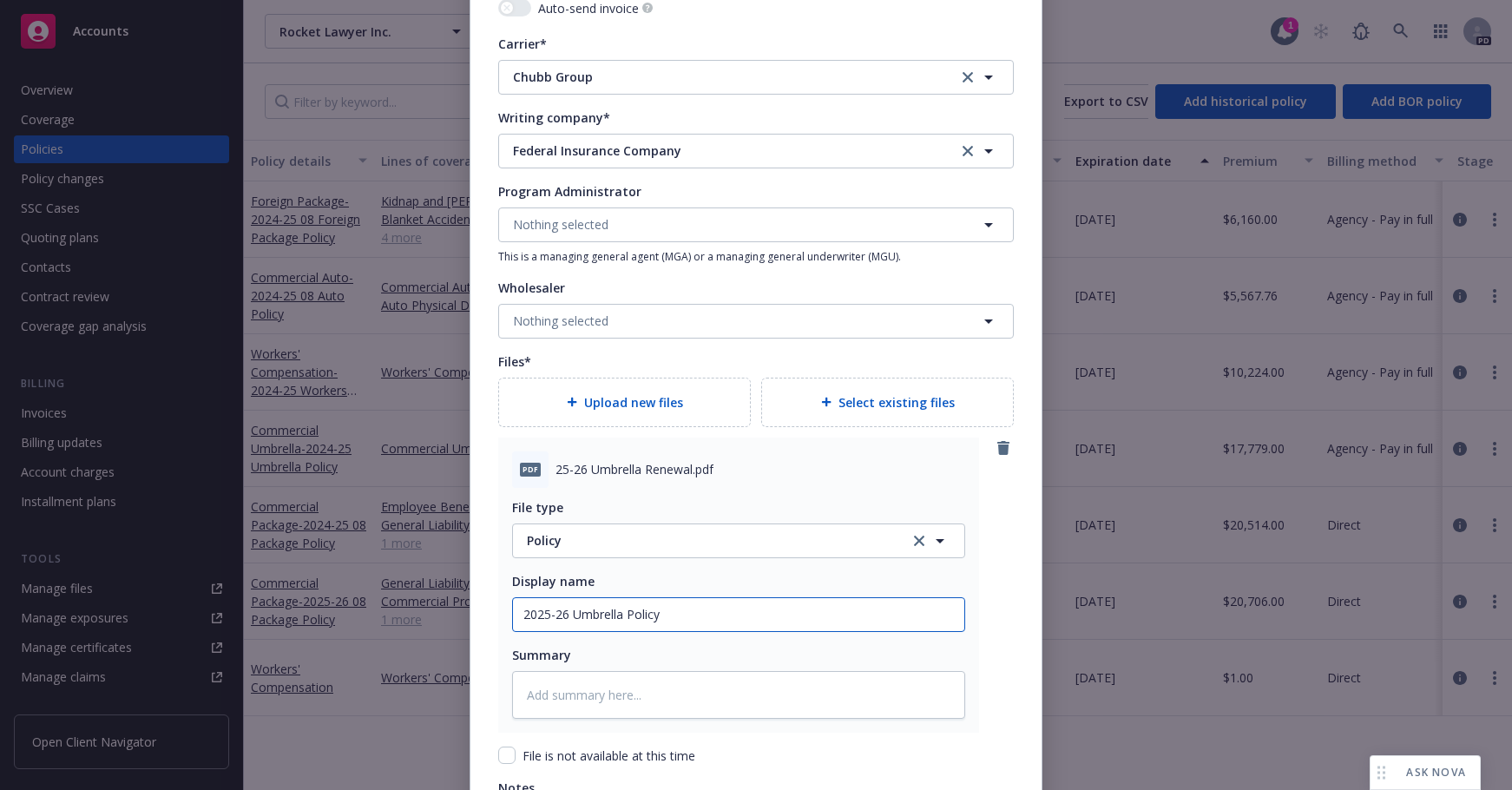 type on "2025-26 Umbrella Policy" 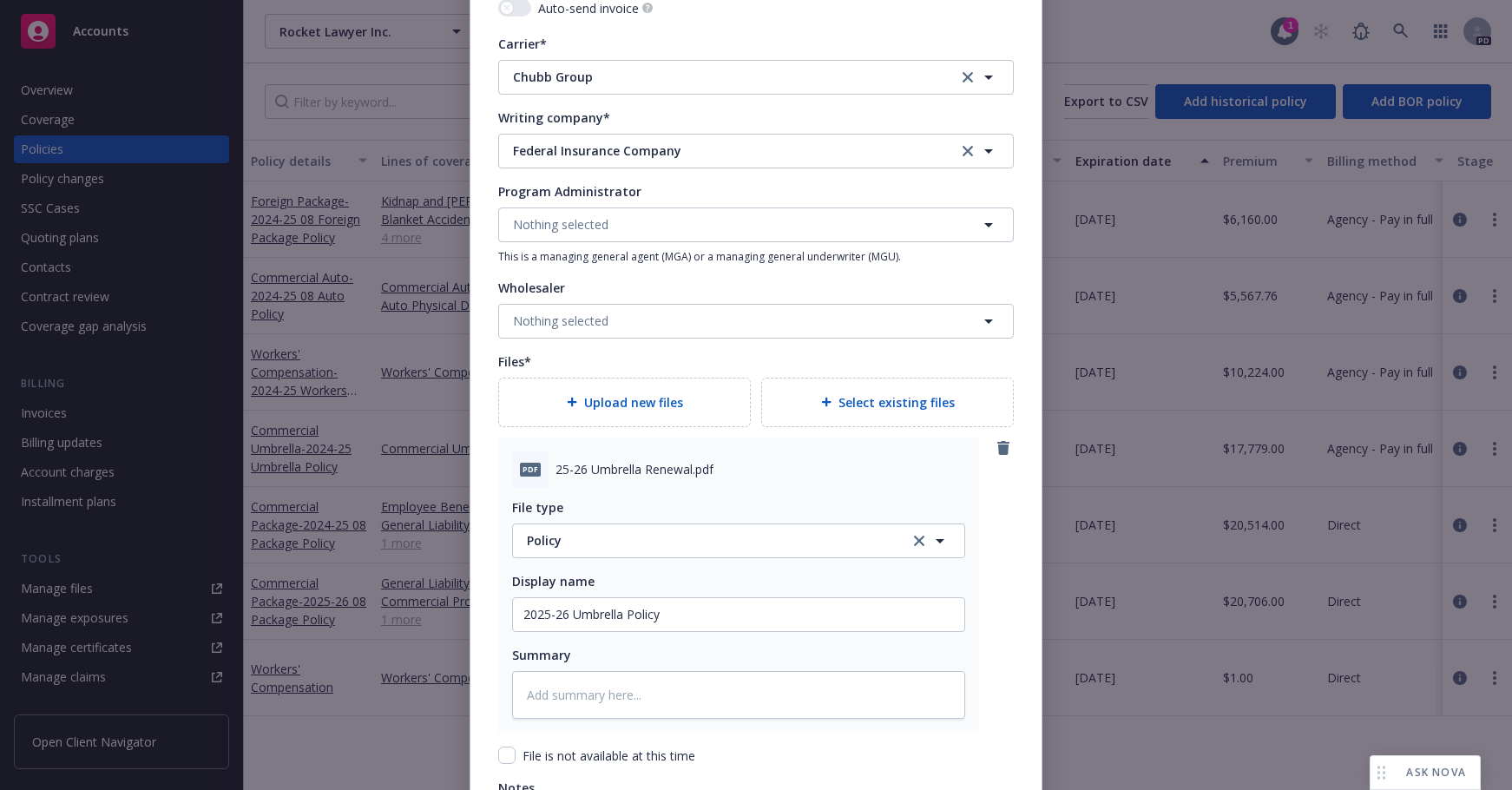 click on "pdf 25-26 Umbrella Renewal.pdf File type Policy Policy Display name 2025-26 Umbrella Policy Summary" at bounding box center (756, 585) 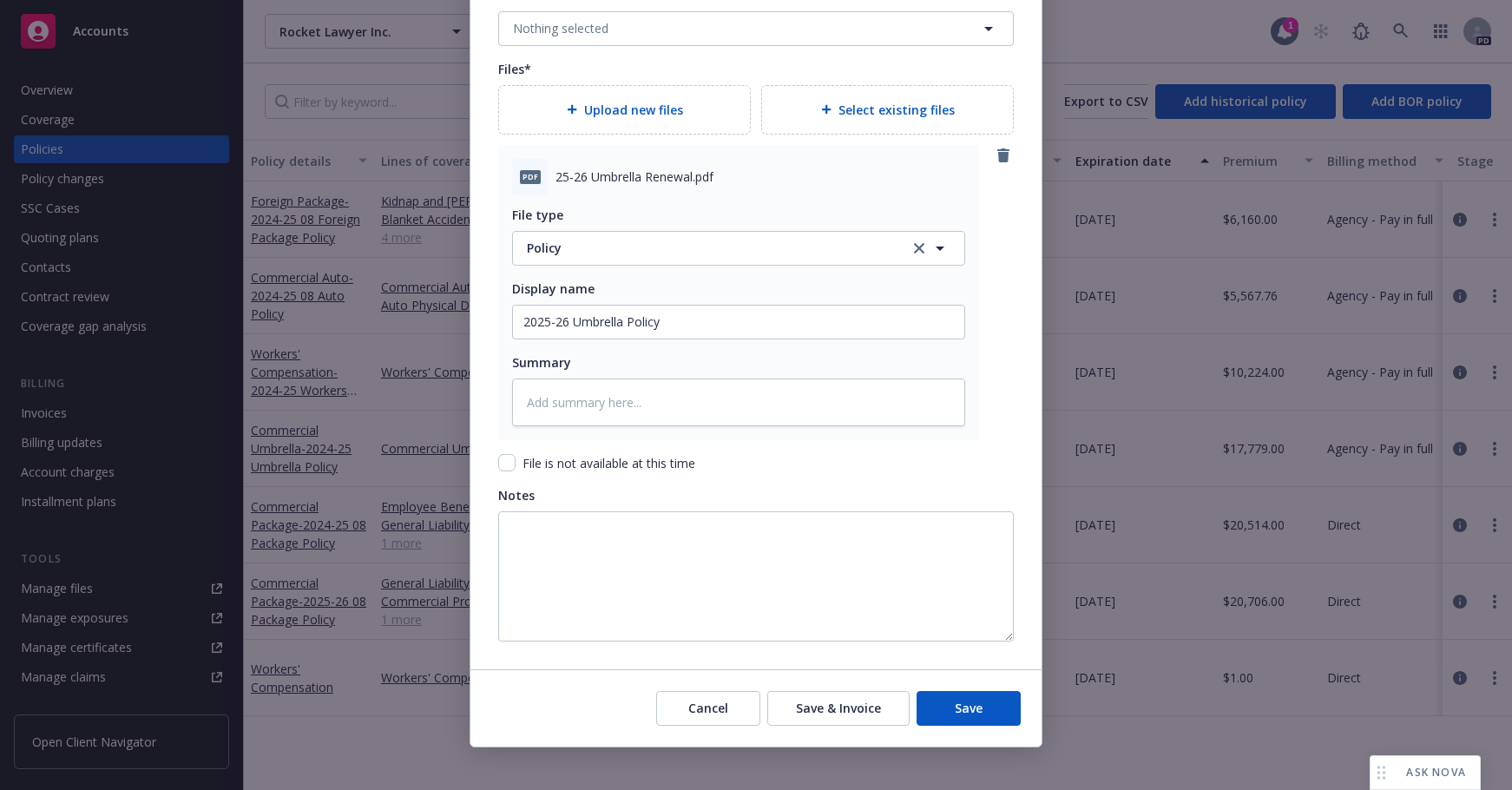 scroll, scrollTop: 2051, scrollLeft: 0, axis: vertical 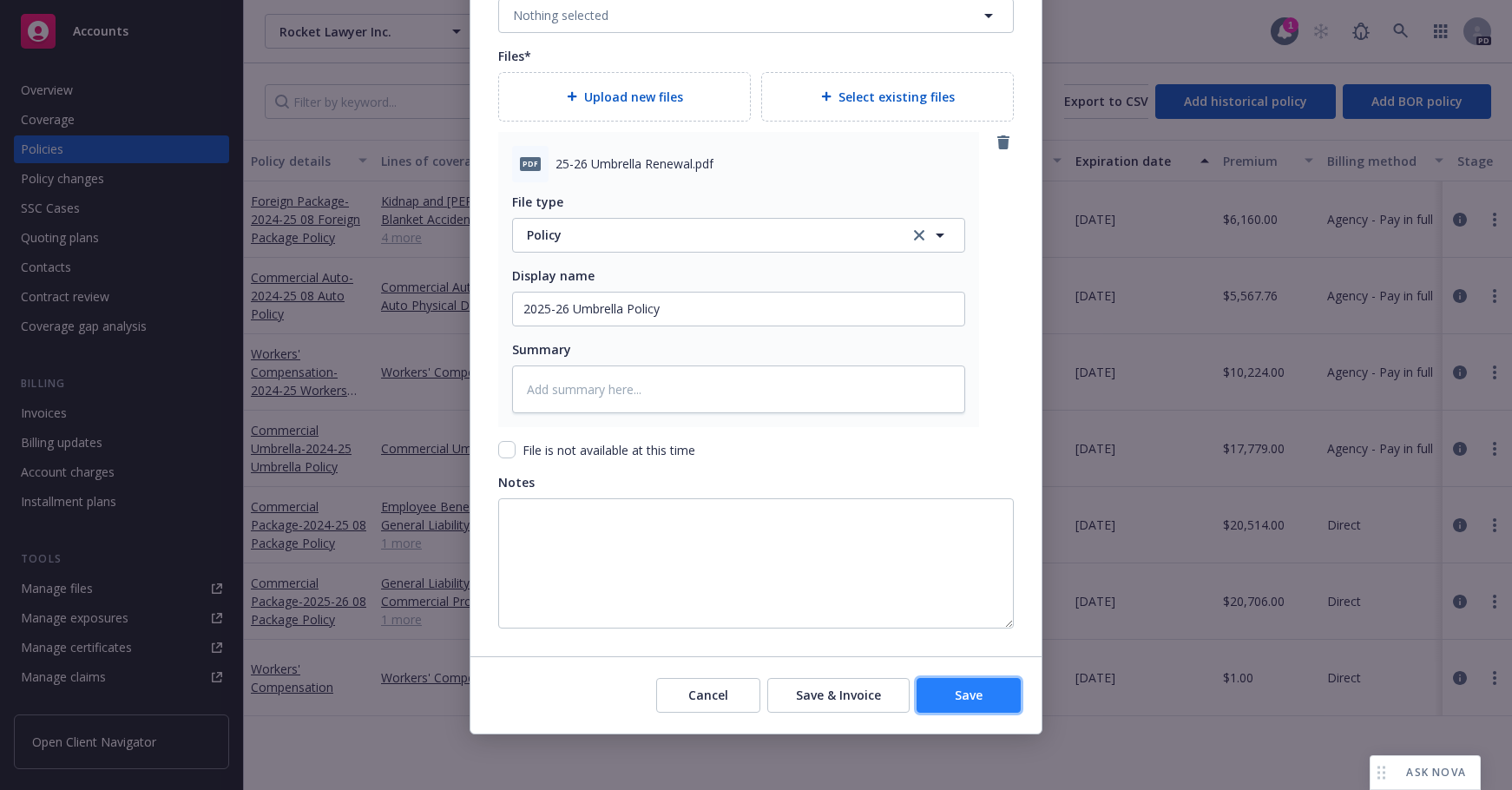 click on "Save" at bounding box center [969, 695] 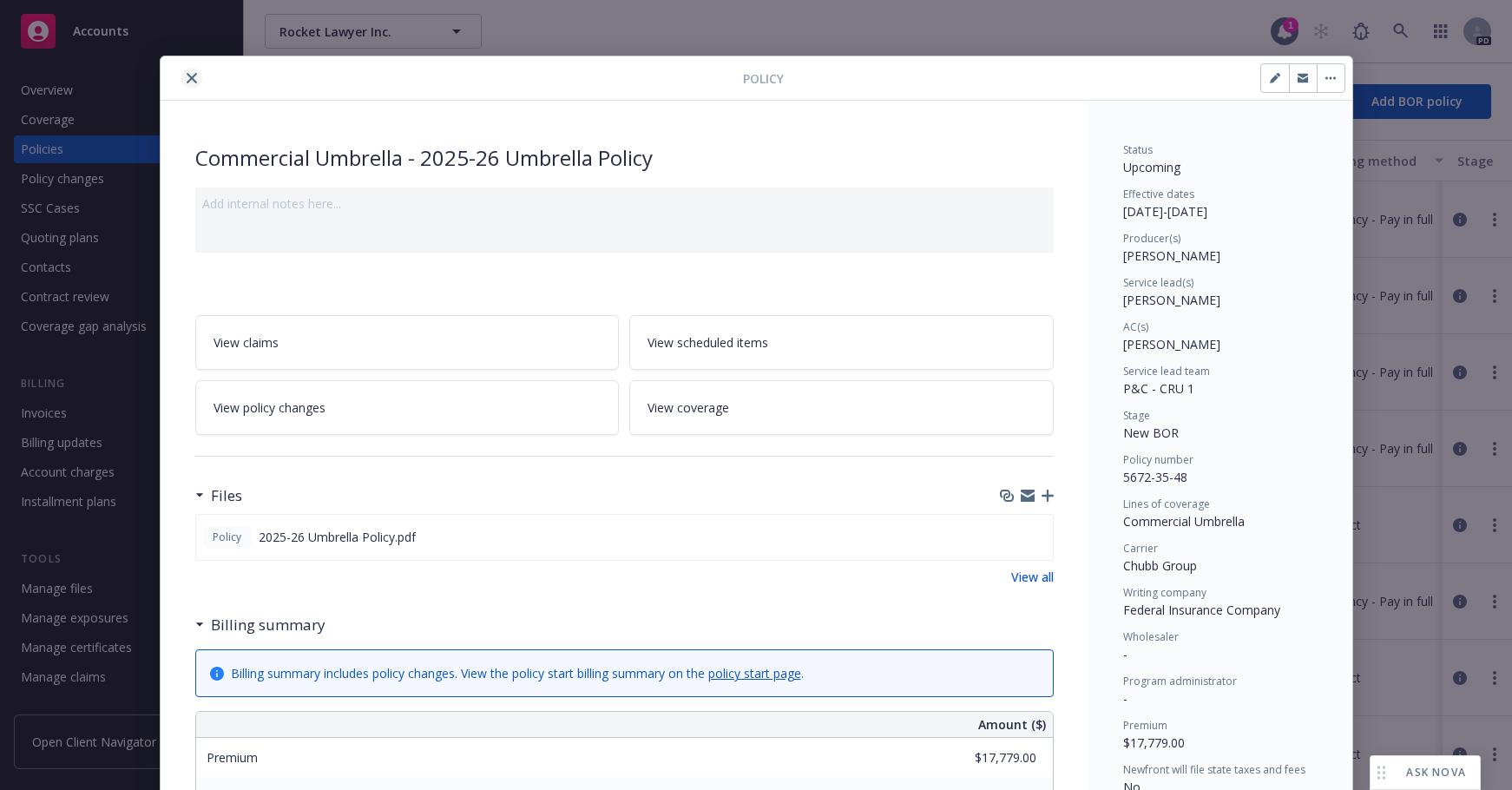 click 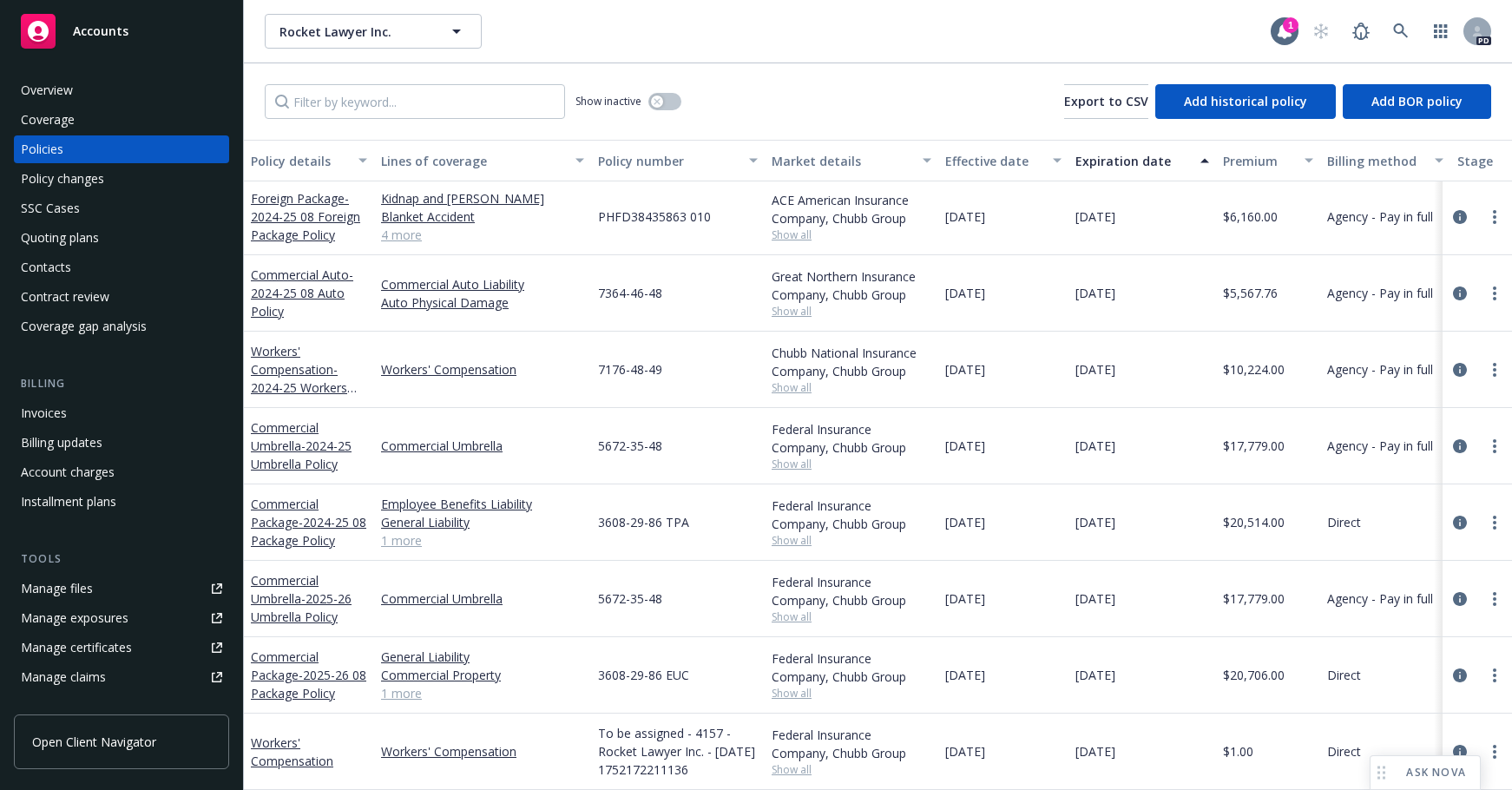 scroll, scrollTop: 16, scrollLeft: 0, axis: vertical 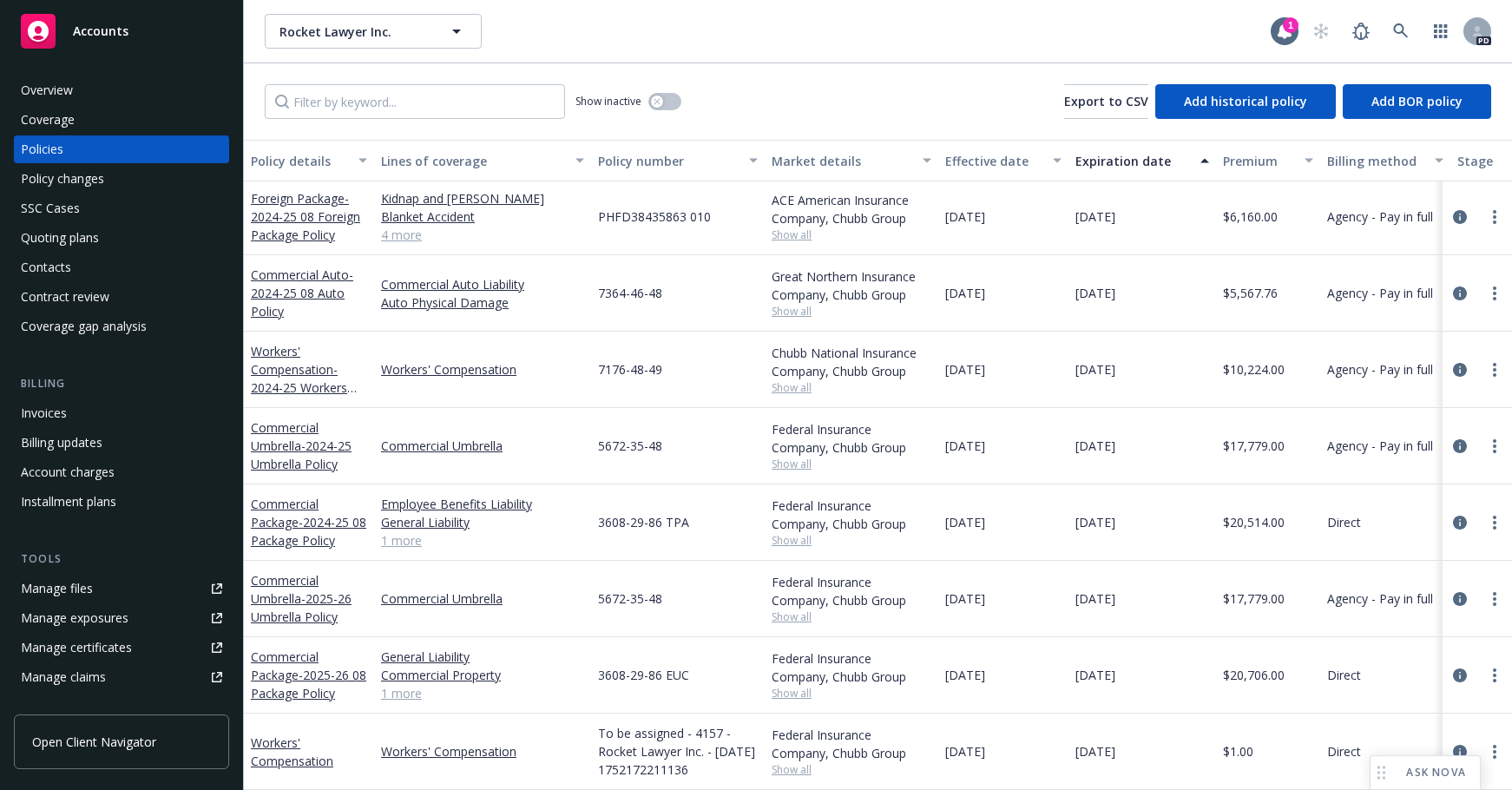 click on "Workers' Compensation" at bounding box center (309, 752) 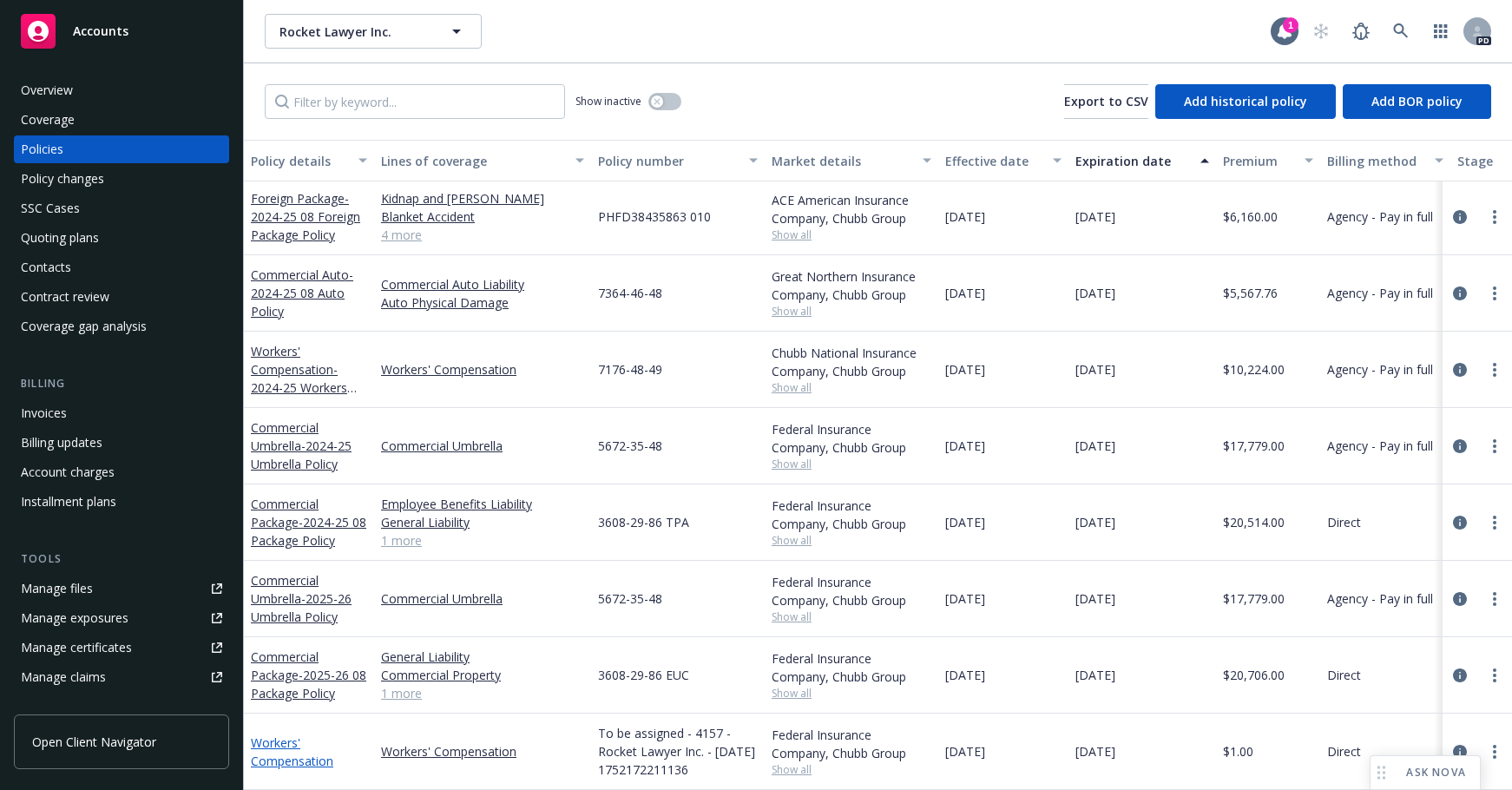 click on "Workers' Compensation" at bounding box center (292, 752) 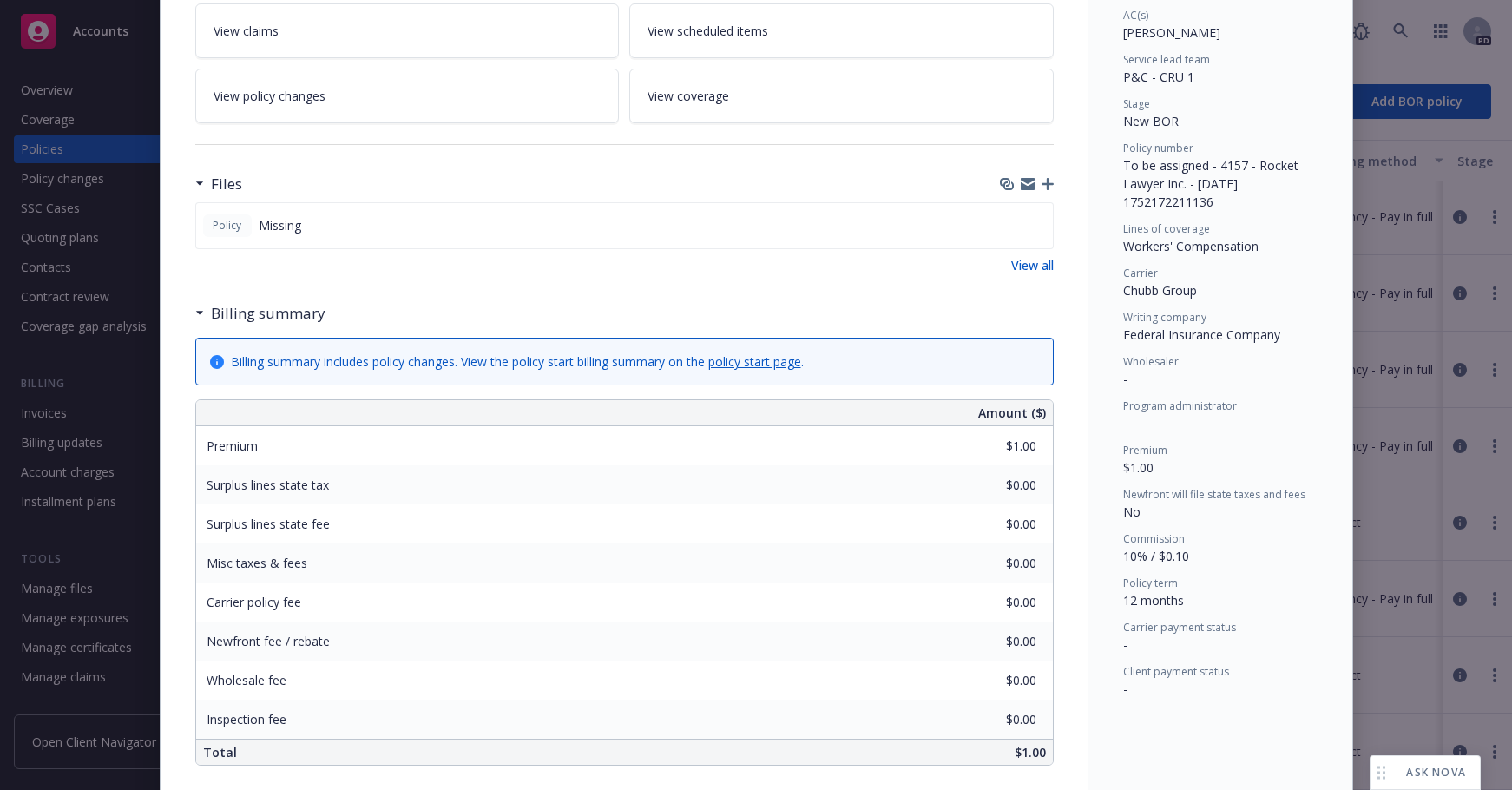 scroll, scrollTop: 319, scrollLeft: 0, axis: vertical 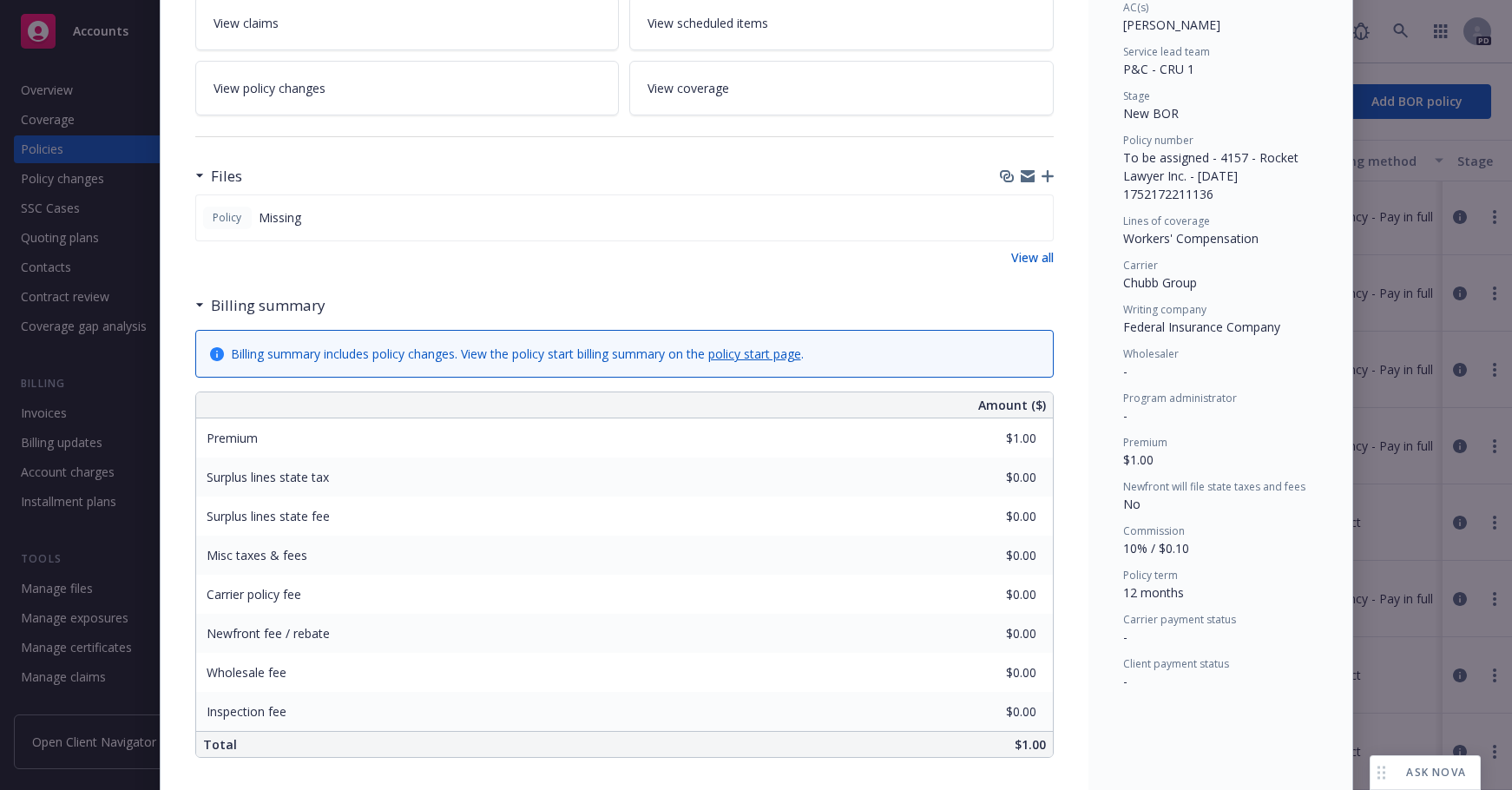 click on "Workers' Compensation   Add internal notes here... View claims View scheduled items View policy changes View coverage Files Policy Missing View all Billing summary Billing summary includes policy changes. View the policy start billing summary on the   policy start page . Amount ($) Premium $1.00 Surplus lines state tax $0.00 Surplus lines state fee $0.00 Misc taxes & fees $0.00 Carrier policy fee $0.00 Newfront fee / rebate $0.00 Wholesale fee $0.00 Inspection fee $0.00 Total $1.00 Billing method Direct Current coverage Workers' Compensation Prior linked policies Workers' Compensation - #7176-48-49 08/15/2024 - 08/15/2025 Active Policy display name 2024-25 Workers Compensation Policy Lines of coverage Workers' Compensation Carrier Chubb Group" at bounding box center [624, 523] 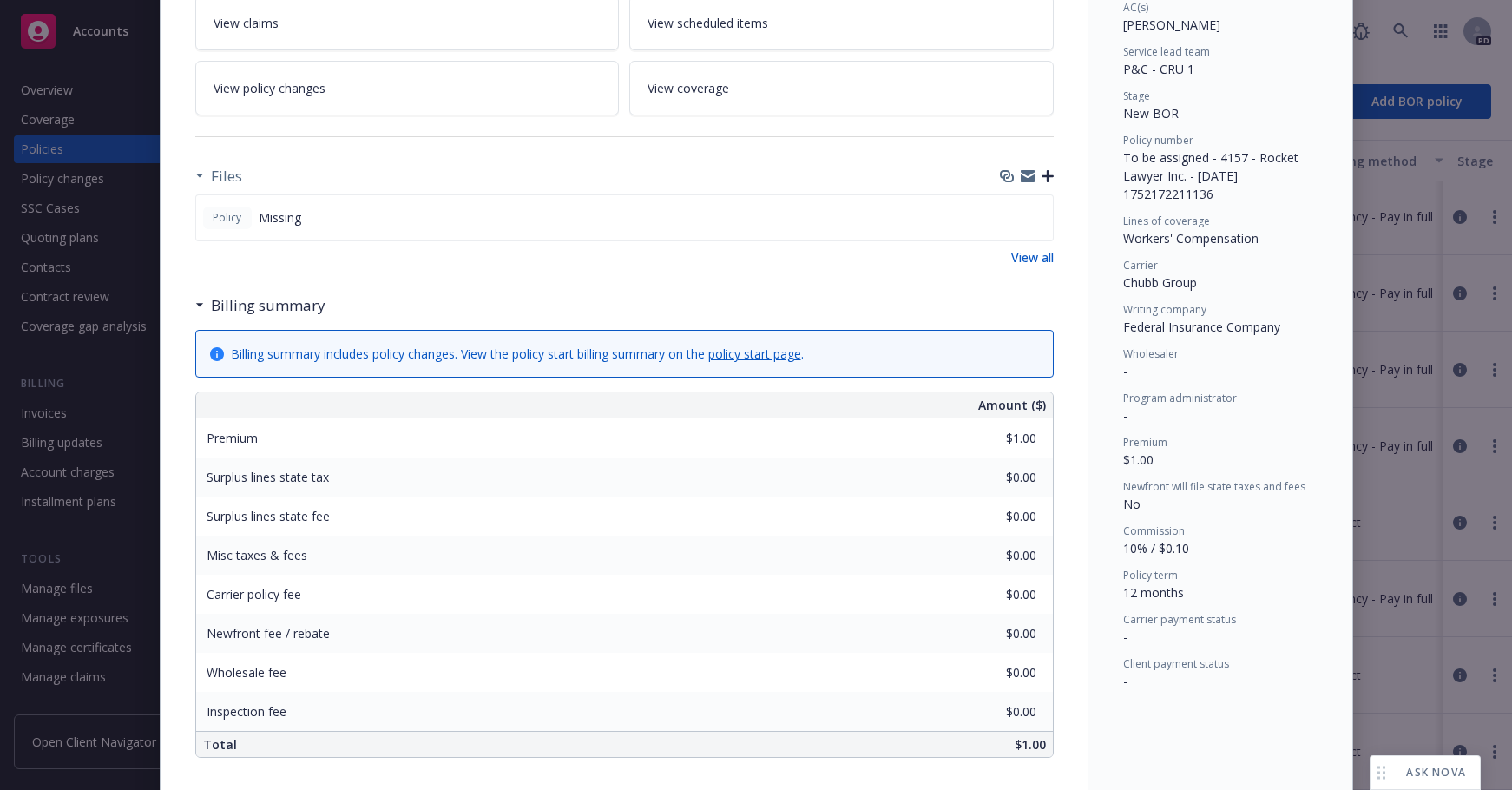 click 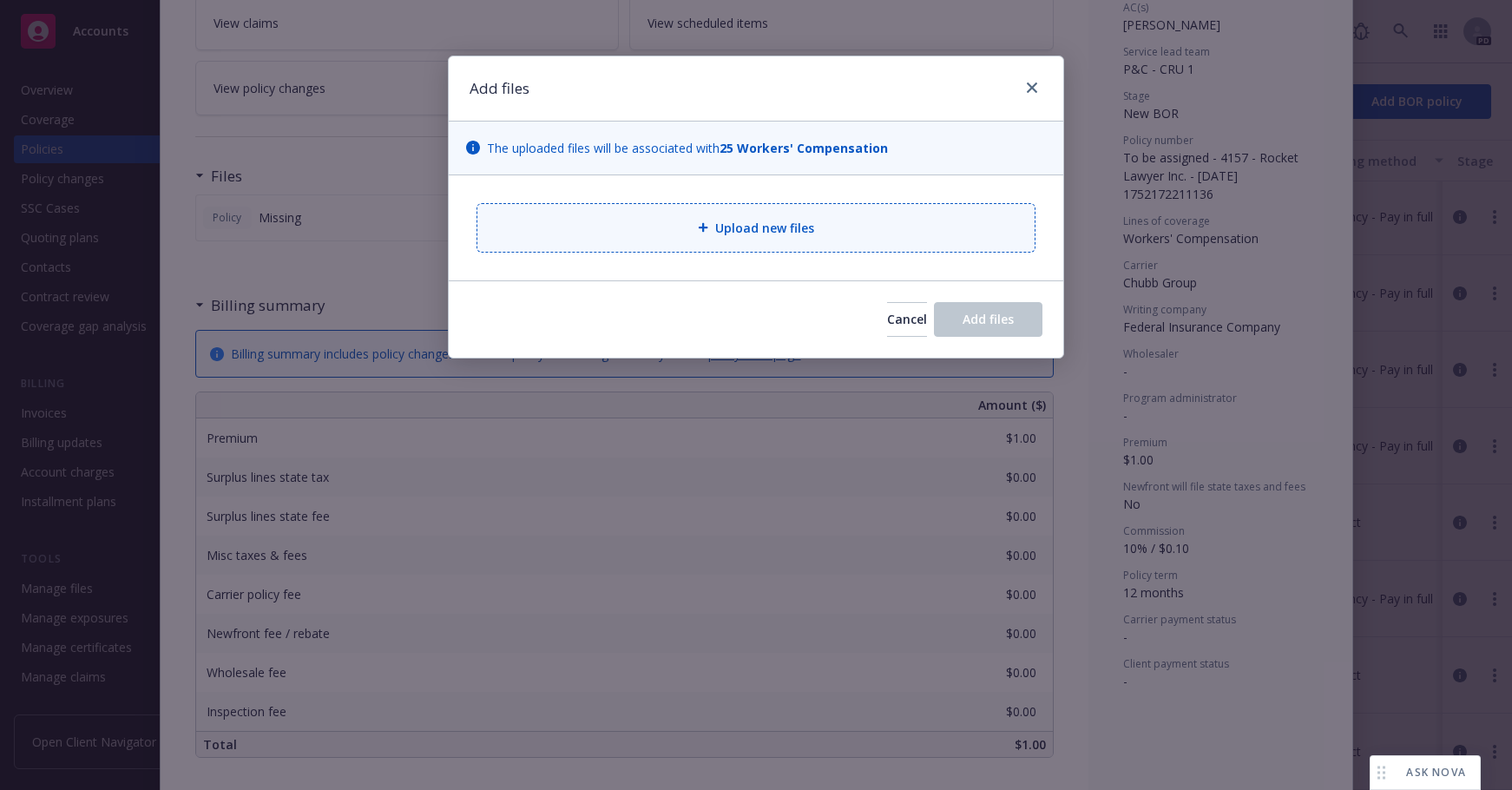 type on "x" 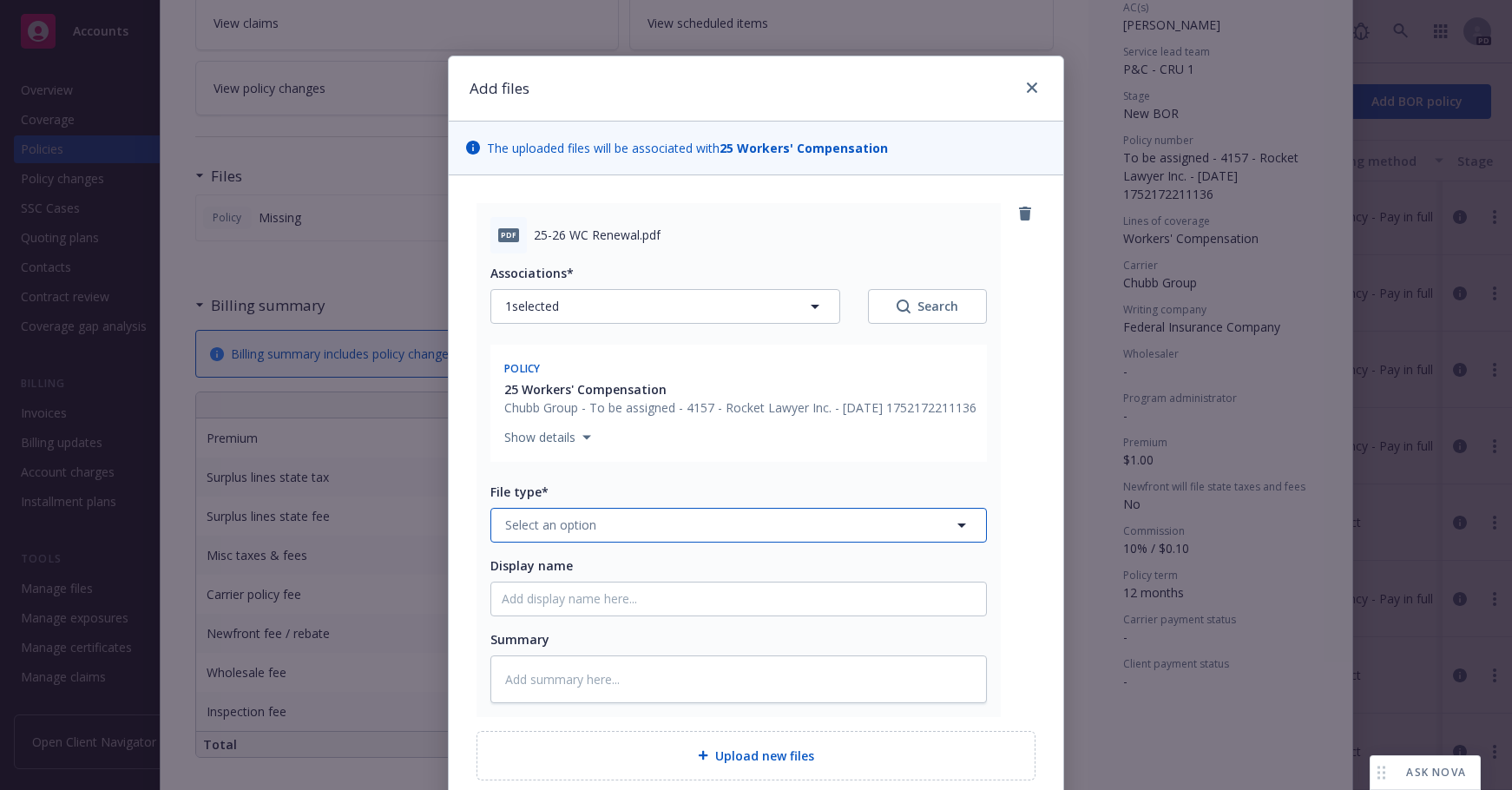 click on "Select an option" at bounding box center (550, 524) 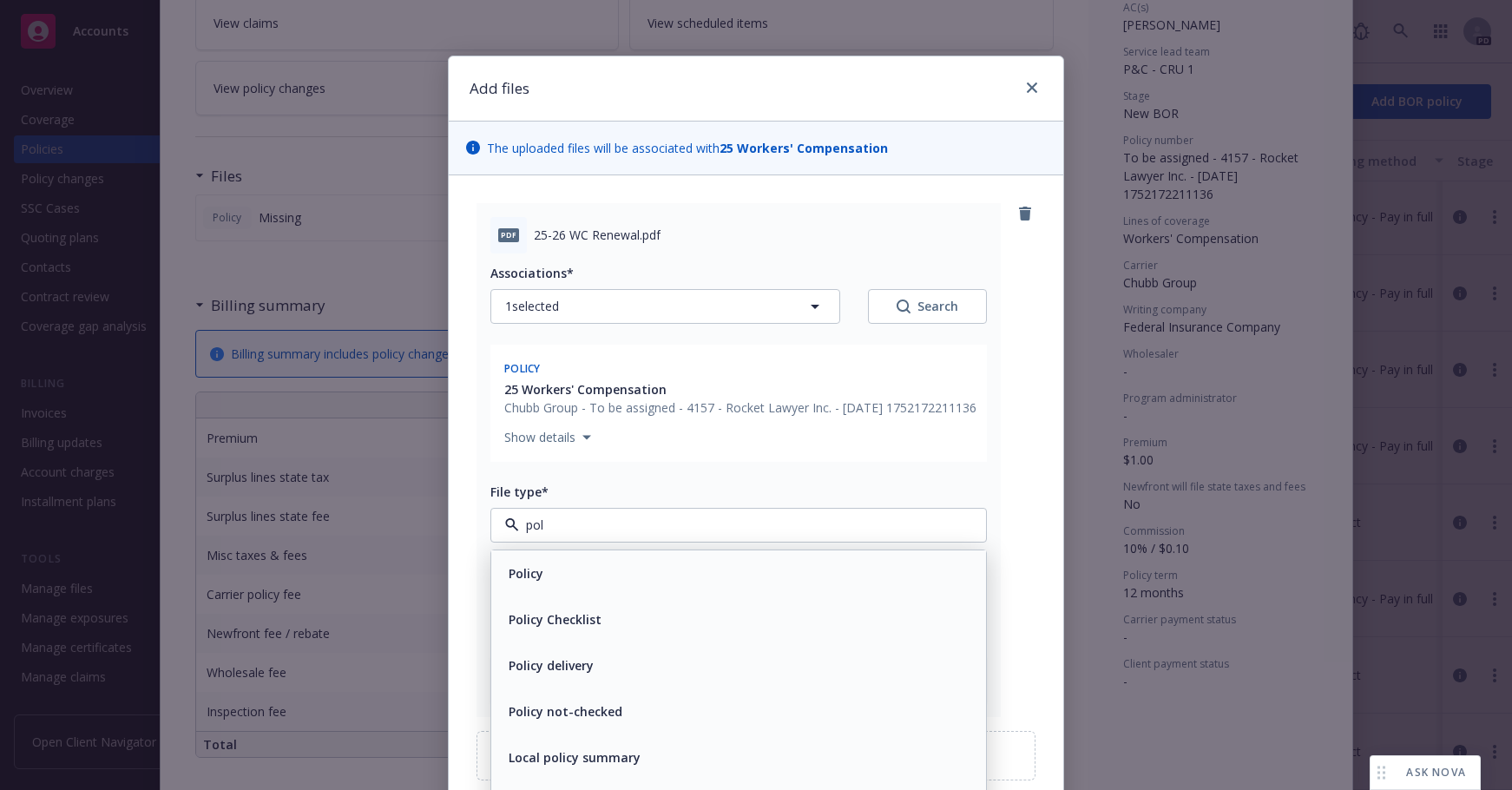 type on "poli" 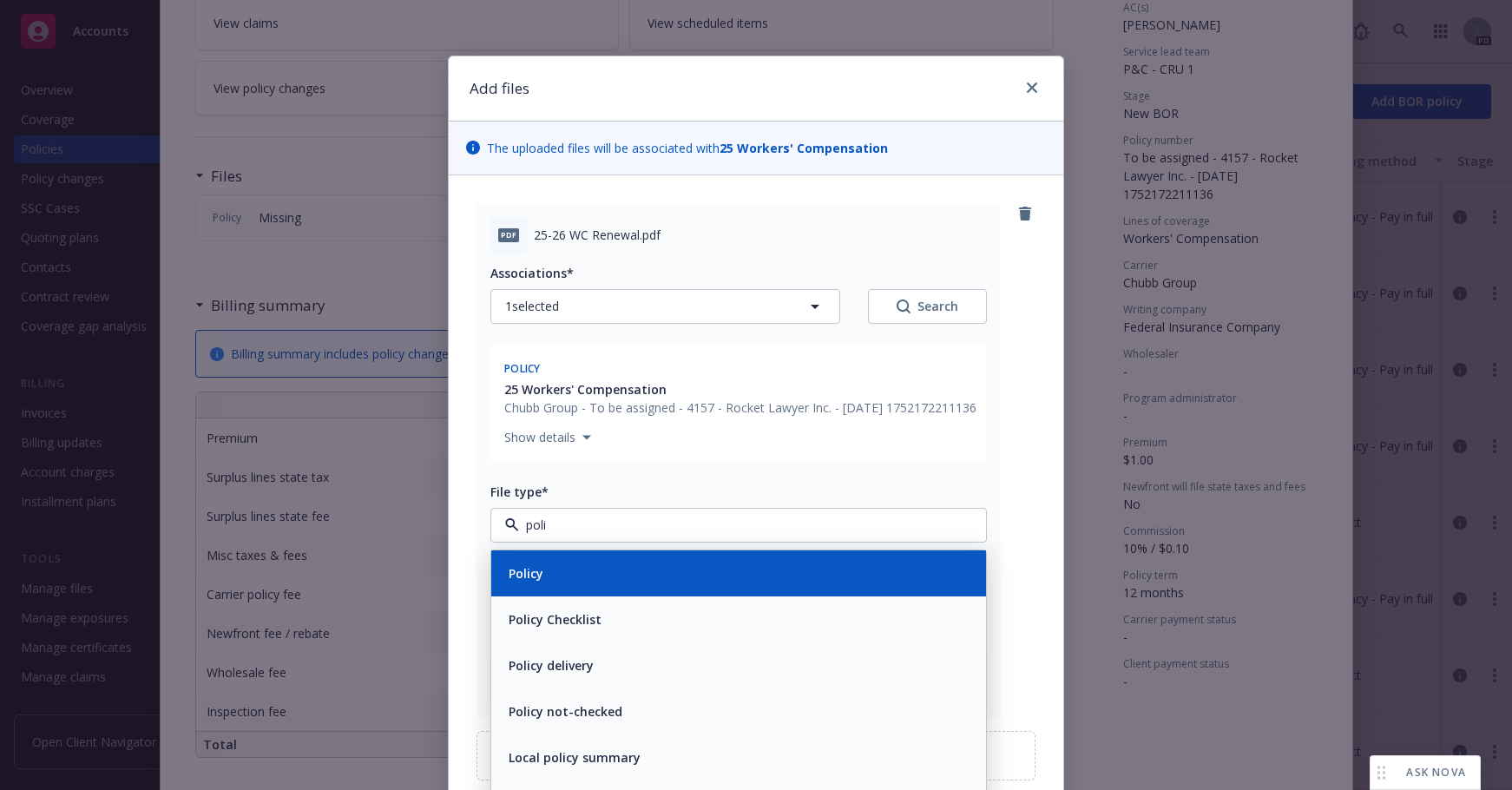 click on "Policy" at bounding box center [524, 573] 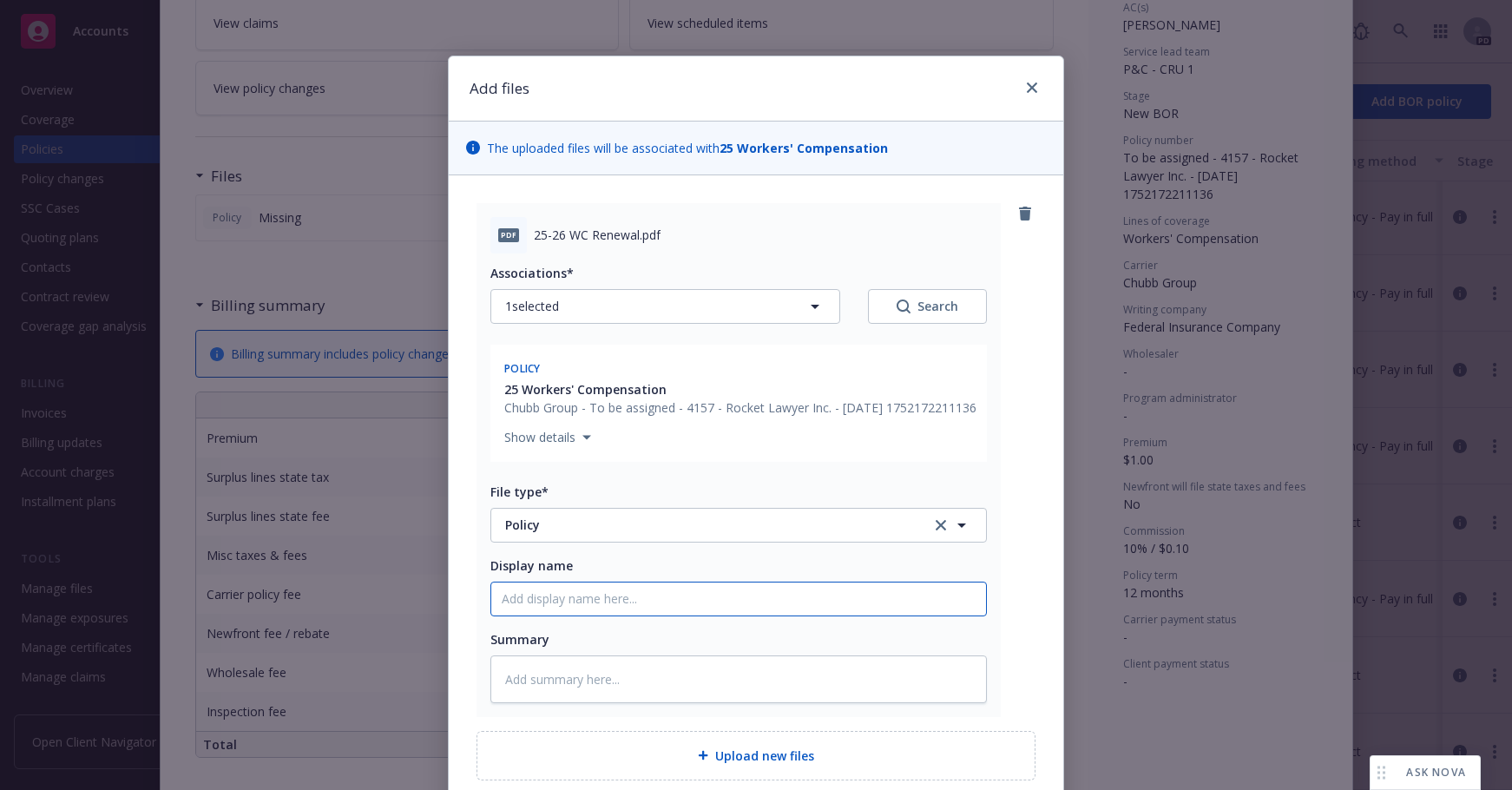 click on "Display name" at bounding box center (739, 599) 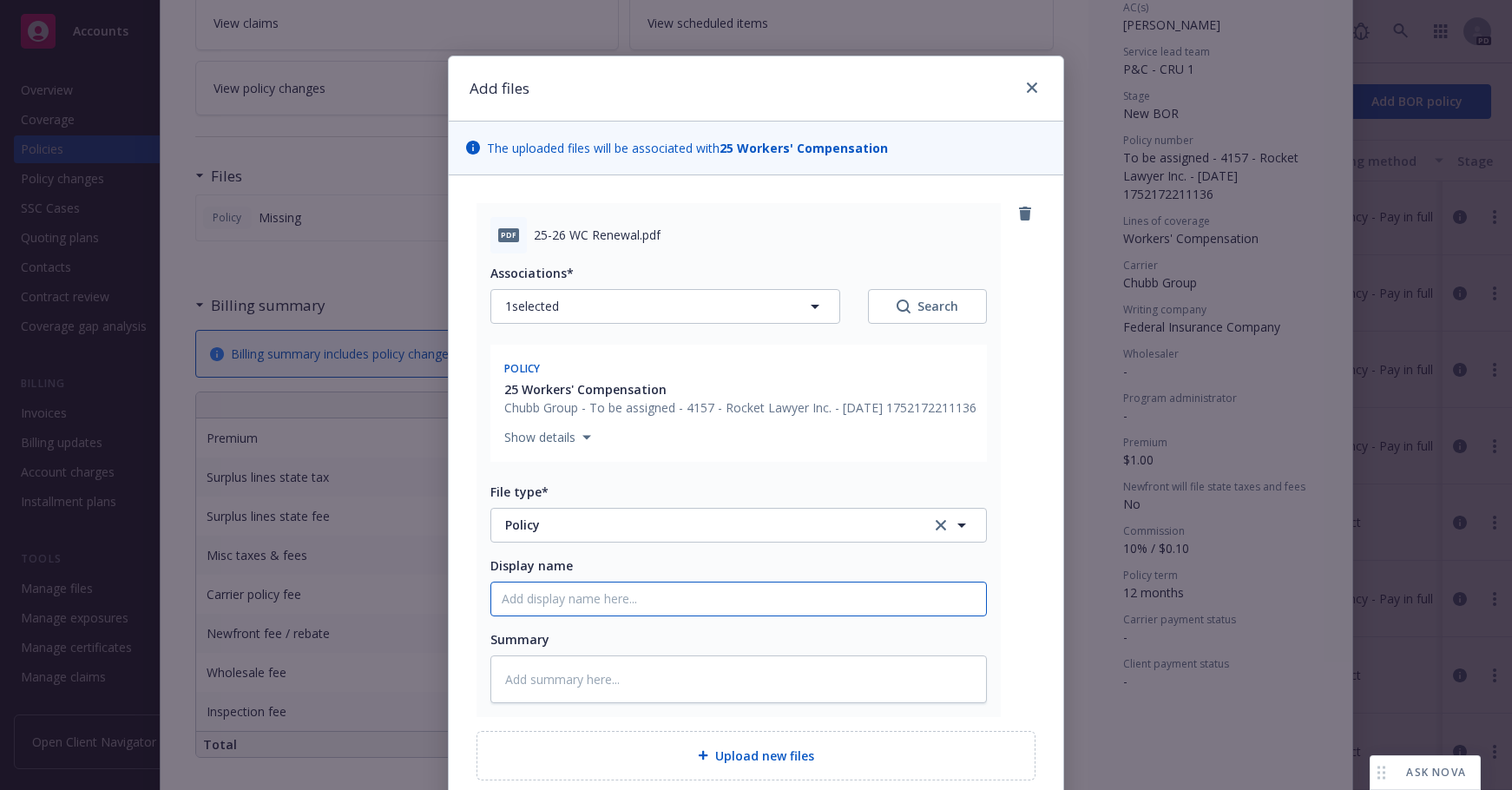 type on "x" 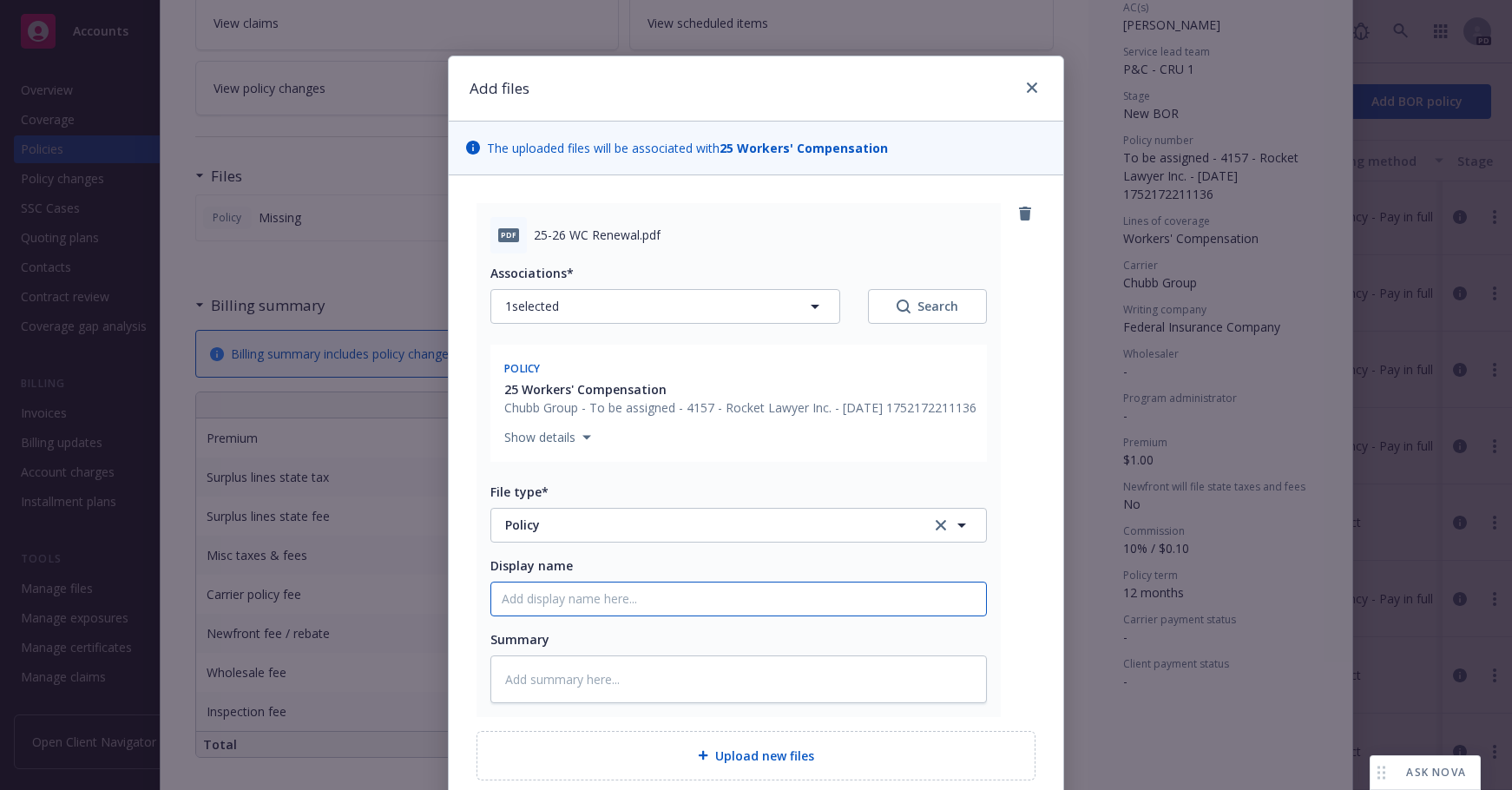 type on "2" 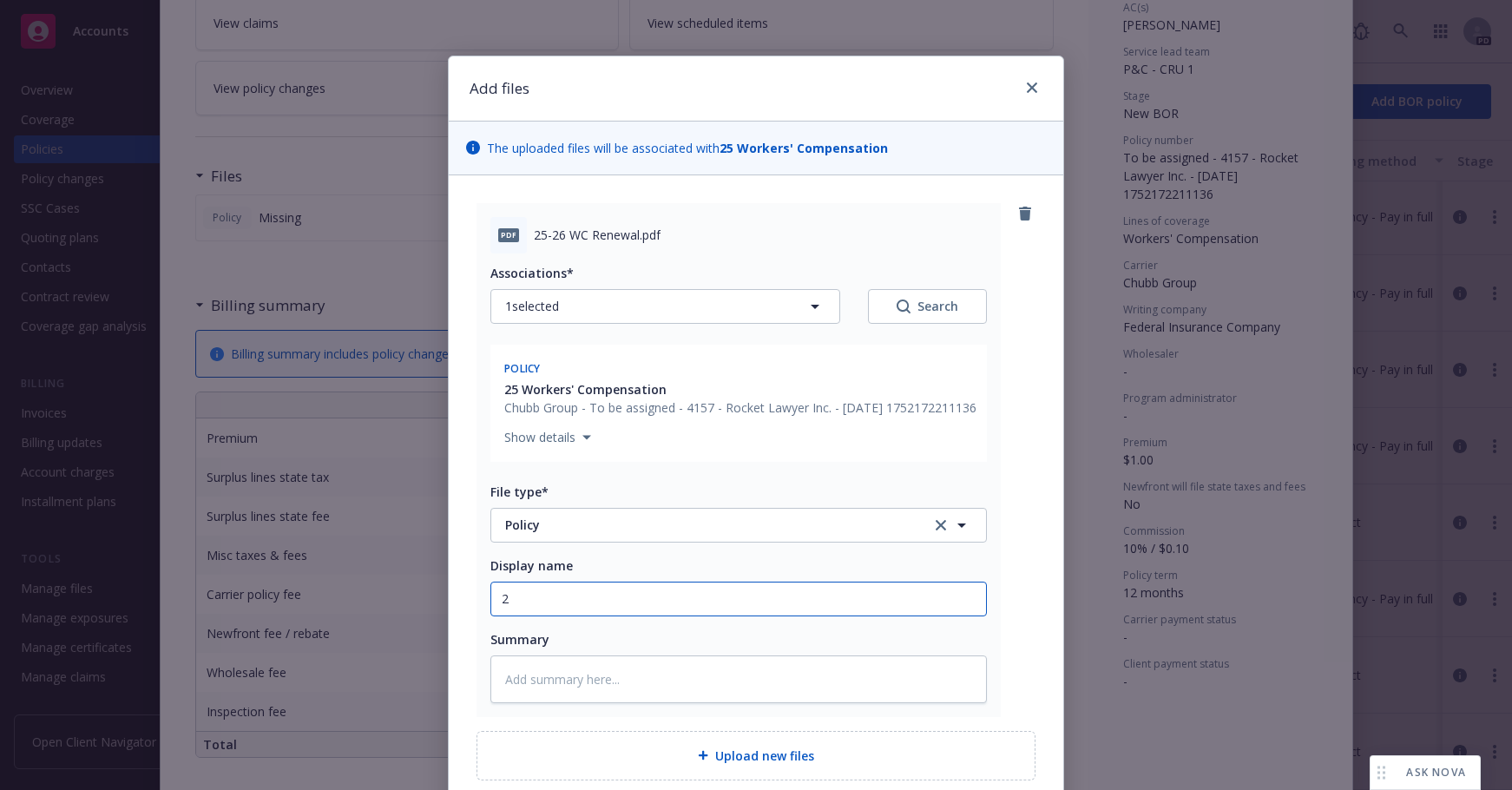 type on "x" 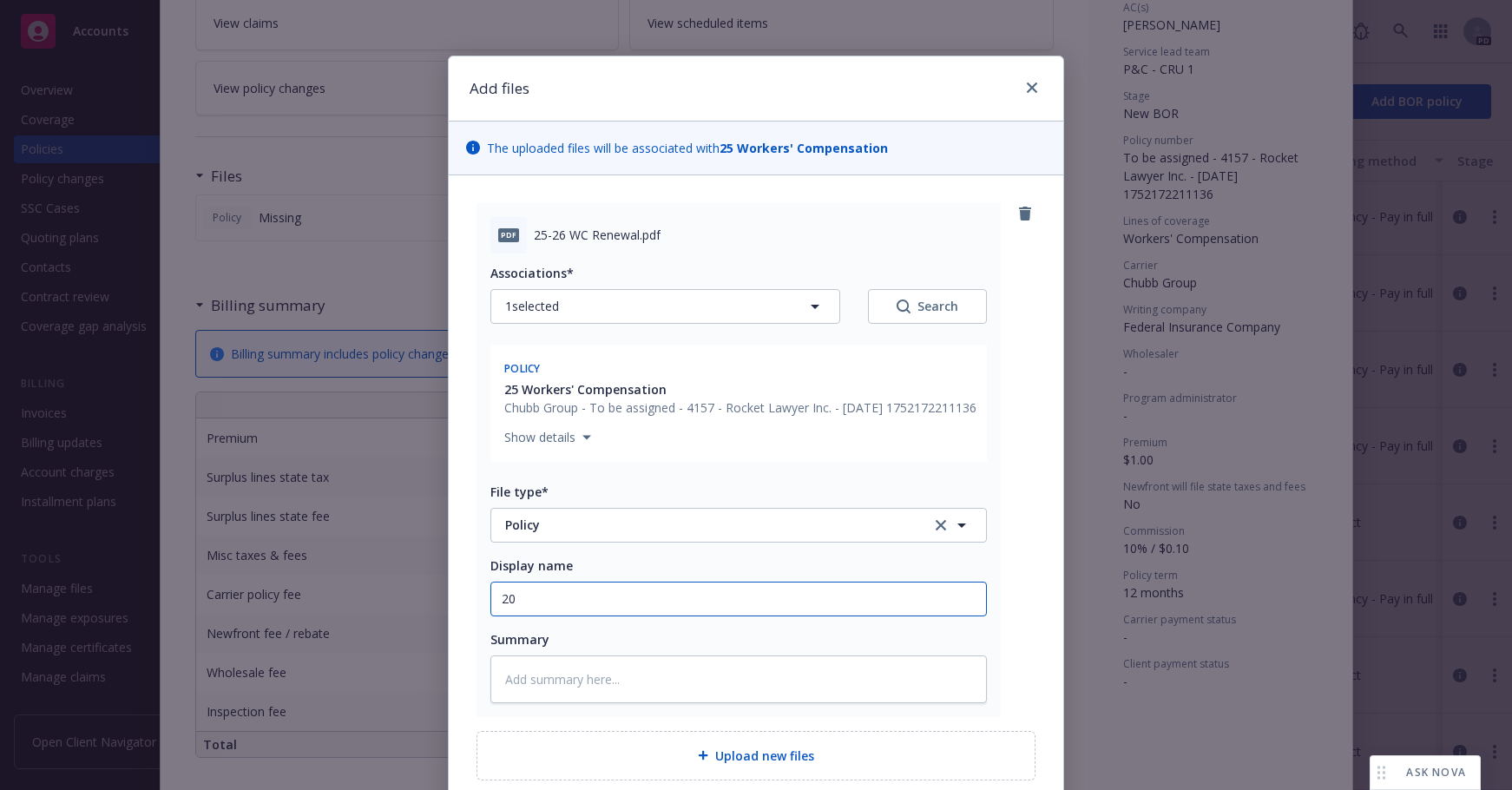 type on "x" 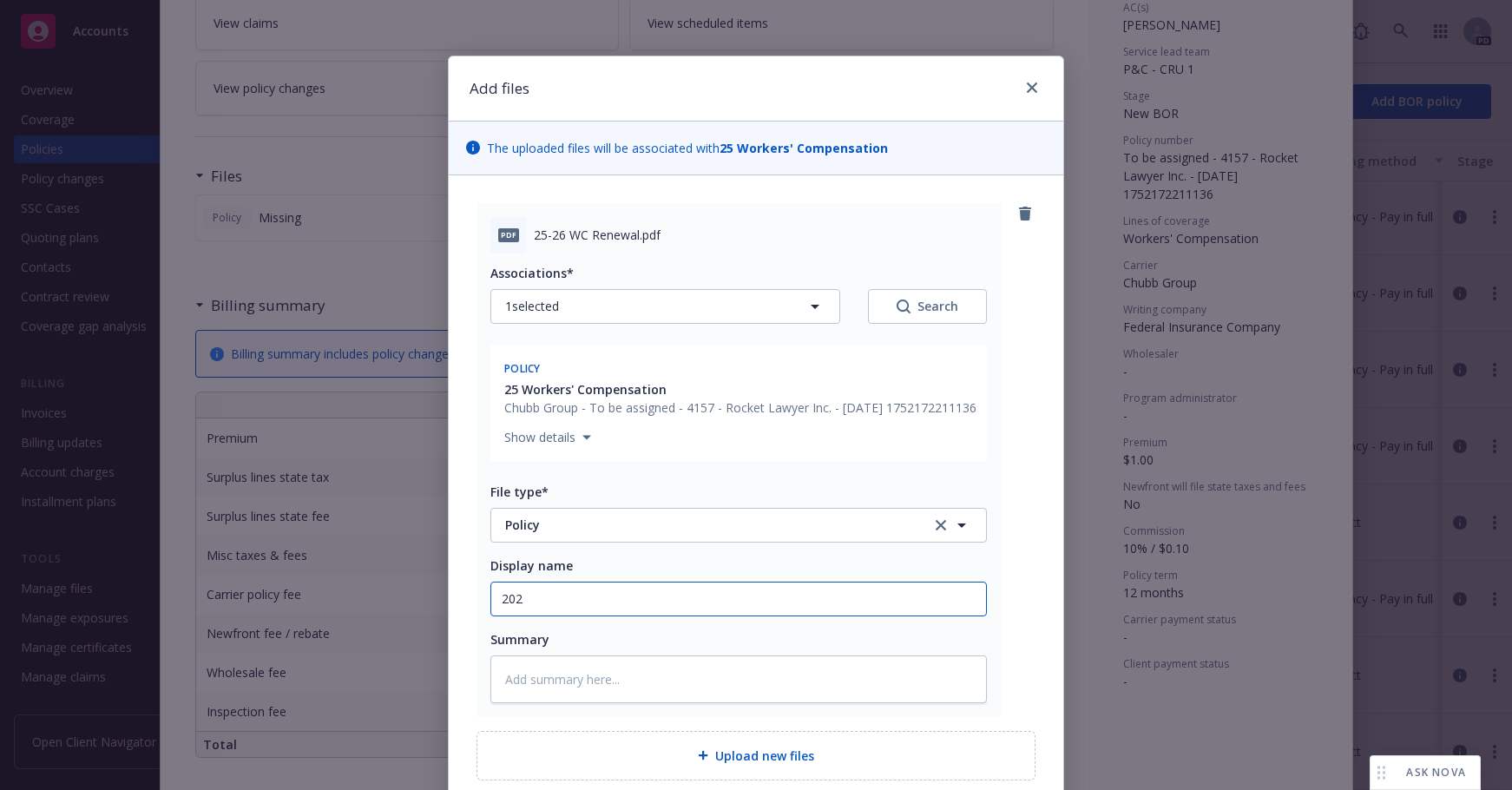 type on "x" 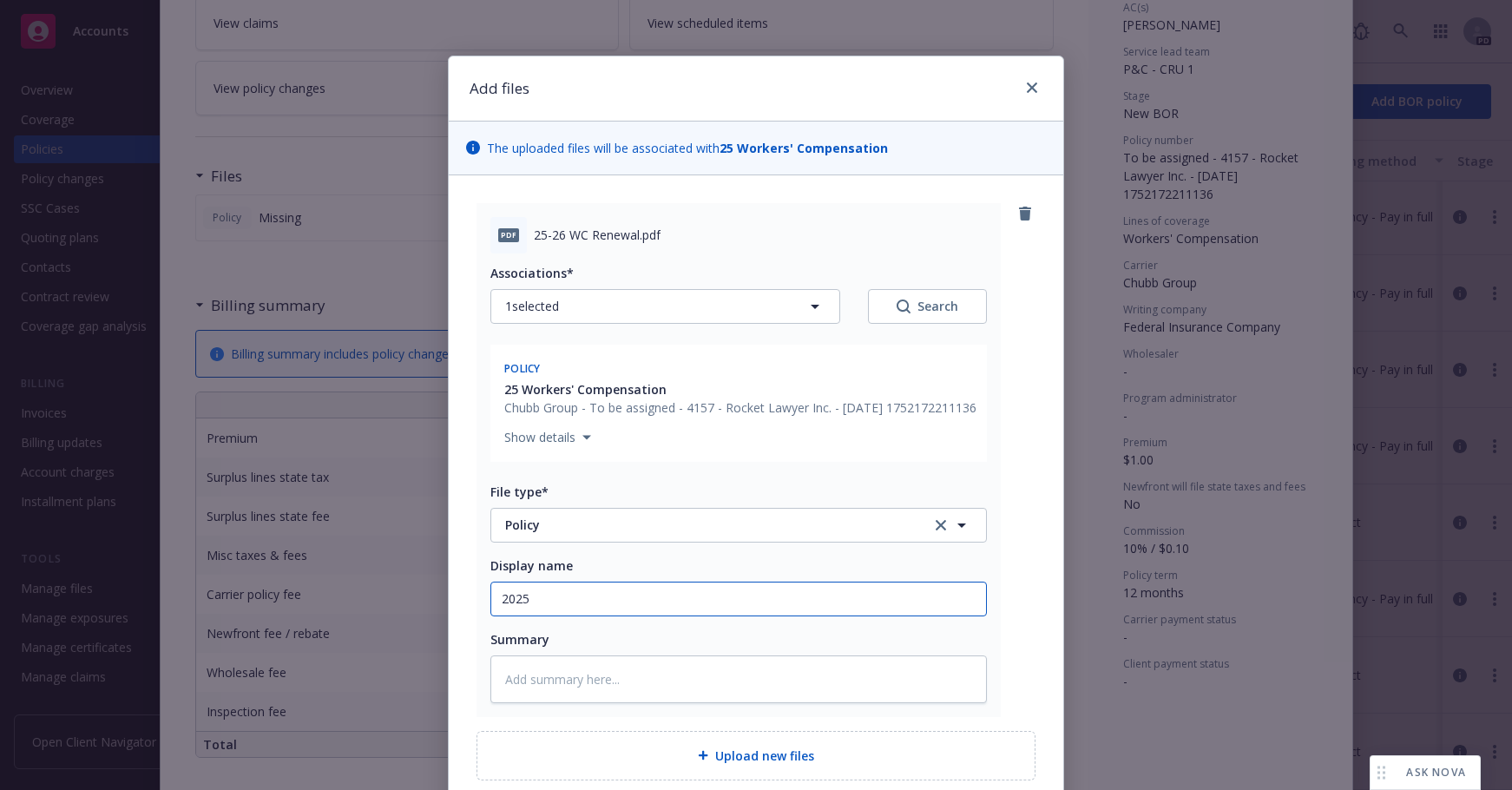 type on "x" 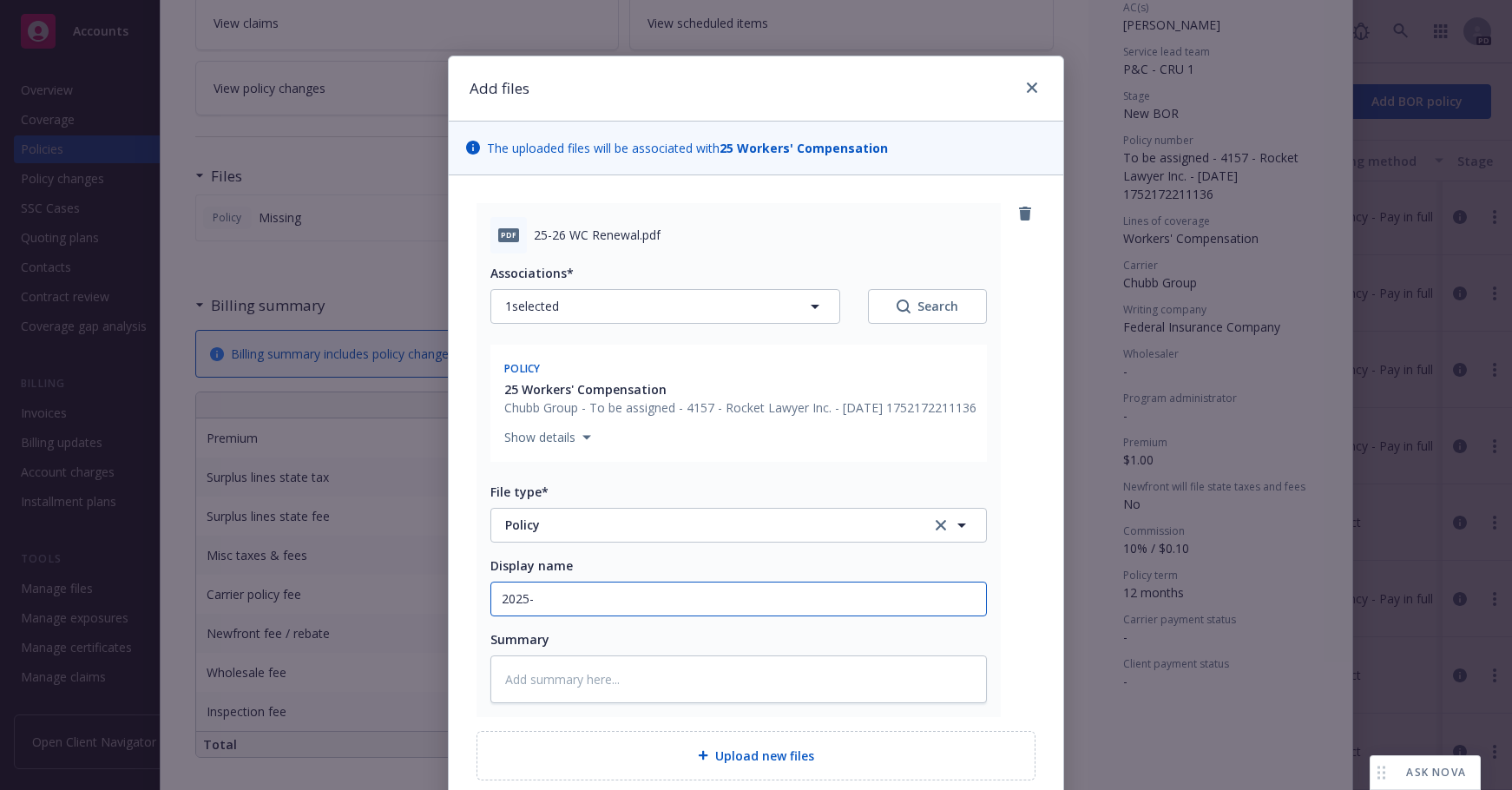 type on "x" 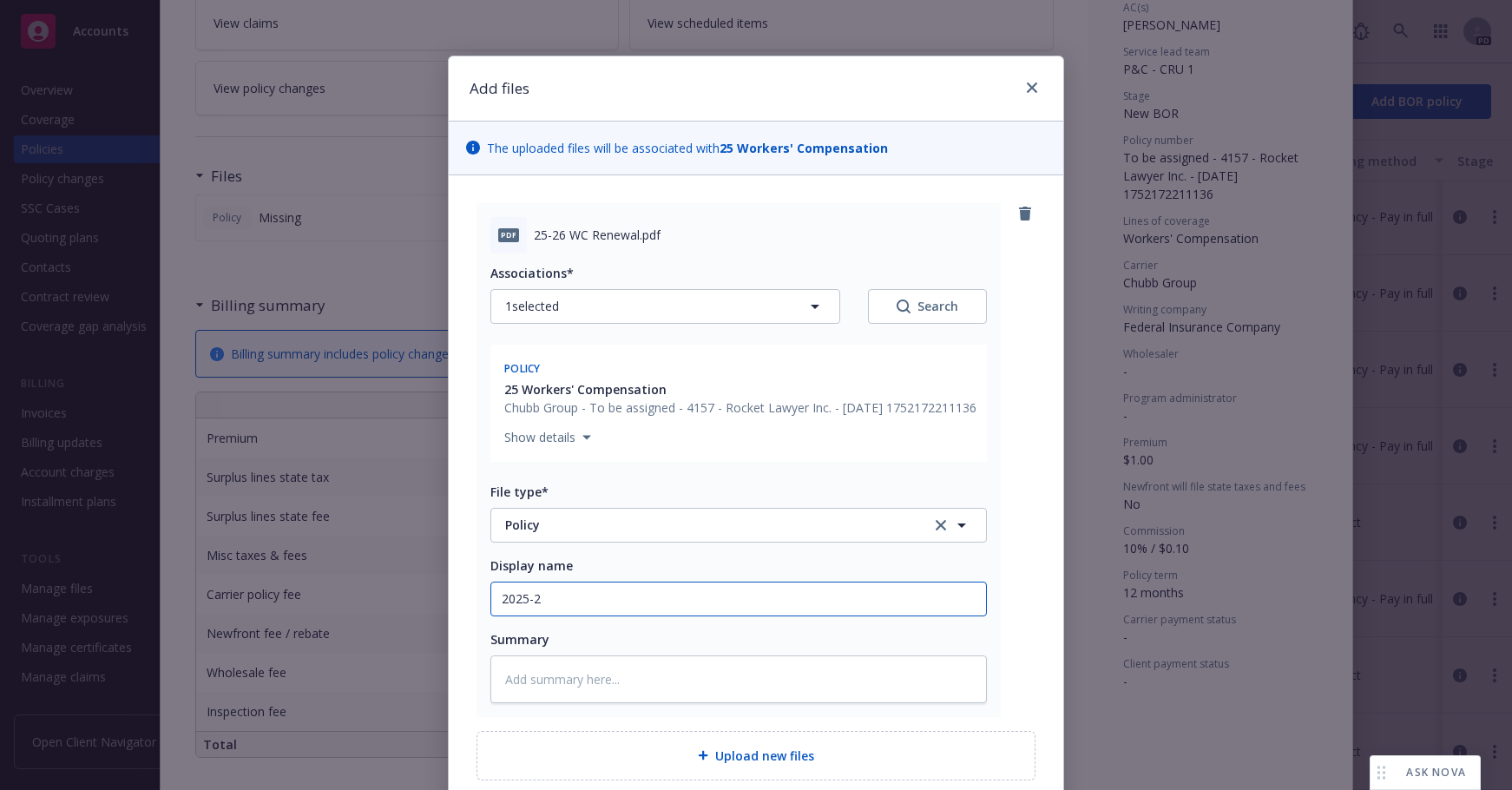 type on "x" 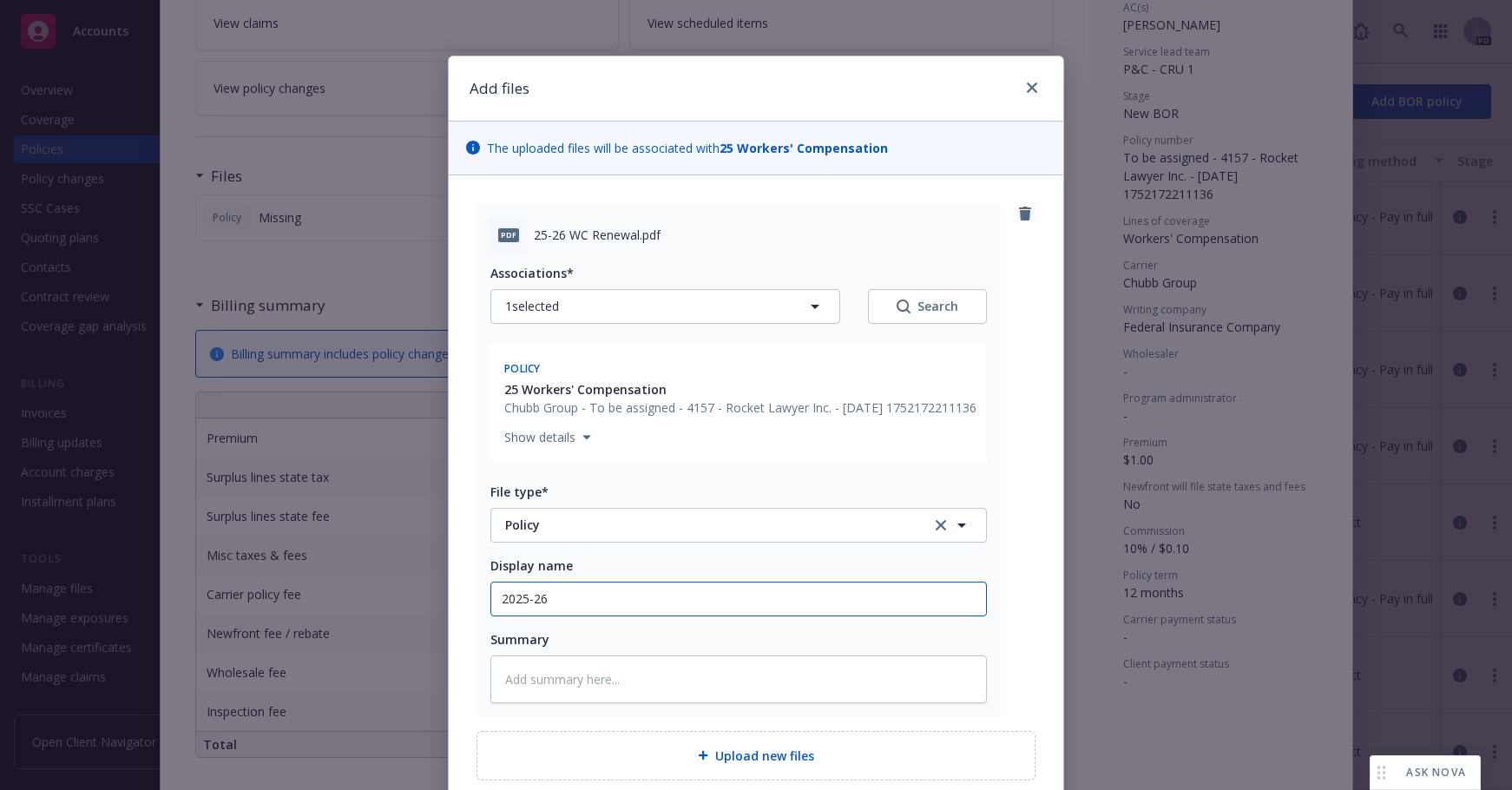 type on "x" 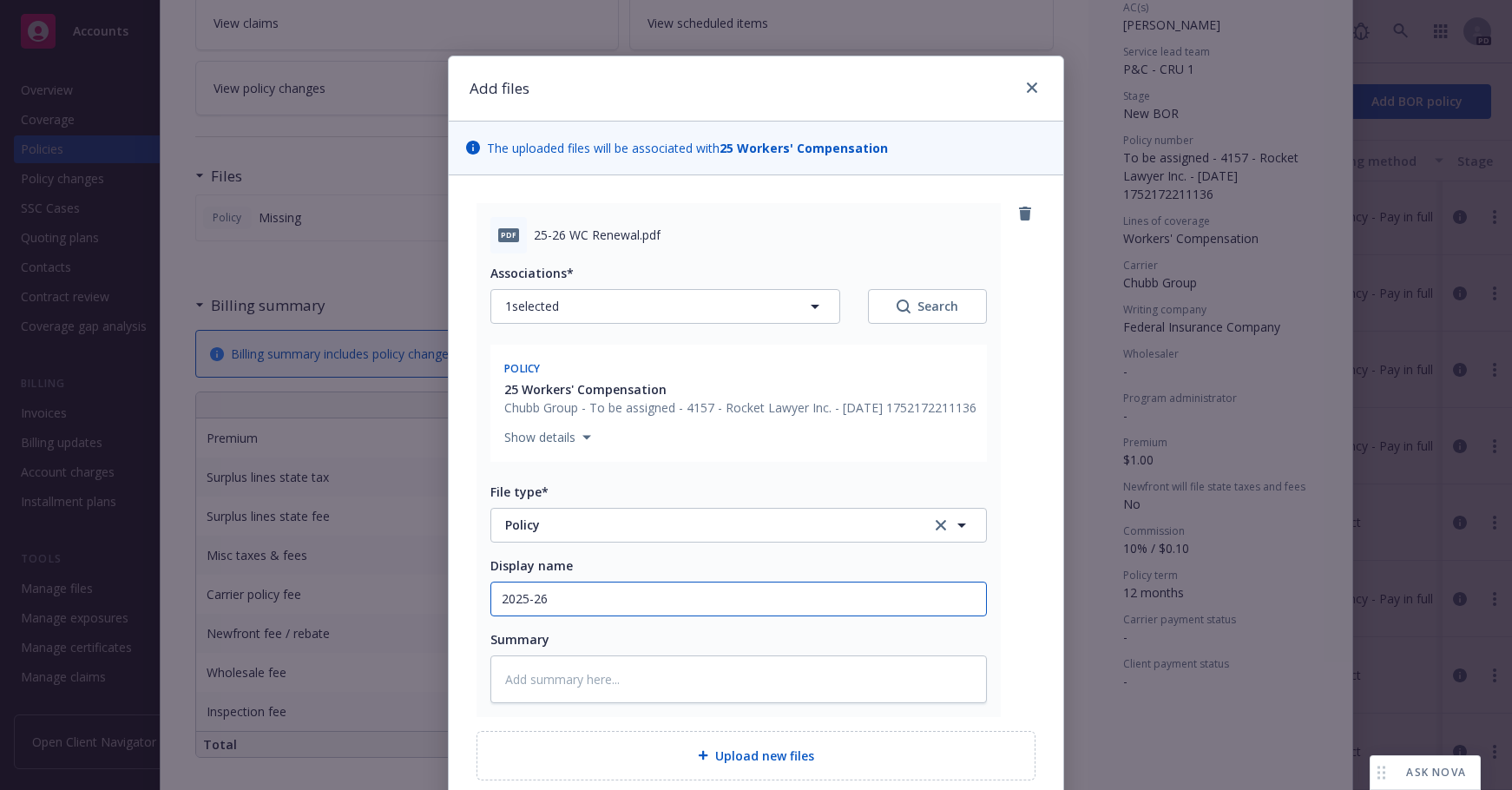 type on "2025-26" 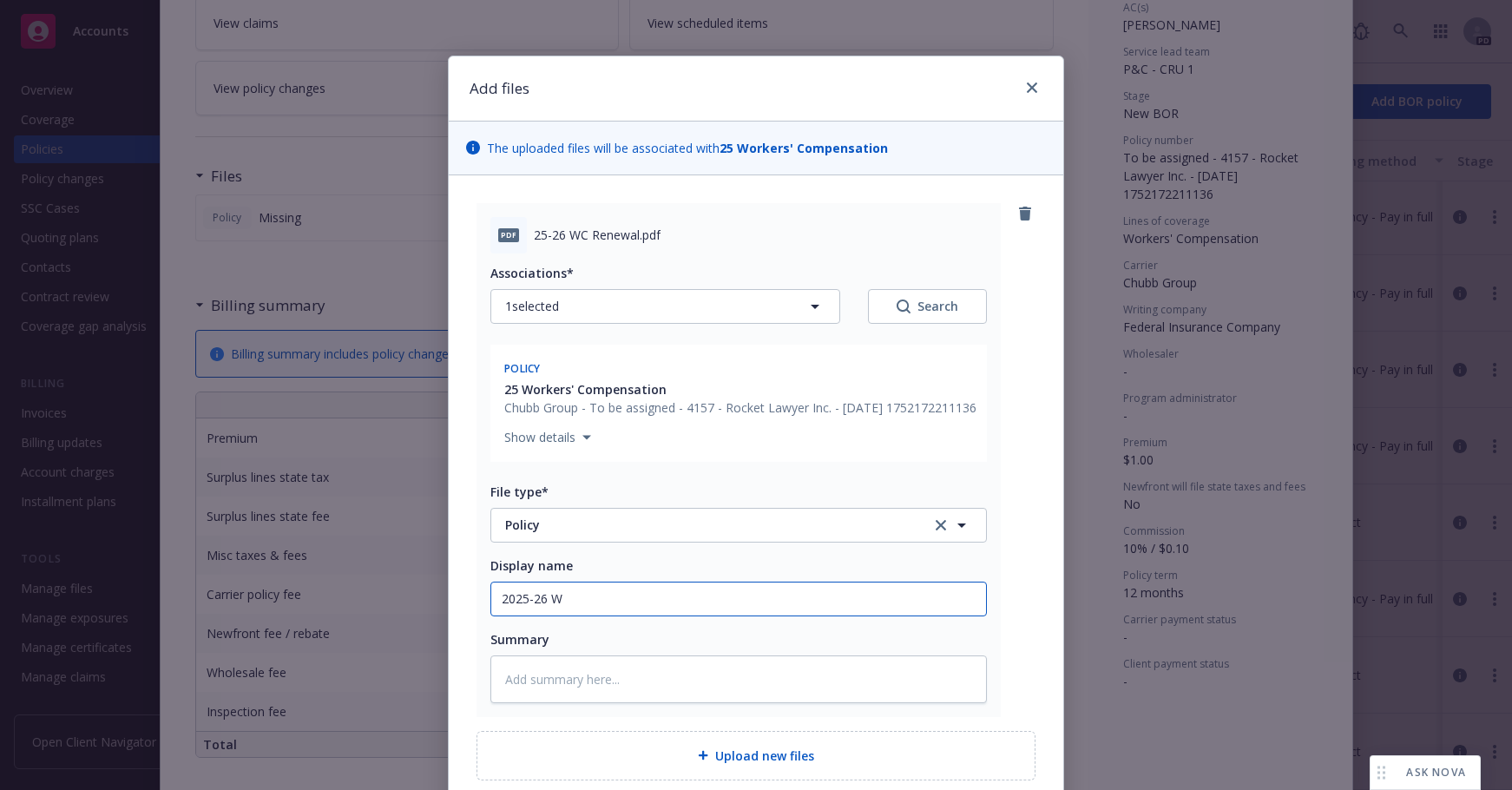 type on "x" 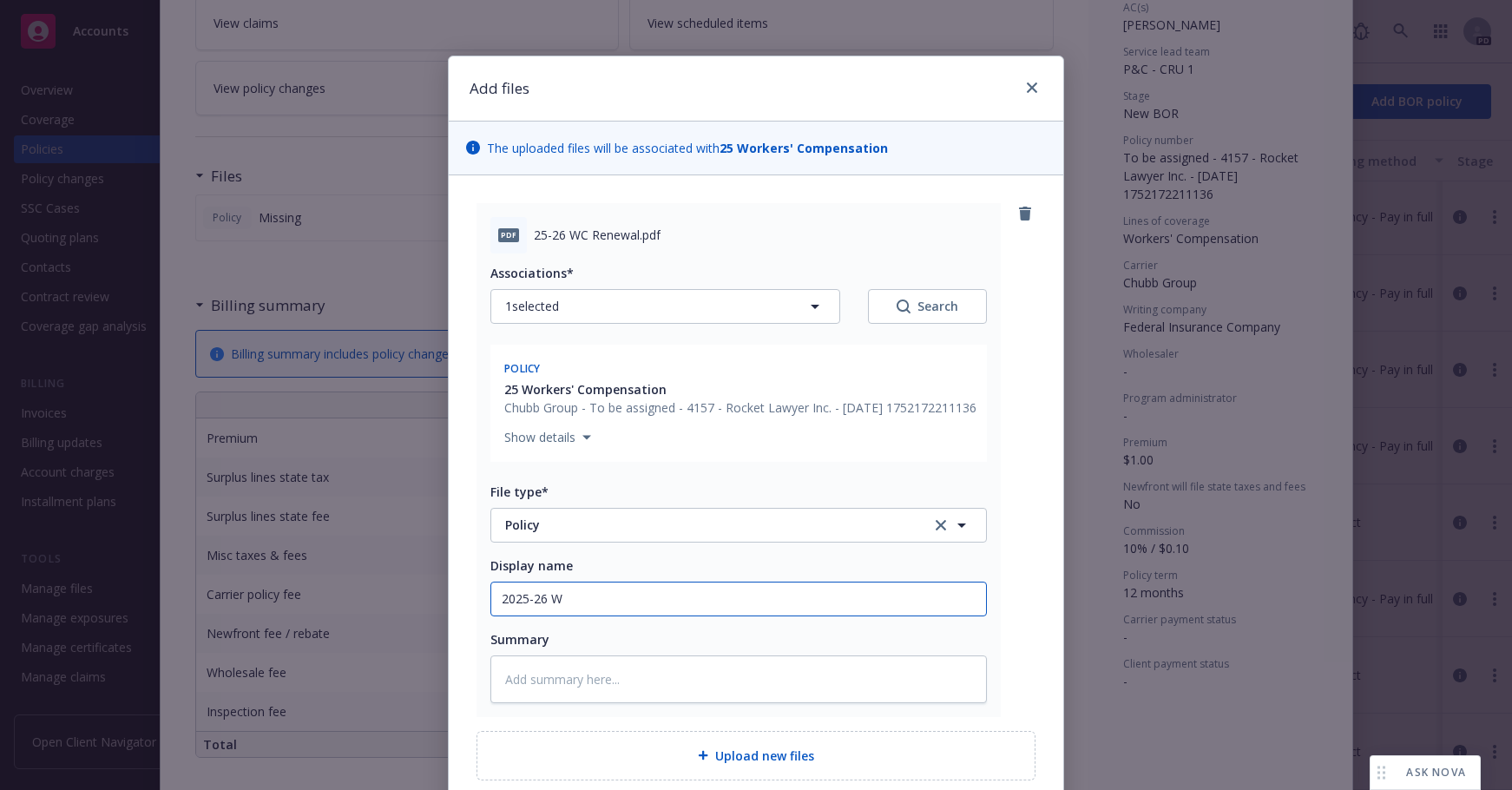 type on "2025-26 WC" 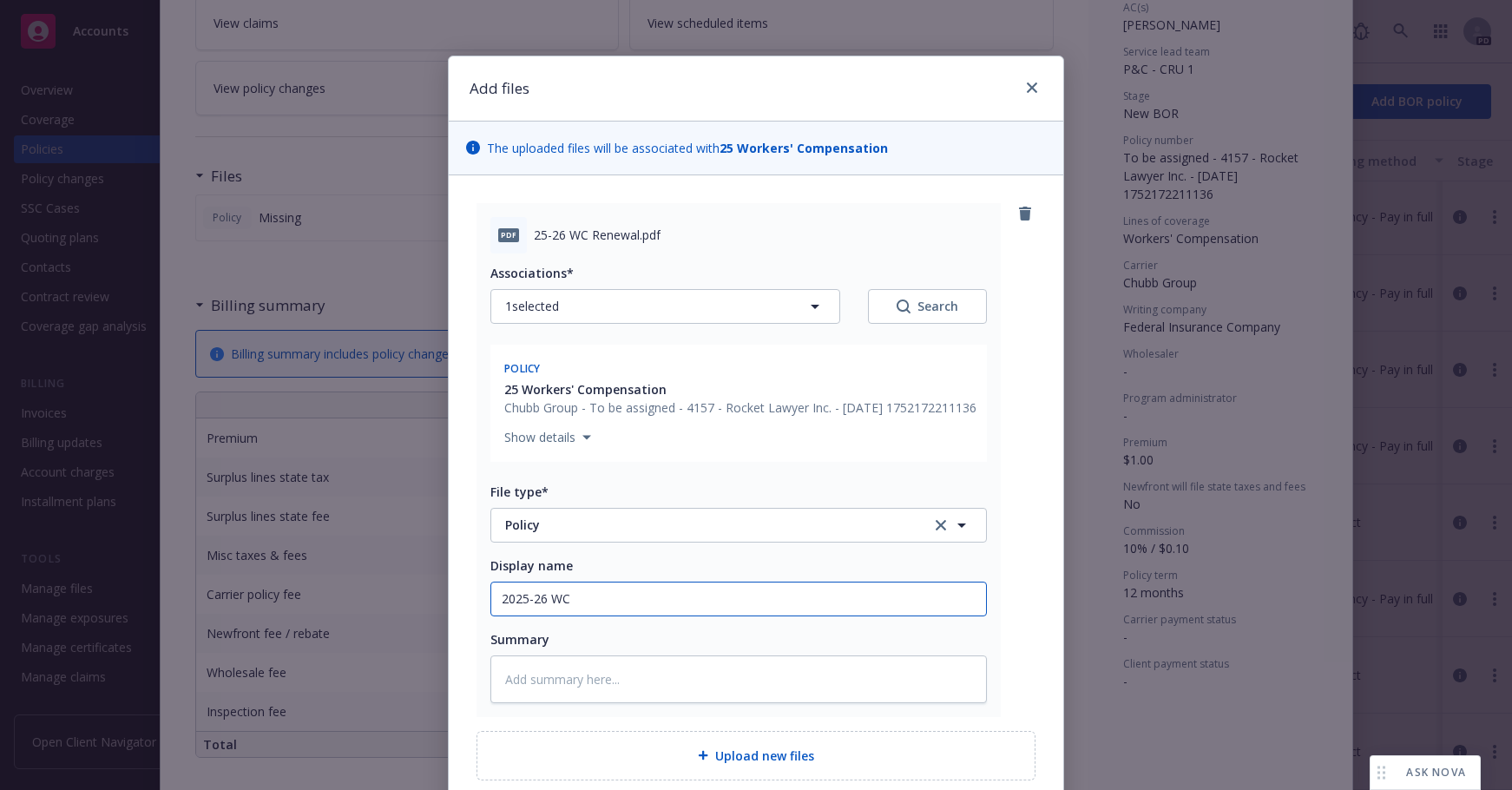 type on "x" 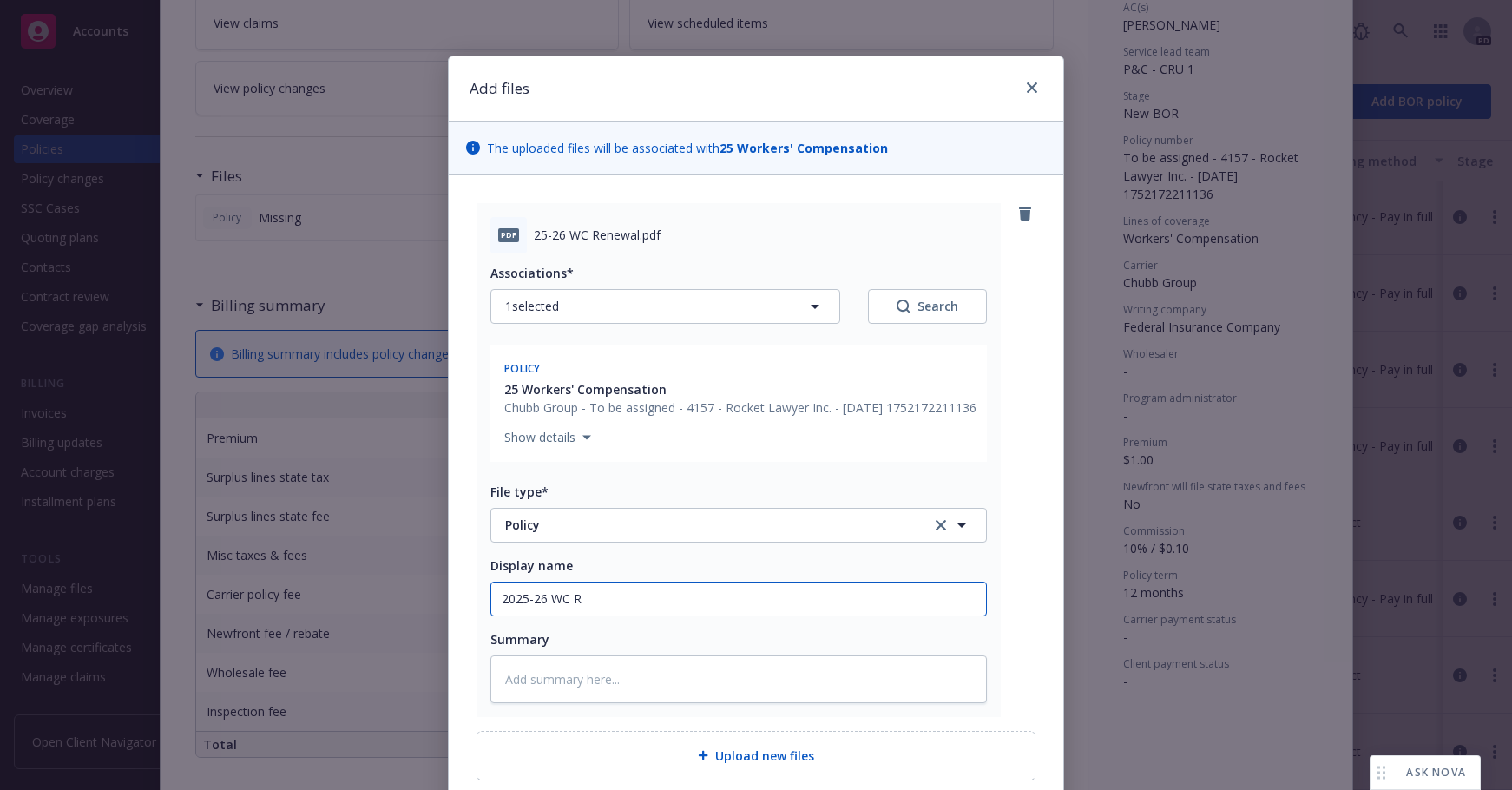 type on "x" 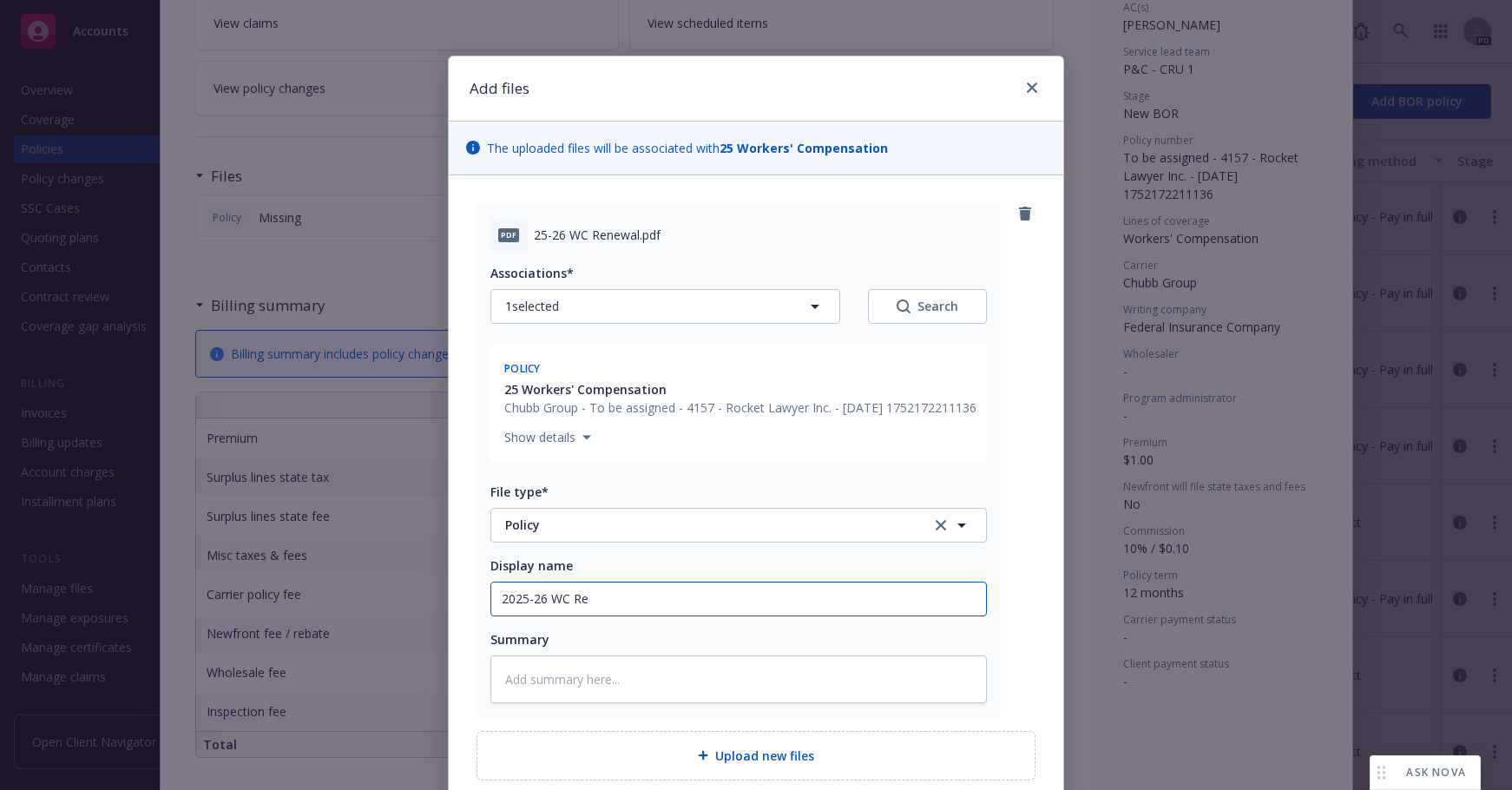 type on "x" 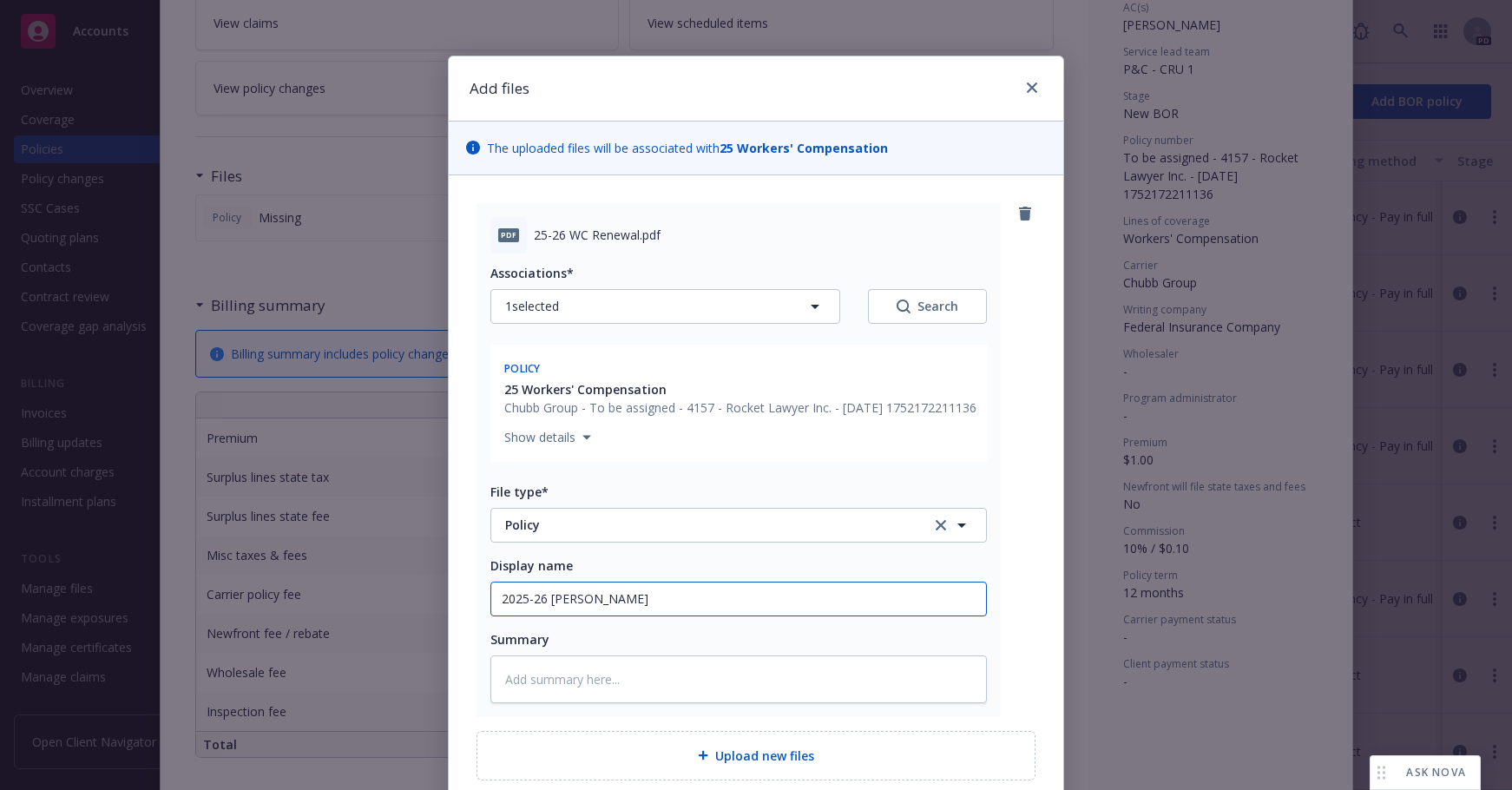 type on "x" 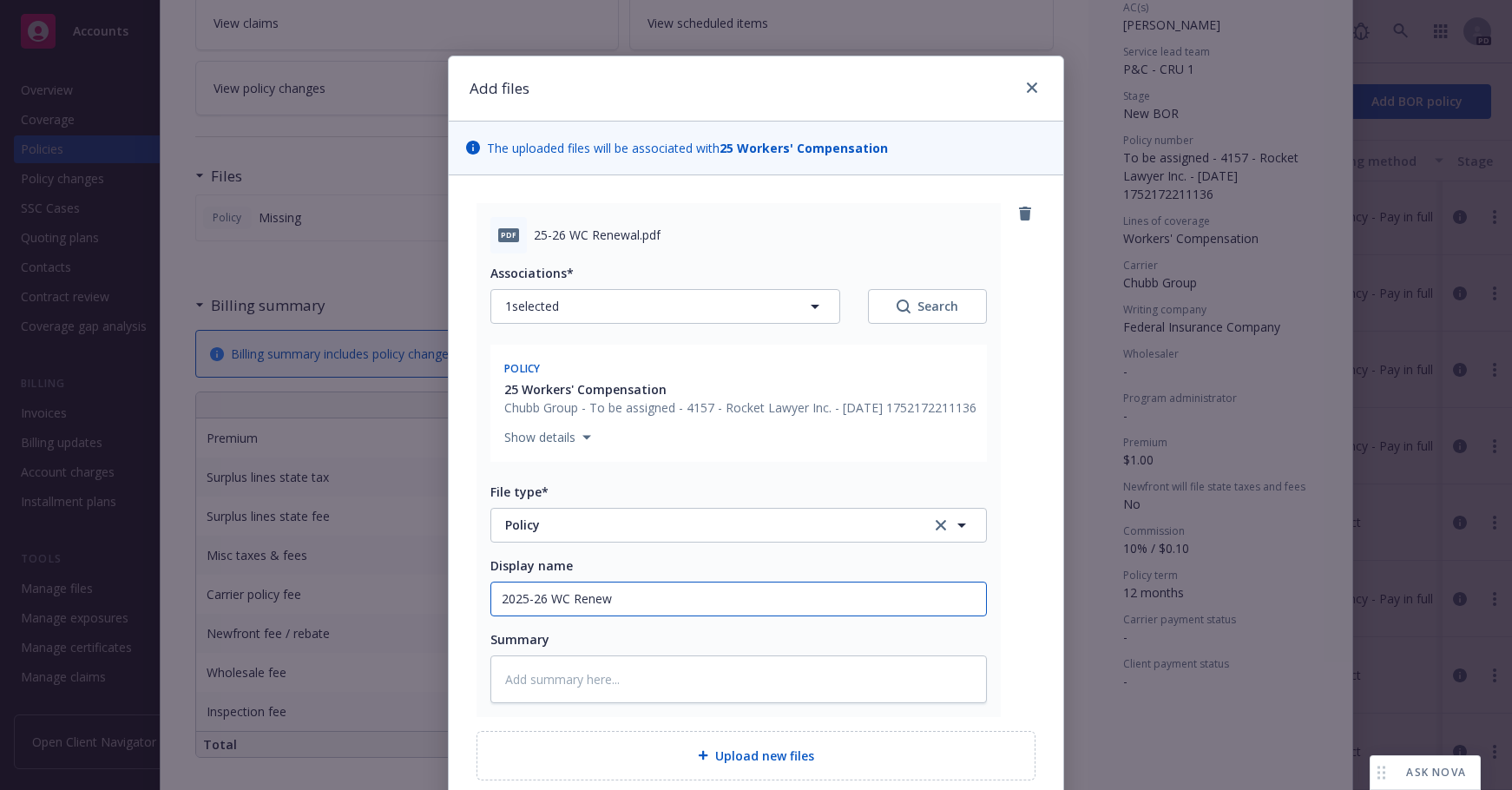type on "x" 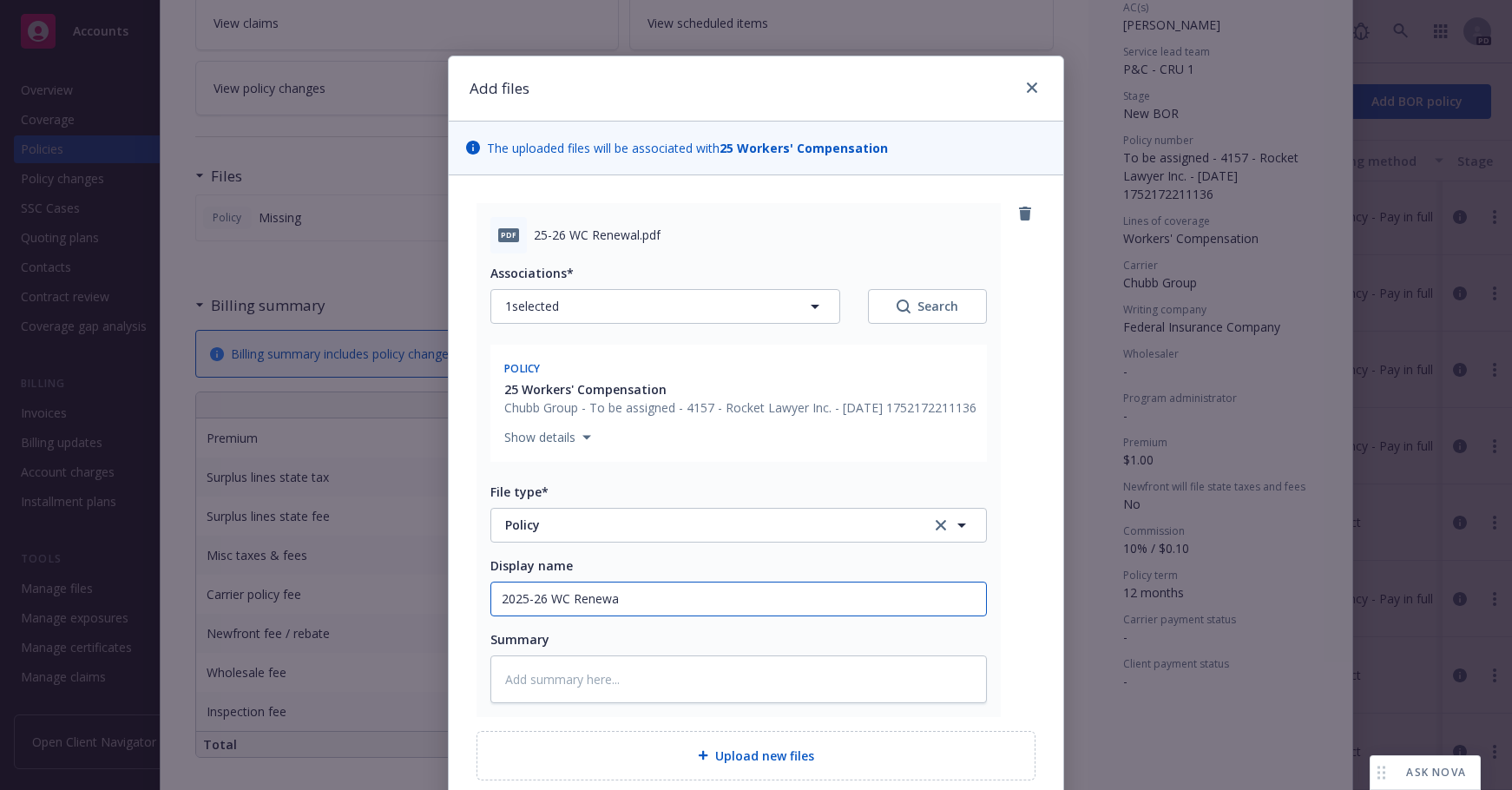 type on "2025-26 WC Renewal" 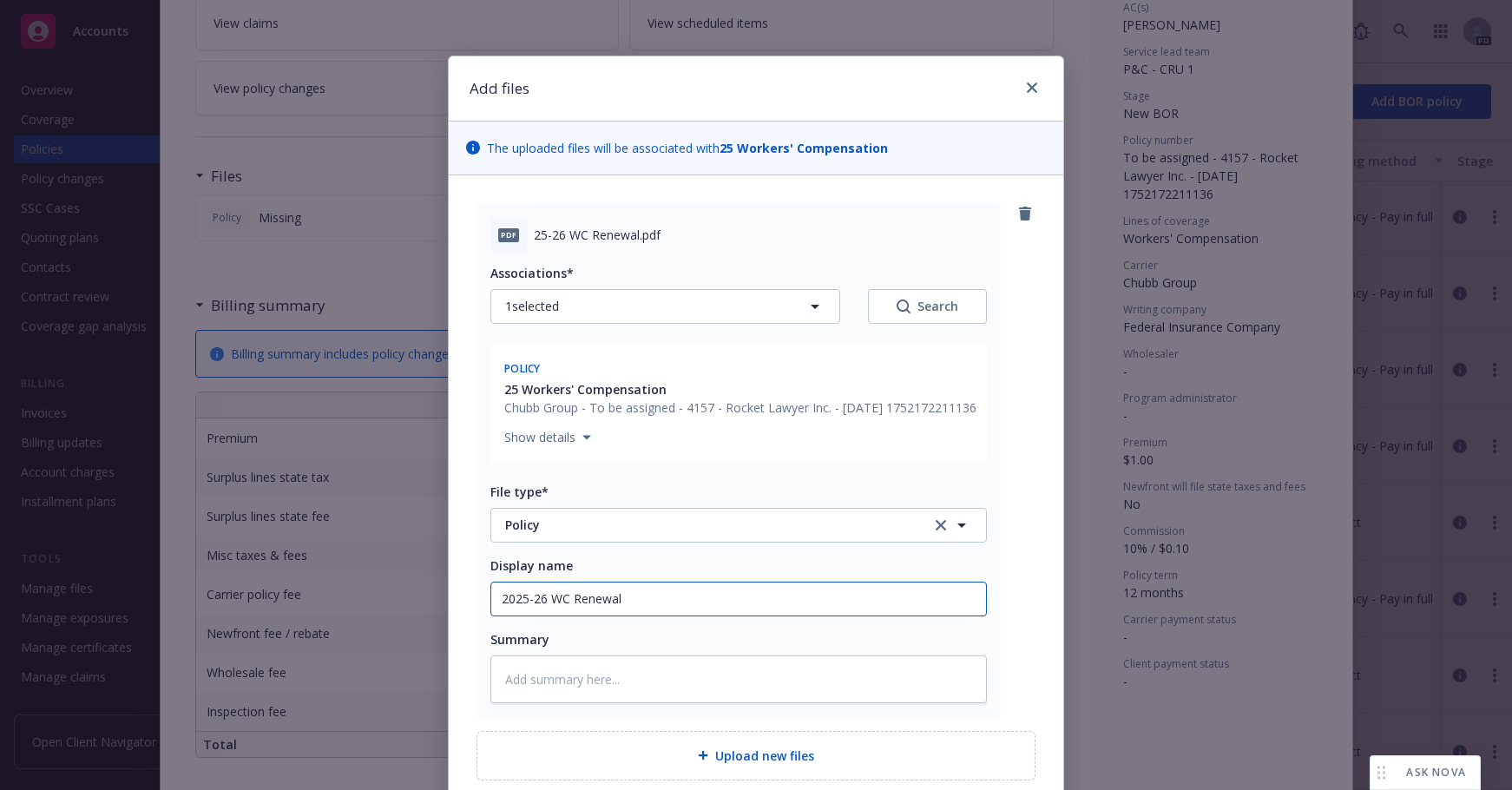 type on "x" 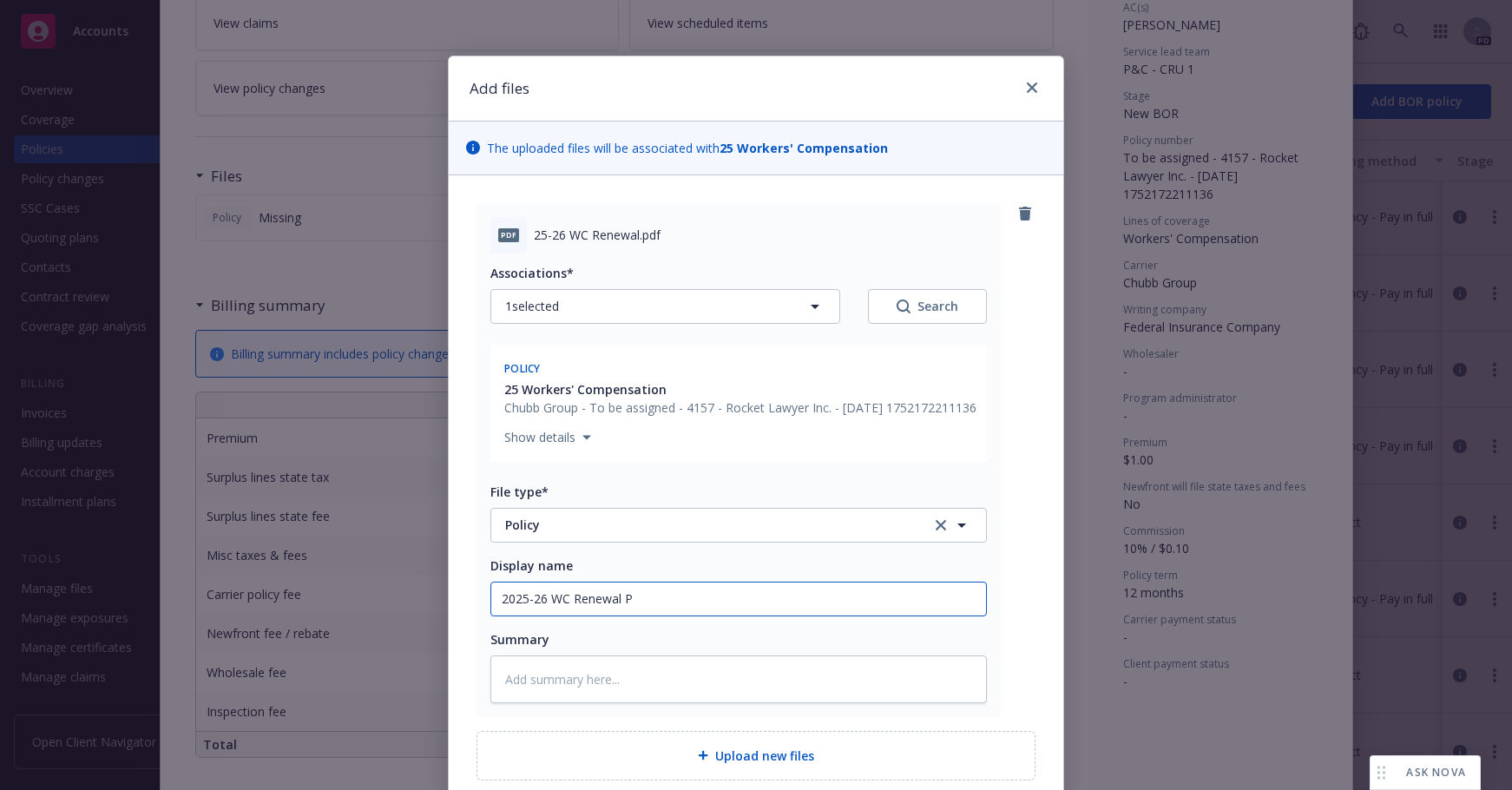 type on "x" 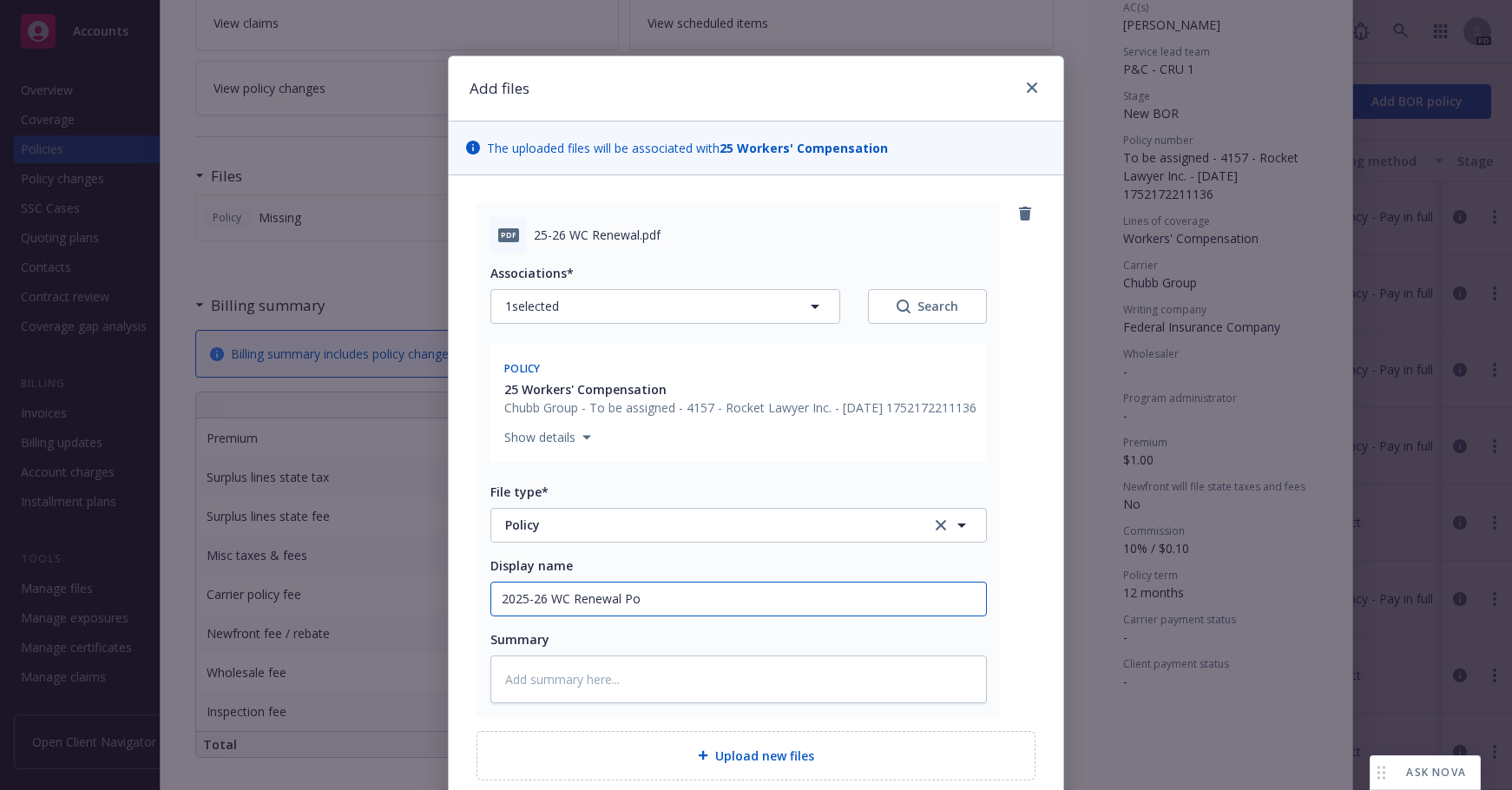 type on "x" 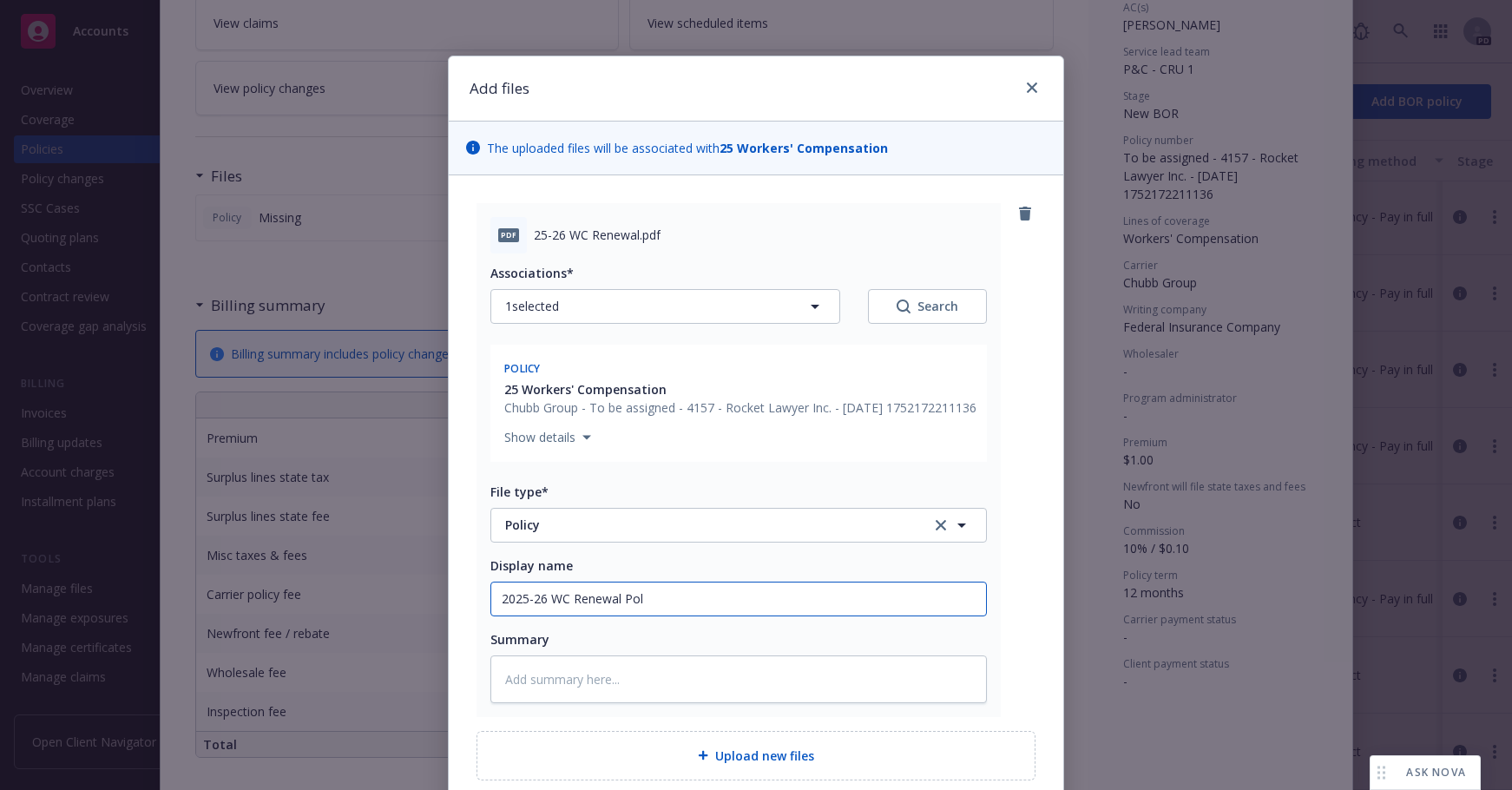 type on "x" 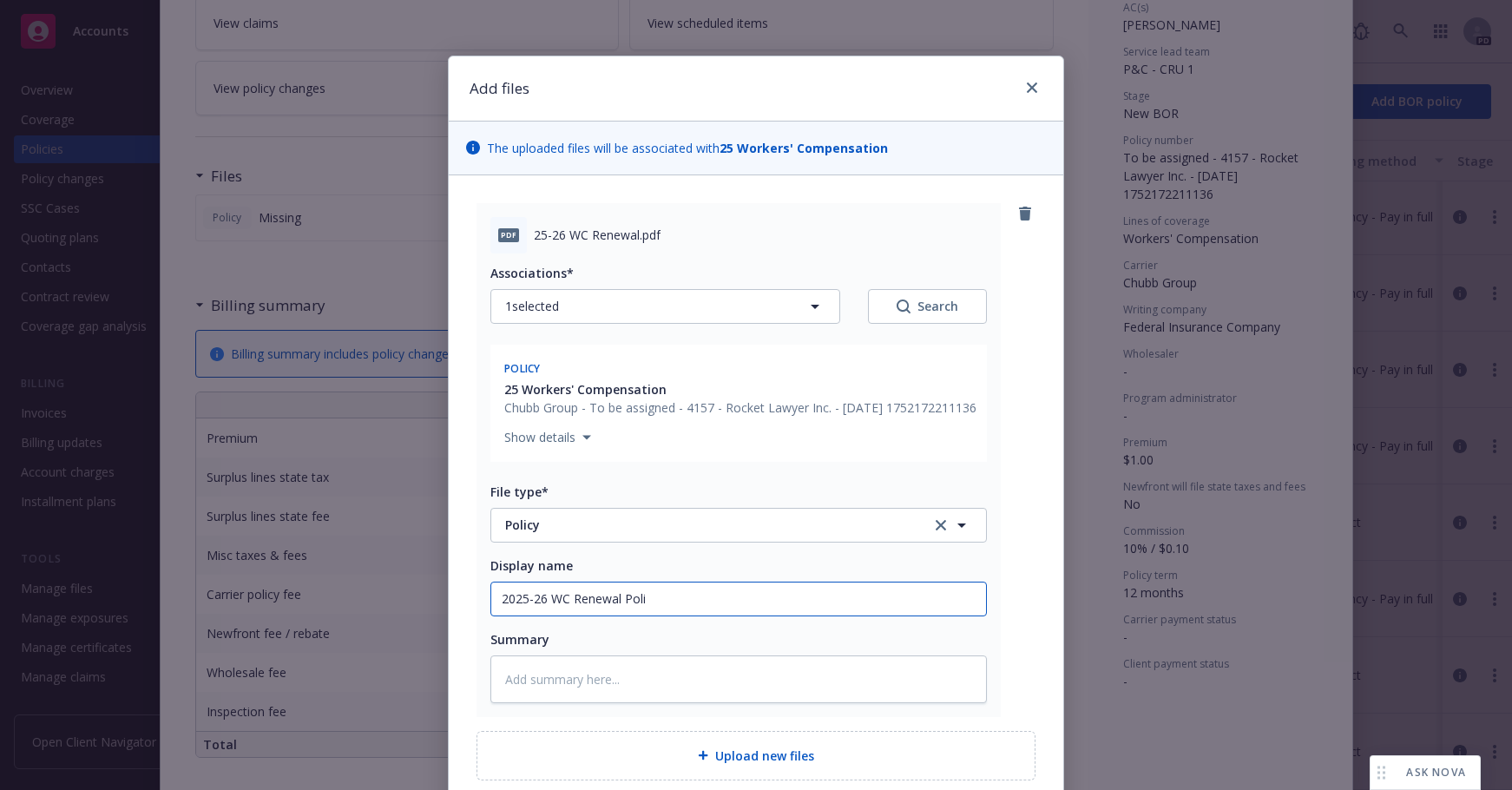 type on "x" 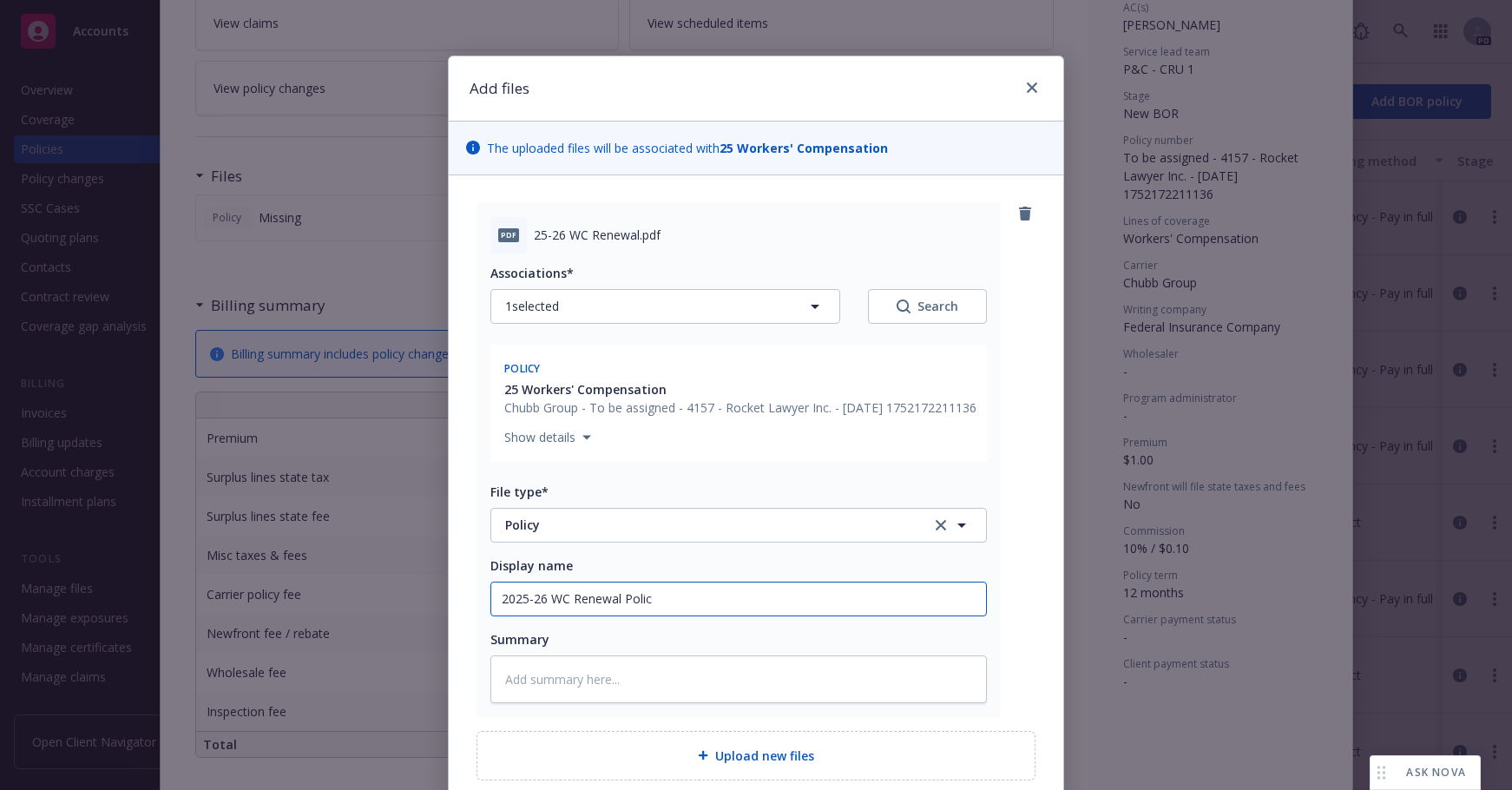 type on "x" 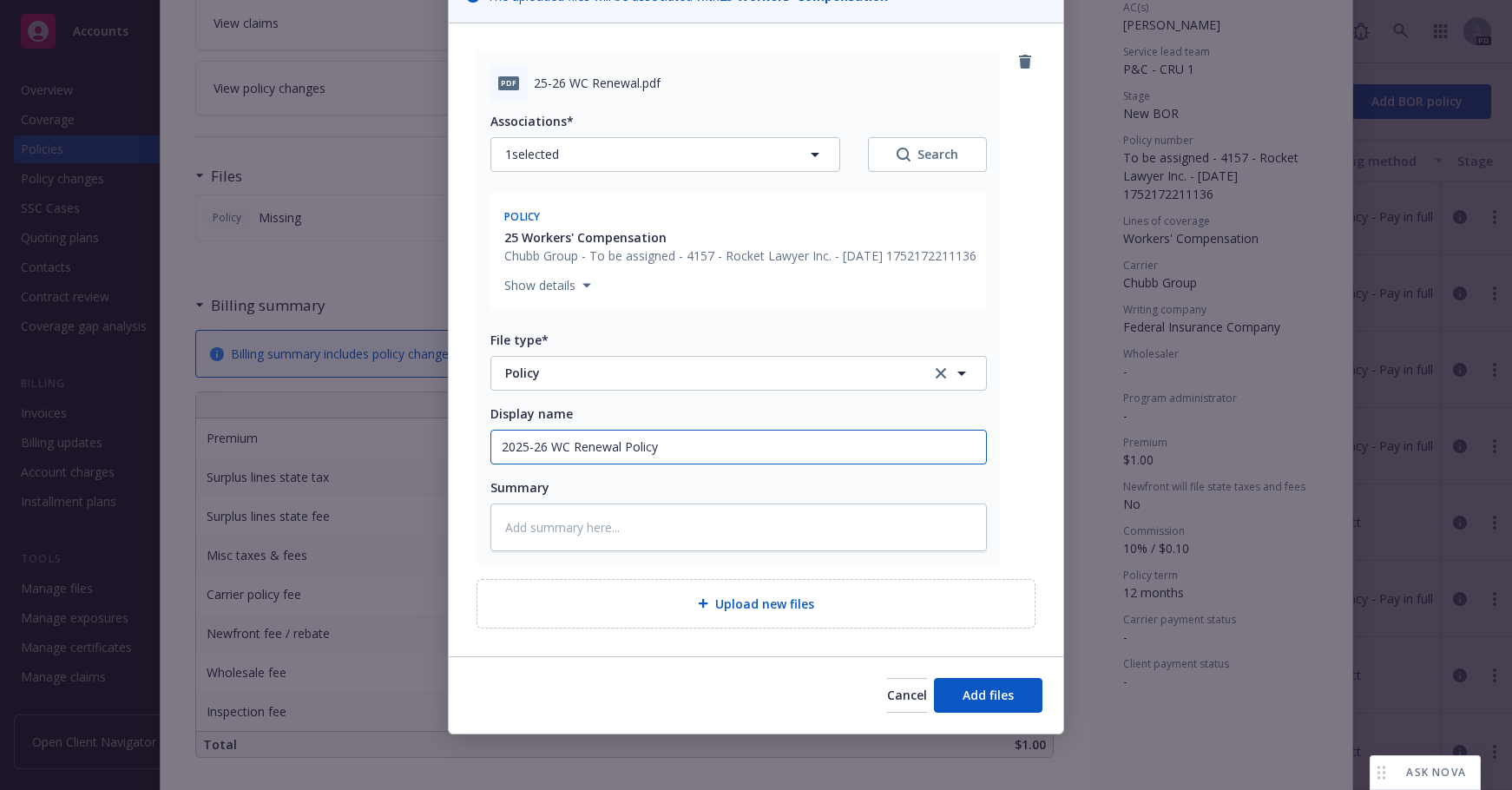 scroll, scrollTop: 170, scrollLeft: 0, axis: vertical 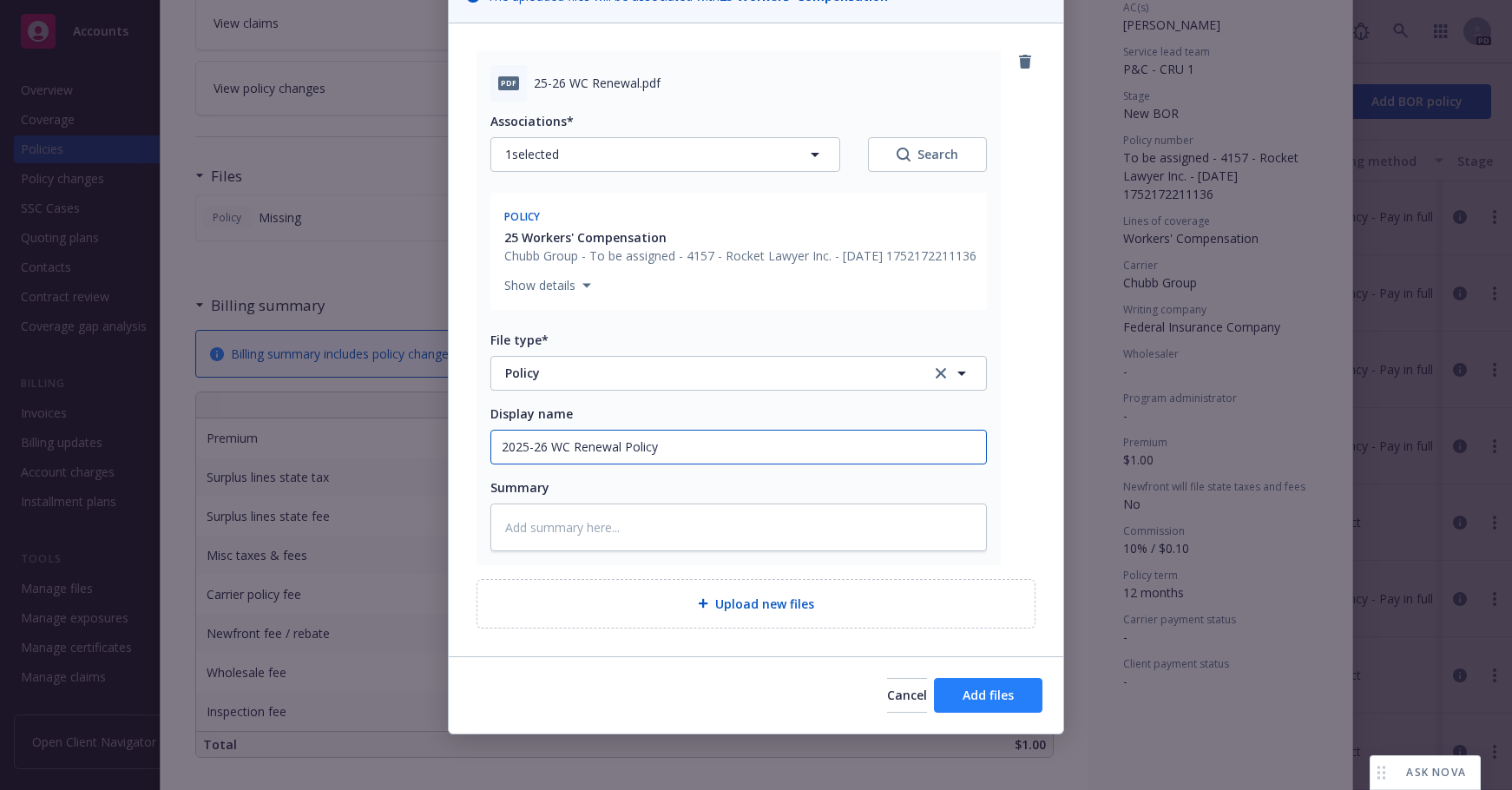 type on "2025-26 WC Renewal Policy" 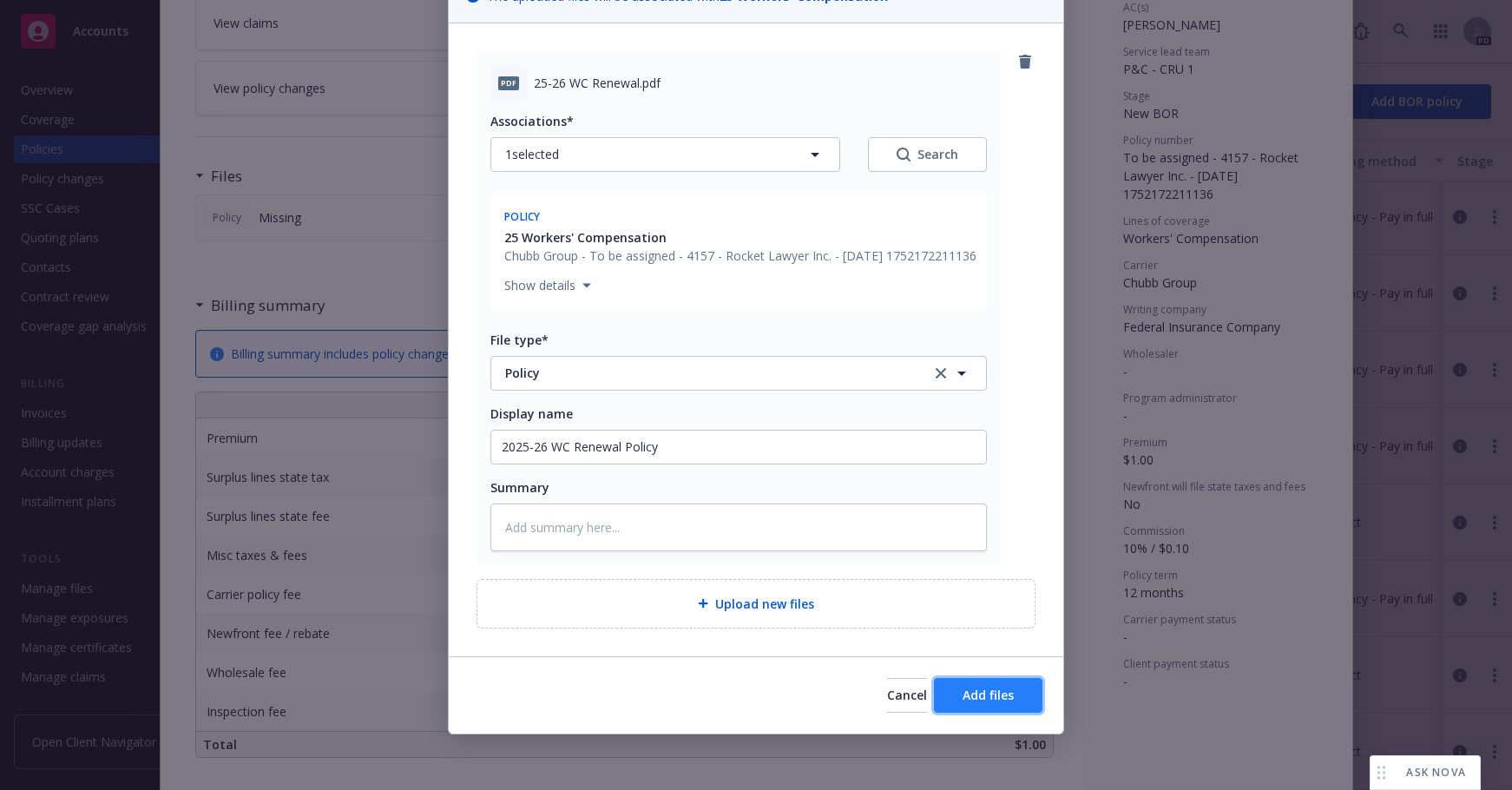 click on "Add files" at bounding box center (988, 695) 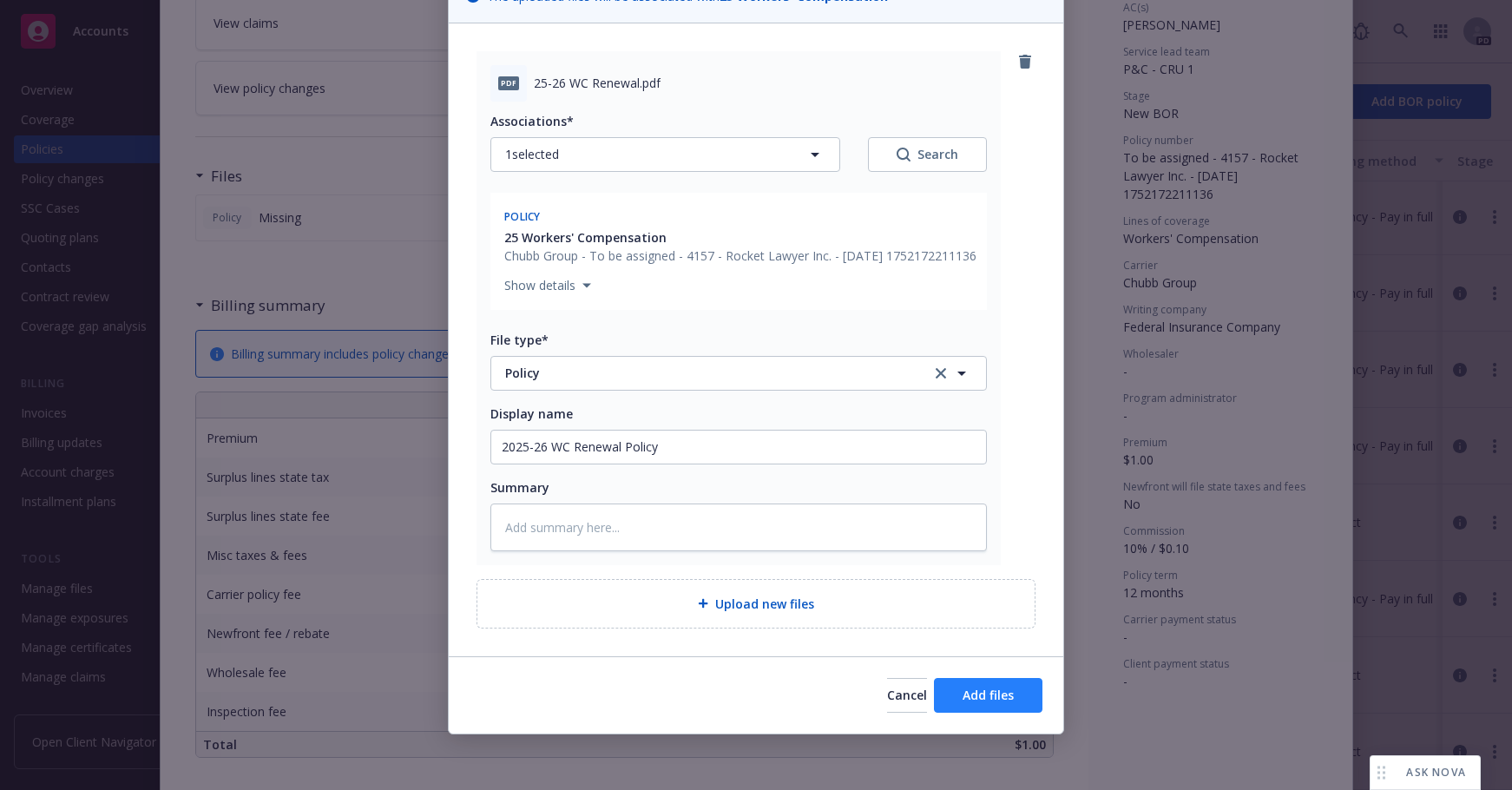 scroll, scrollTop: 107, scrollLeft: 0, axis: vertical 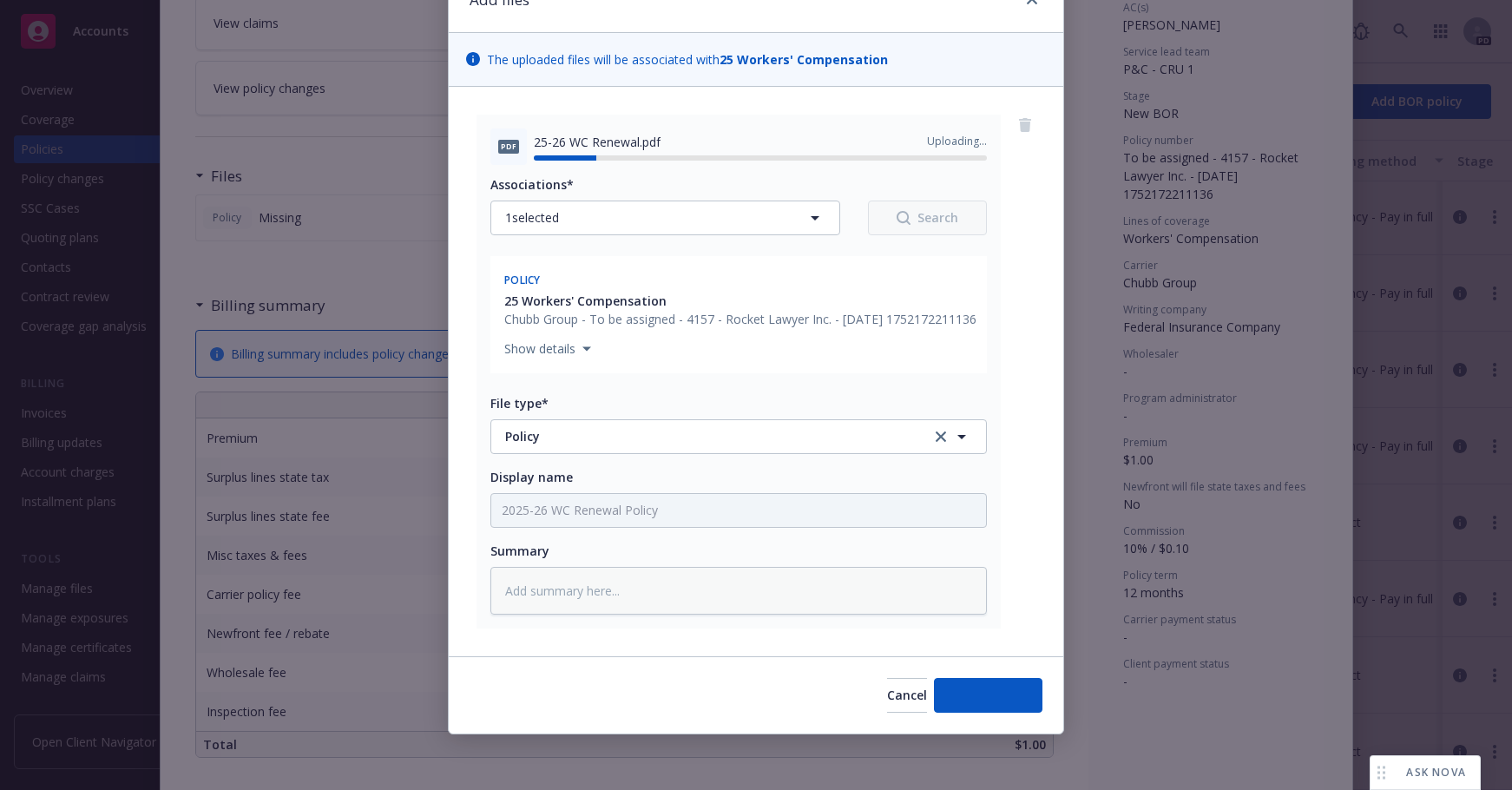 type on "x" 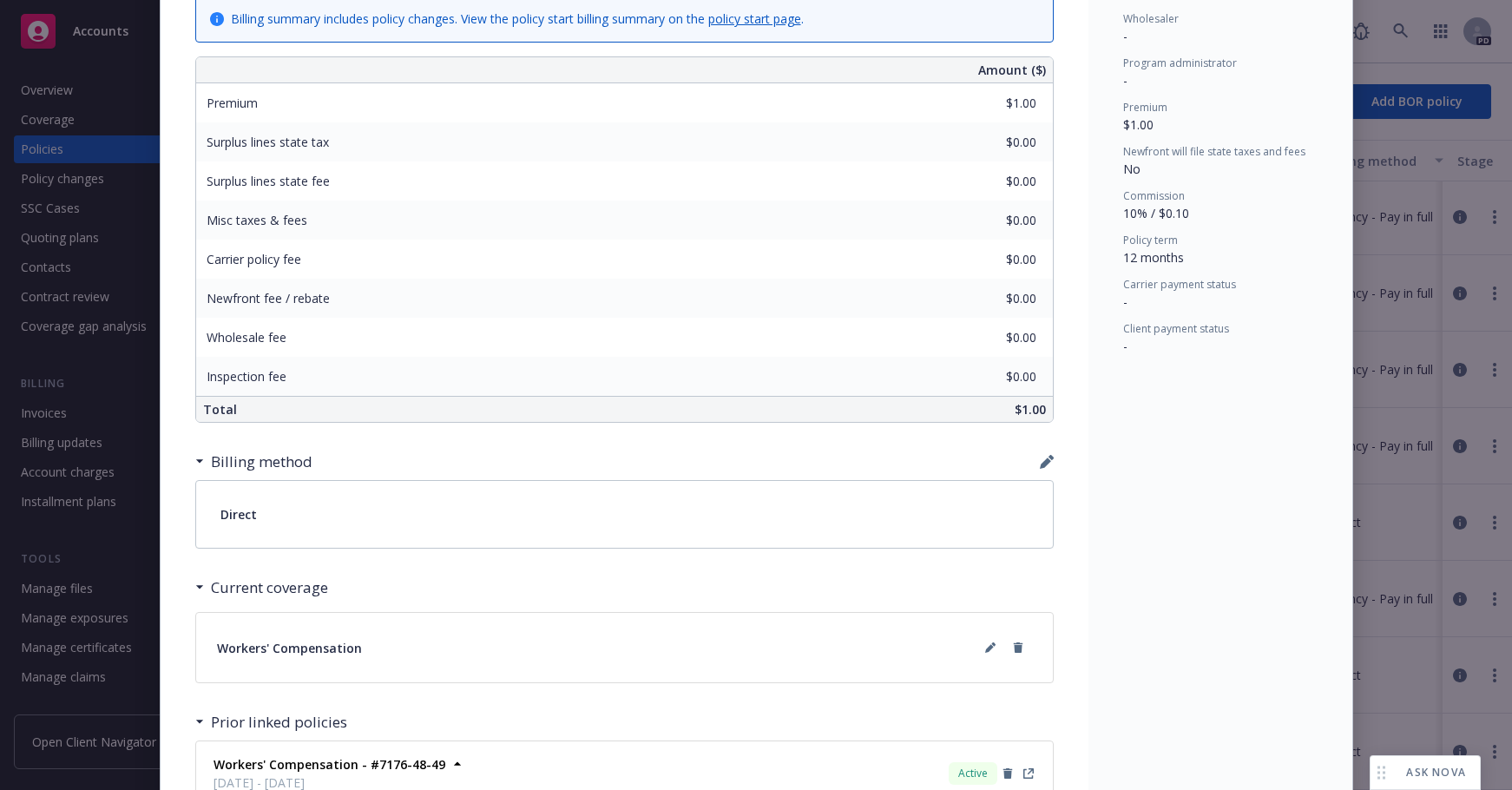 scroll, scrollTop: 660, scrollLeft: 0, axis: vertical 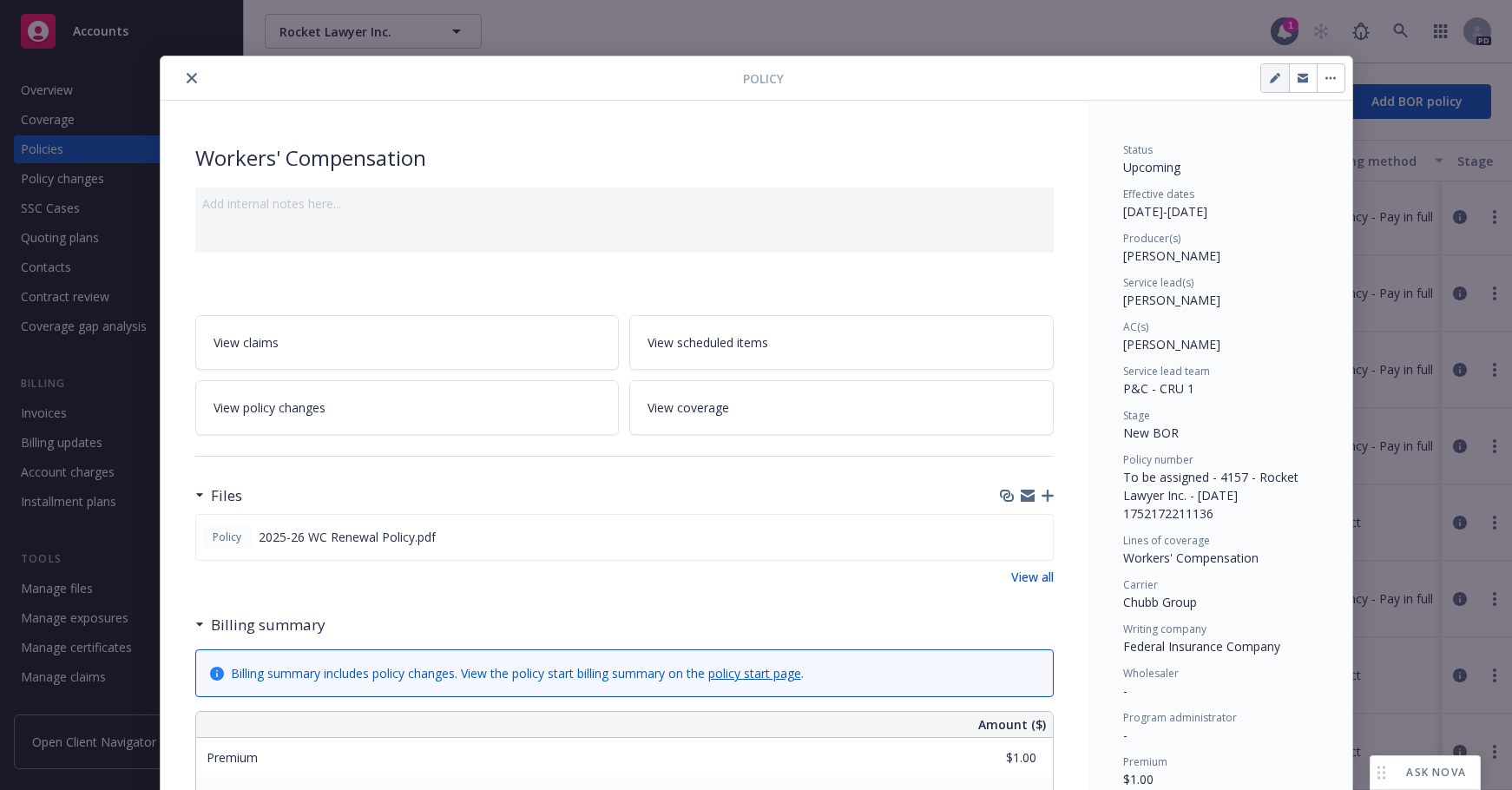 click at bounding box center (1275, 78) 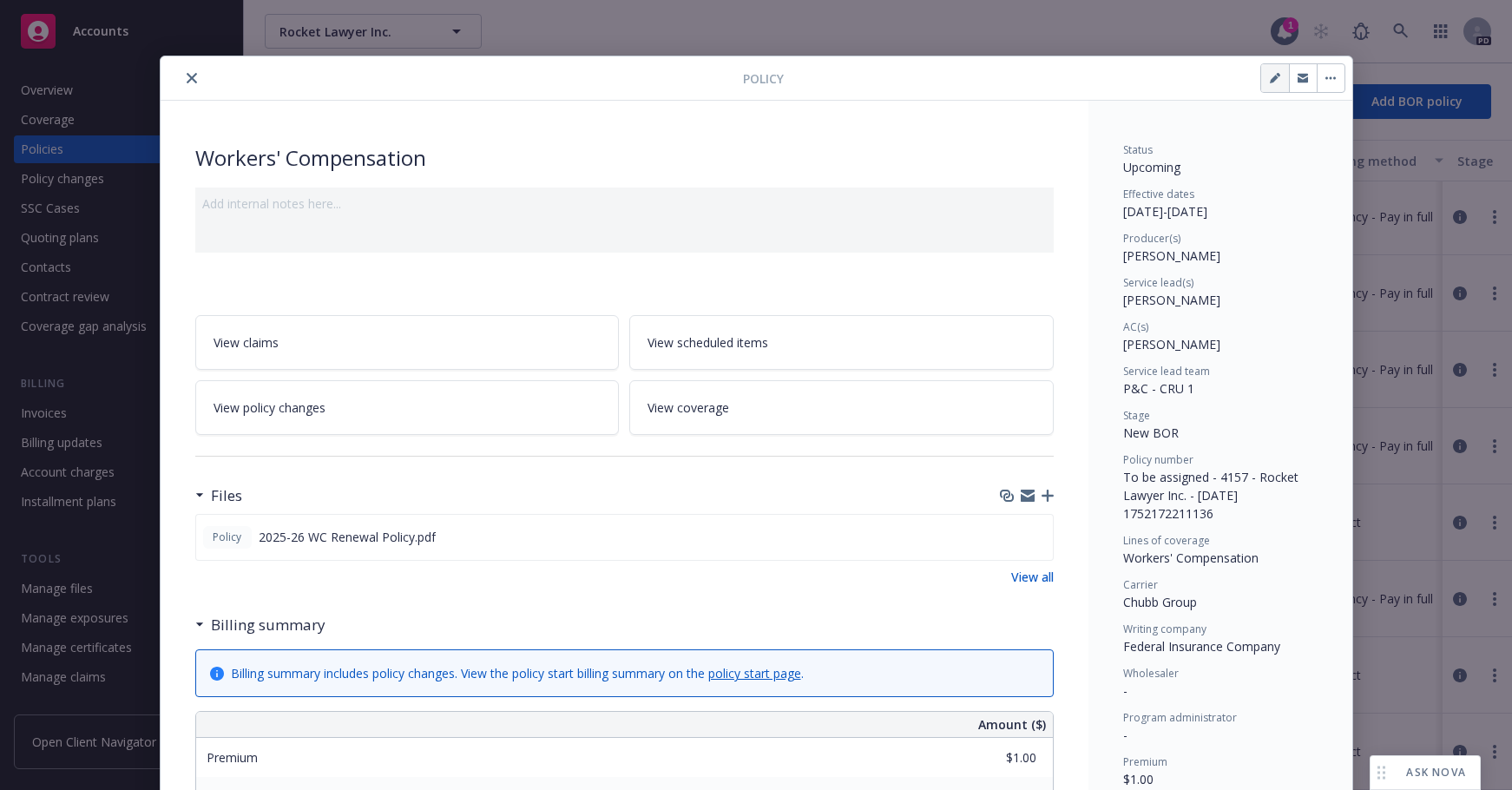 select on "NEW_BOR" 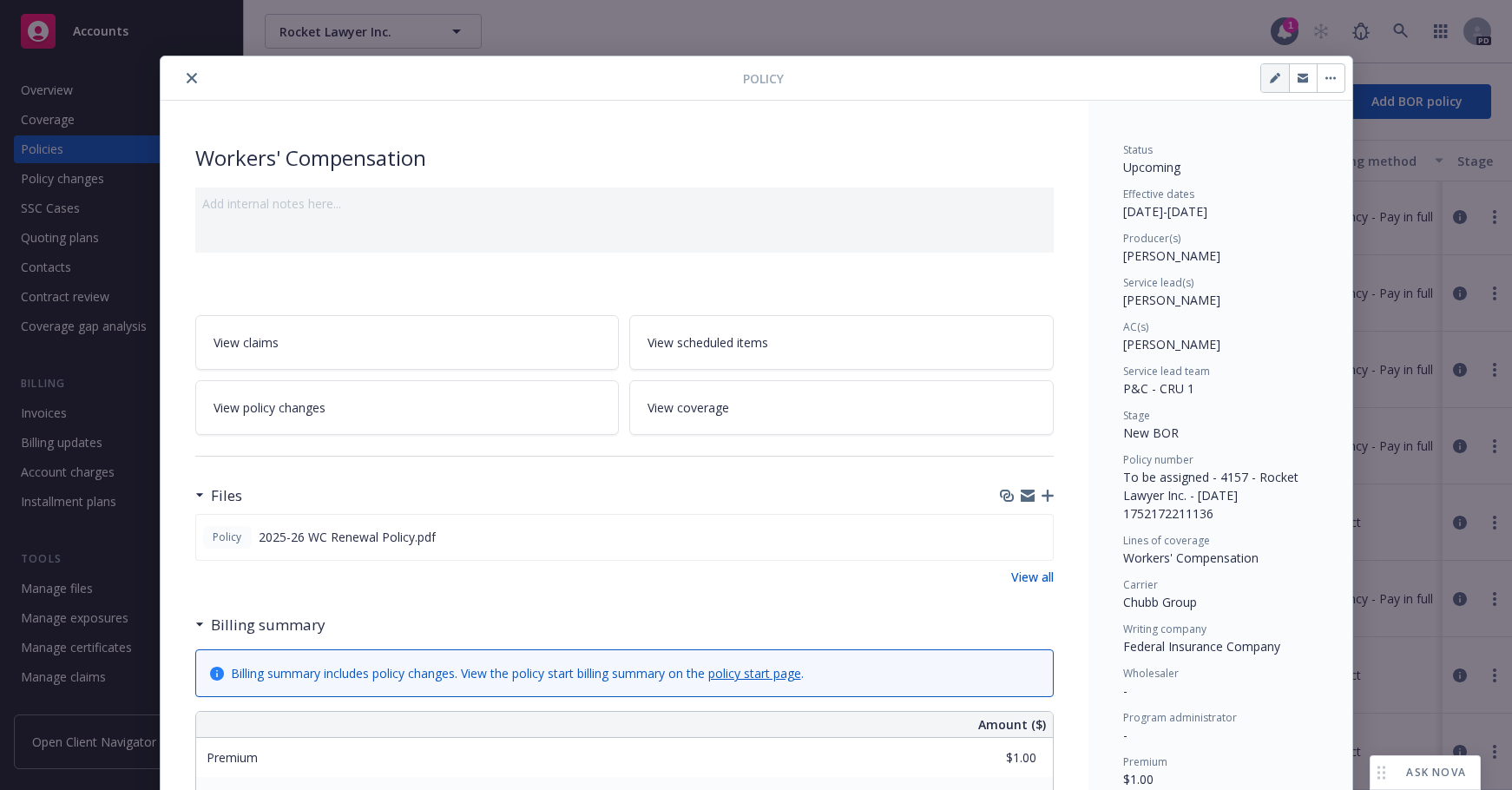 select on "12" 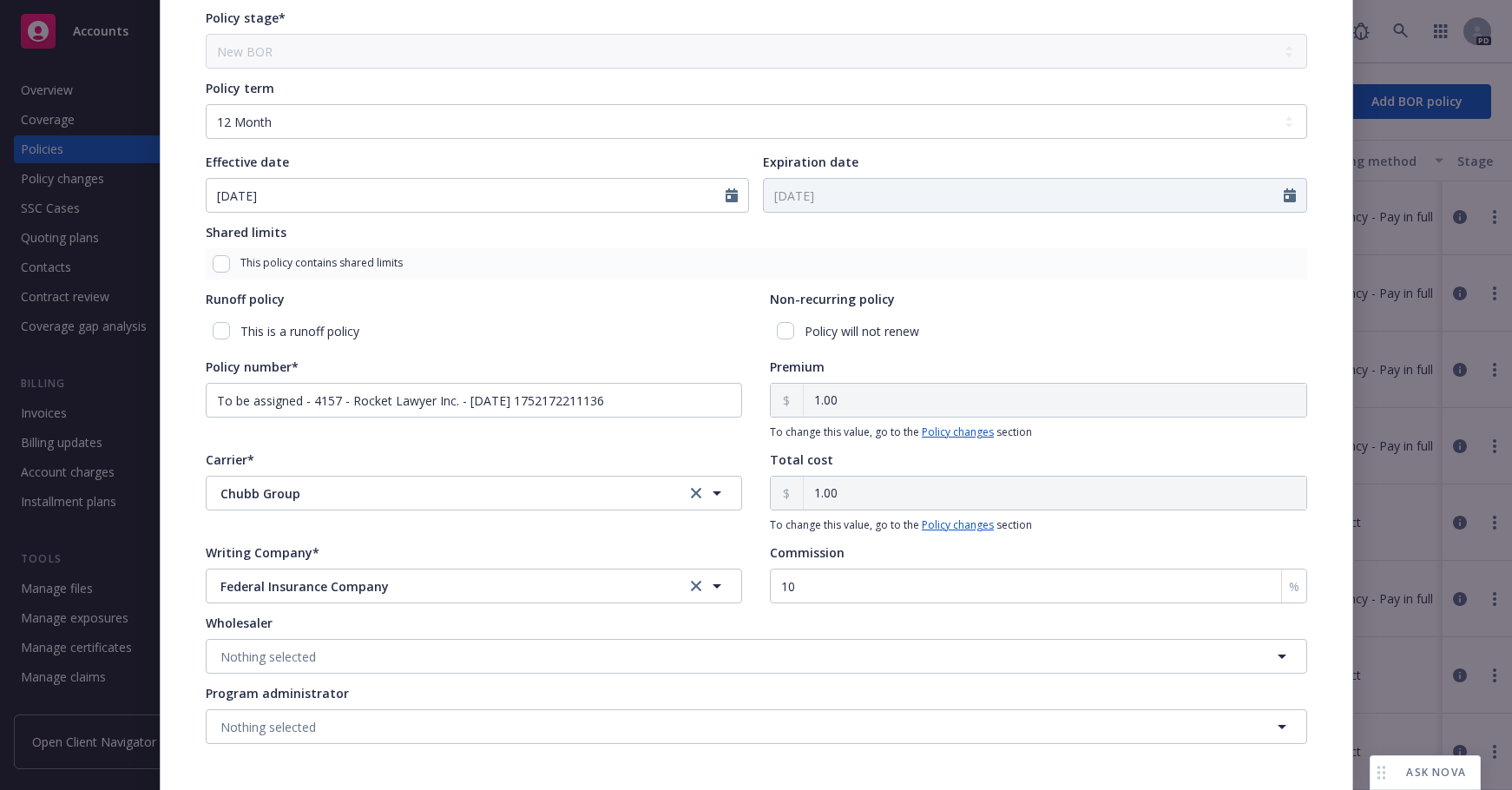 scroll, scrollTop: 646, scrollLeft: 0, axis: vertical 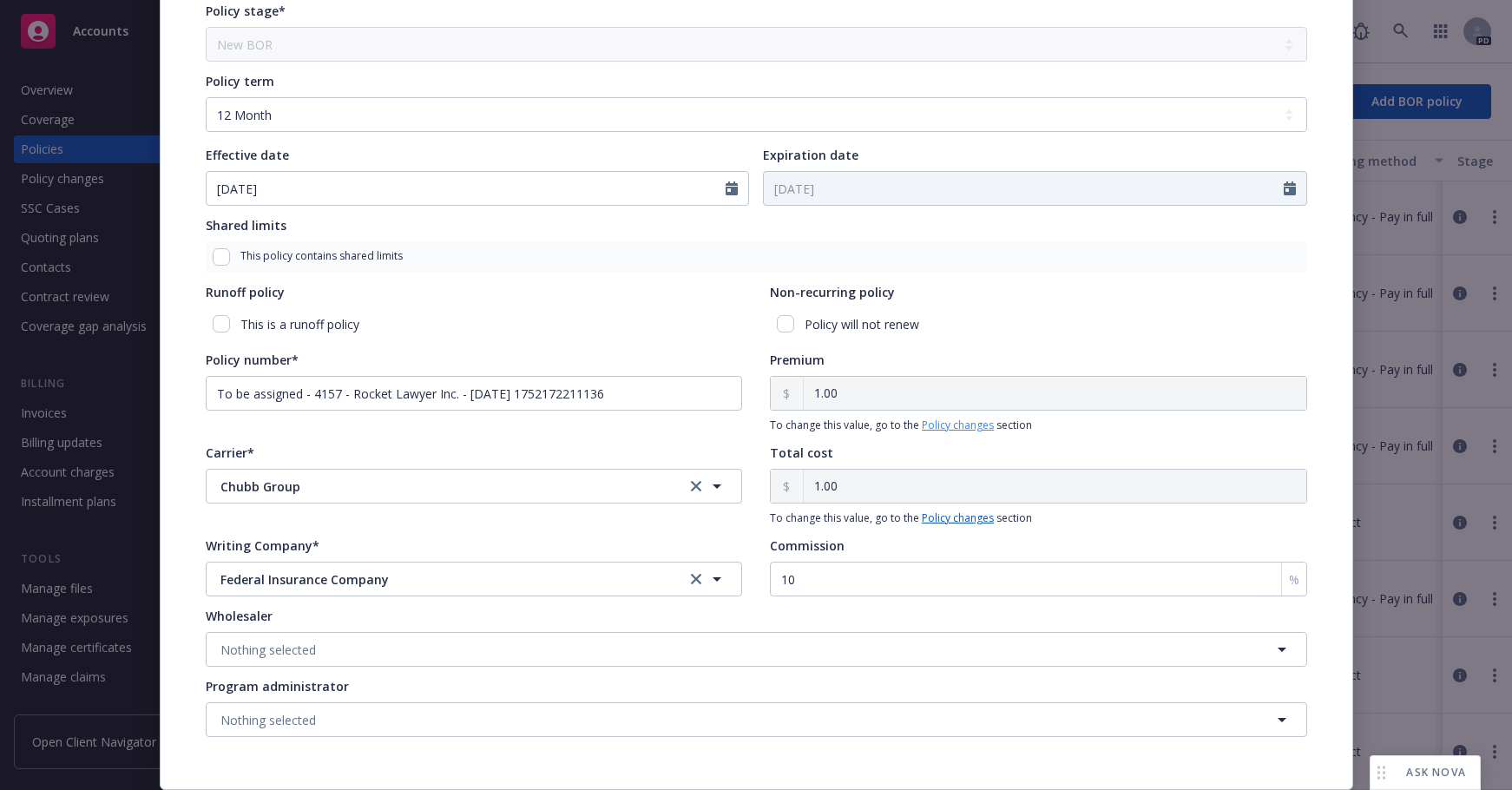 click on "Policy changes" at bounding box center [957, 425] 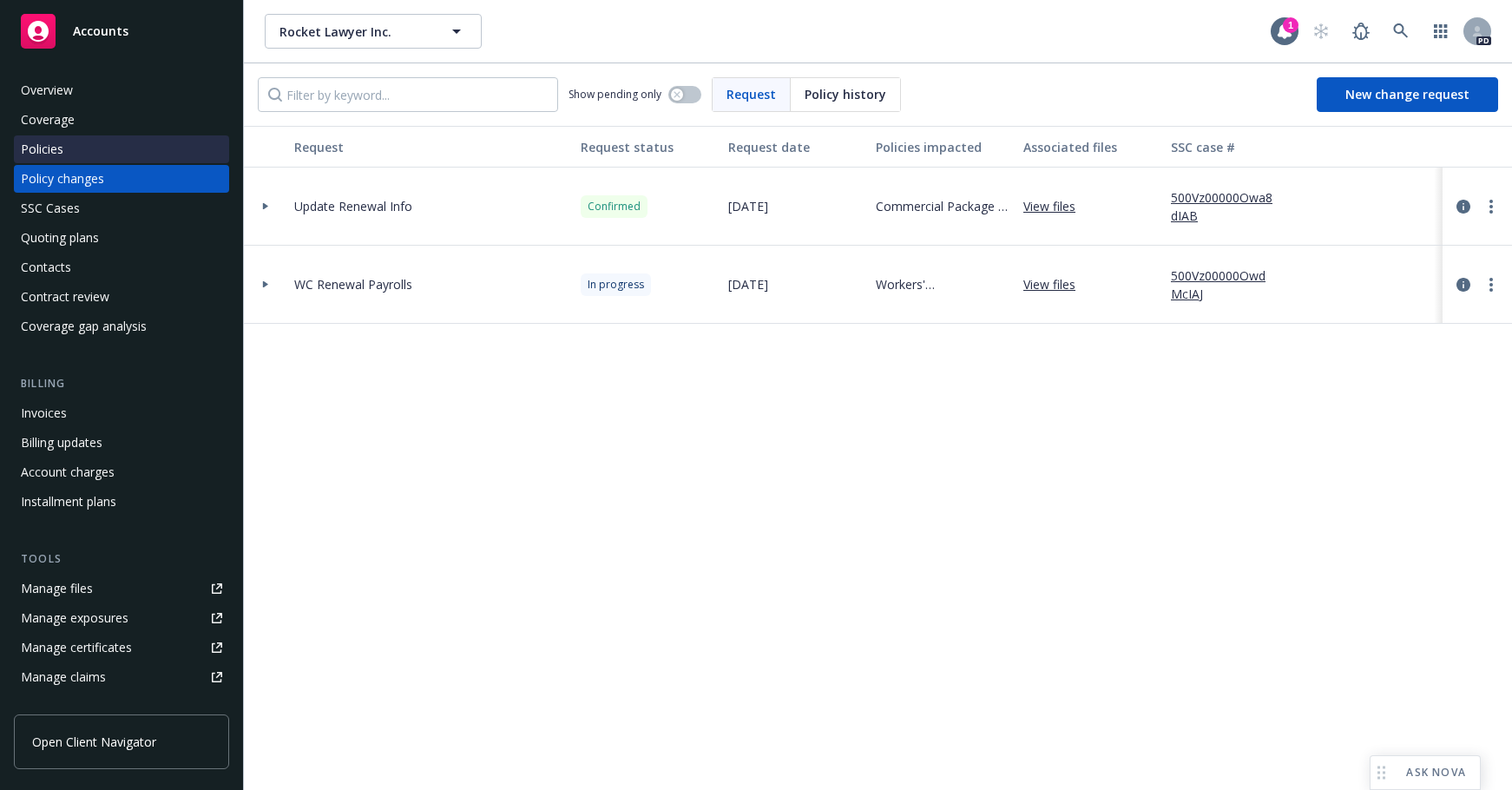 click on "Policies" at bounding box center (42, 149) 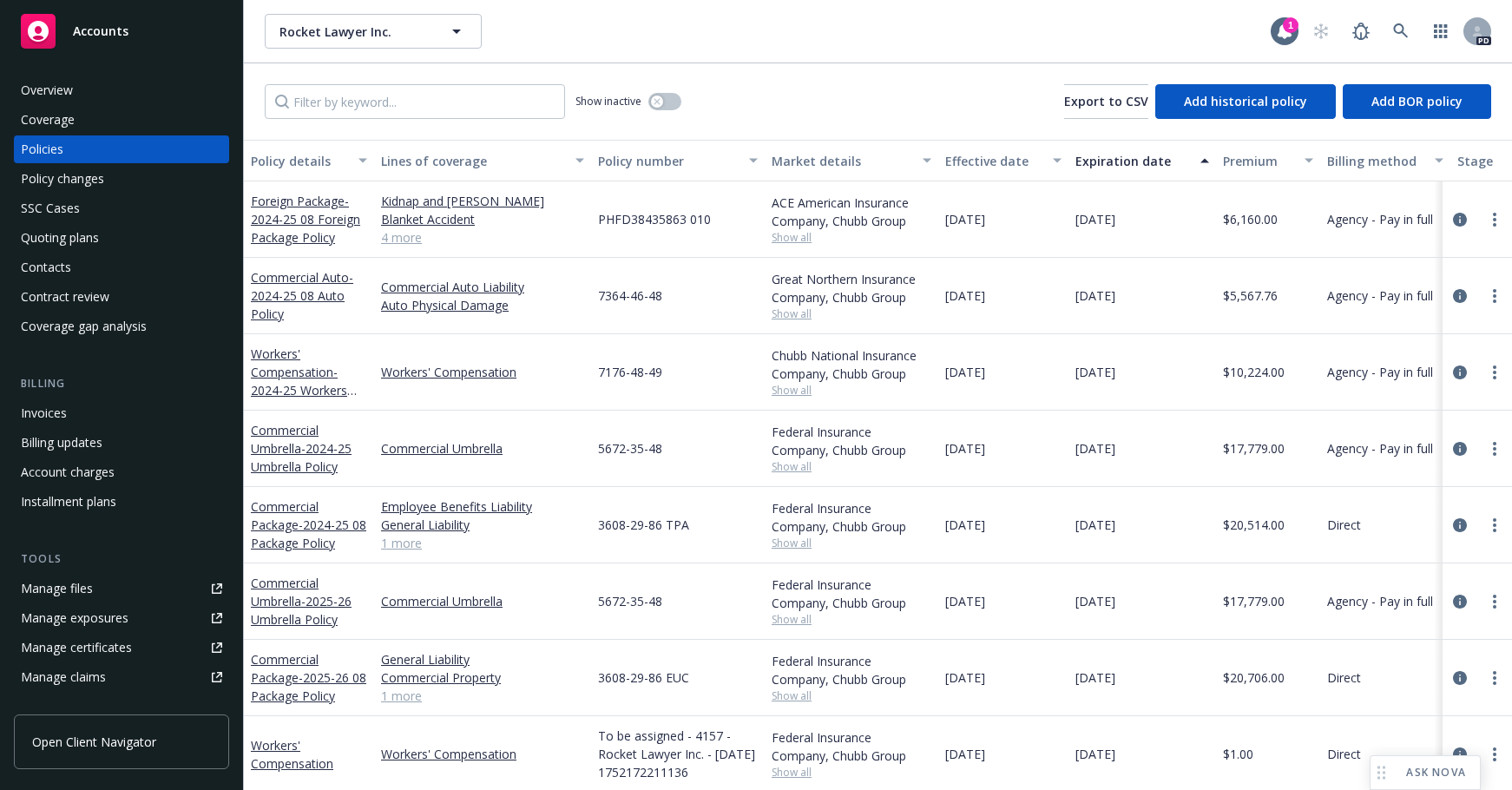 scroll, scrollTop: 16, scrollLeft: 0, axis: vertical 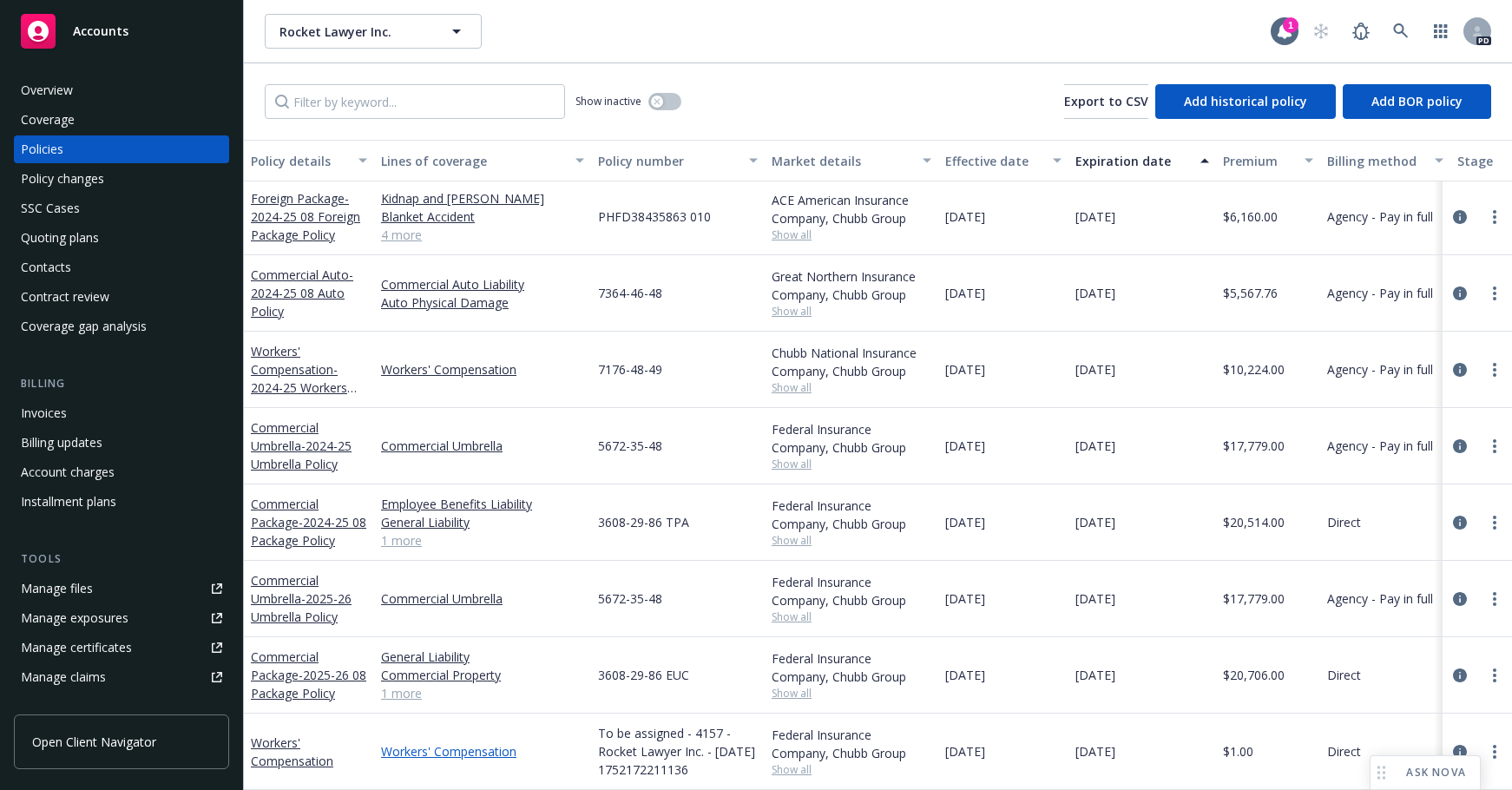 click on "Workers' Compensation" at bounding box center [483, 751] 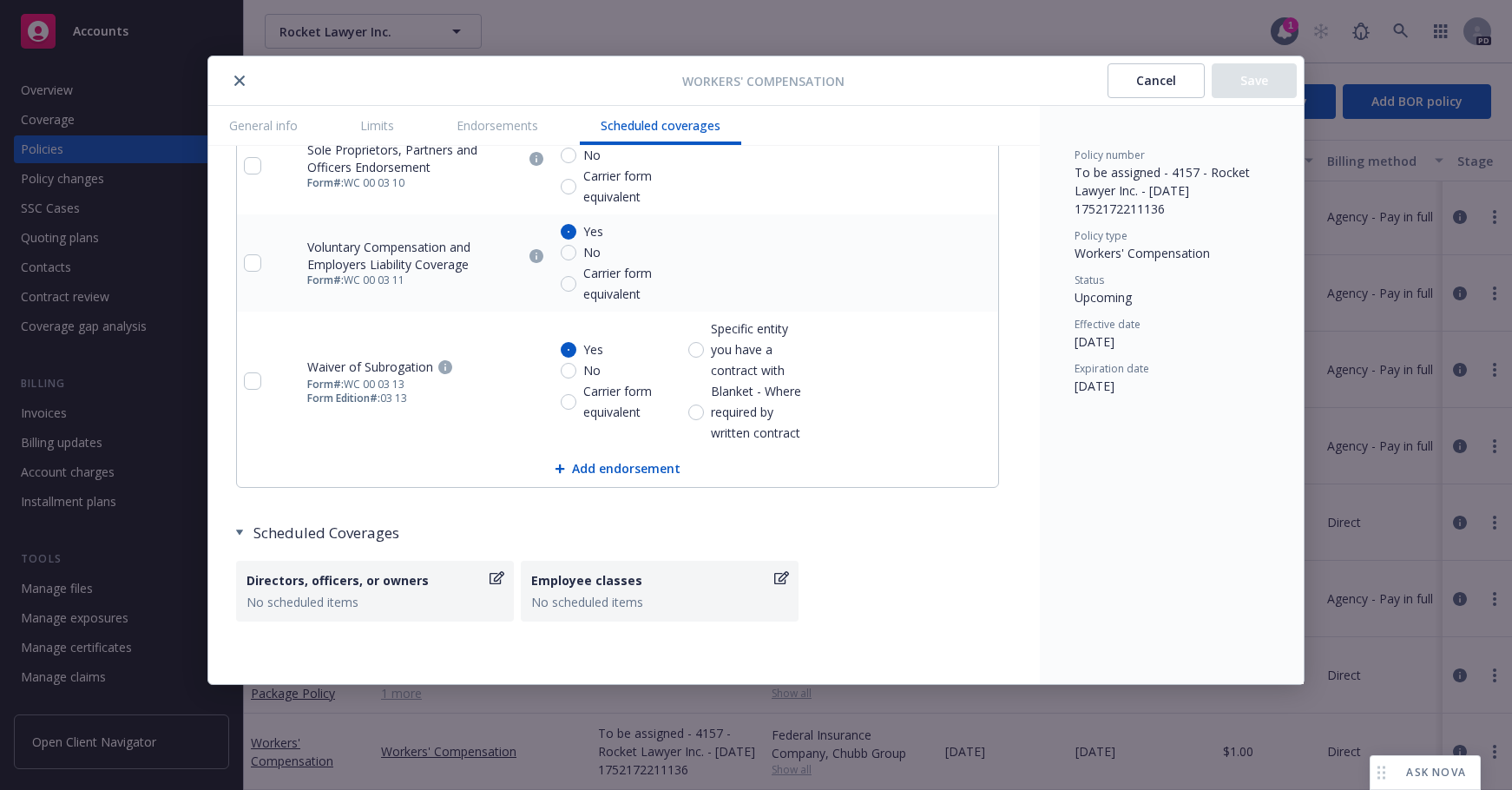 scroll, scrollTop: 124, scrollLeft: 0, axis: vertical 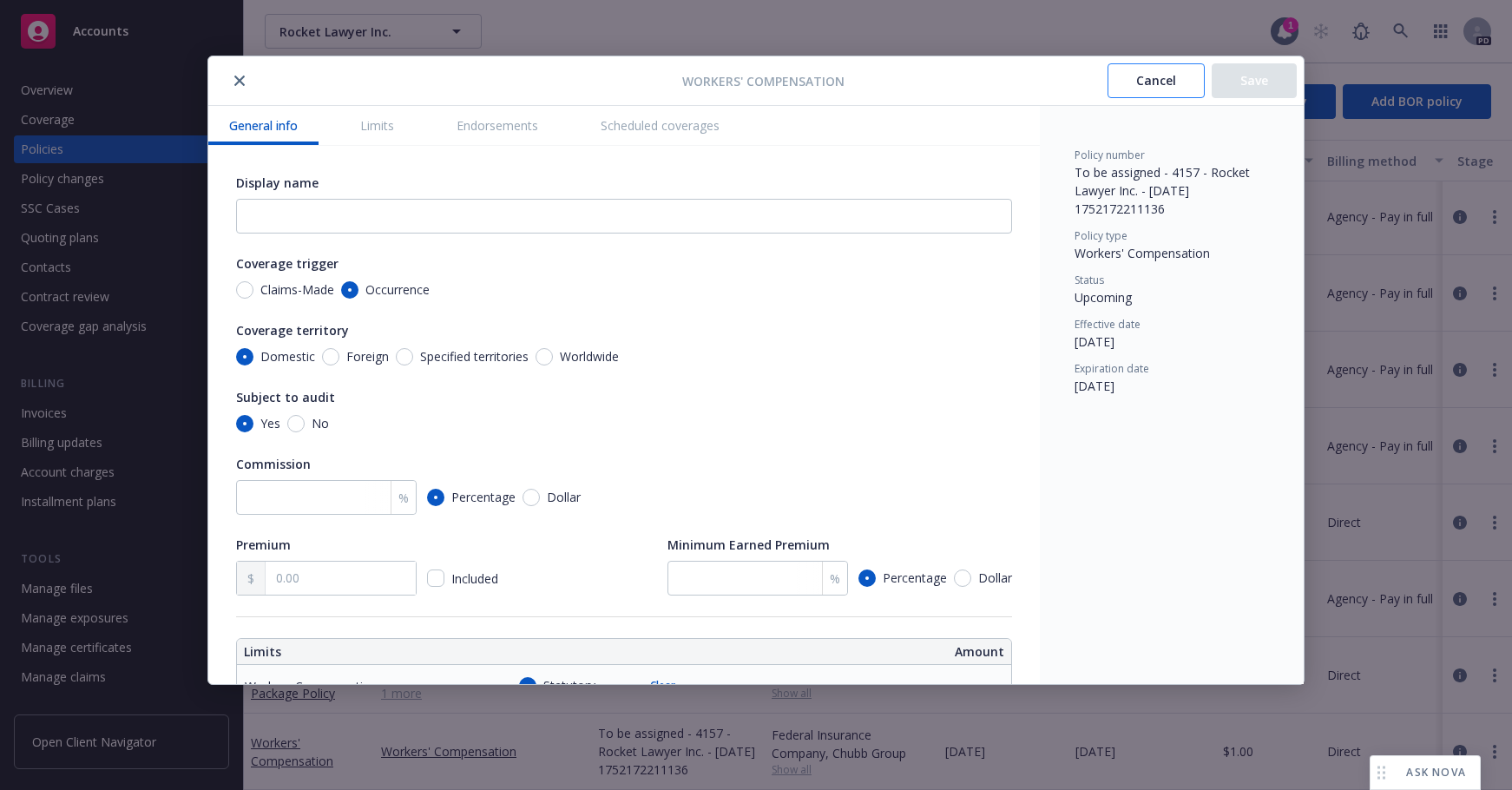 click on "Cancel" at bounding box center [1156, 81] 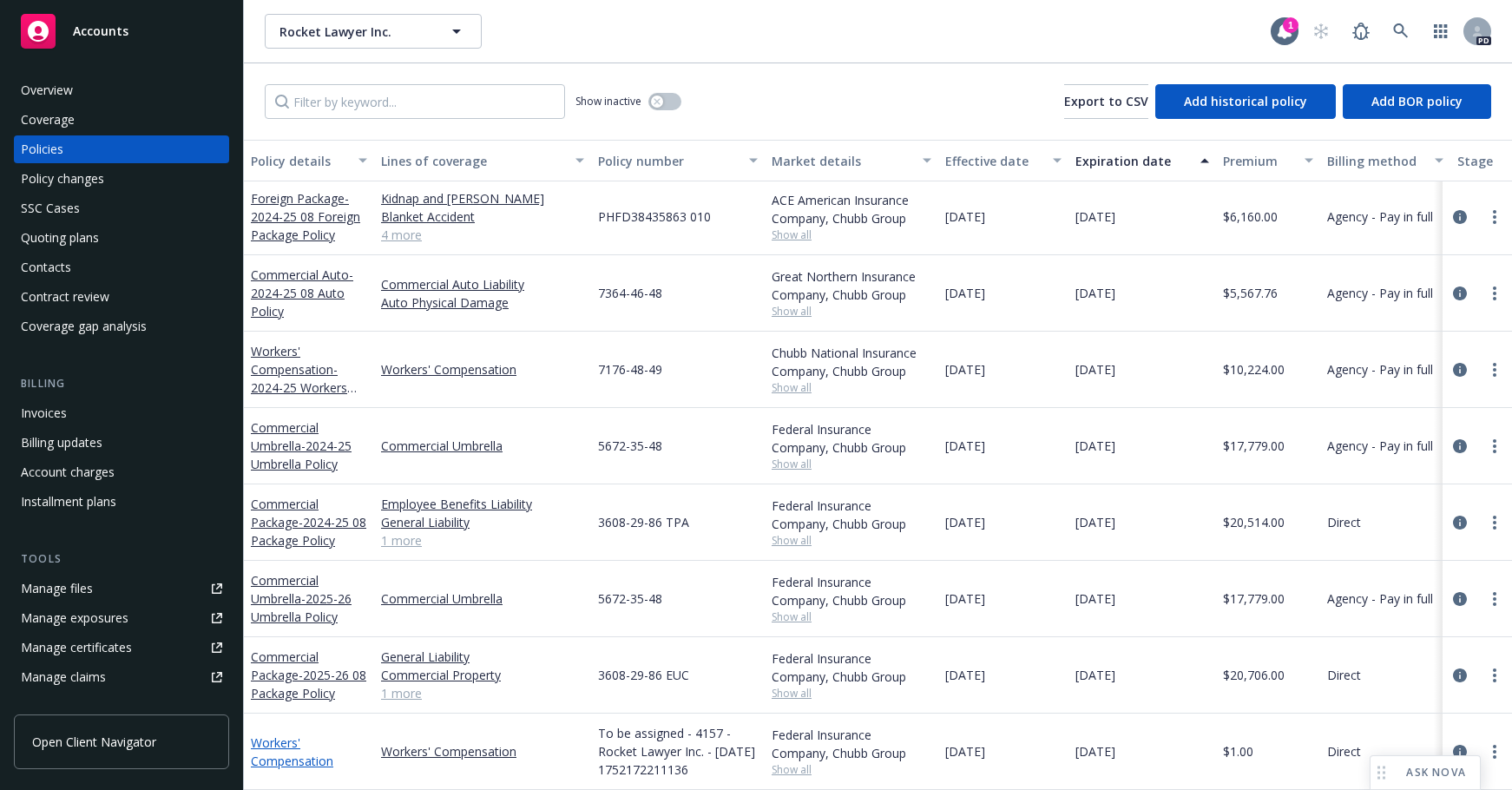 click on "Workers' Compensation" at bounding box center [292, 752] 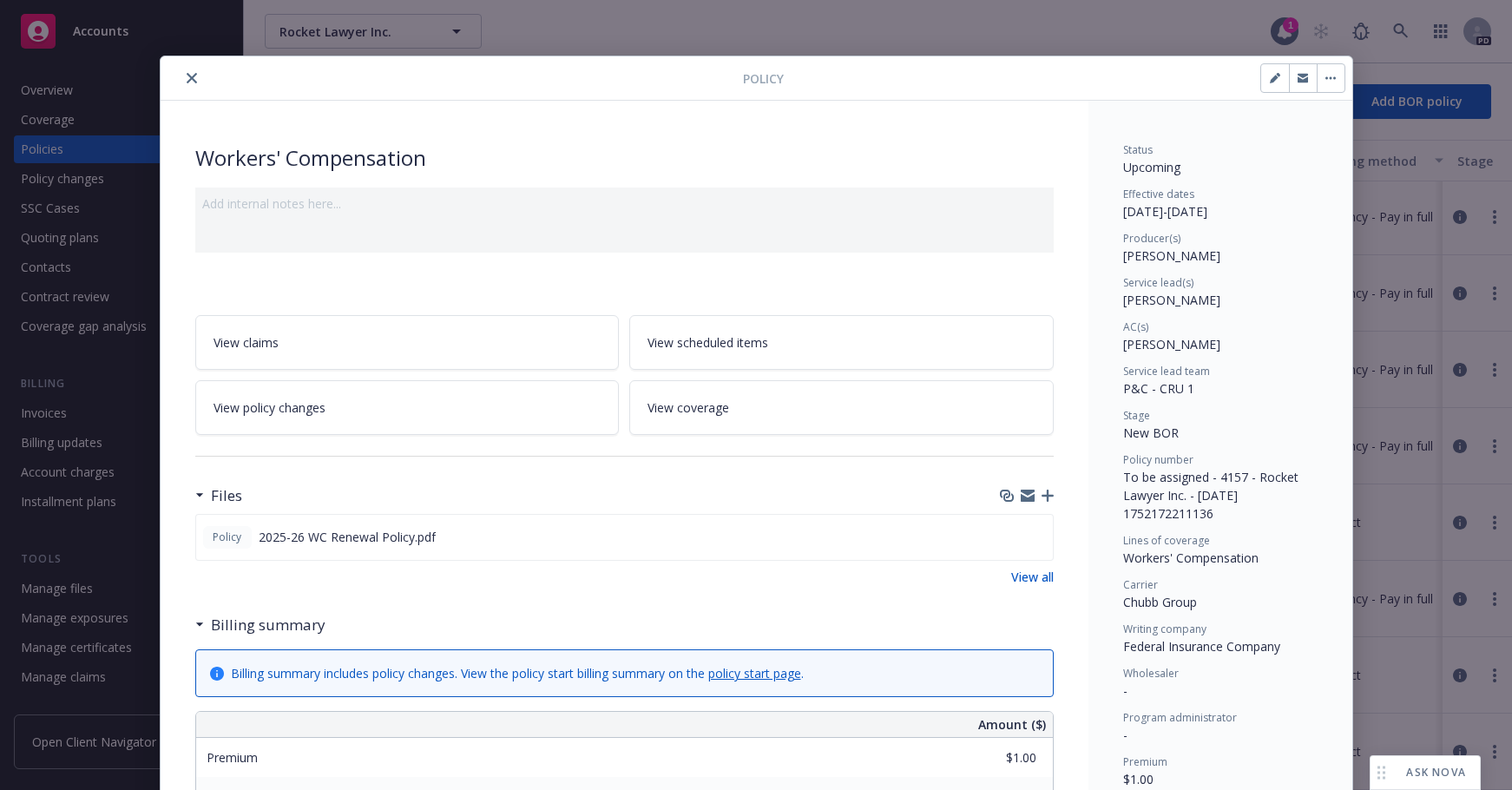 scroll, scrollTop: 52, scrollLeft: 0, axis: vertical 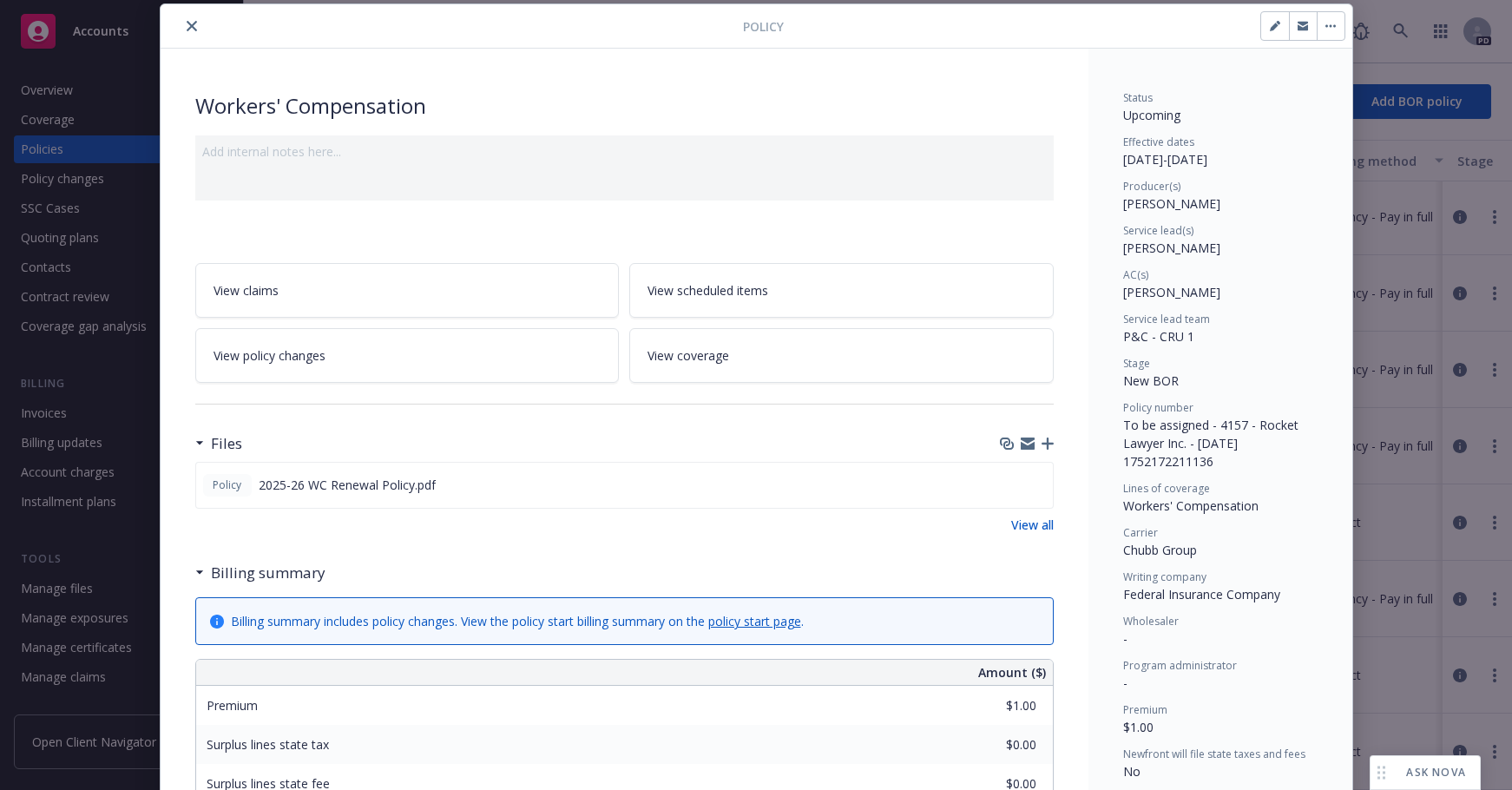 click on "policy start page" at bounding box center [754, 621] 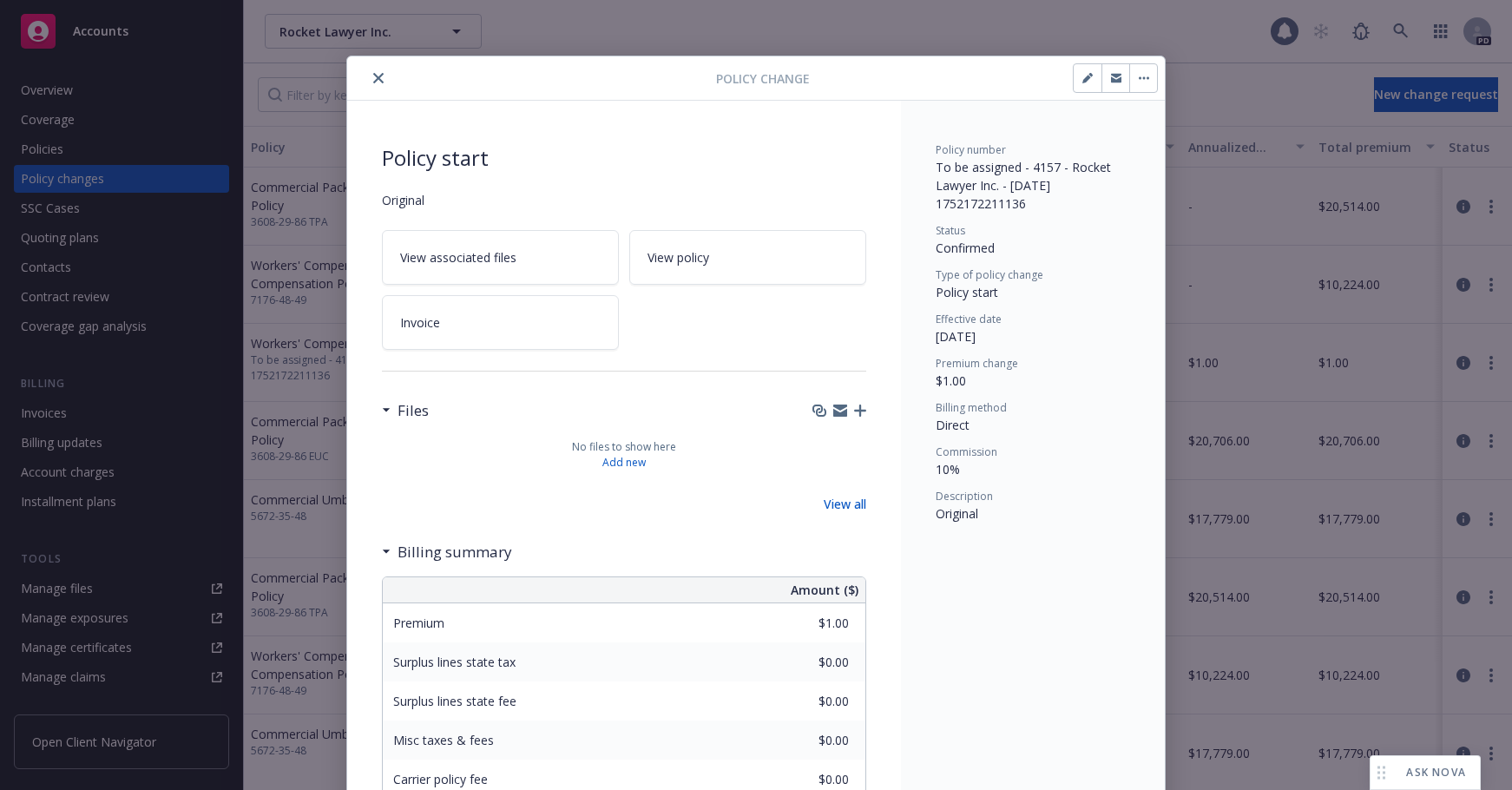 scroll, scrollTop: 0, scrollLeft: 0, axis: both 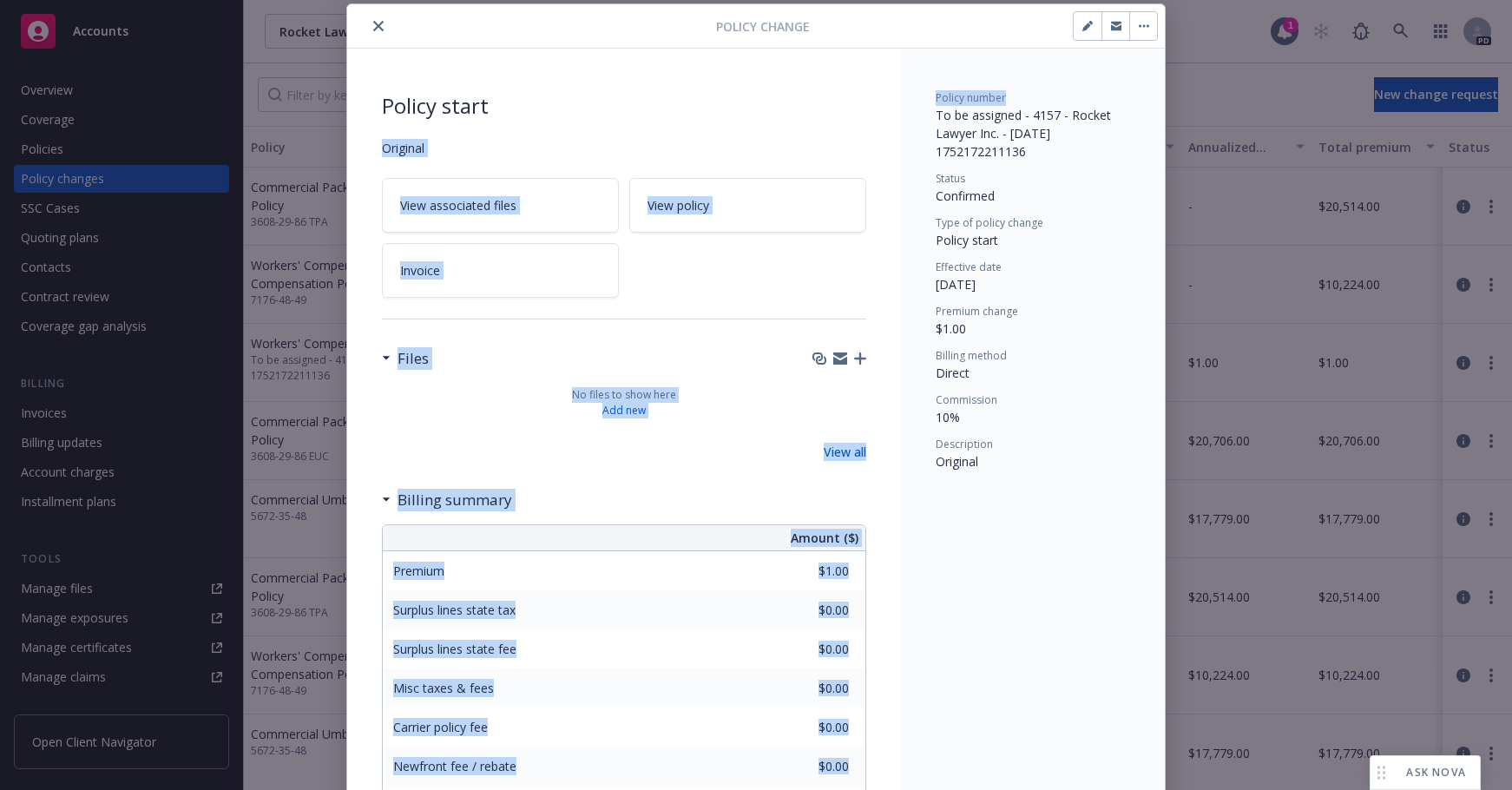 drag, startPoint x: 1042, startPoint y: 63, endPoint x: 524, endPoint y: 100, distance: 519.31975 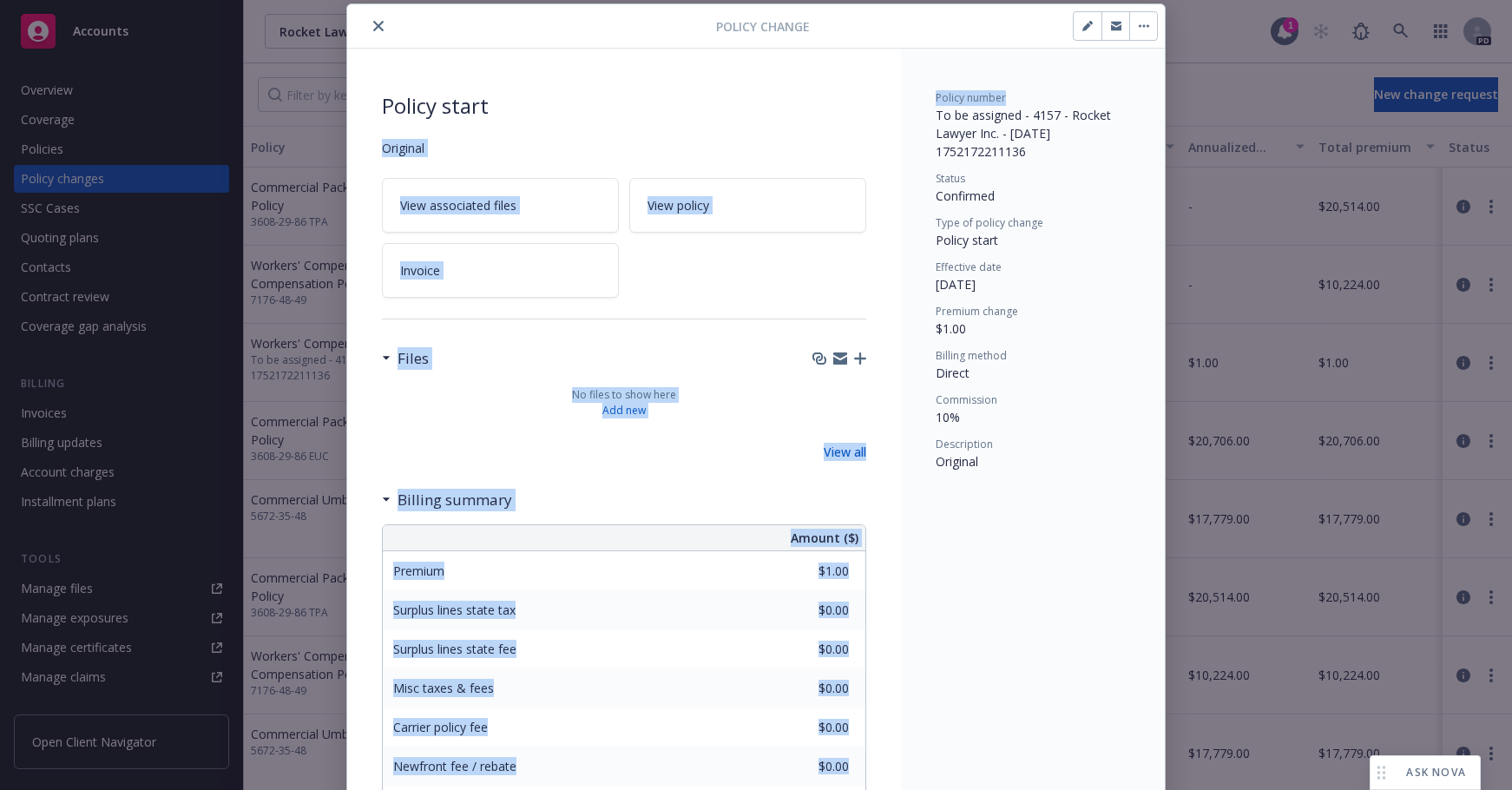 click on "Policy start Original View associated files View policy Invoice Files No files to show here Add new View all Billing summary Amount ($) Premium $1.00 Surplus lines state tax $0.00 Surplus lines state fee $0.00 Misc taxes & fees $0.00 Carrier policy fee $0.00 Newfront fee / rebate $0.00 Wholesale fee $0.00 Inspection fee $0.00 Total $1.00 Policy number To be assigned - 4157 - Rocket Lawyer Inc. - 07/10/2025 1752172211136 Status Confirmed Type of policy change Policy start Effective date 08/15/2025 Premium change $1.00 Billing method Direct Commission 10% Description Original" at bounding box center (756, 490) 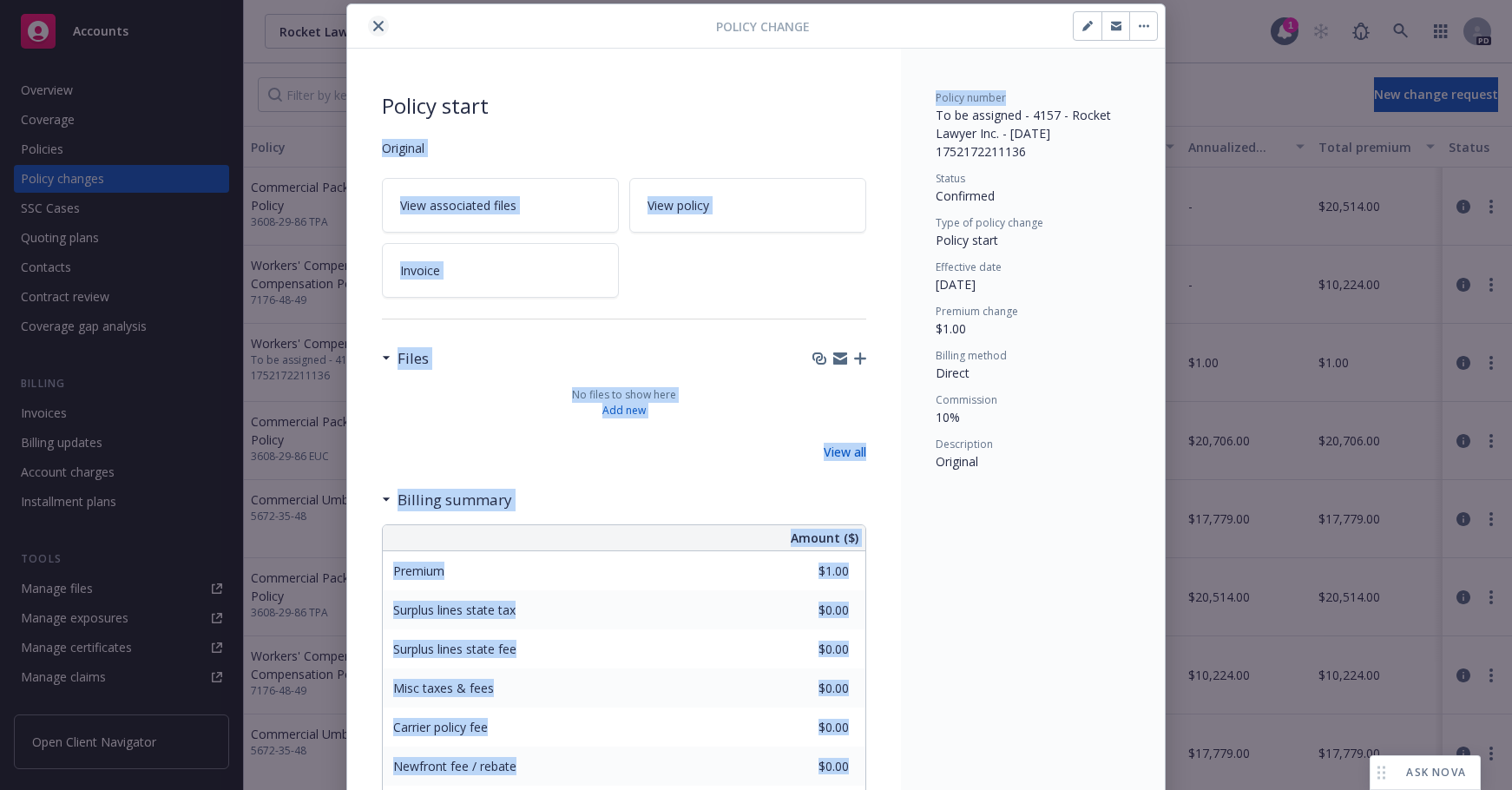 click 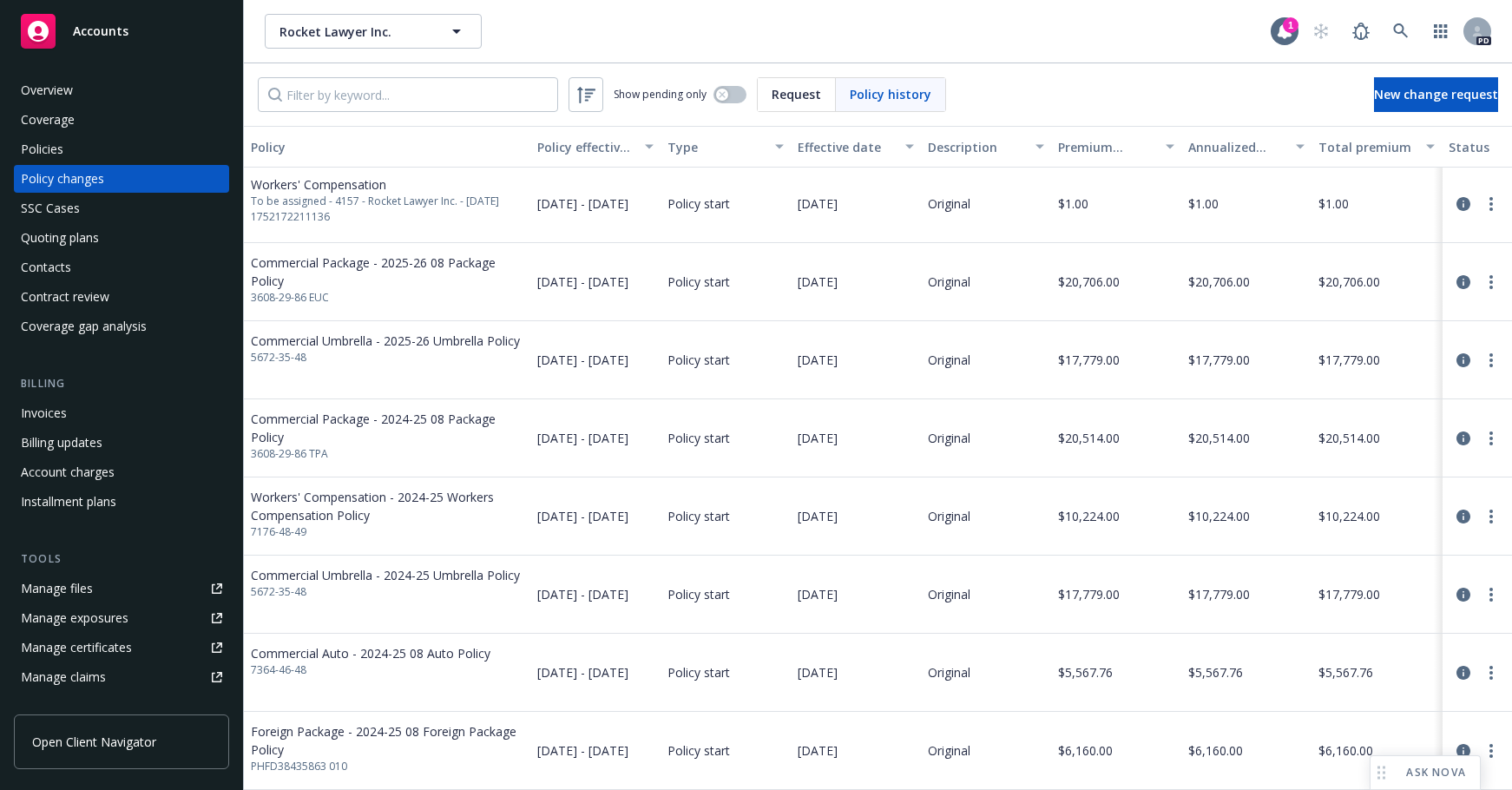 scroll, scrollTop: 0, scrollLeft: 0, axis: both 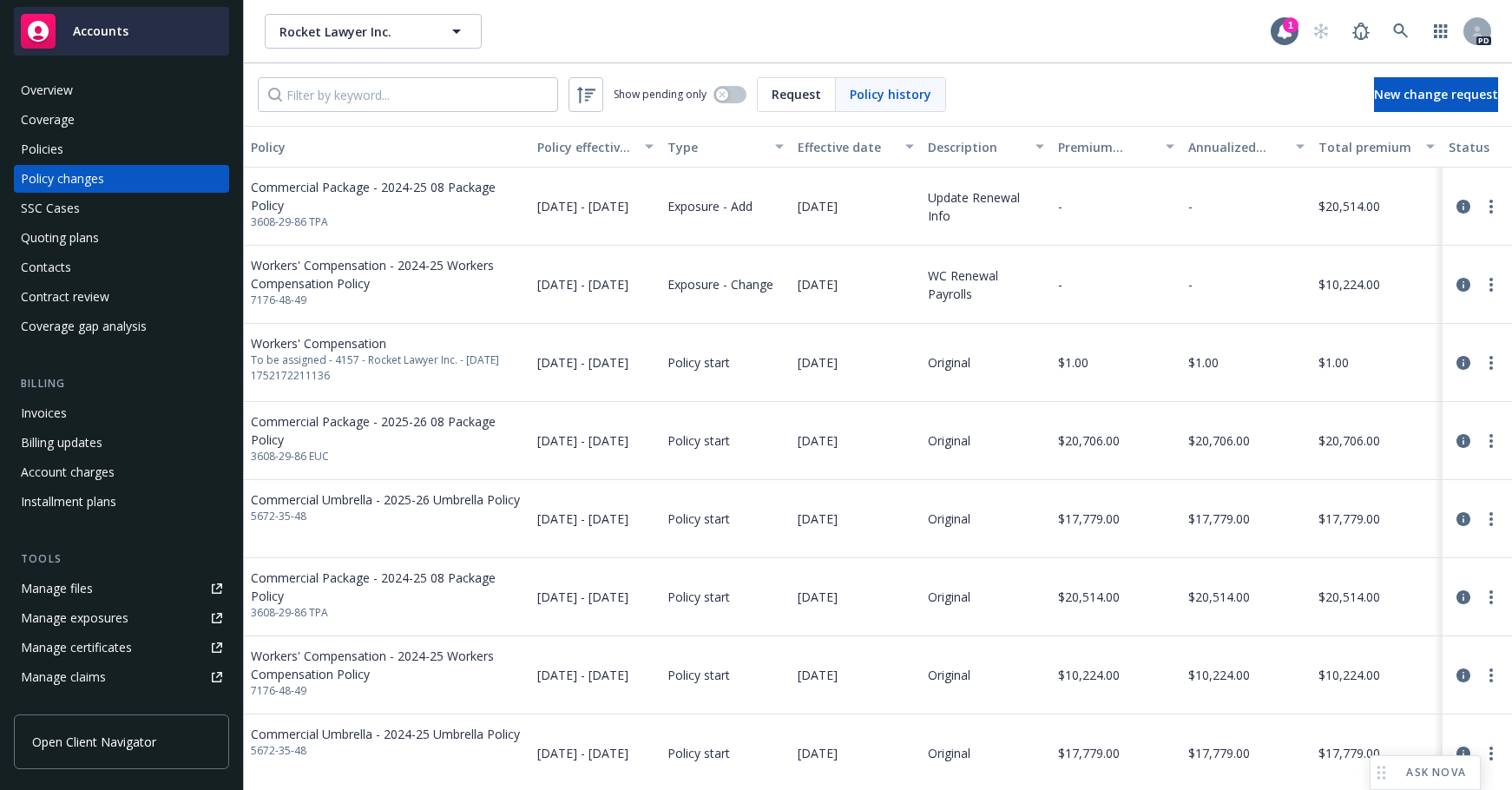 click on "Accounts" at bounding box center (101, 31) 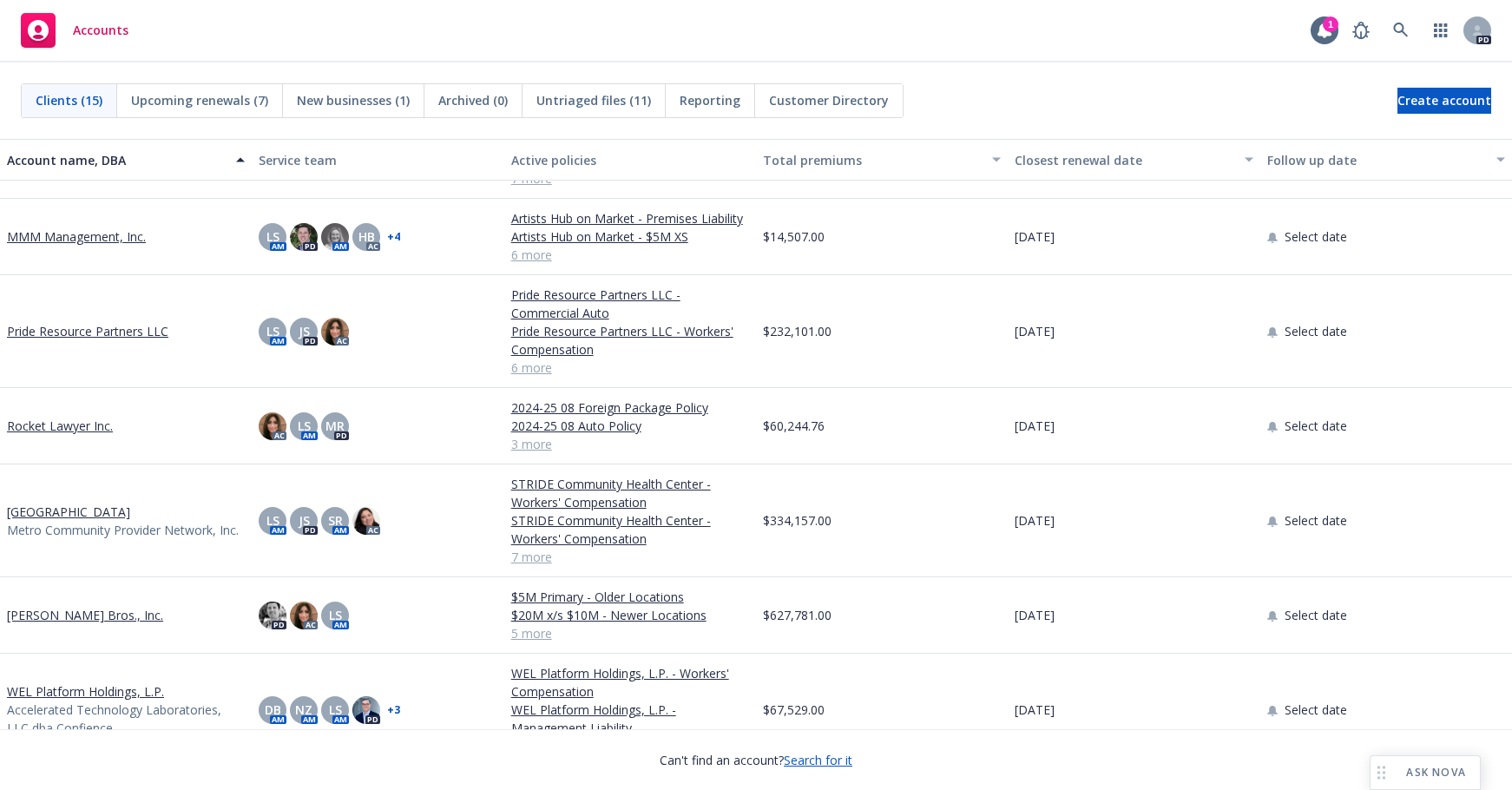 scroll, scrollTop: 621, scrollLeft: 0, axis: vertical 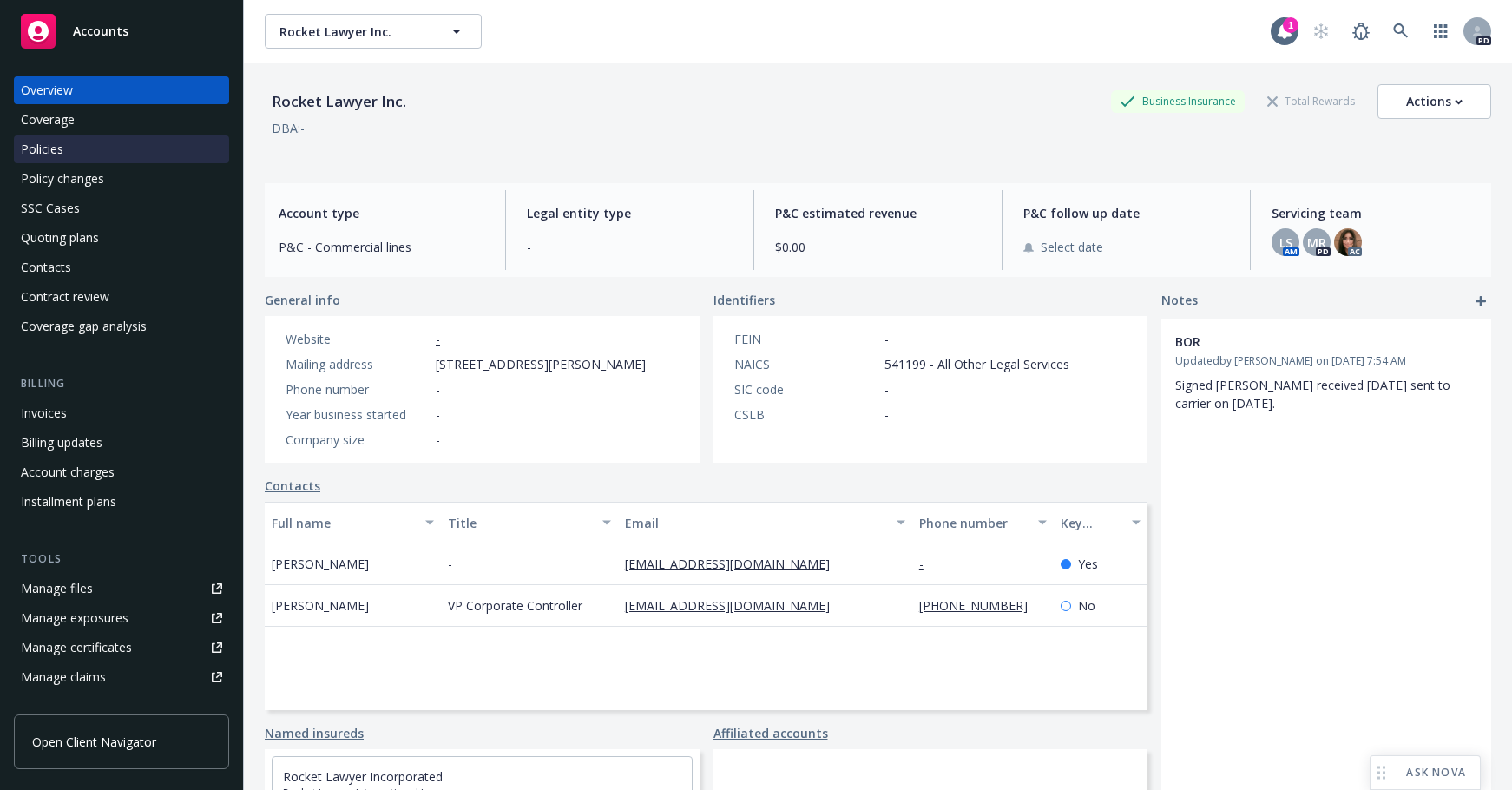 click on "Policies" at bounding box center (42, 149) 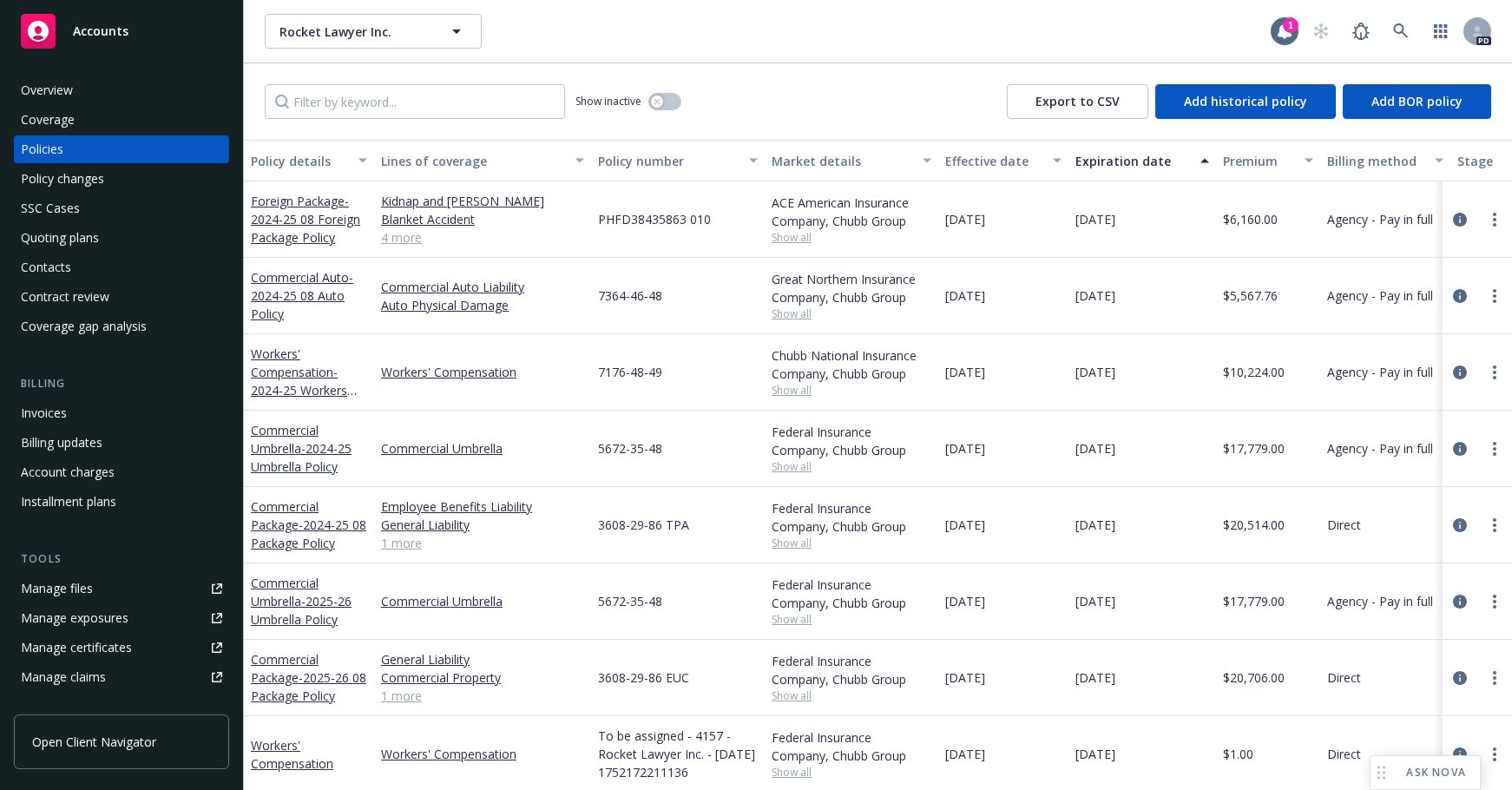 scroll, scrollTop: 16, scrollLeft: 0, axis: vertical 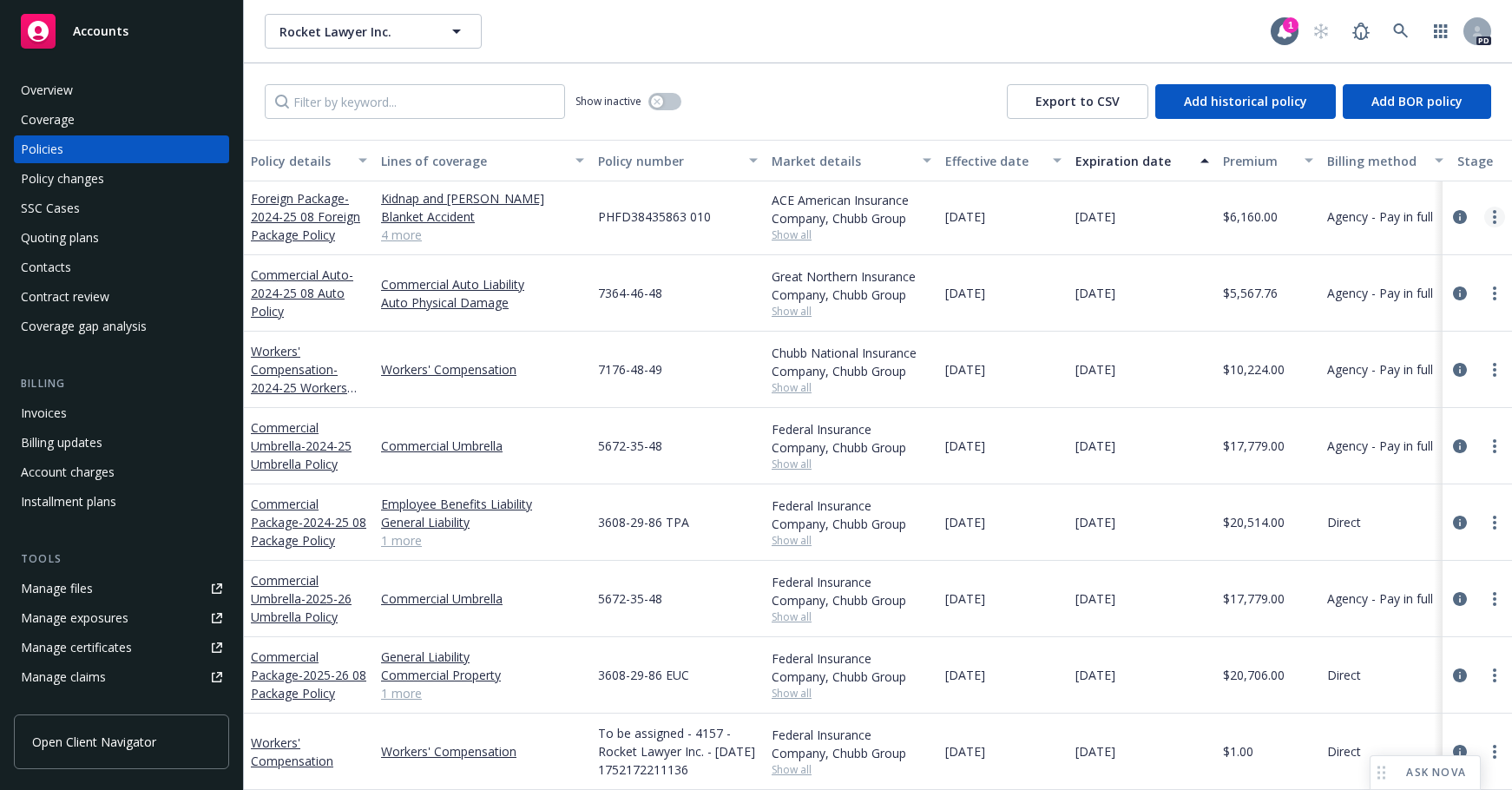 click 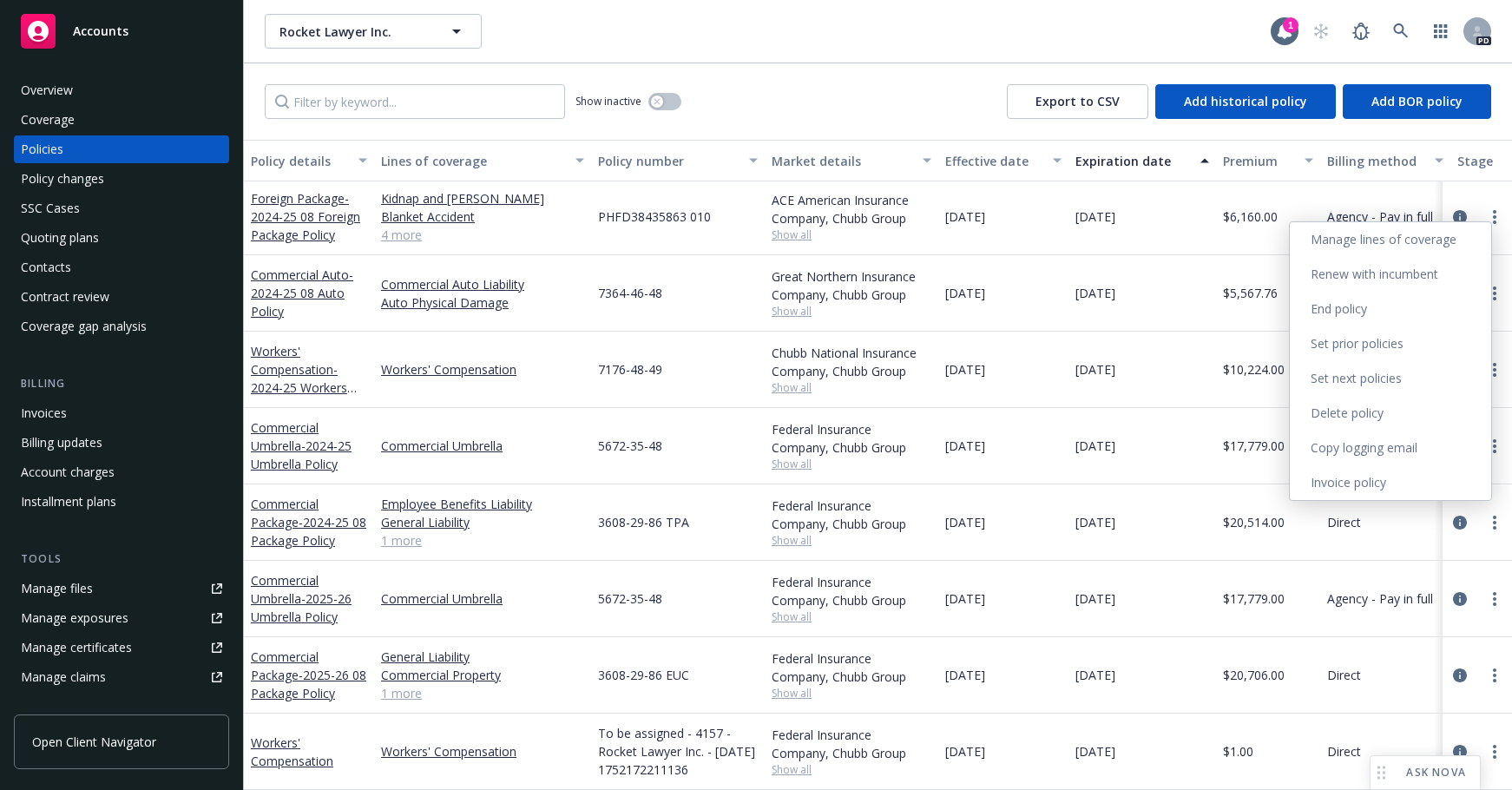 drag, startPoint x: 1416, startPoint y: 457, endPoint x: 1310, endPoint y: 425, distance: 110.72488 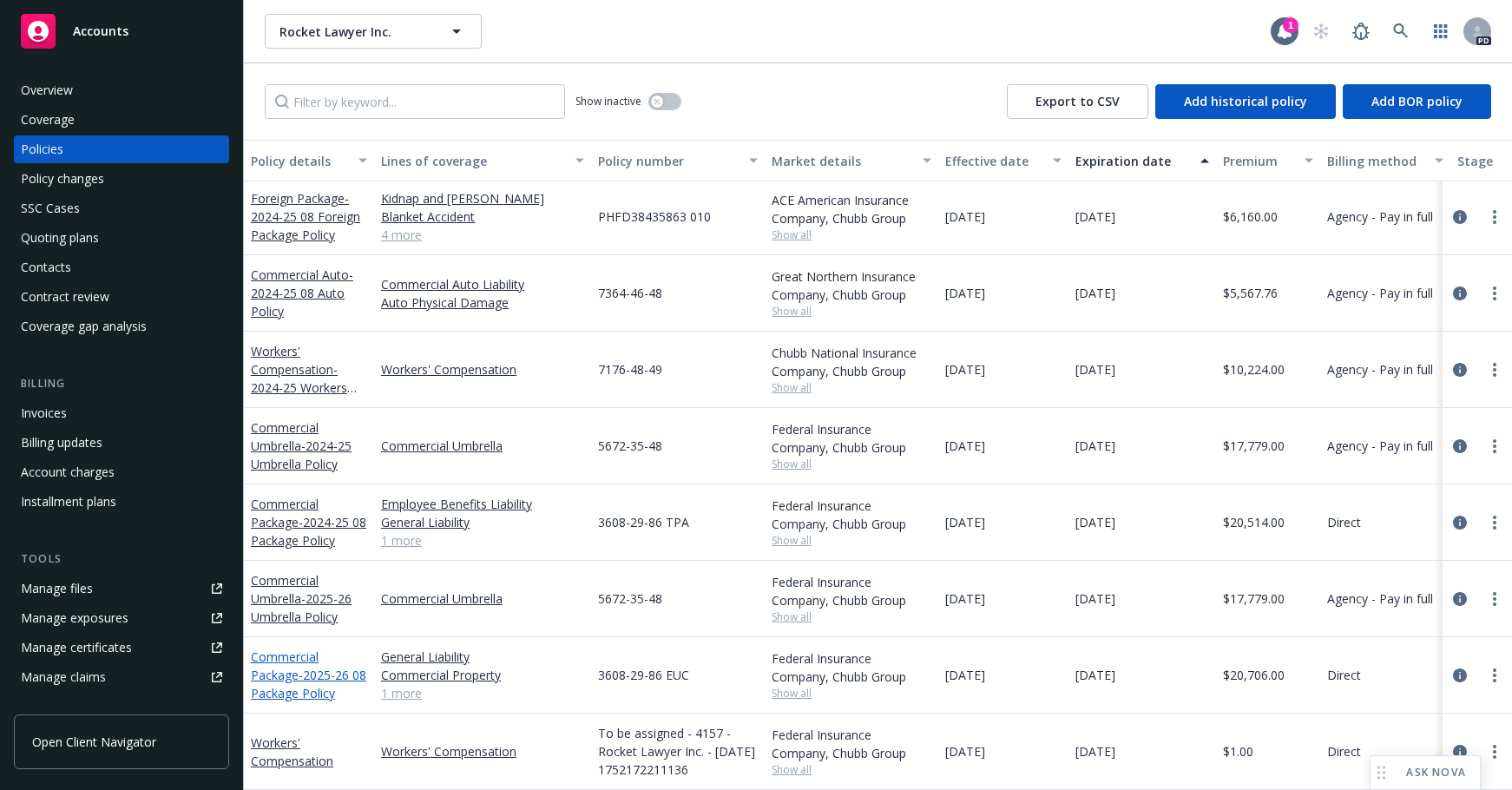 click on "Commercial Package  -  2025-26 08 Package Policy" at bounding box center [308, 675] 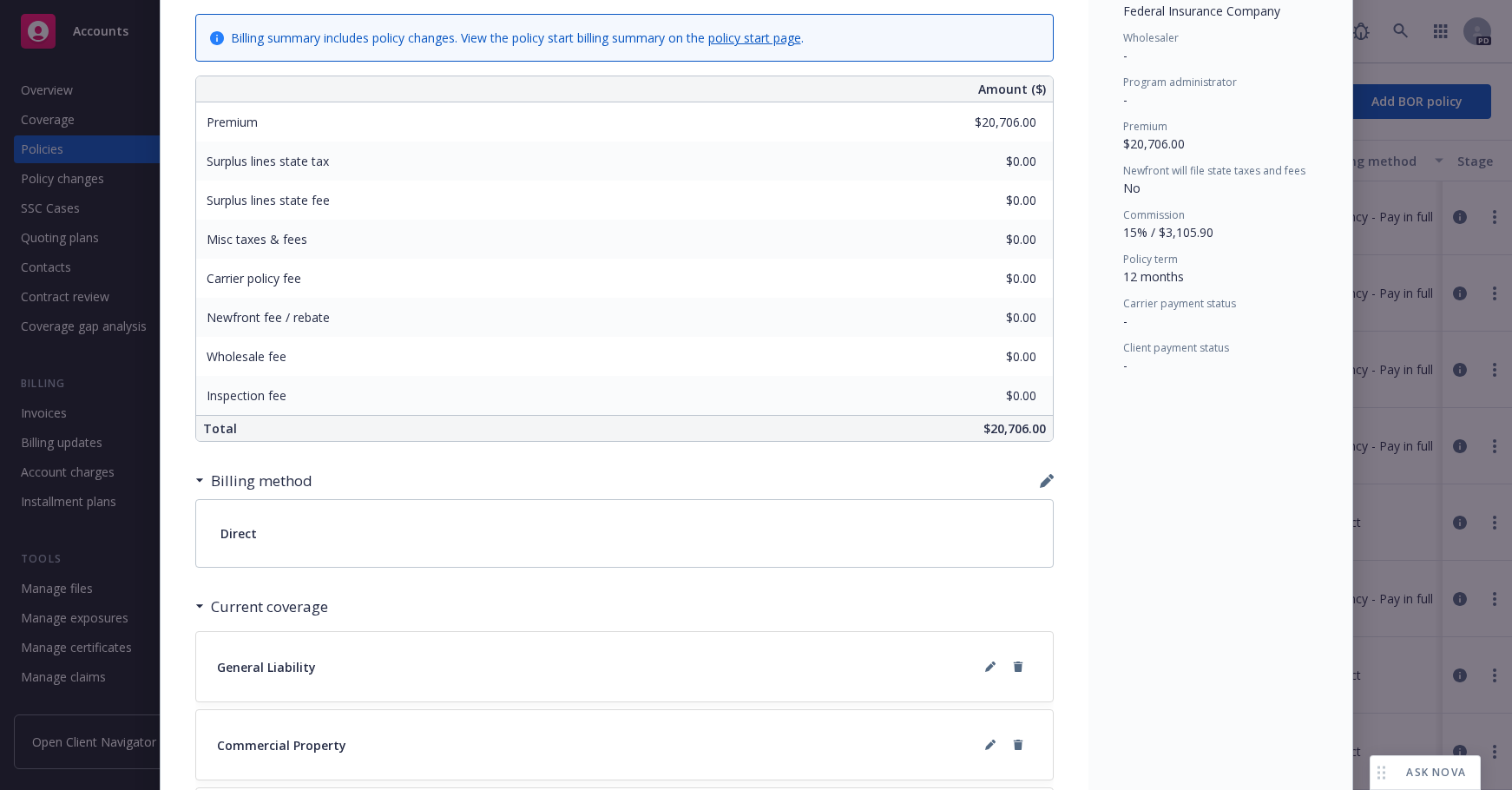 scroll, scrollTop: 637, scrollLeft: 0, axis: vertical 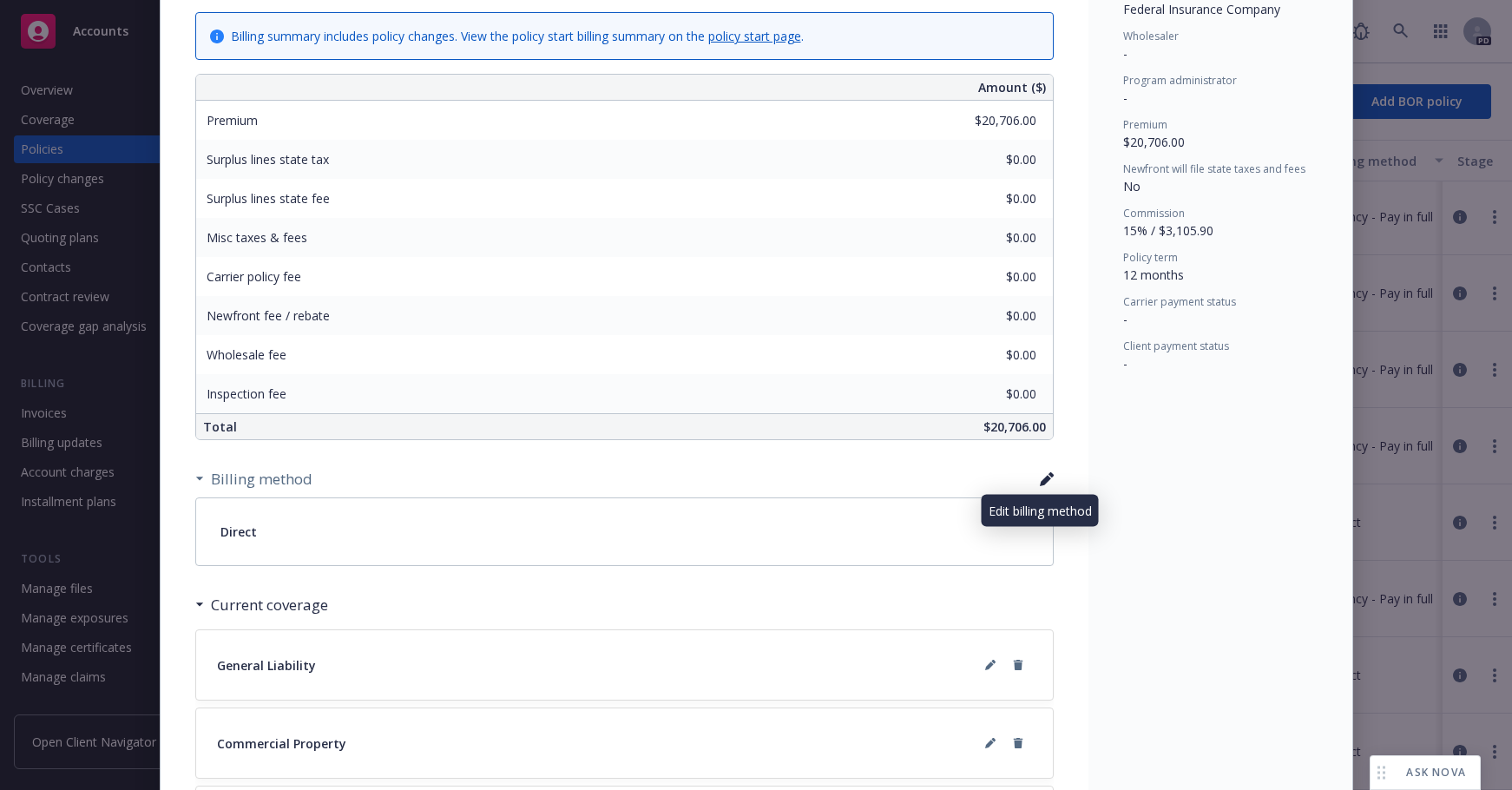 click 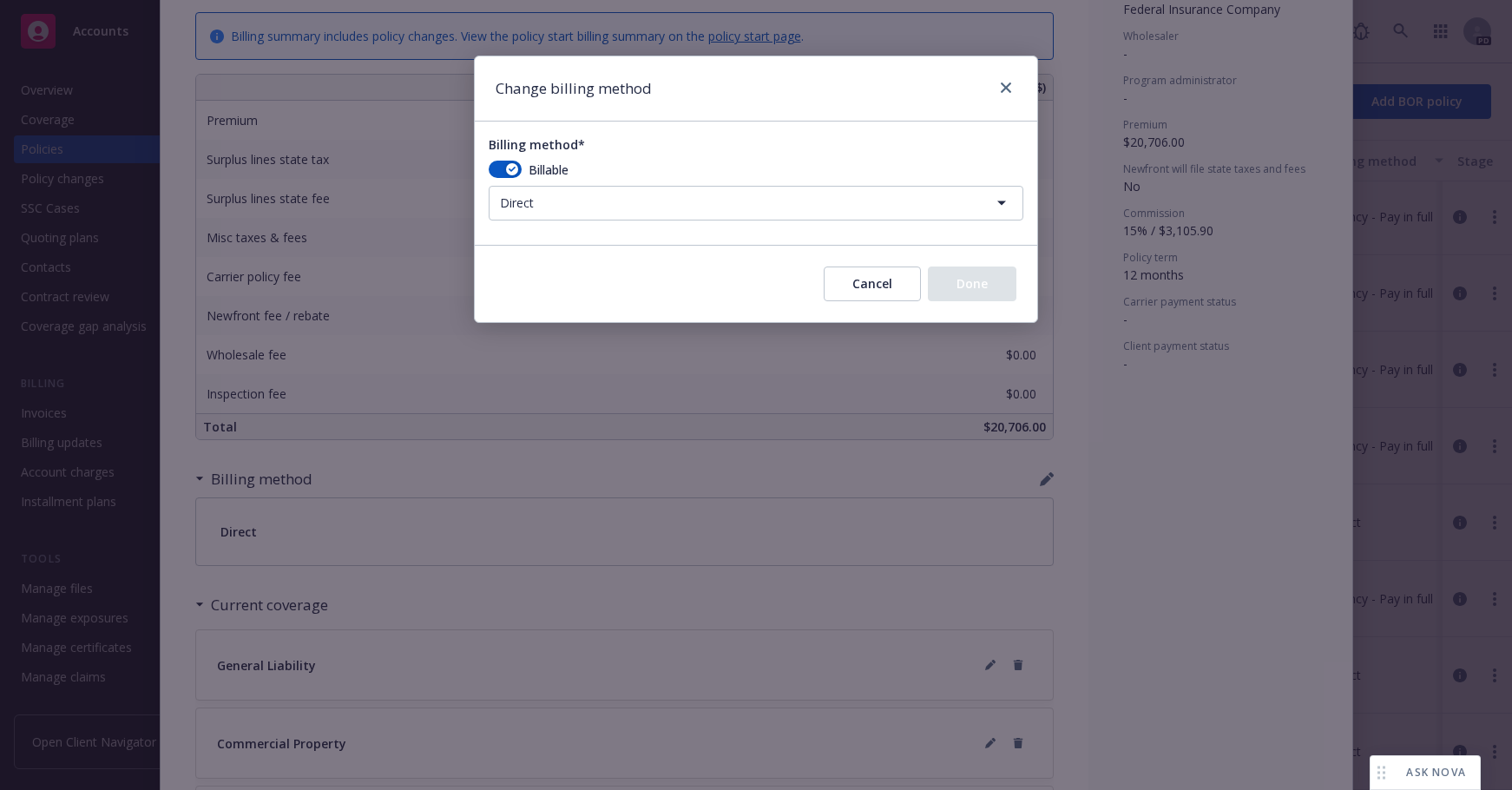 click on "Accounts Overview Coverage Policies Policy changes SSC Cases Quoting plans Contacts Contract review Coverage gap analysis Billing Invoices Billing updates Account charges Installment plans Tools Manage files Manage exposures Manage certificates Manage claims Manage BORs Summary of insurance Analytics hub Loss summary generator Account settings Service team Sales relationships Related accounts Client navigator features Client access Open Client Navigator Rocket Lawyer Inc. Rocket Lawyer Inc. 1 PD Show inactive Export to CSV Add historical policy Add BOR policy Policy details Lines of coverage Policy number Market details Effective date Expiration date Premium Billing method Stage Status Service team leaders Foreign Package  -  2024-25 08 Foreign Package Policy Kidnap and Ransom Blanket Accident Workers' Compensation Commercial Property General Liability Commercial Auto Liability 4 more PHFD38435863 010 ACE American Insurance Company, Chubb Group Show all 08/15/2024 08/15/2025 $6,160.00 Agency - Pay in full BOR" at bounding box center (756, 395) 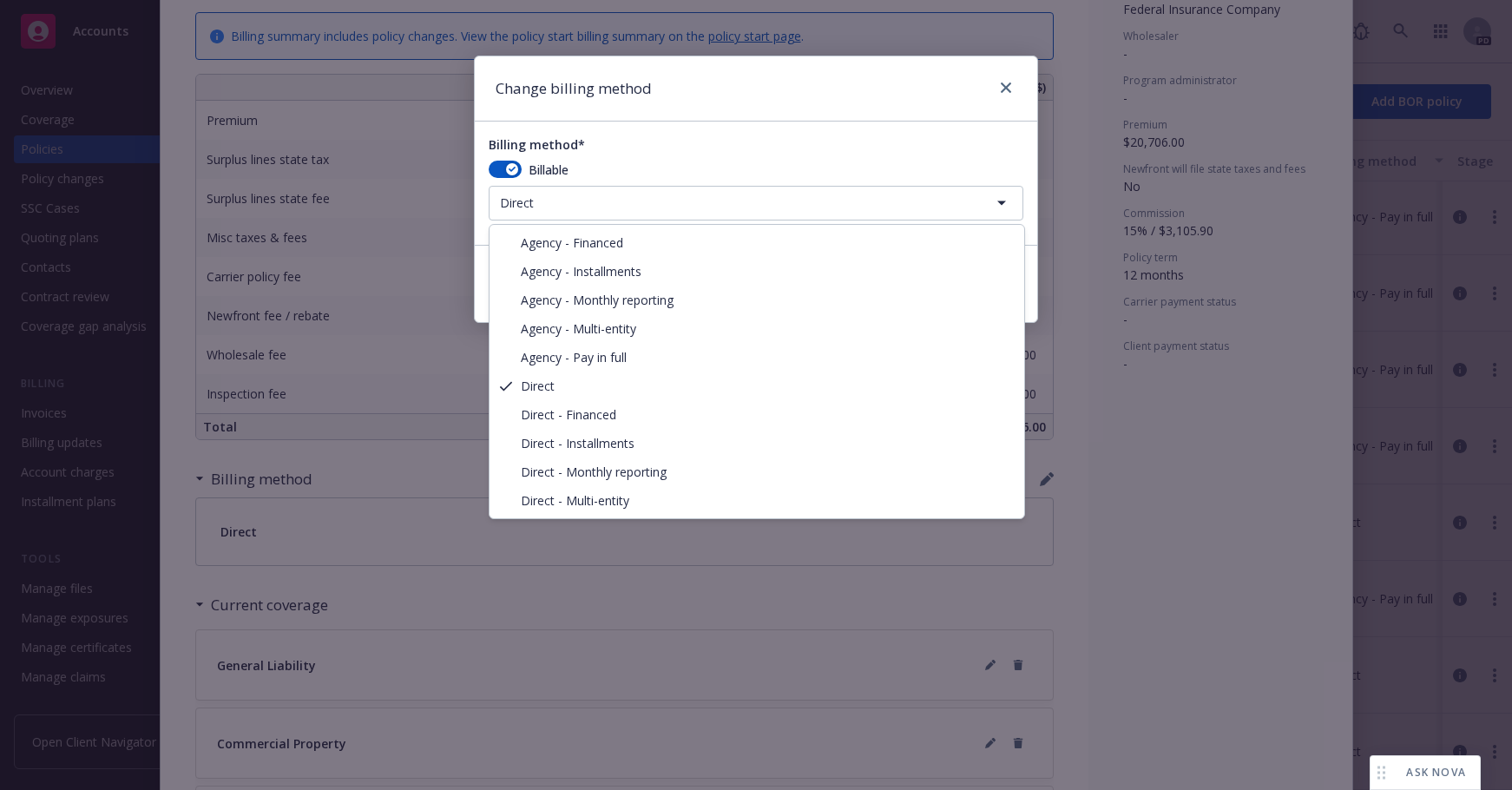 select on "AGENCY_PAY_IN_FULL" 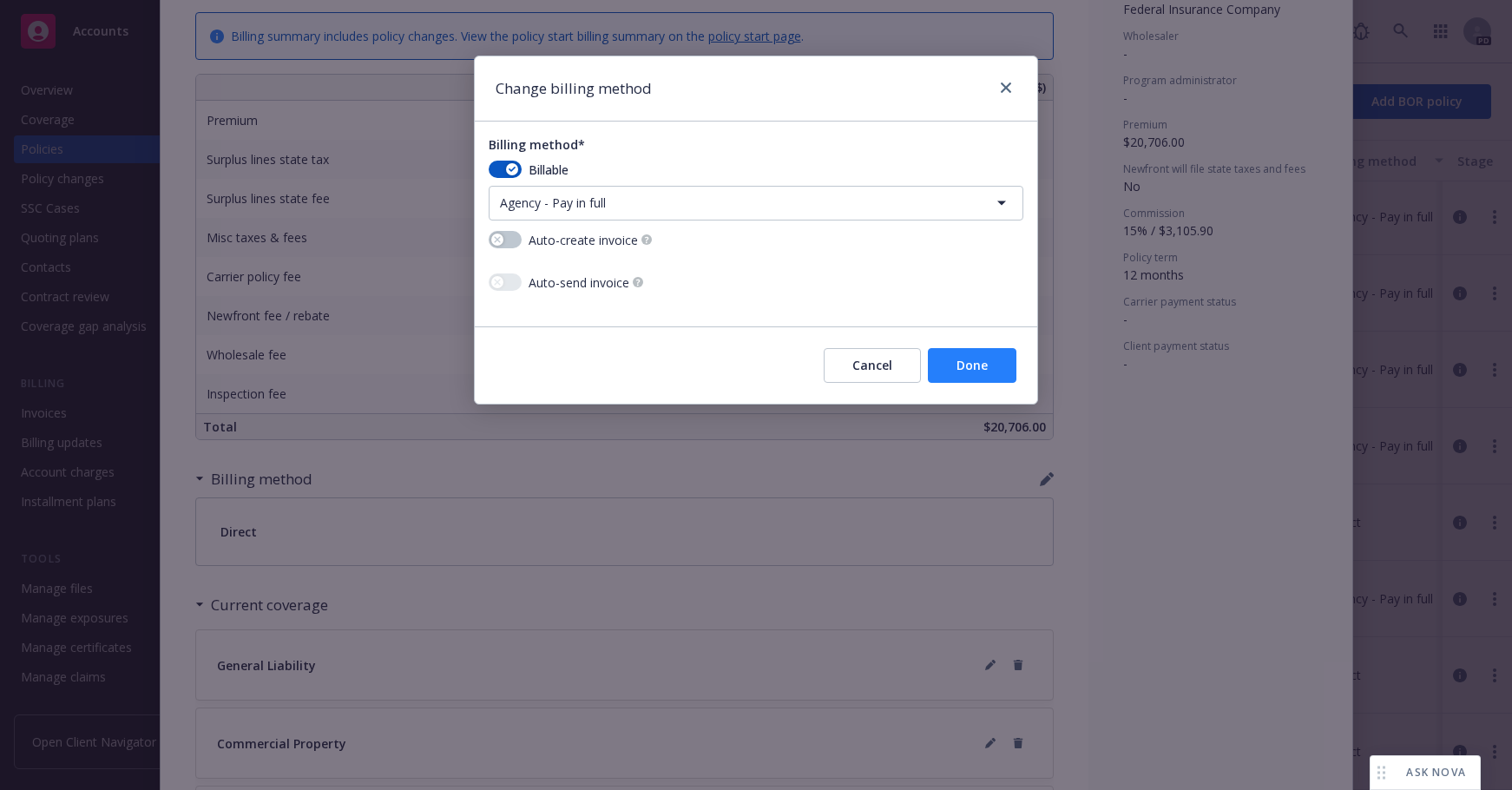 click on "Done" at bounding box center (972, 365) 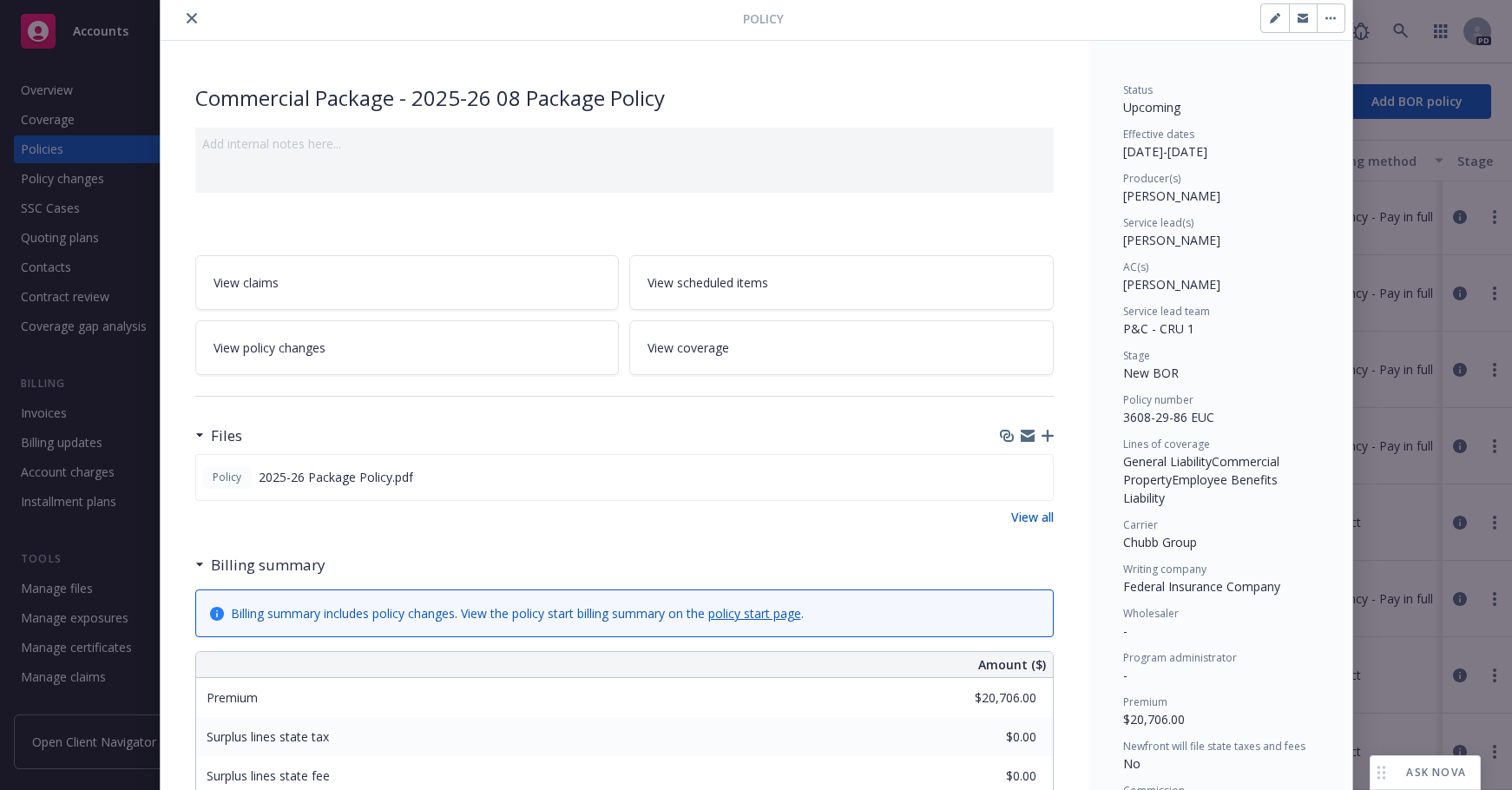 scroll, scrollTop: 0, scrollLeft: 0, axis: both 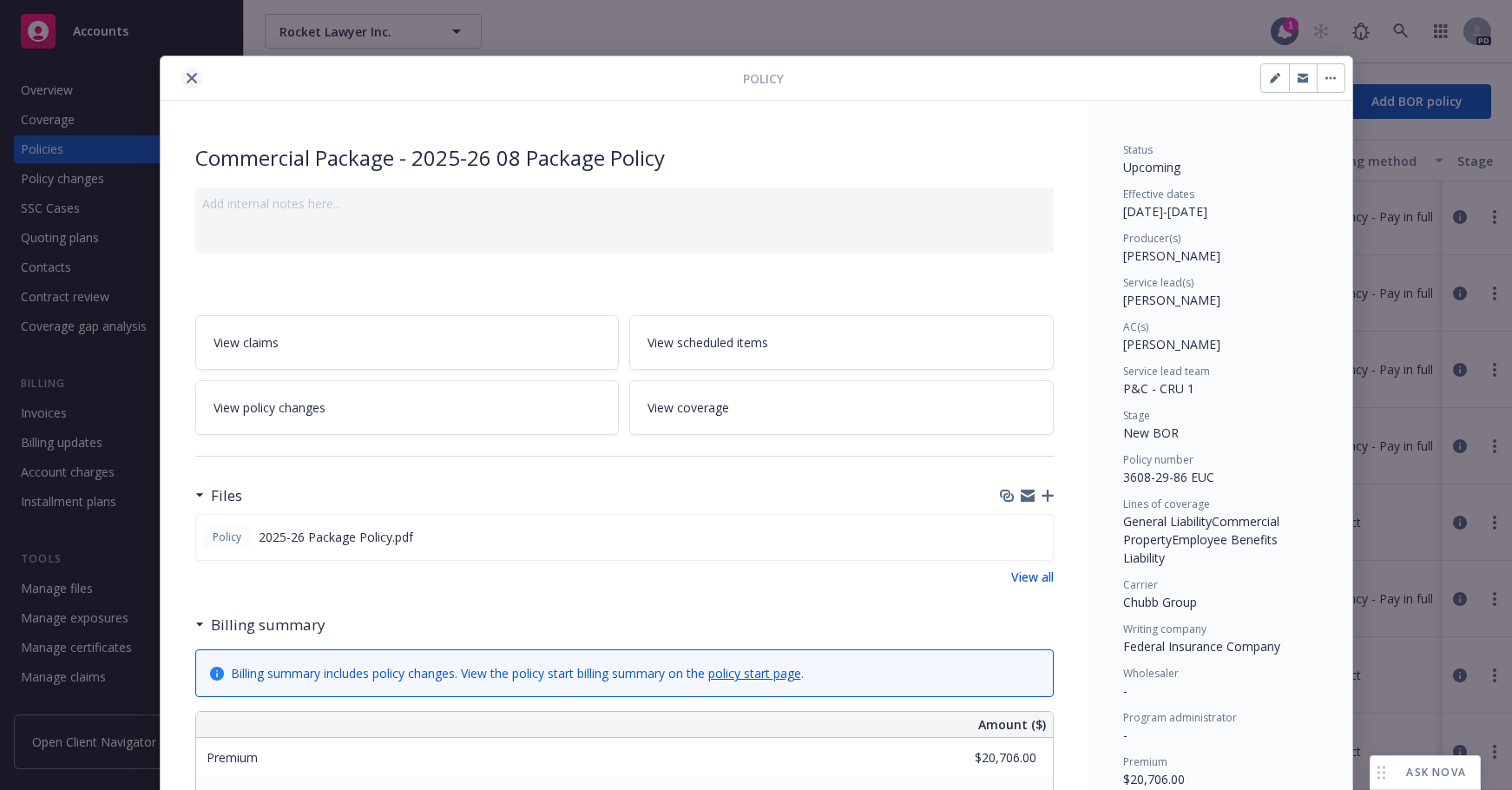 click 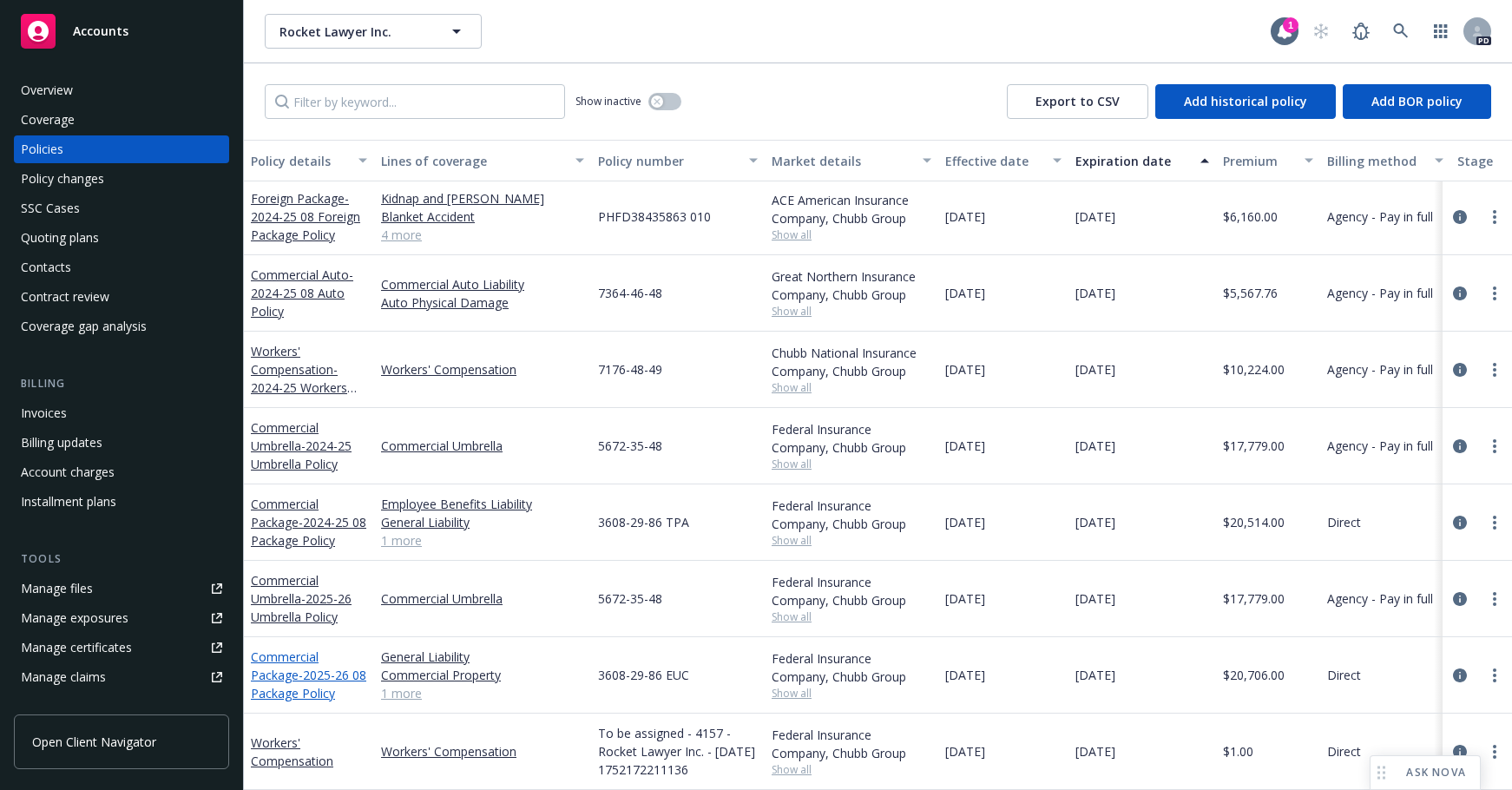 click on "Commercial Package  -  2025-26 08 Package Policy" at bounding box center [308, 675] 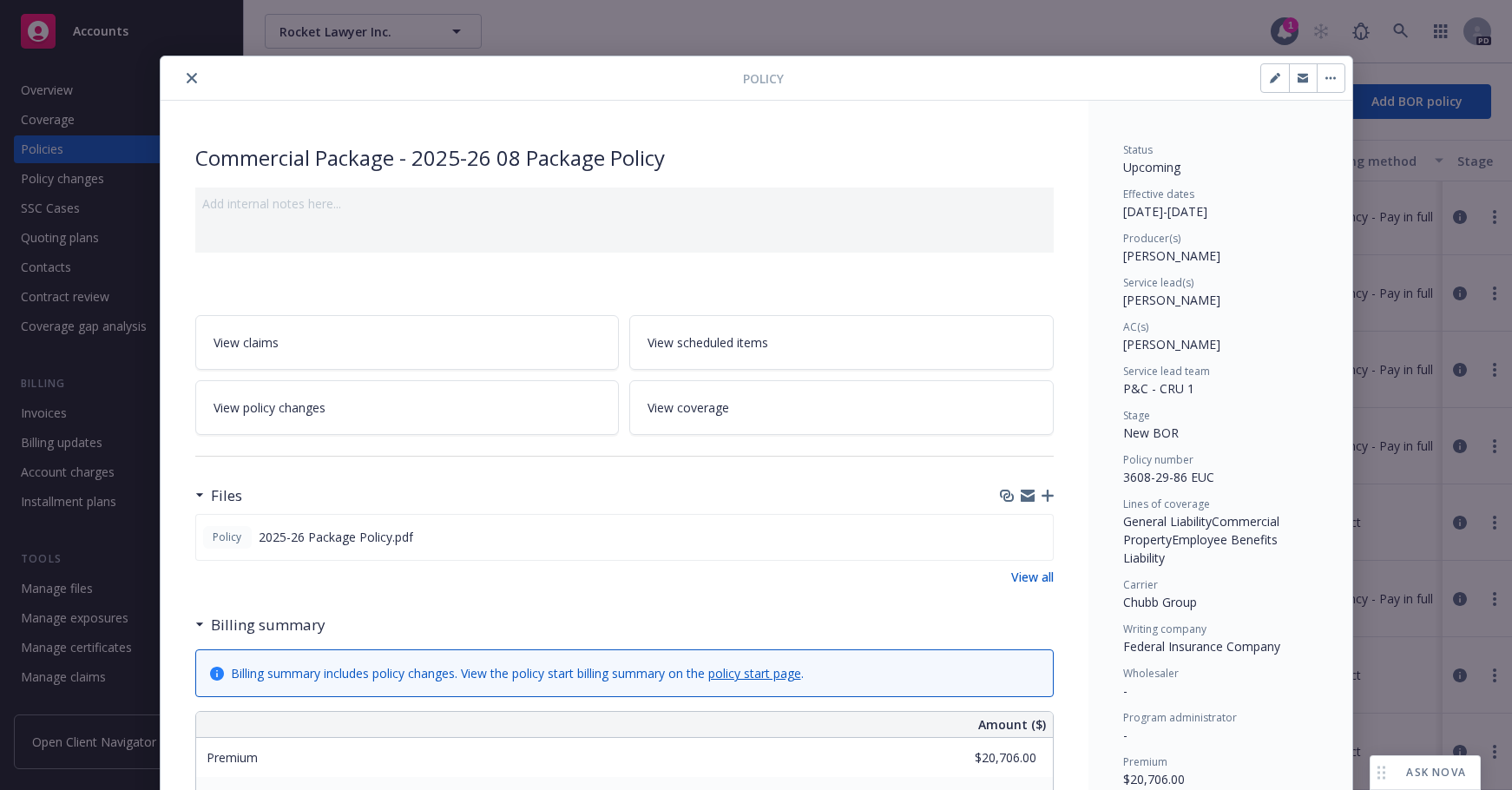 scroll, scrollTop: 52, scrollLeft: 0, axis: vertical 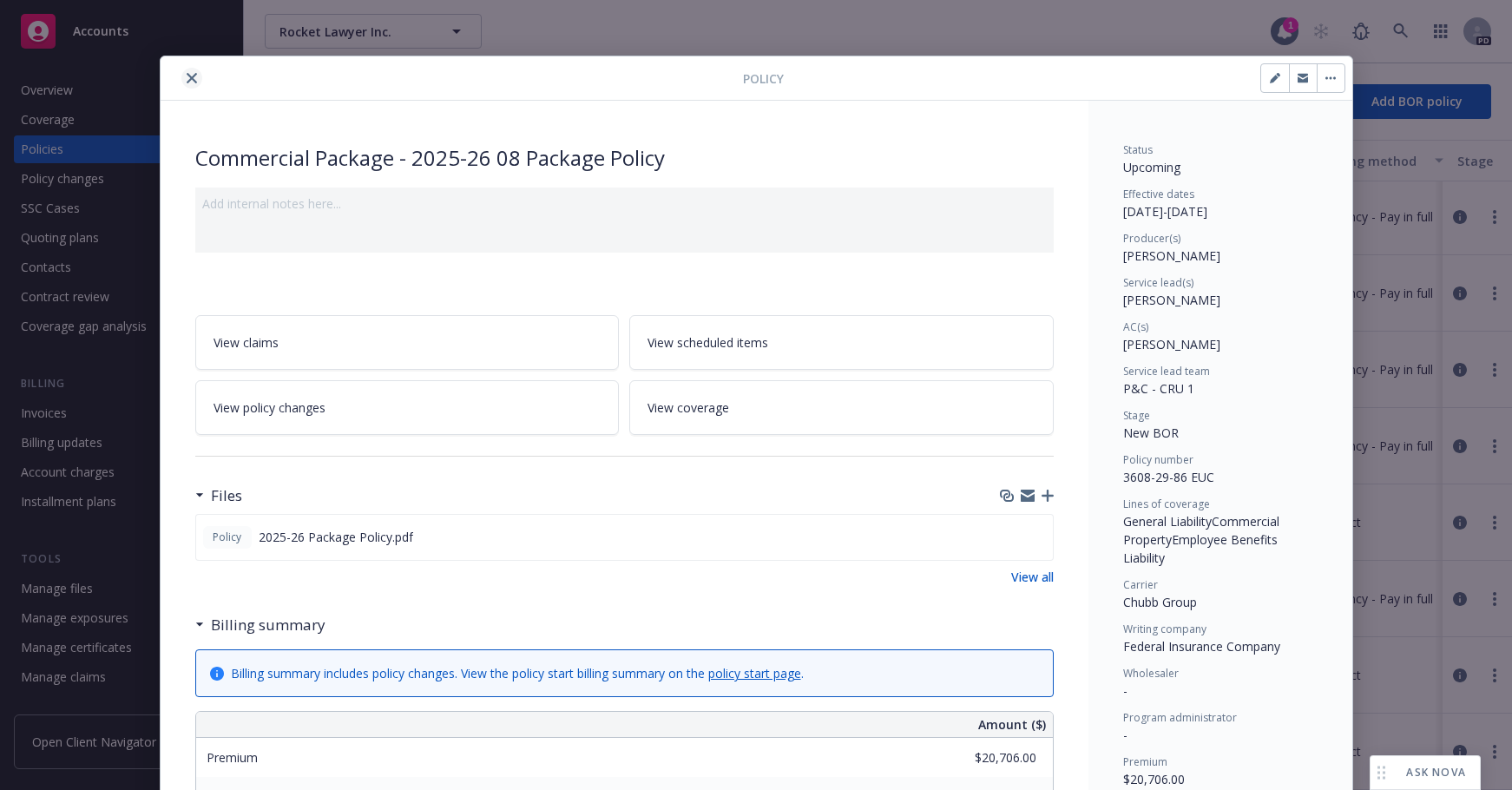 click at bounding box center (192, 78) 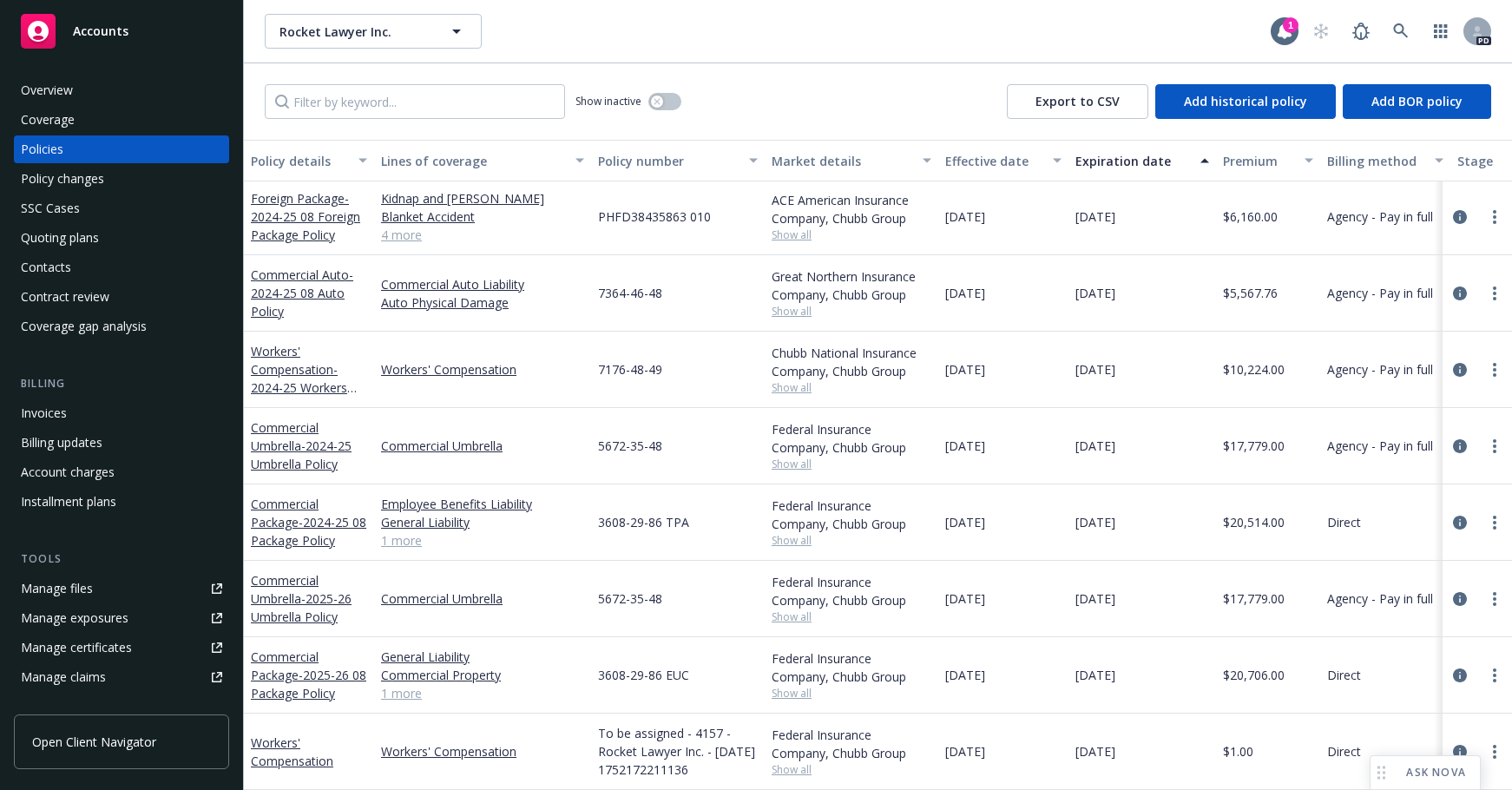 click on "Direct" at bounding box center (1344, 675) 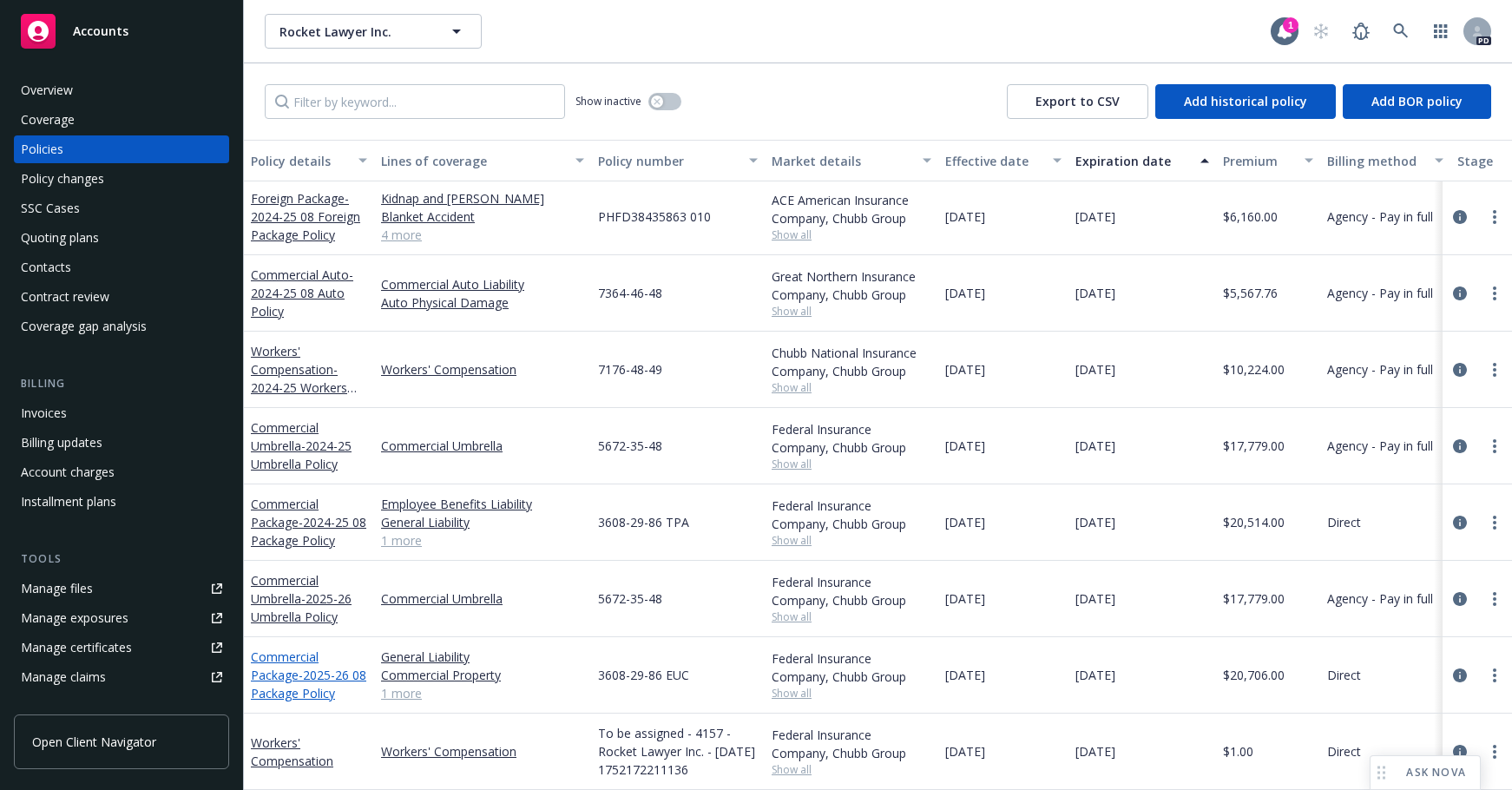 click on "Commercial Package  -  2025-26 08 Package Policy" at bounding box center (308, 675) 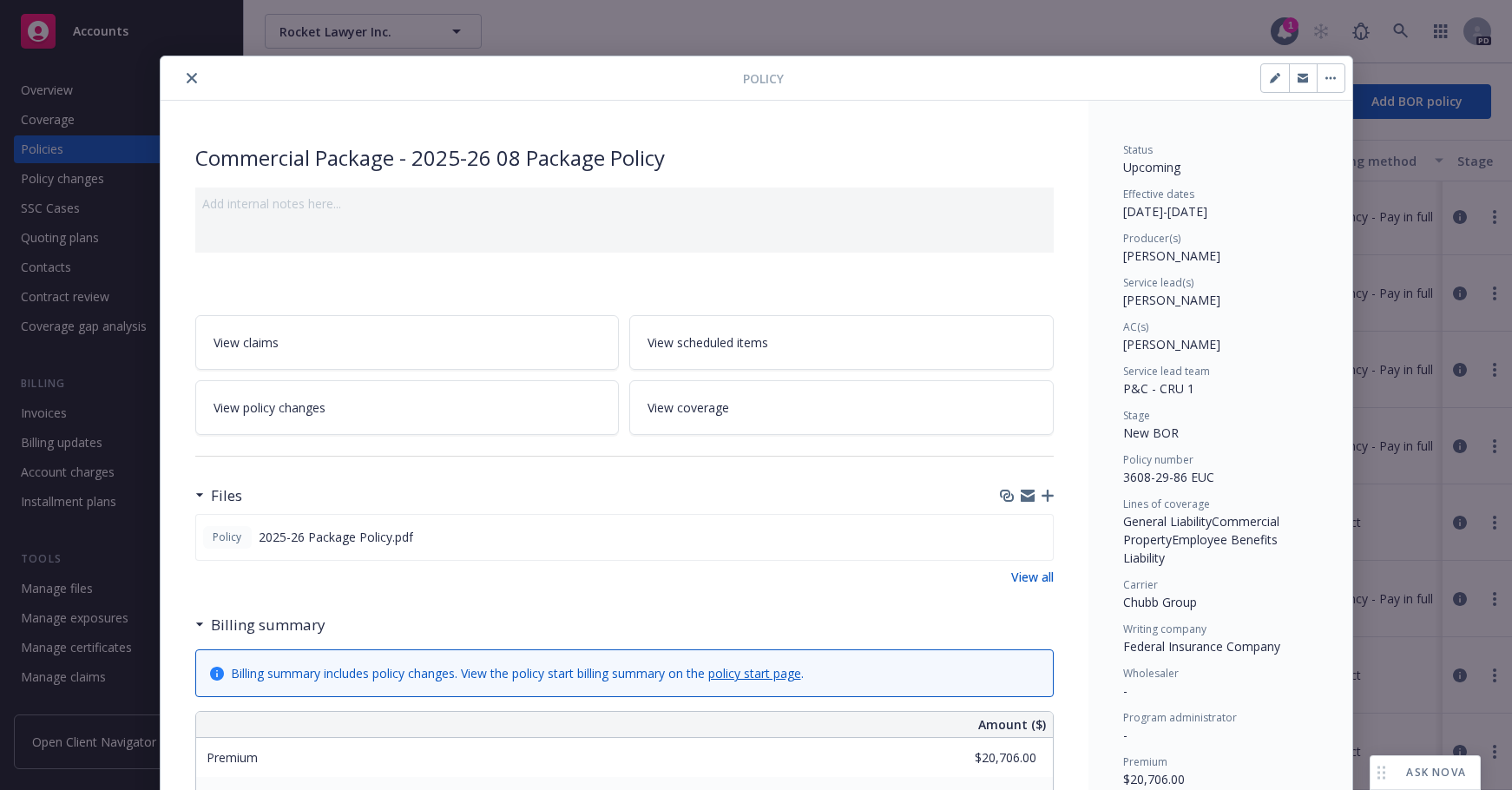 scroll, scrollTop: 52, scrollLeft: 0, axis: vertical 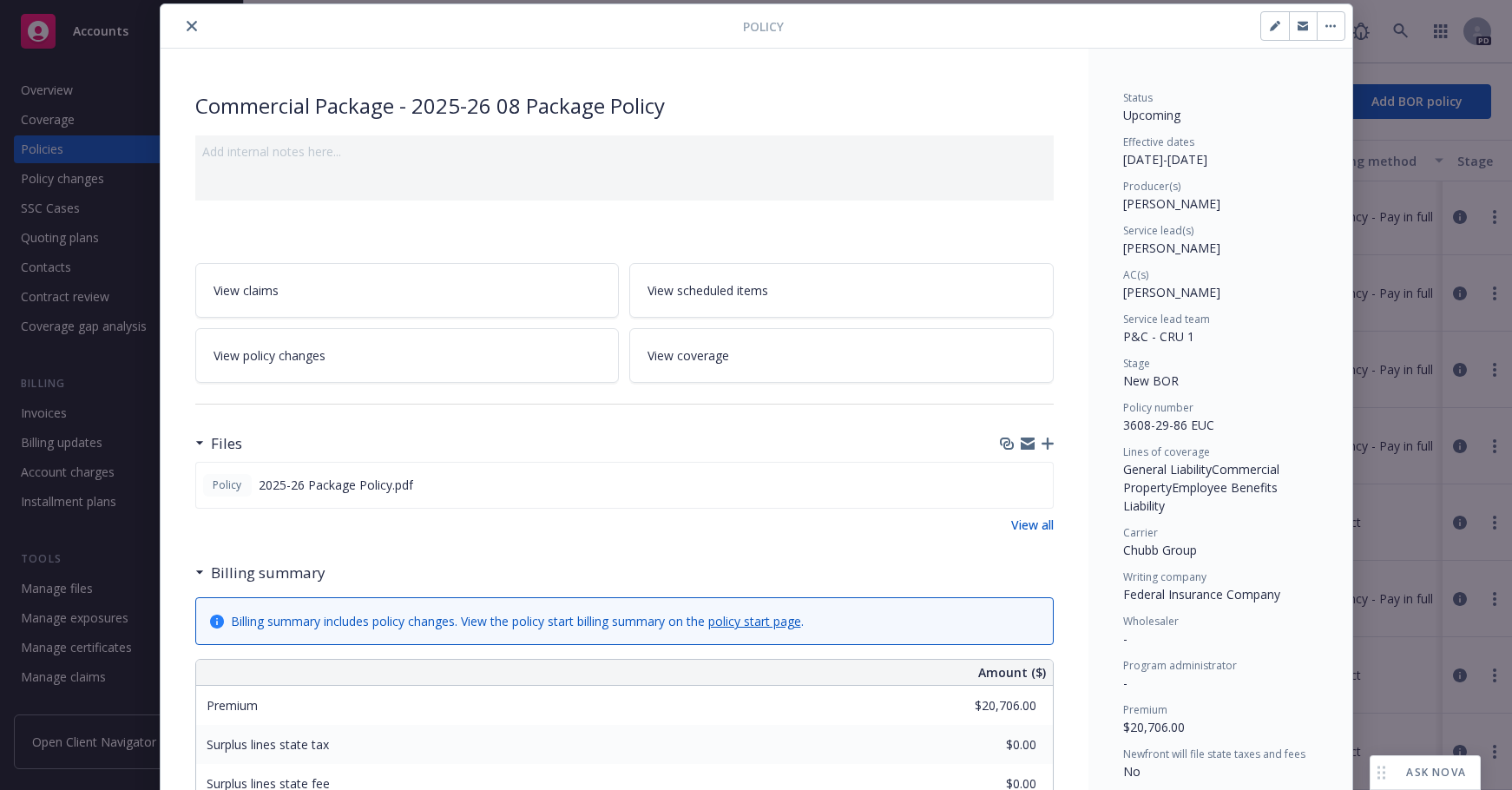 drag, startPoint x: 1497, startPoint y: 289, endPoint x: 1500, endPoint y: 307, distance: 18.248288 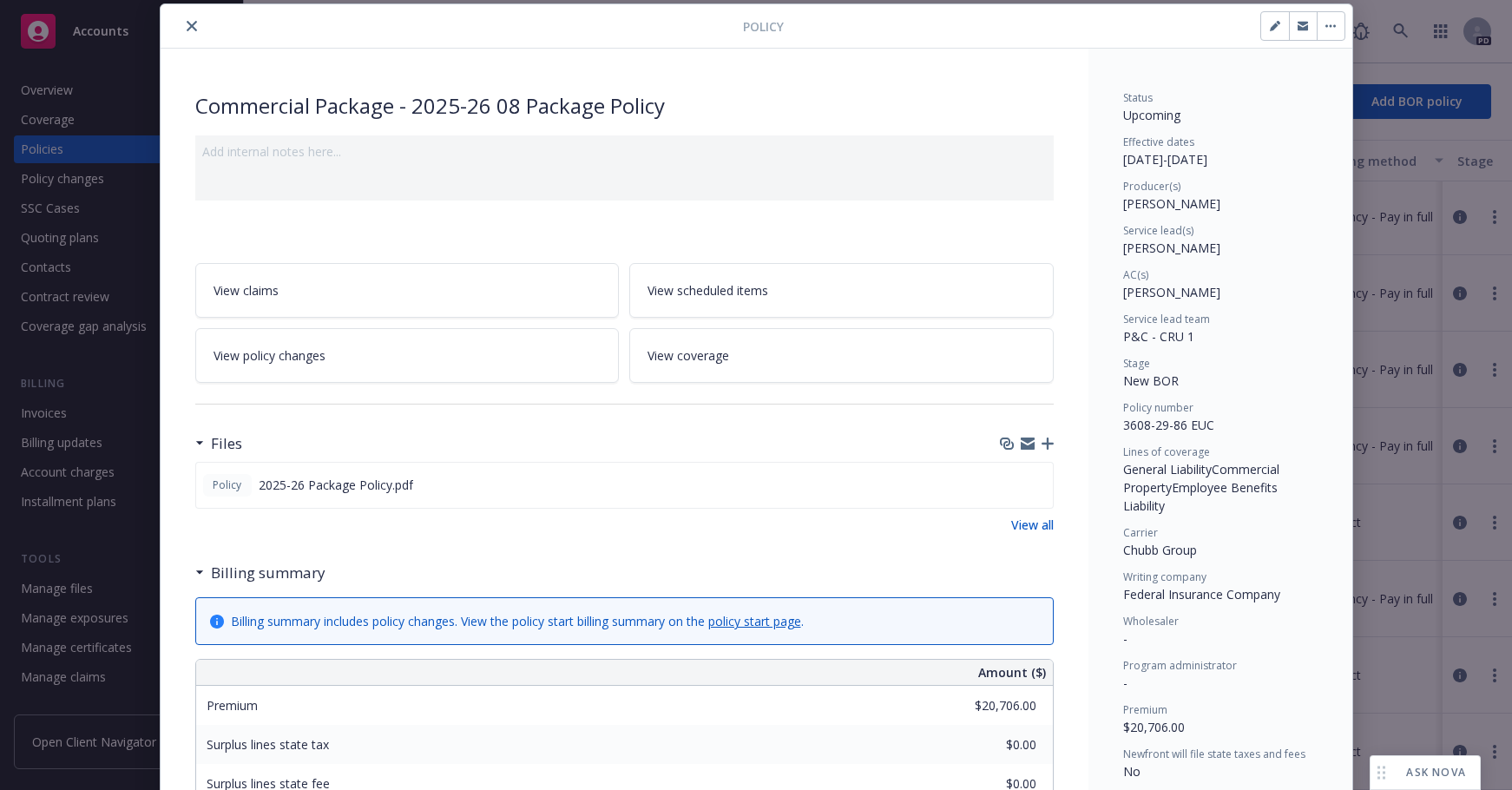 click on "Policy Commercial Package   - 2025-26 08 Package Policy Add internal notes here... View claims View scheduled items View policy changes View coverage Files Policy 2025-26 Package Policy.pdf View all Billing summary Billing summary includes policy changes. View the policy start billing summary on the   policy start page . Amount ($) Premium $20,706.00 Surplus lines state tax $0.00 Surplus lines state fee $0.00 Misc taxes & fees $0.00 Carrier policy fee $0.00 Newfront fee / rebate $0.00 Wholesale fee $0.00 Inspection fee $0.00 Total $20,706.00 Billing method Agency - Pay in full Auto invoicing settings Auto invoice creation is off Auto send invoice is off Current coverage General Liability Commercial Property Employee Benefits Liability Prior linked policies Commercial Package - #3608-29-86 TPA 08/15/2024 - 08/15/2025 Active Policy display name 2024-25 08 Package Policy Lines of coverage General Liability, Commercial Property, Employee Benefits Liability Carrier Chubb Group Status Upcoming Effective dates  -  -" at bounding box center (756, 395) 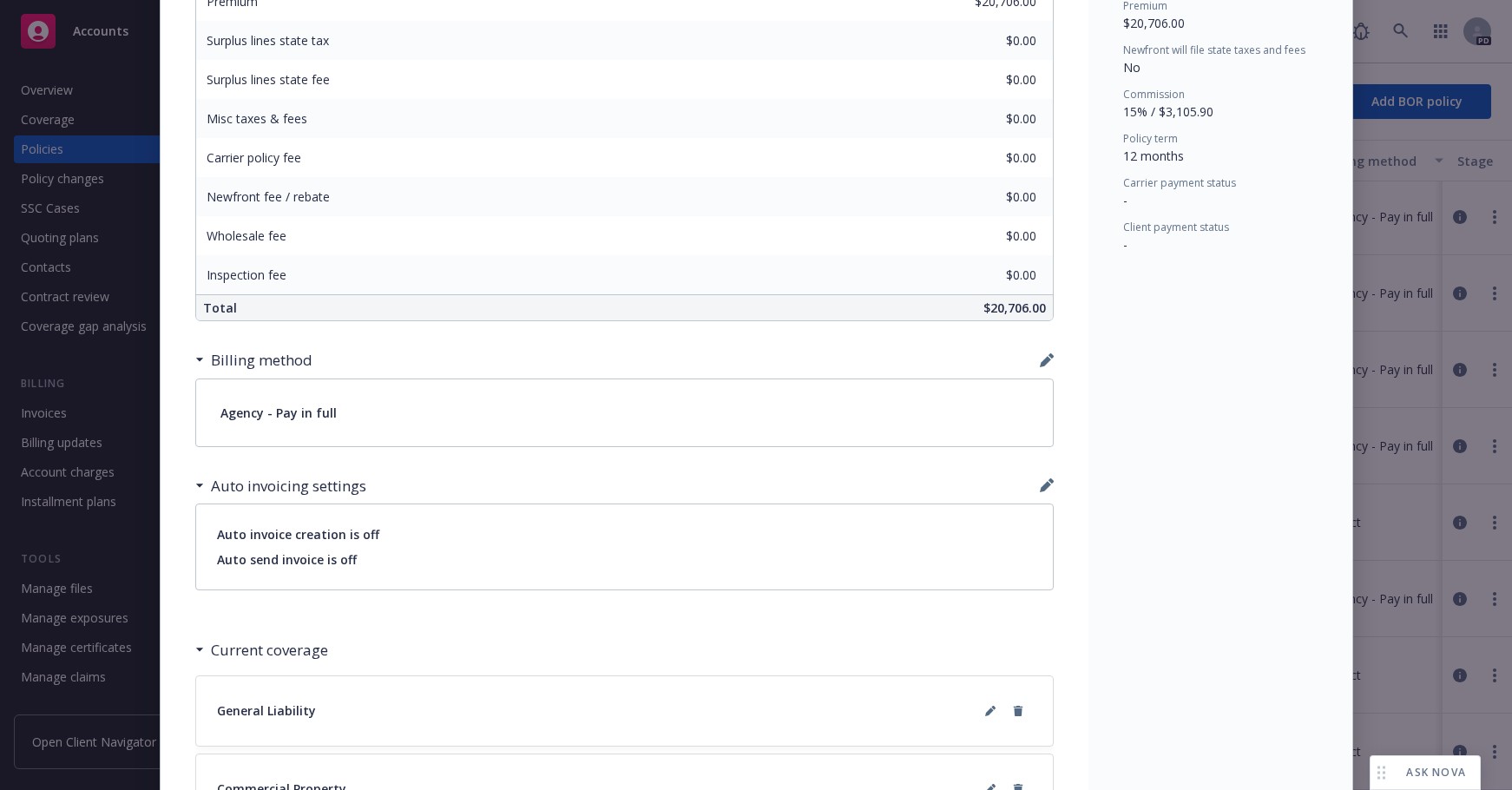 scroll, scrollTop: 789, scrollLeft: 0, axis: vertical 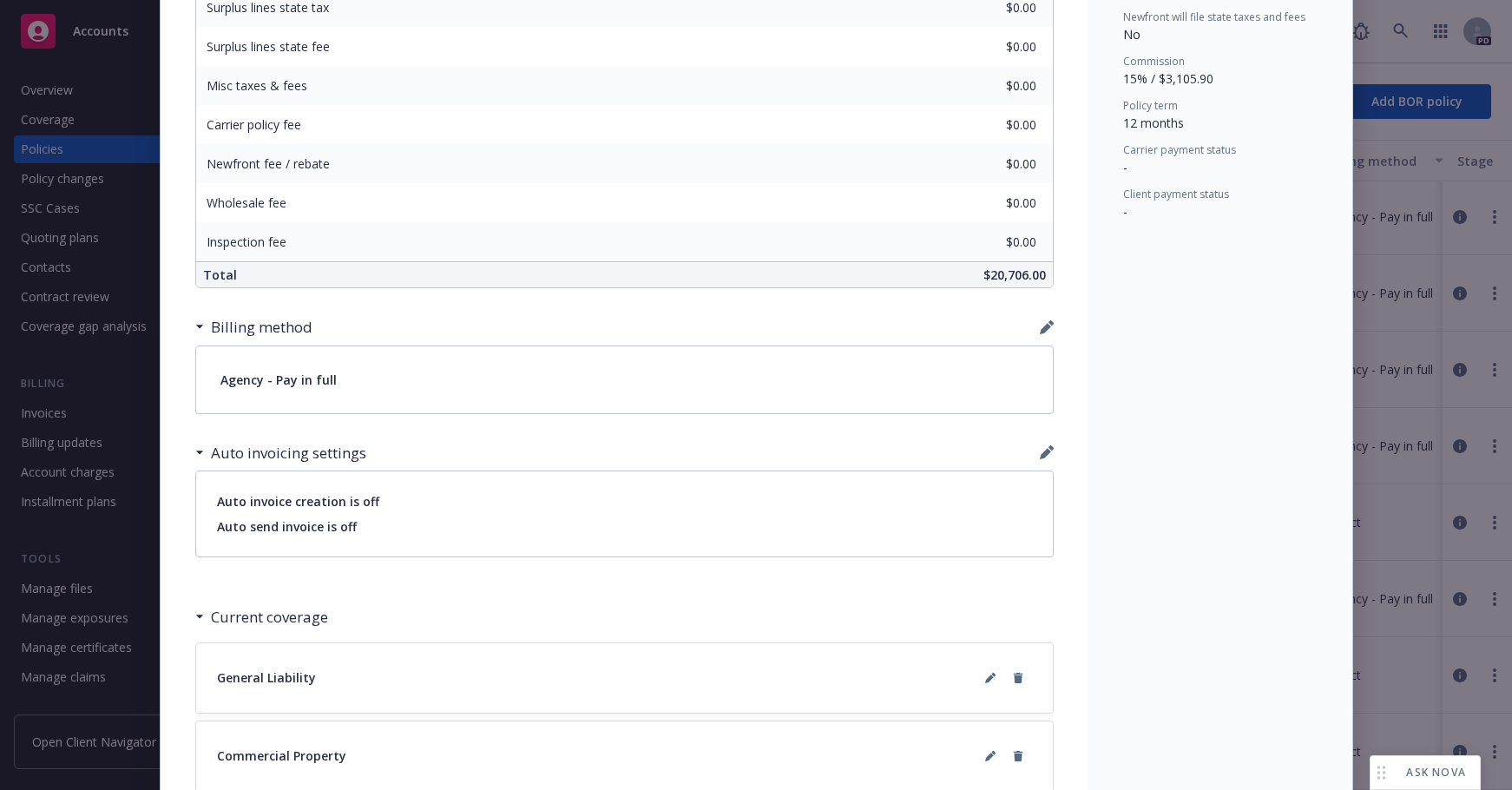 click on "Agency - Pay in full" at bounding box center [624, 379] 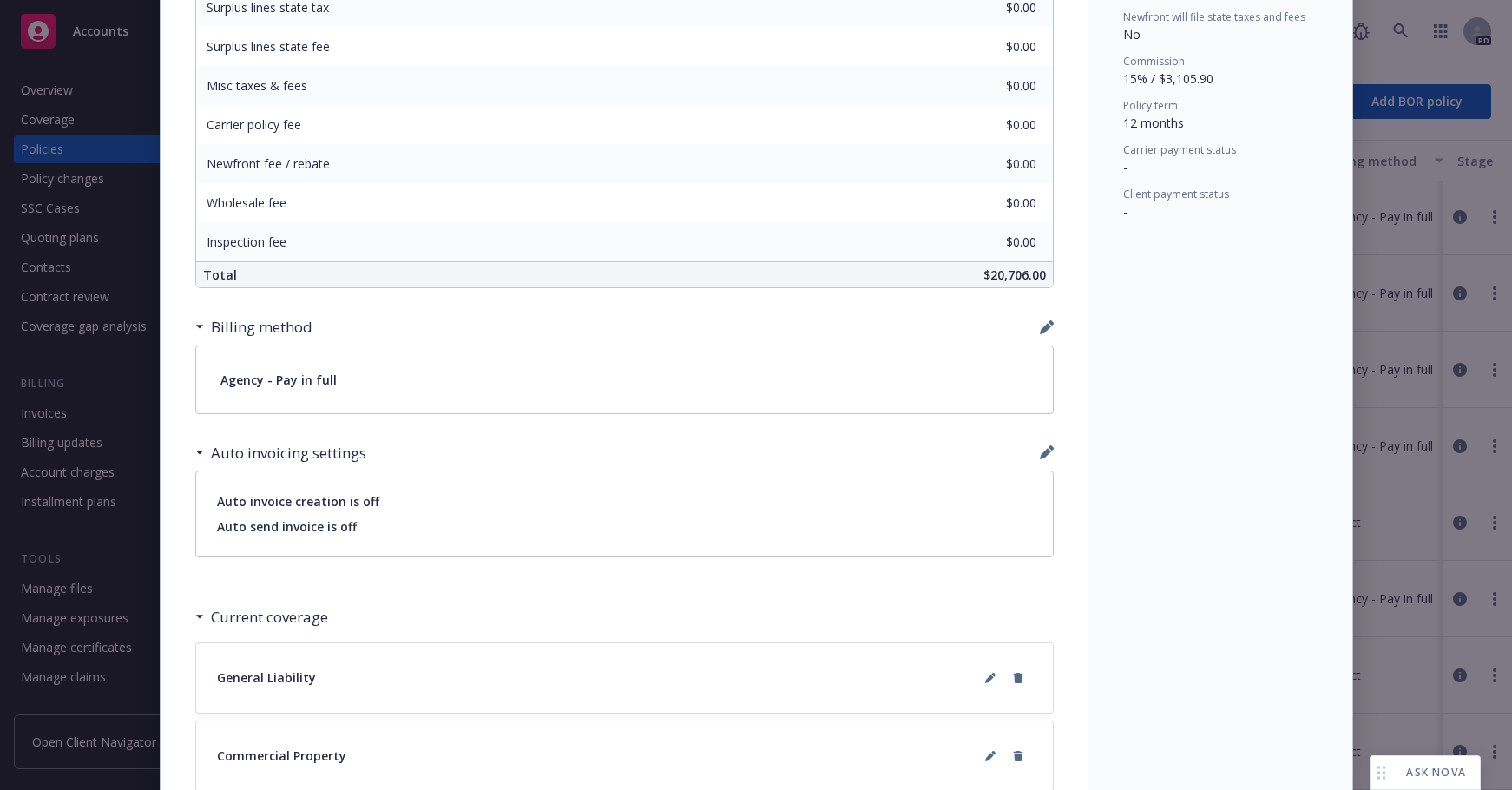 scroll, scrollTop: 0, scrollLeft: 0, axis: both 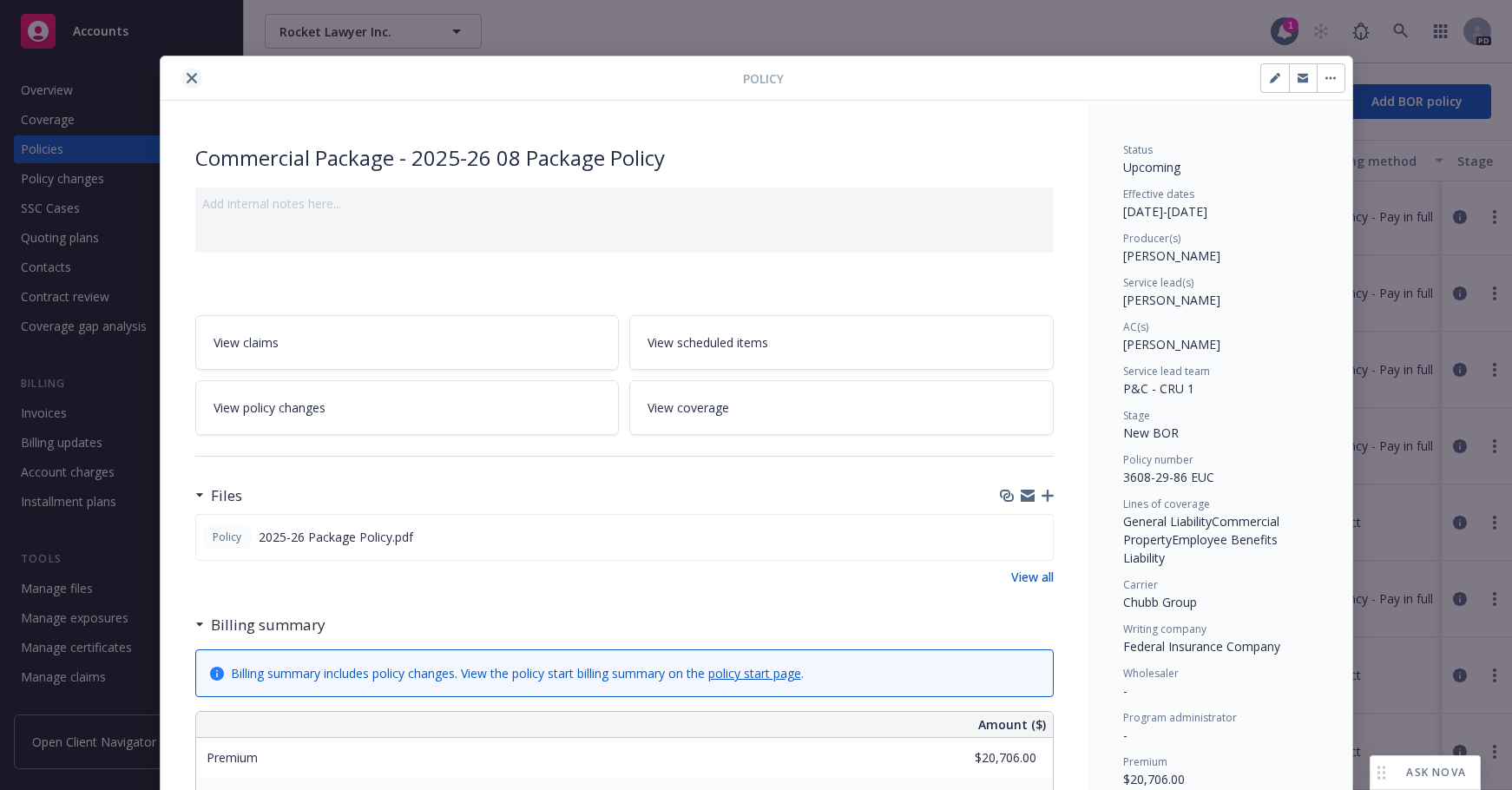 click 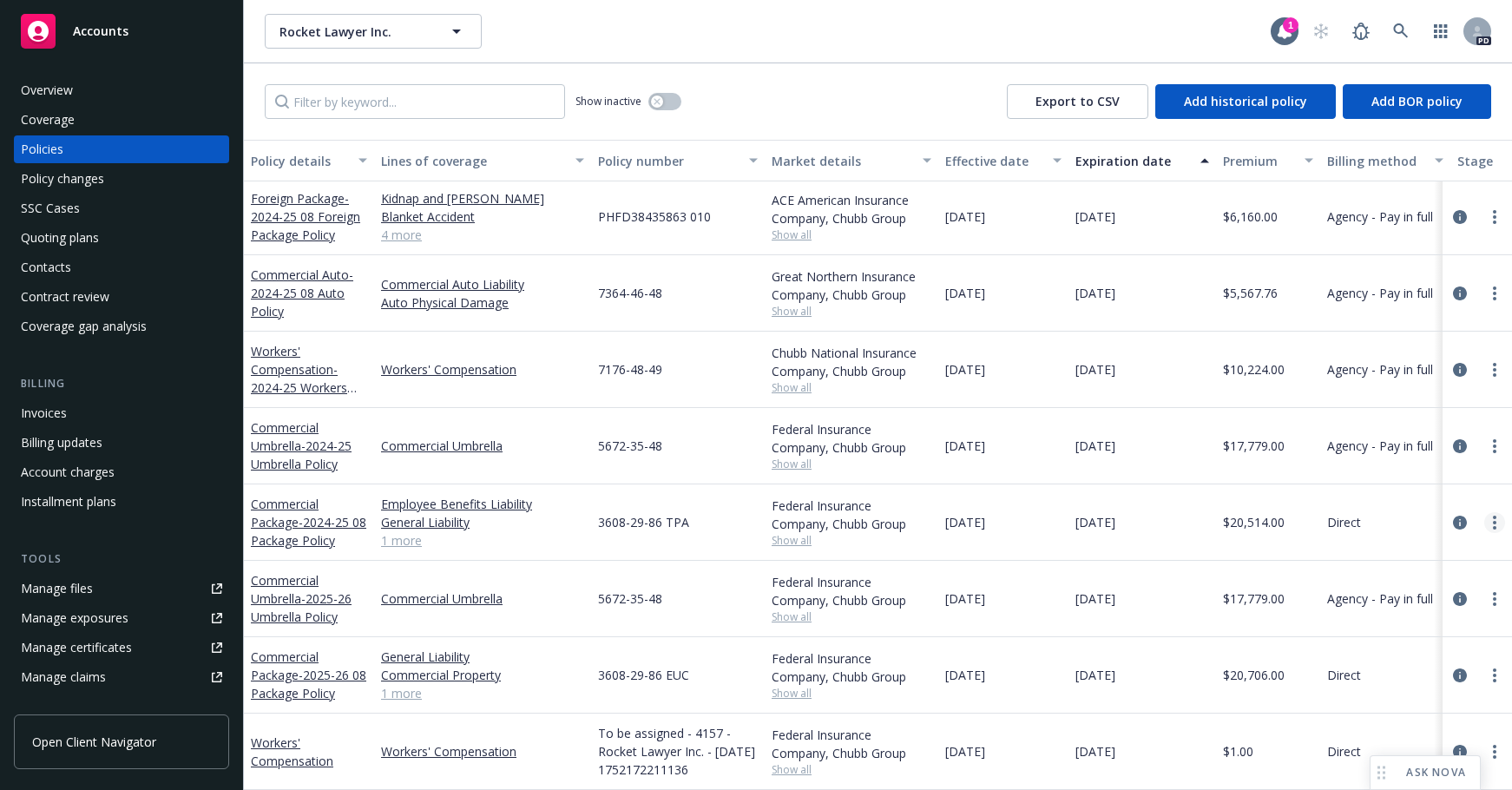 click at bounding box center [1495, 523] 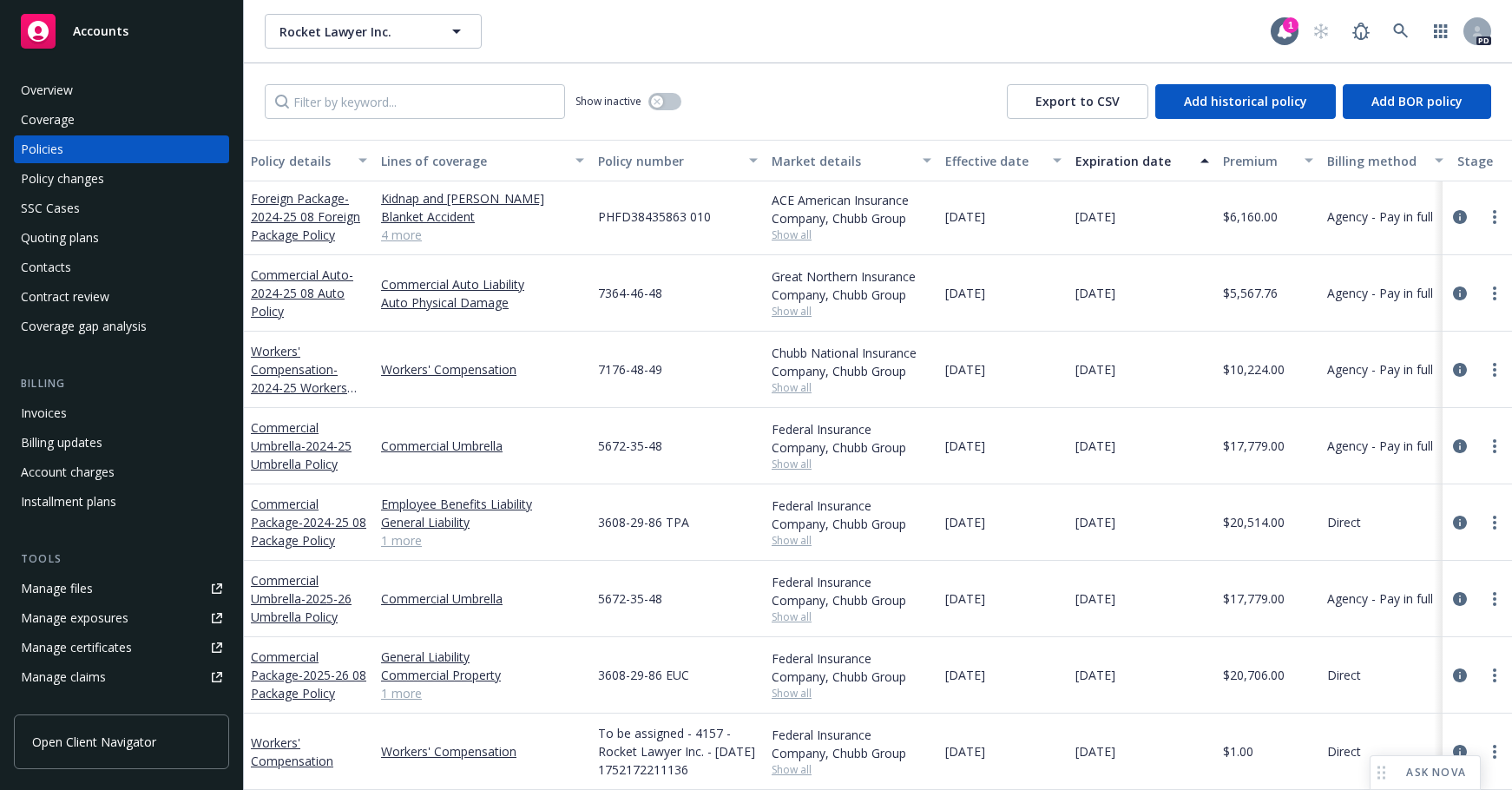 click on "1 more" at bounding box center (483, 540) 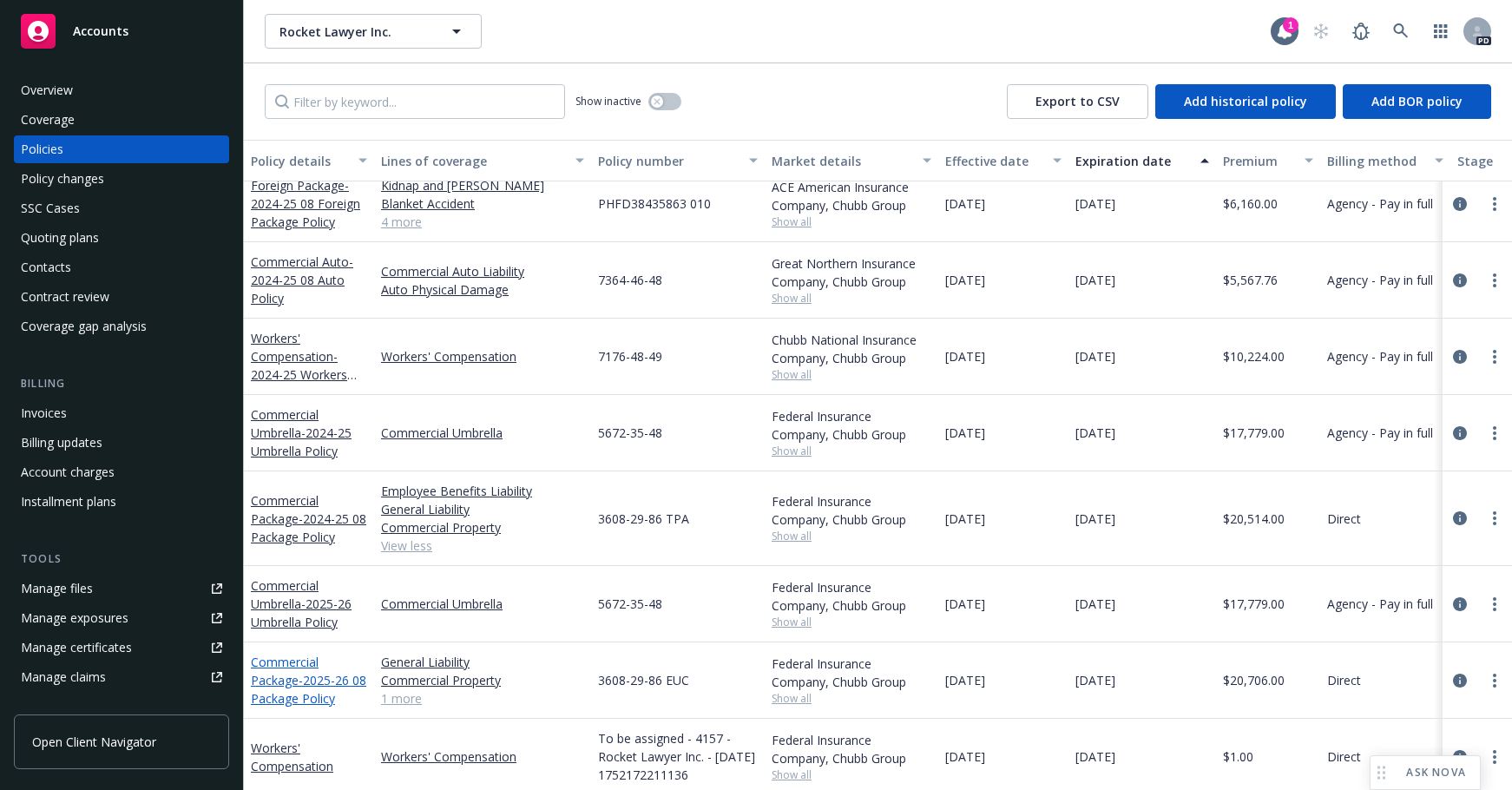 click on "-  2025-26 08 Package Policy" at bounding box center (308, 689) 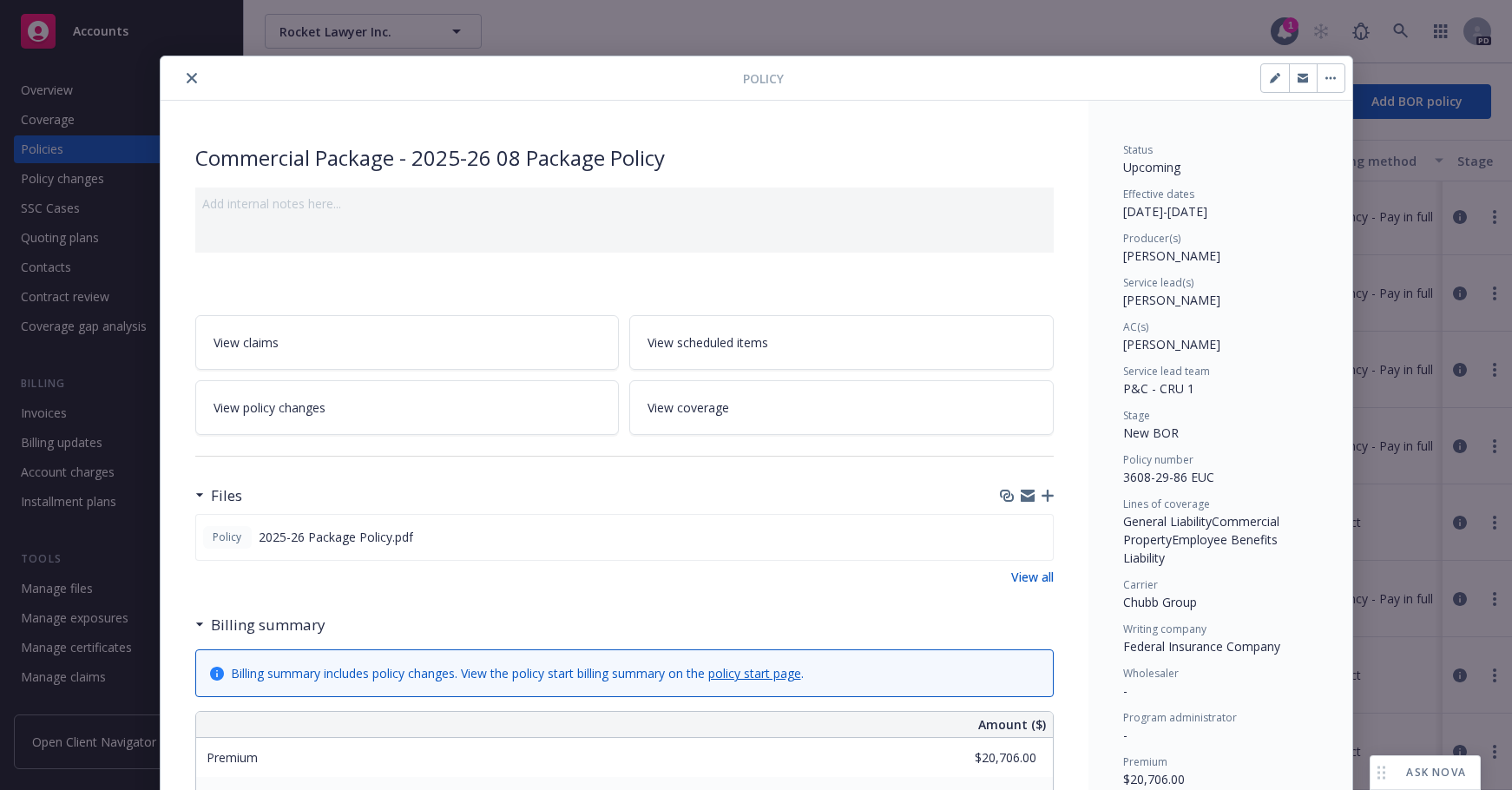 scroll, scrollTop: 52, scrollLeft: 0, axis: vertical 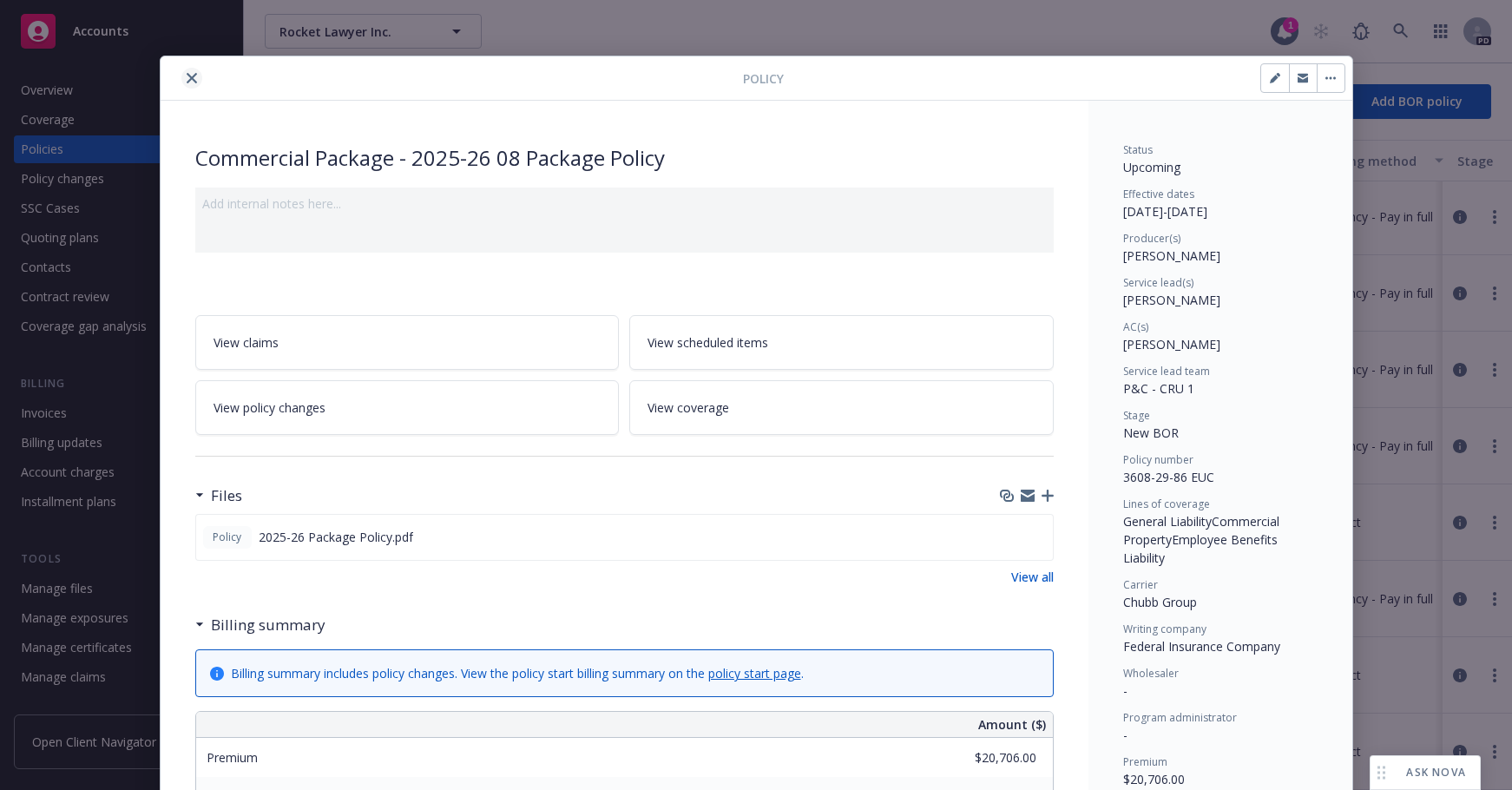 click 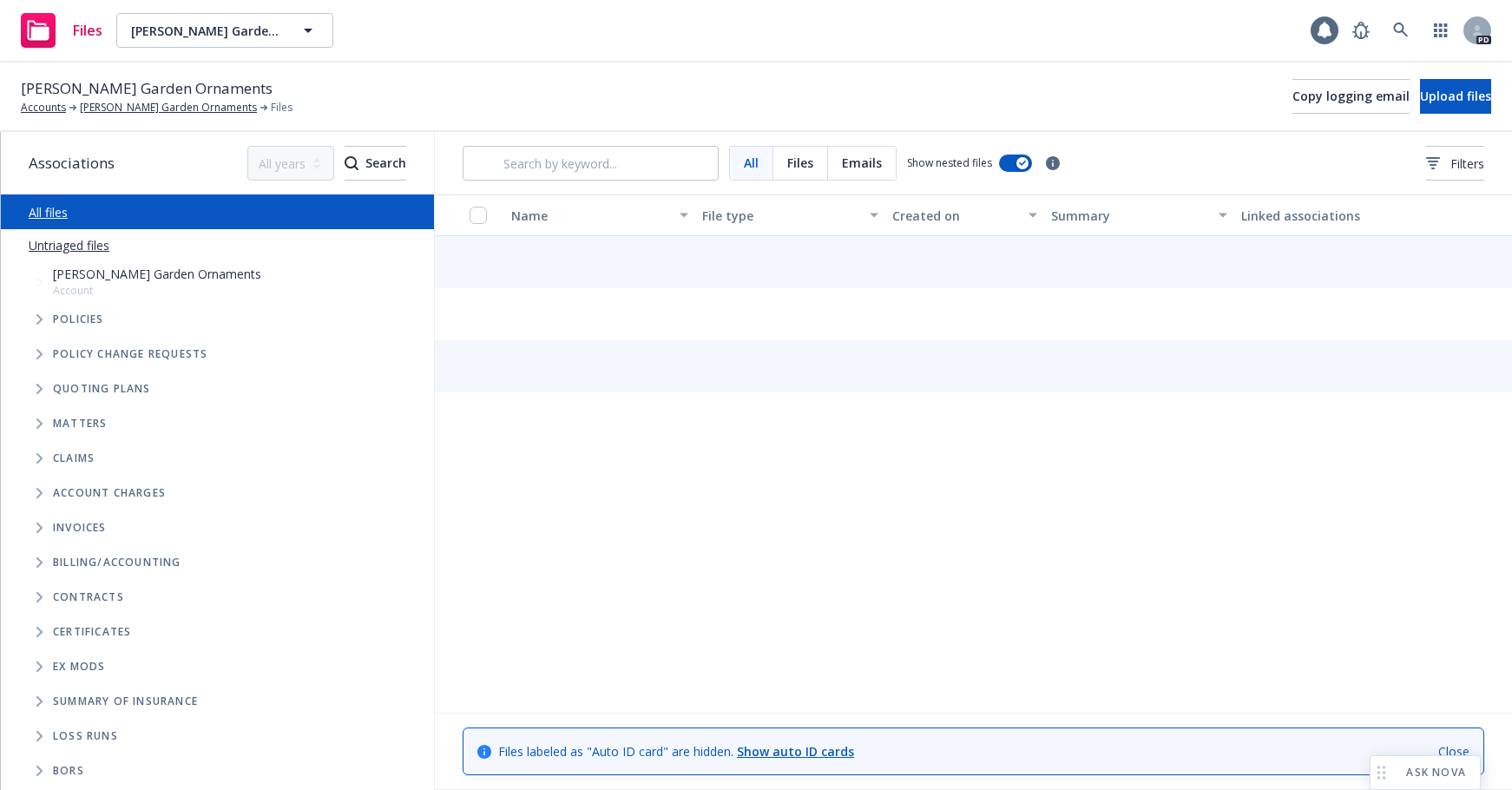 scroll, scrollTop: 0, scrollLeft: 0, axis: both 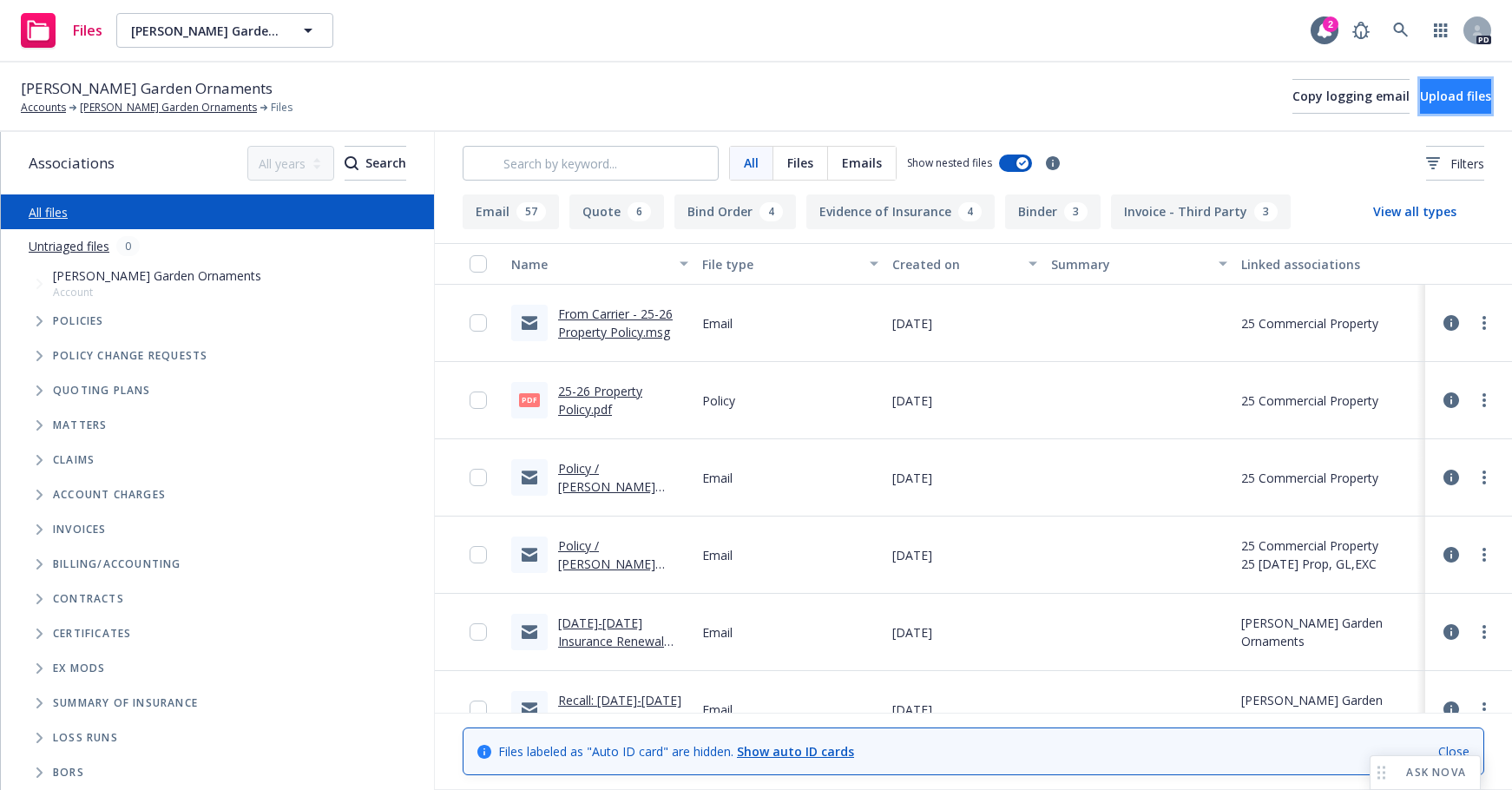 click on "Upload files" at bounding box center (1456, 95) 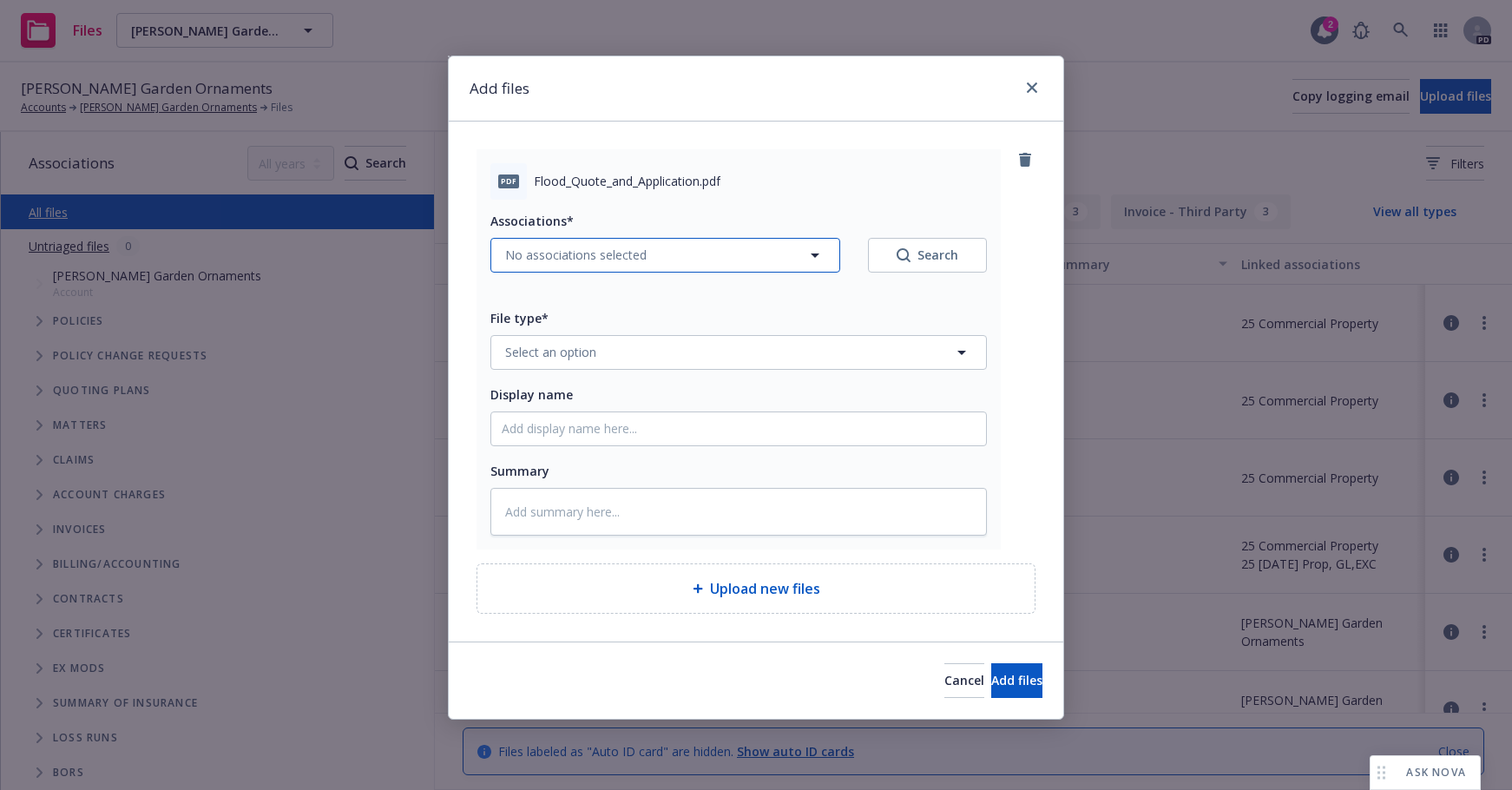 click 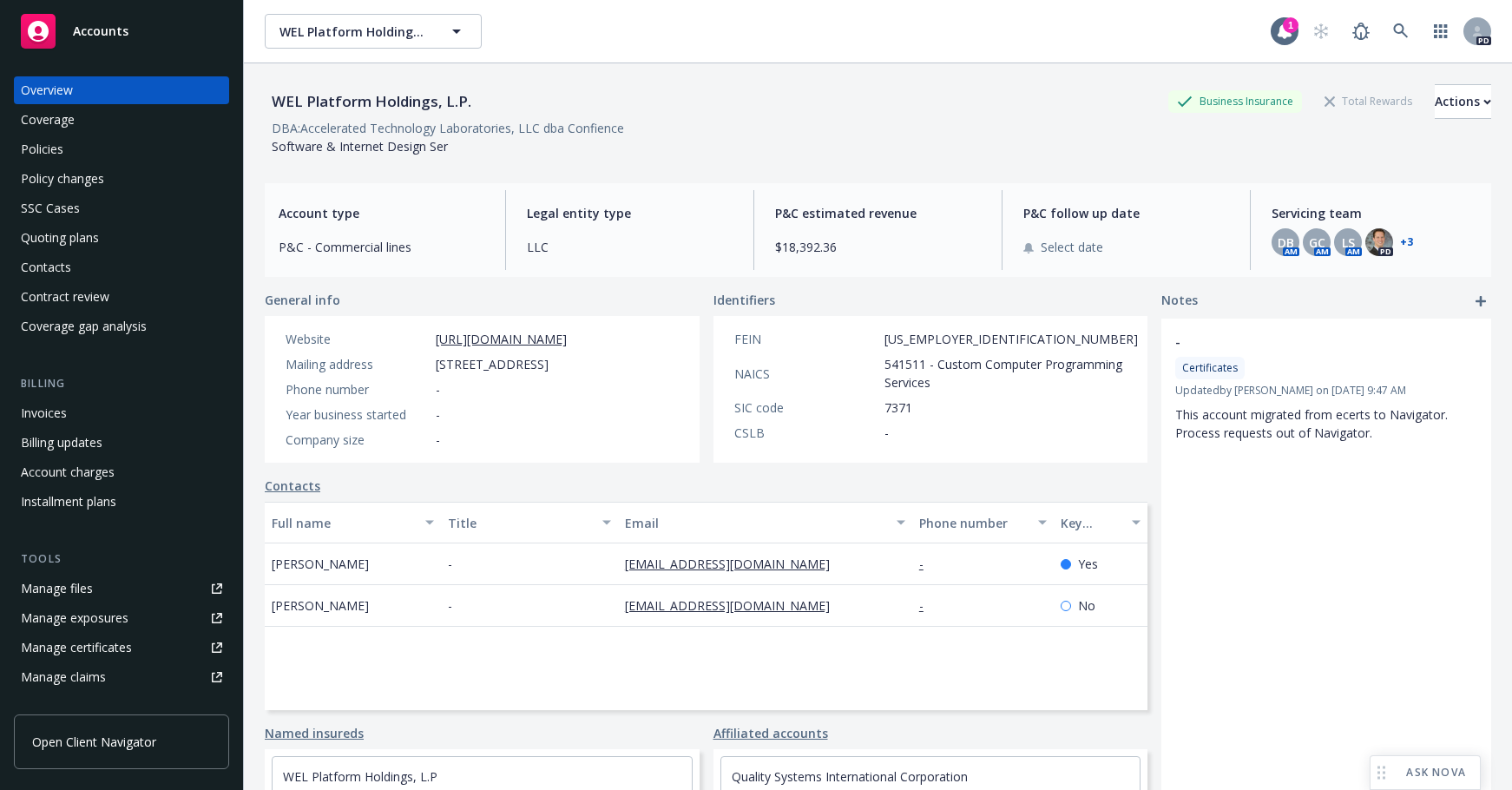 scroll, scrollTop: 0, scrollLeft: 0, axis: both 